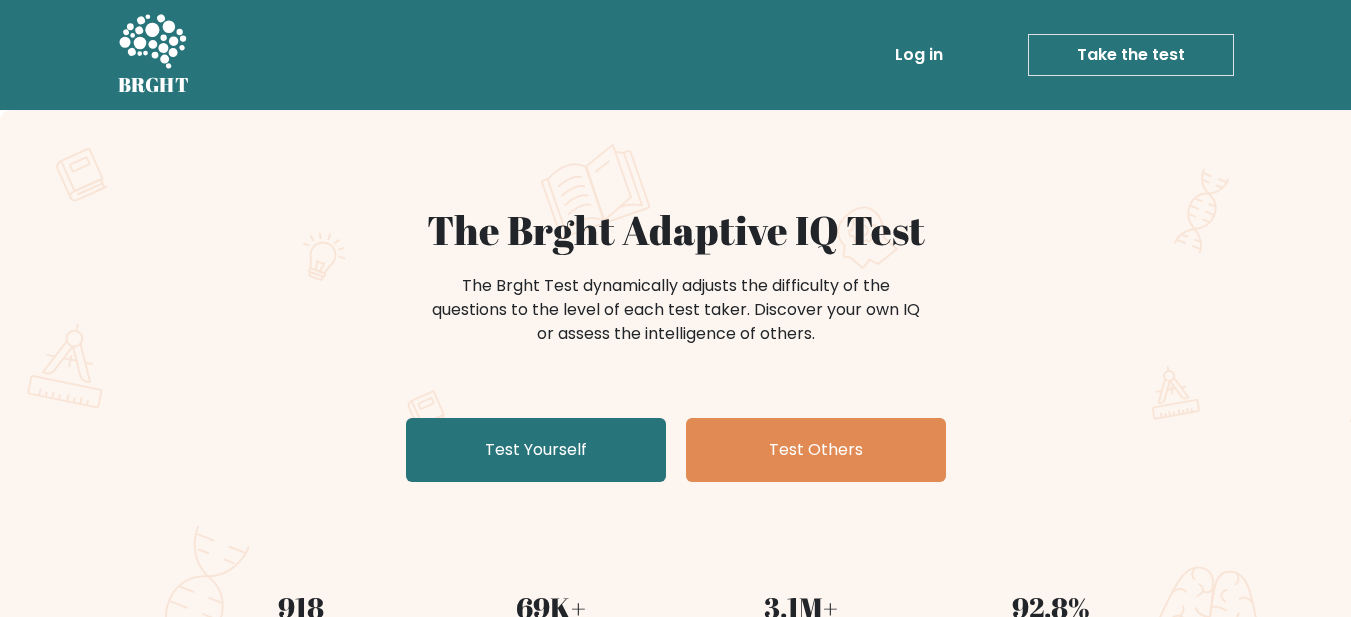 scroll, scrollTop: 0, scrollLeft: 0, axis: both 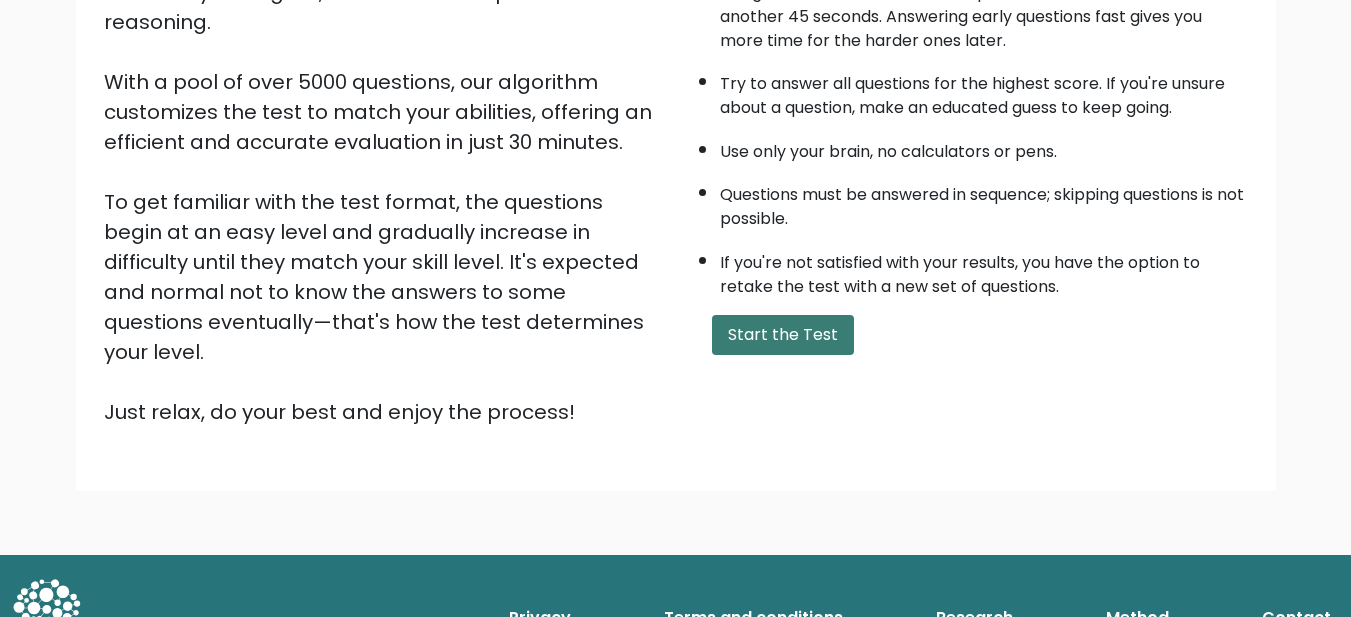 click on "Start the Test" at bounding box center [783, 335] 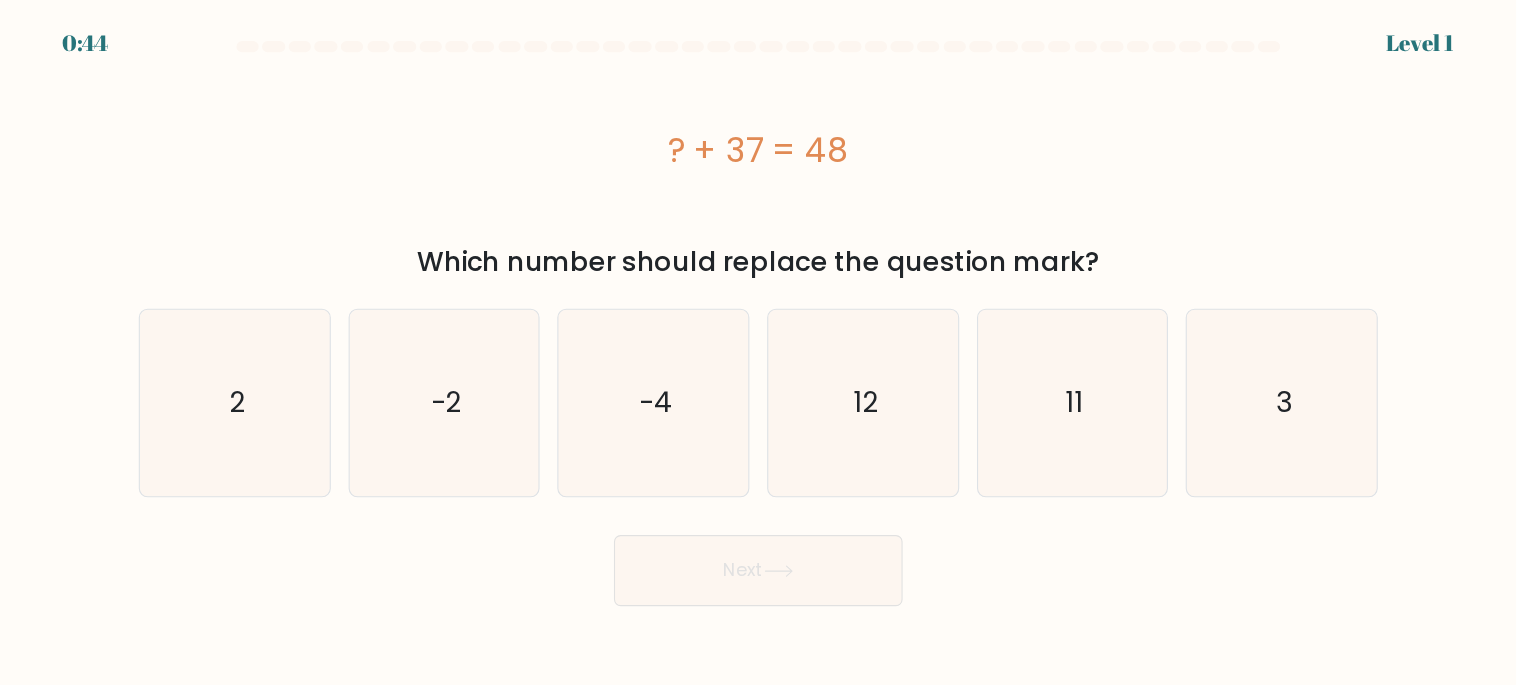 scroll, scrollTop: 0, scrollLeft: 0, axis: both 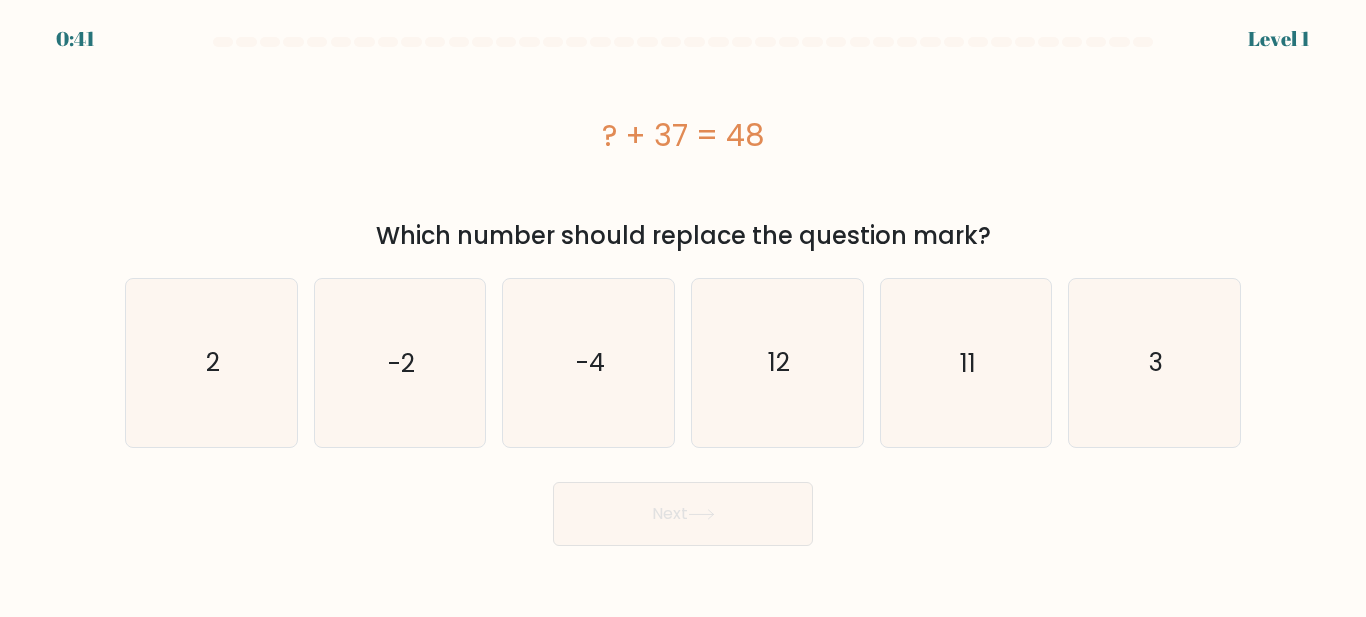 drag, startPoint x: 993, startPoint y: 241, endPoint x: 580, endPoint y: 166, distance: 419.7547 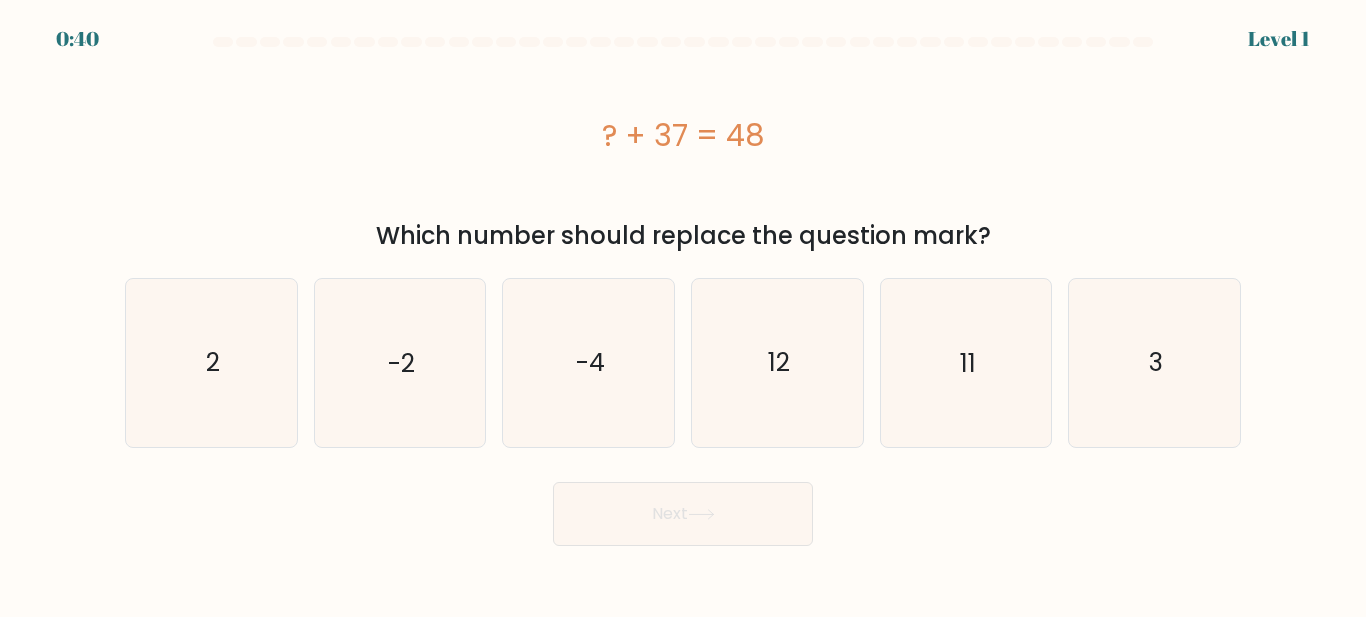 copy on "? + 37 = 48
Which number should replace the question mark?" 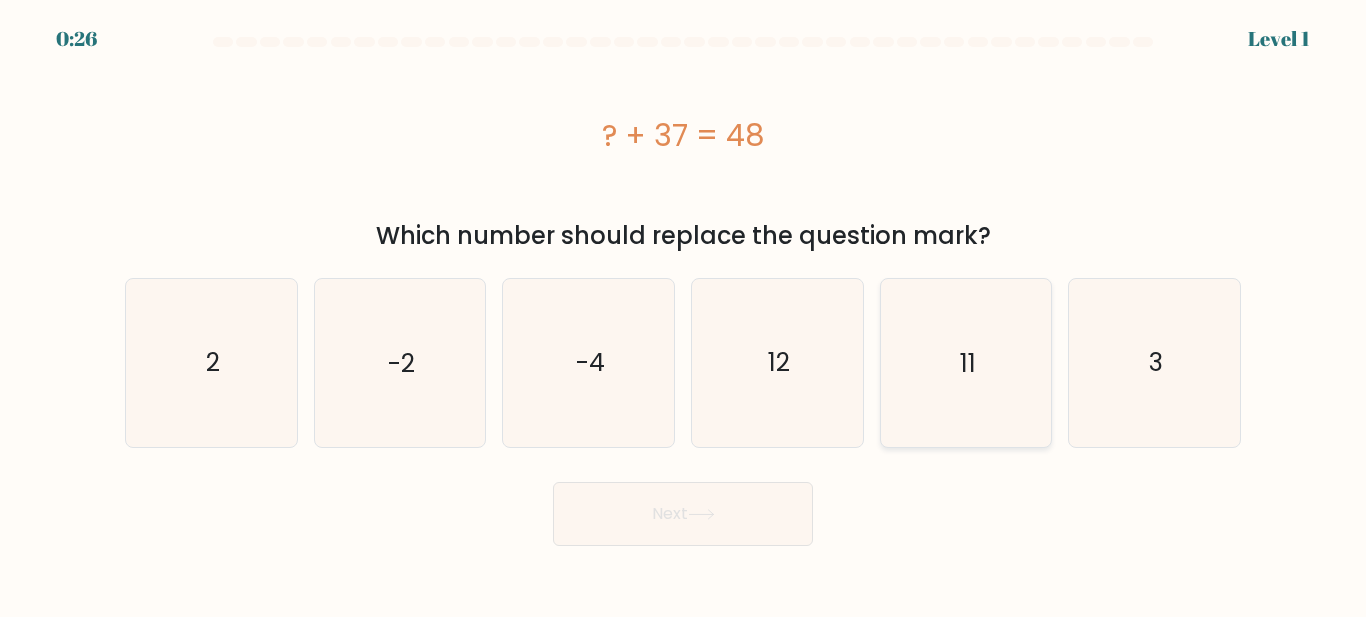 click on "11" 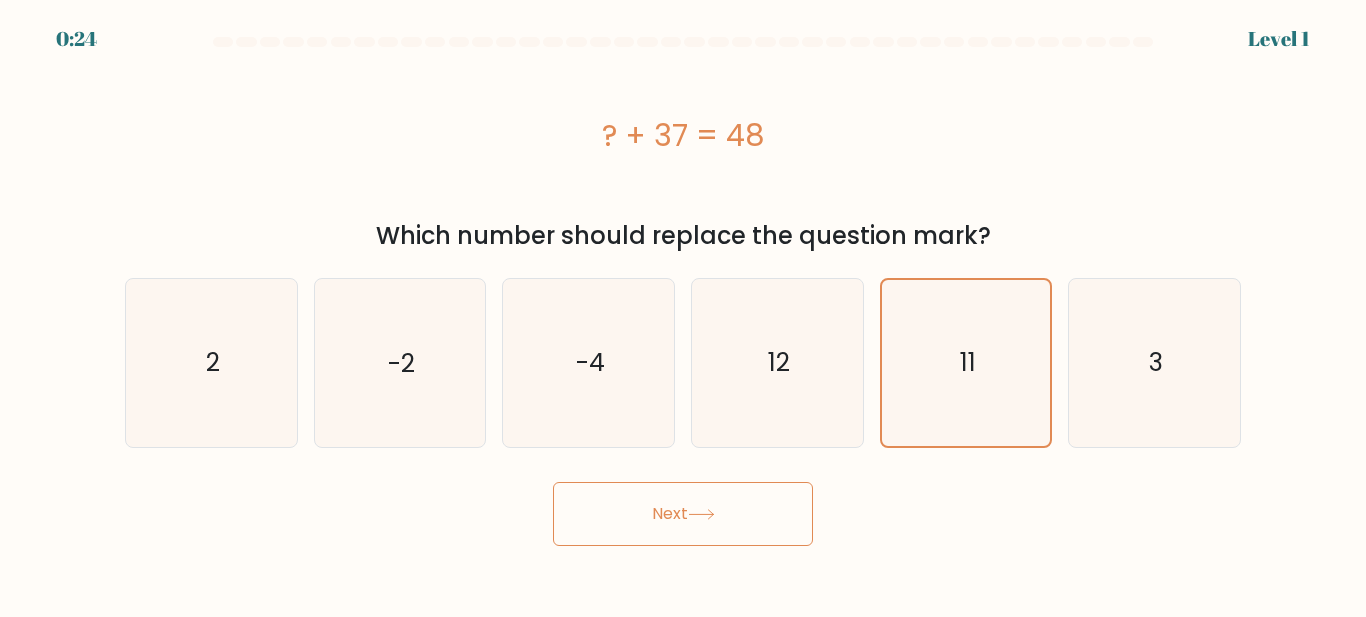 click on "Next" at bounding box center (683, 514) 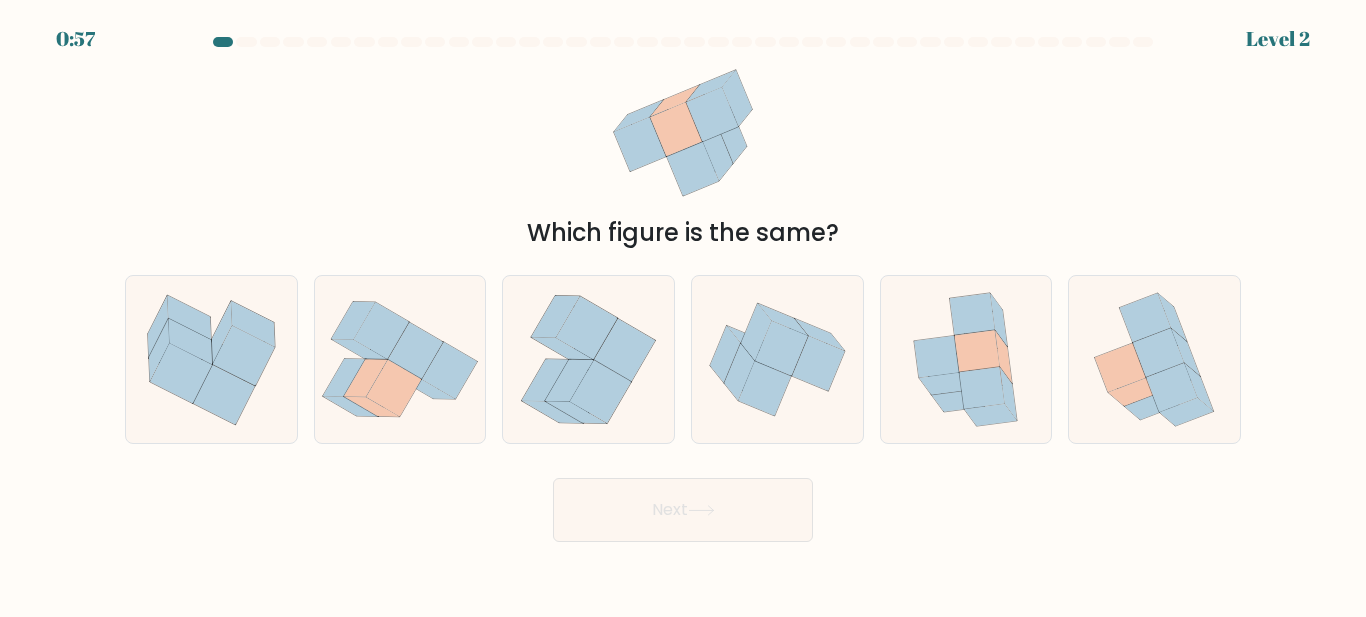 click on "Which figure is the same?" at bounding box center [683, 233] 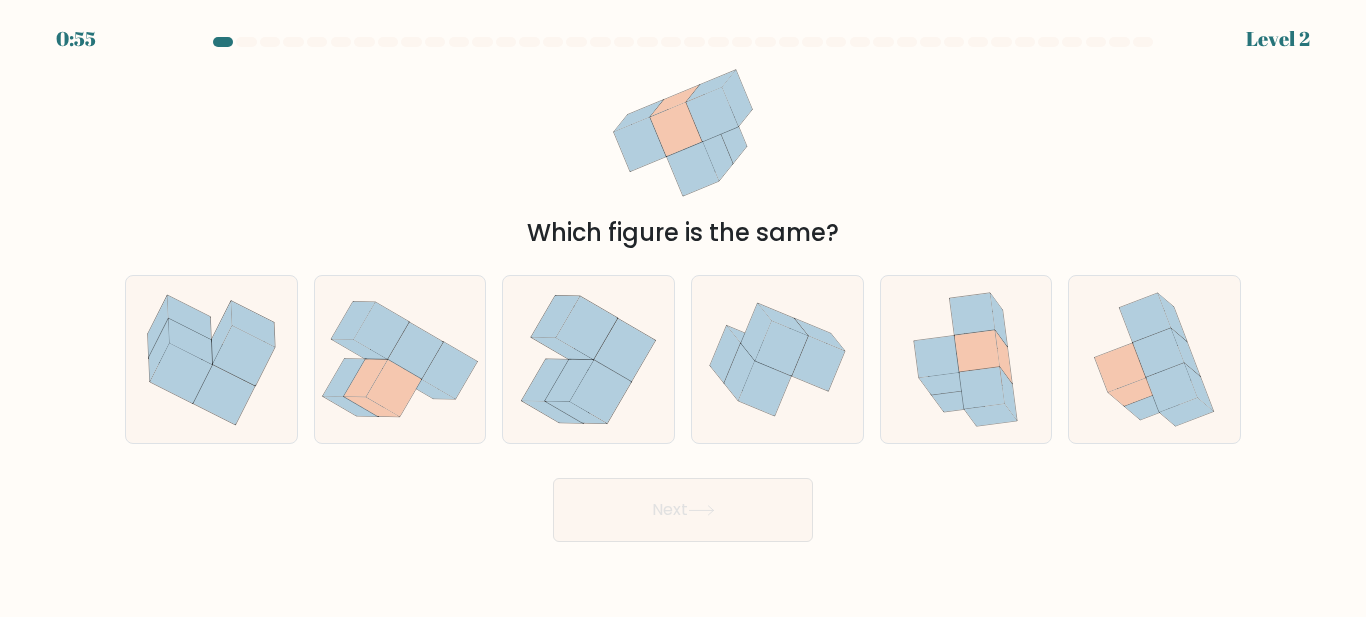 drag, startPoint x: 851, startPoint y: 240, endPoint x: 641, endPoint y: 101, distance: 251.83527 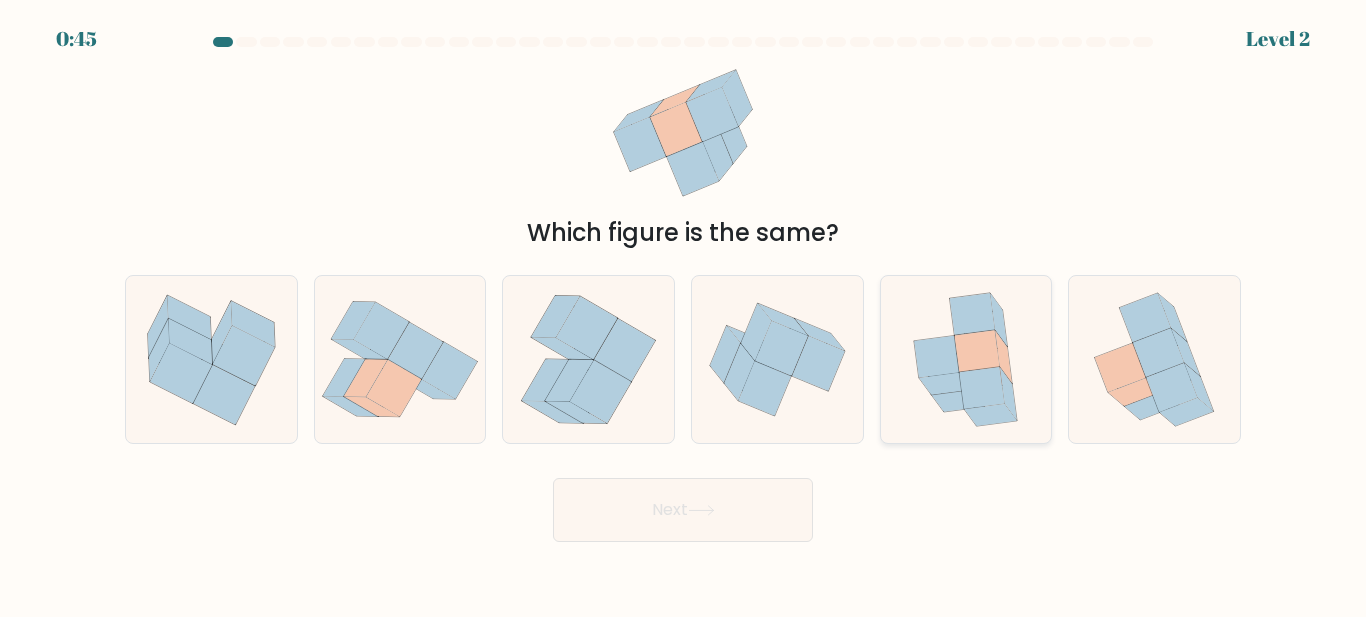 click 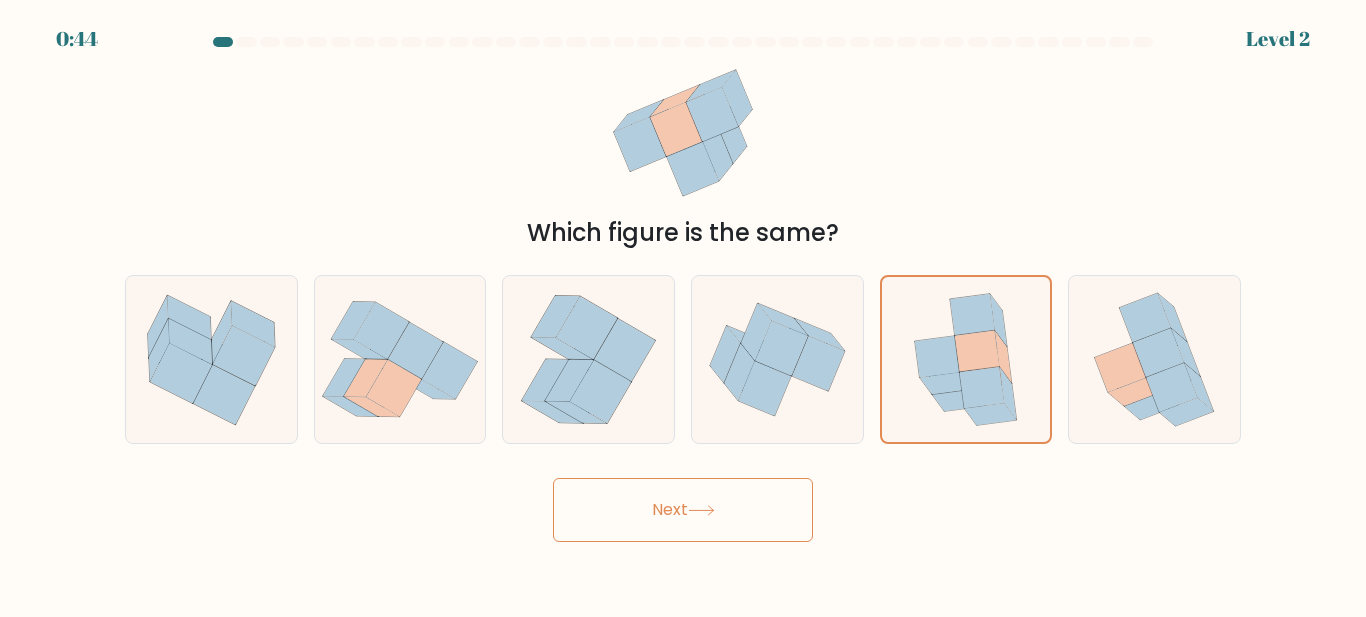 click on "Next" at bounding box center [683, 510] 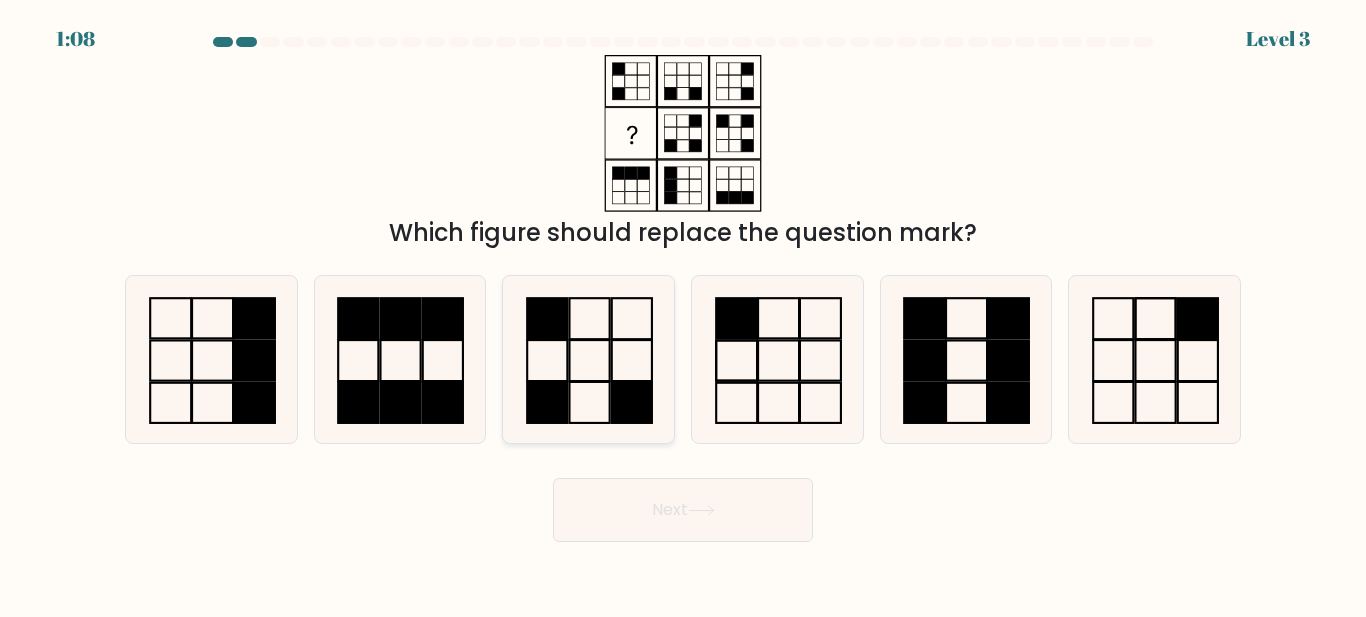 click 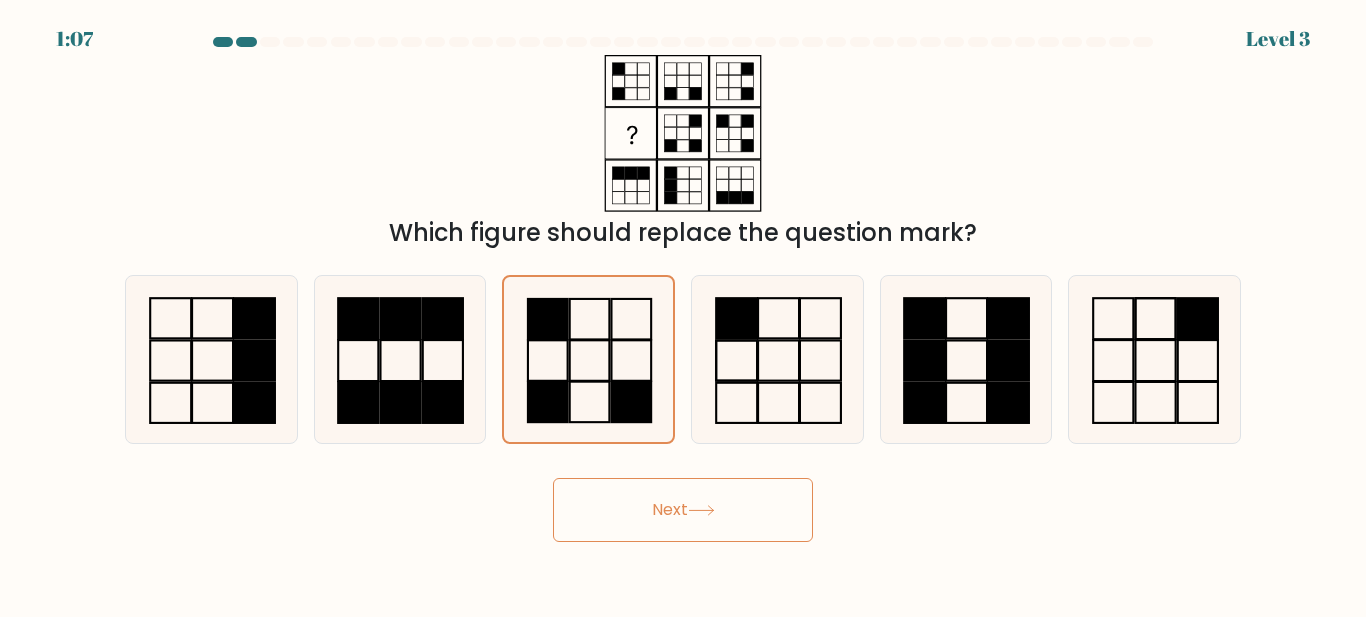 click on "Next" at bounding box center [683, 510] 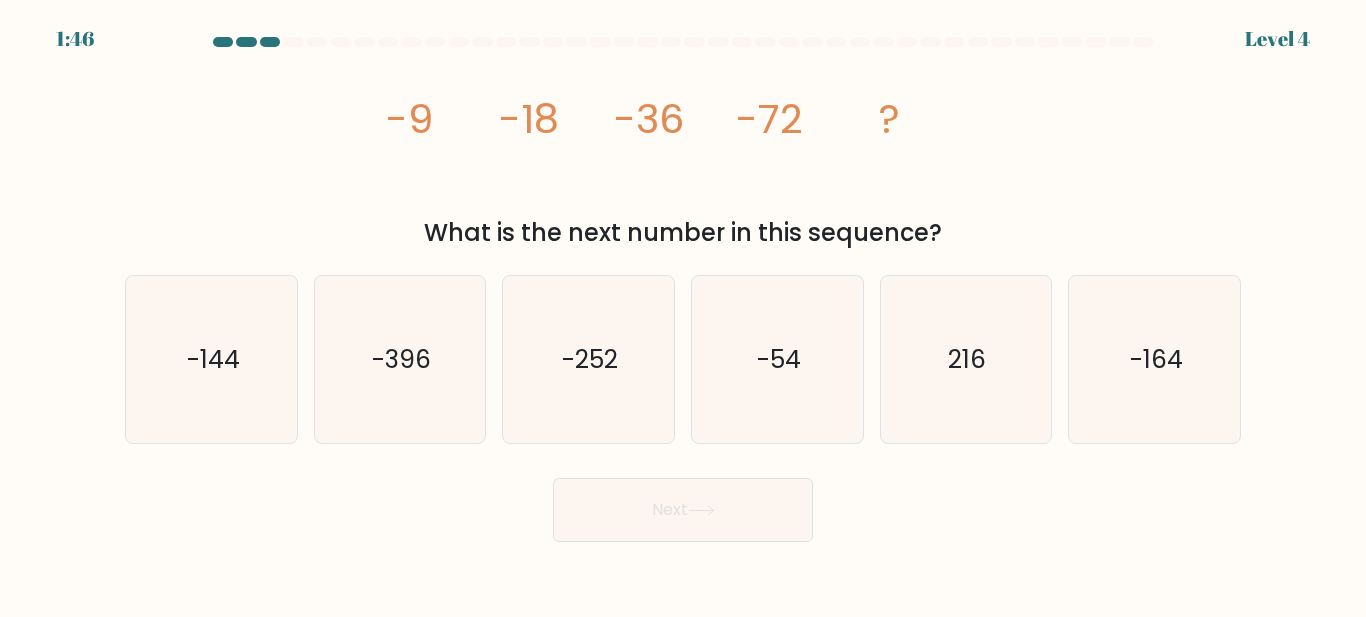 drag, startPoint x: 962, startPoint y: 236, endPoint x: 405, endPoint y: 100, distance: 573.3629 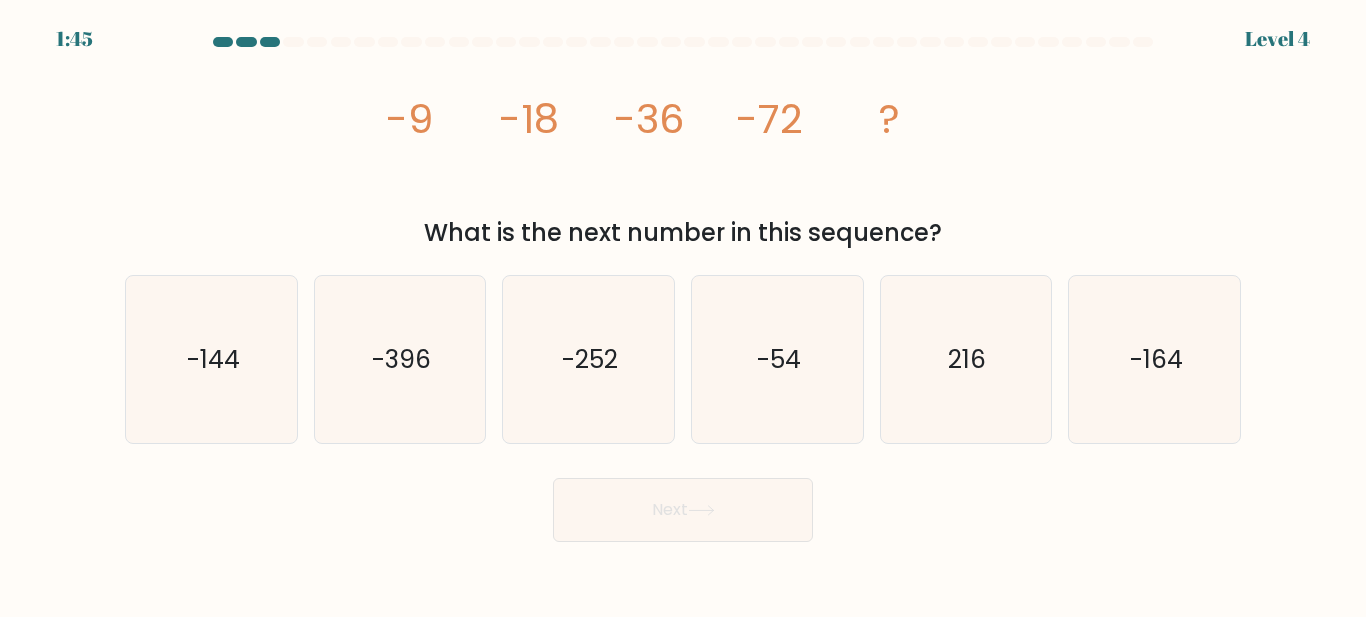 click on "image/svg+xml
-9
-18
-36
-72
?
What is the next number in this sequence?" at bounding box center (683, 153) 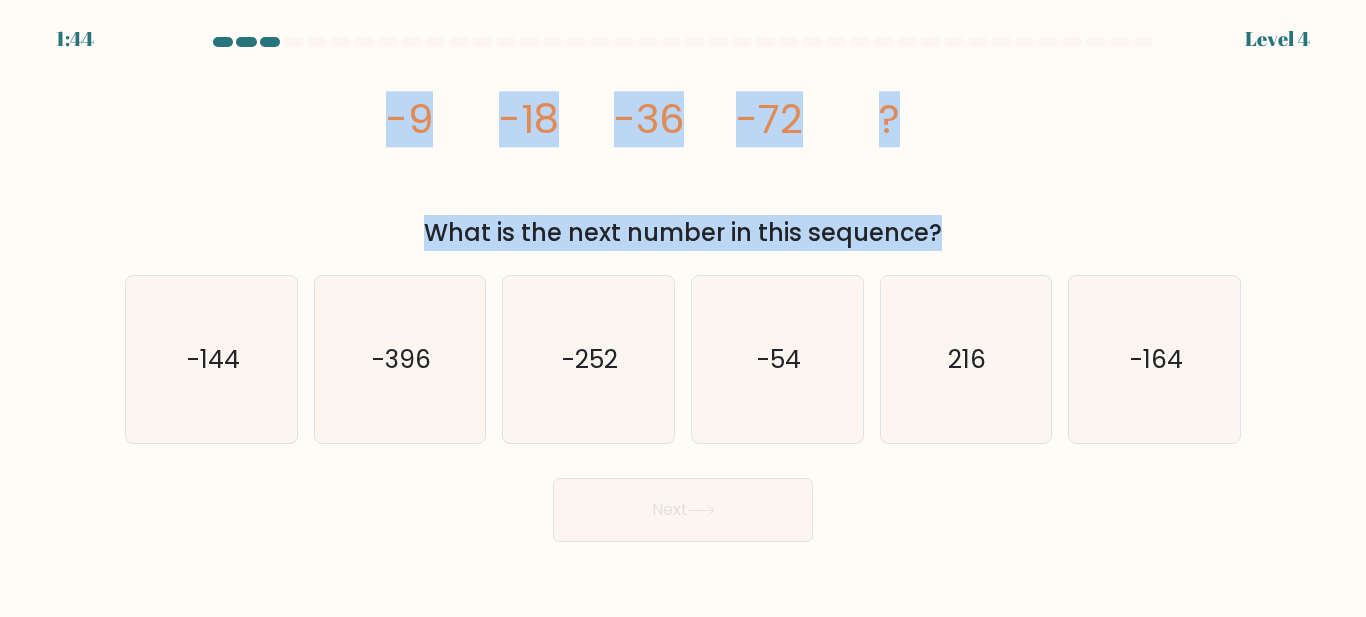 drag, startPoint x: 360, startPoint y: 118, endPoint x: 951, endPoint y: 248, distance: 605.1289 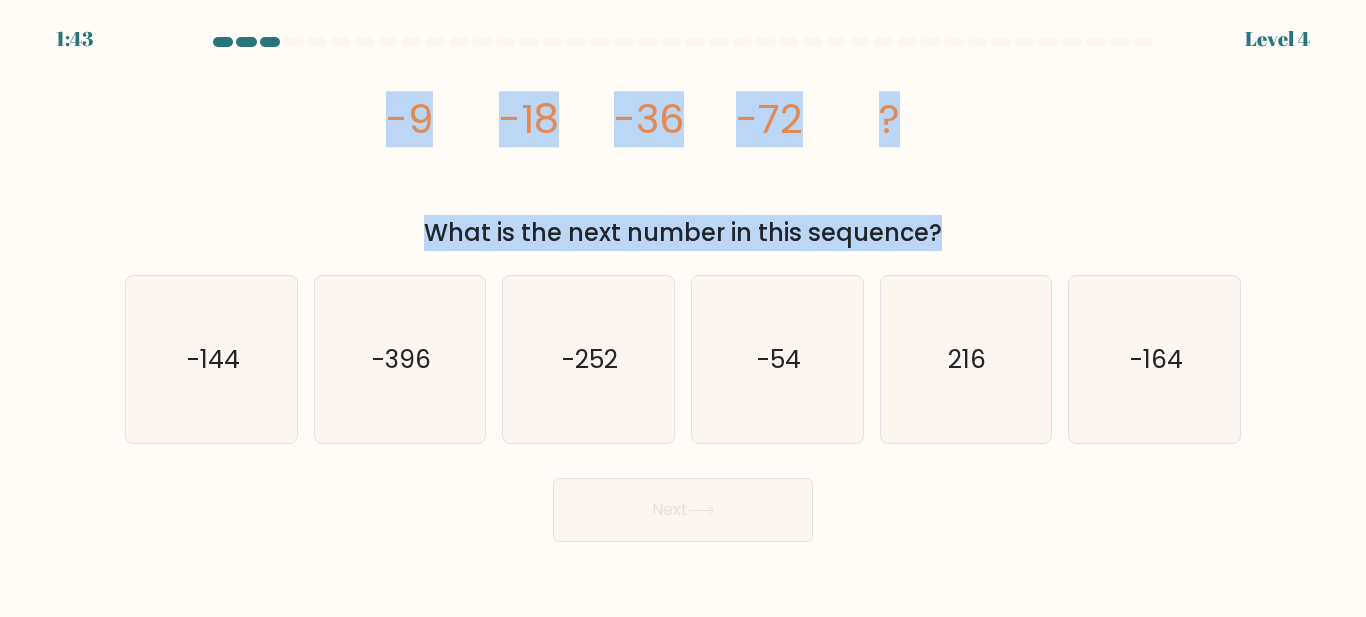copy on "-9
-18
-36
-72
?
What is the next number in this sequence?" 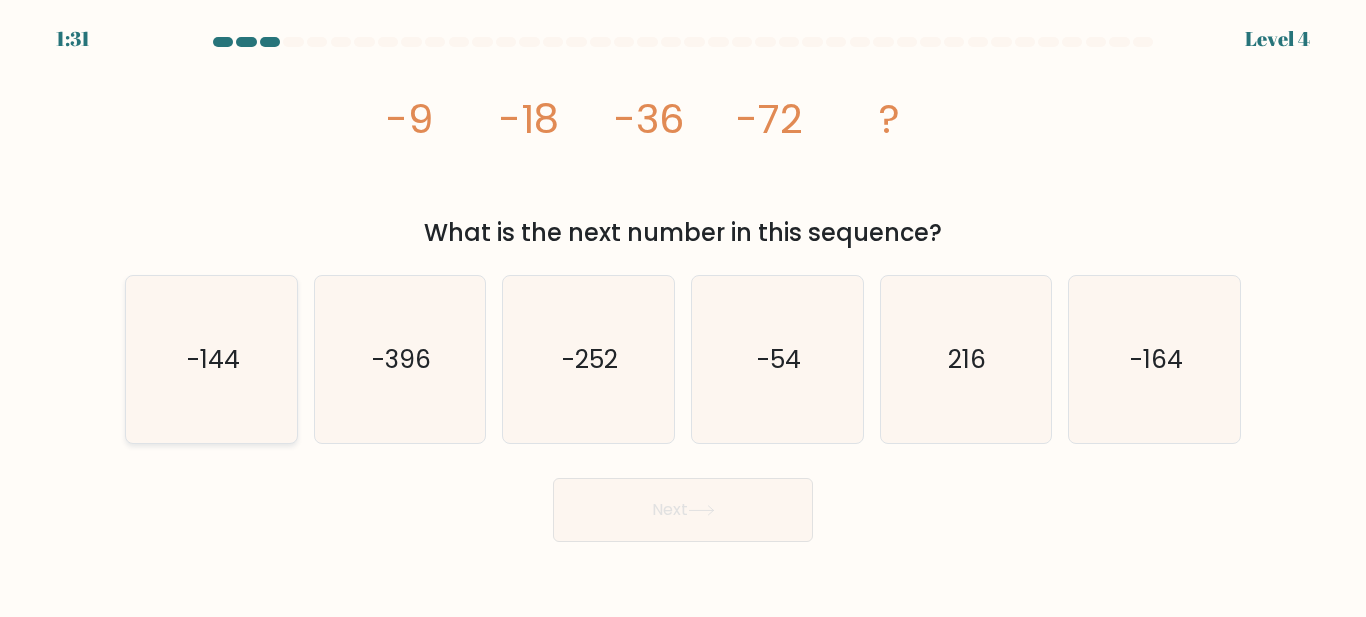 click on "-144" 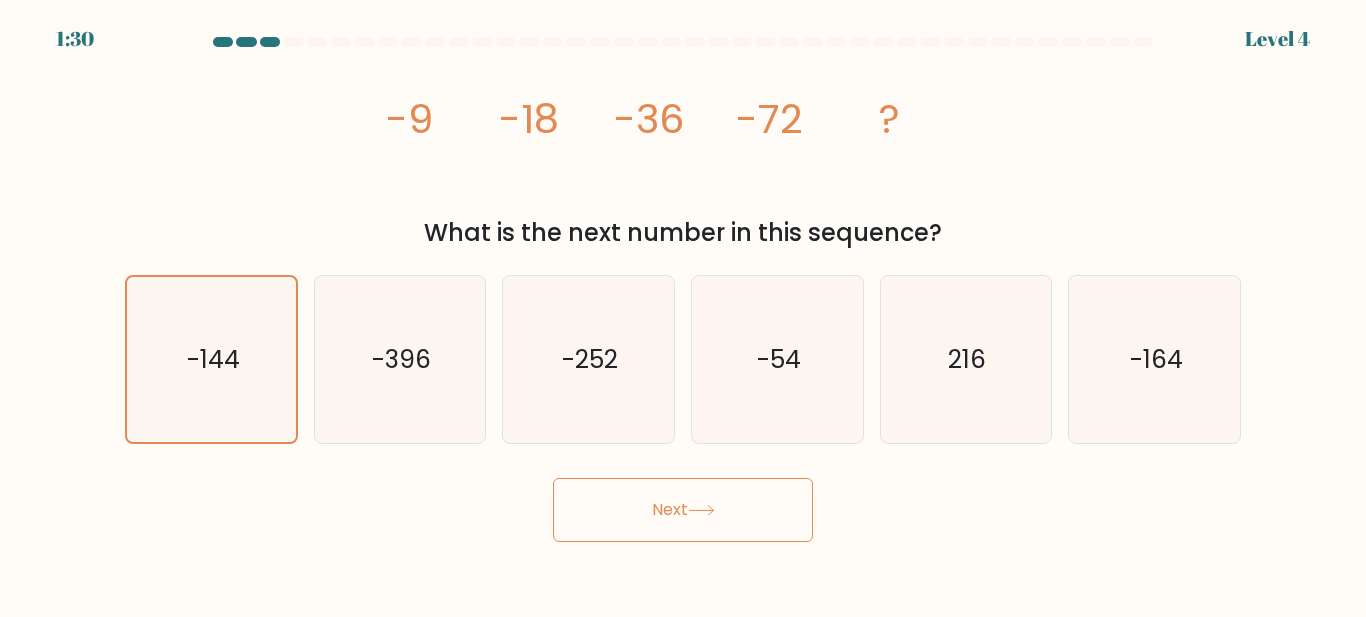 click on "Next" at bounding box center (683, 510) 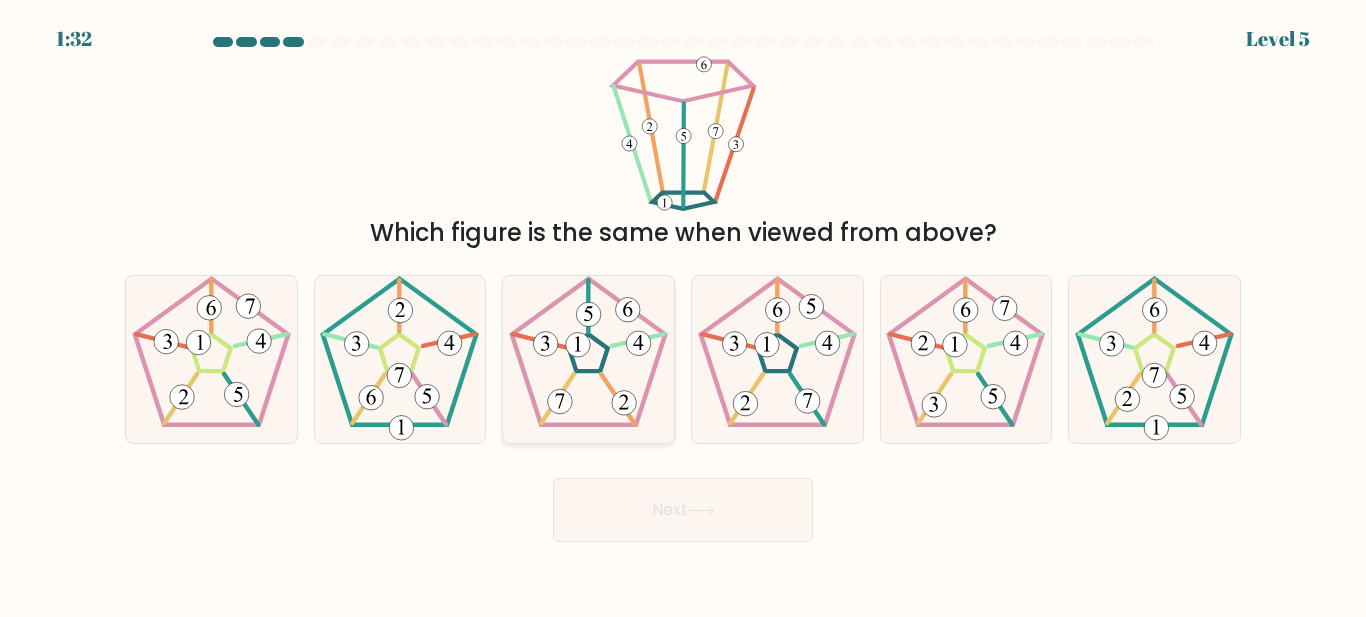 click 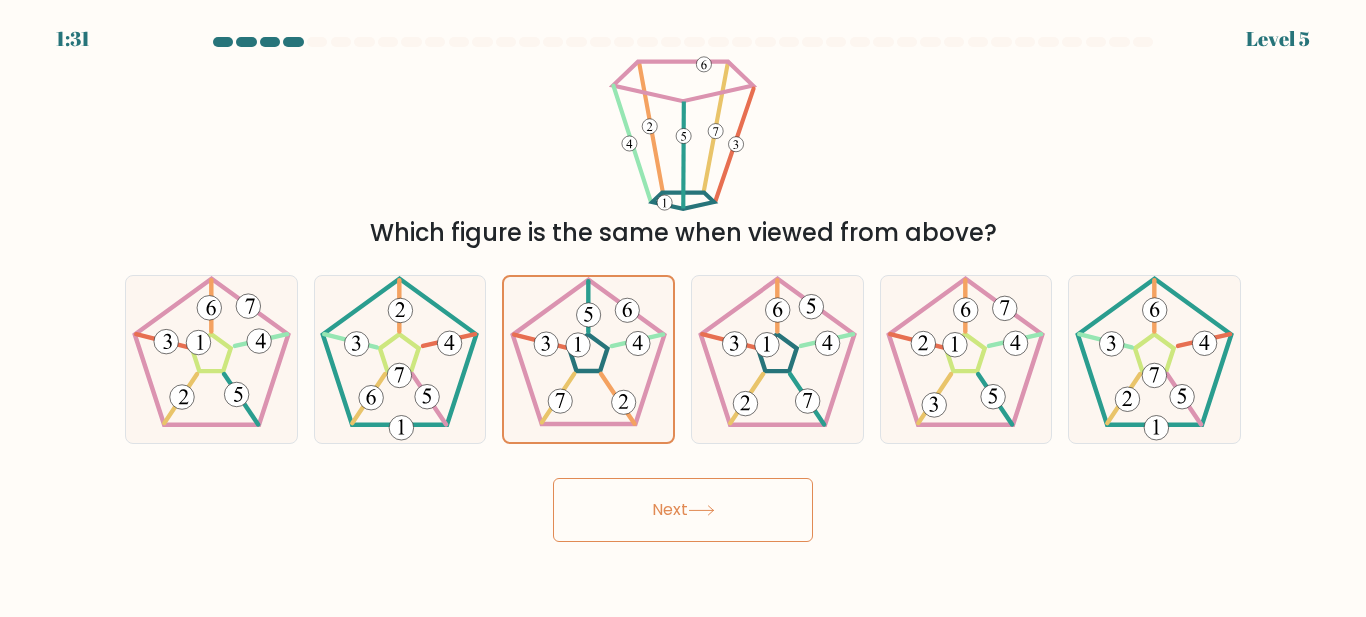 click on "Next" at bounding box center (683, 510) 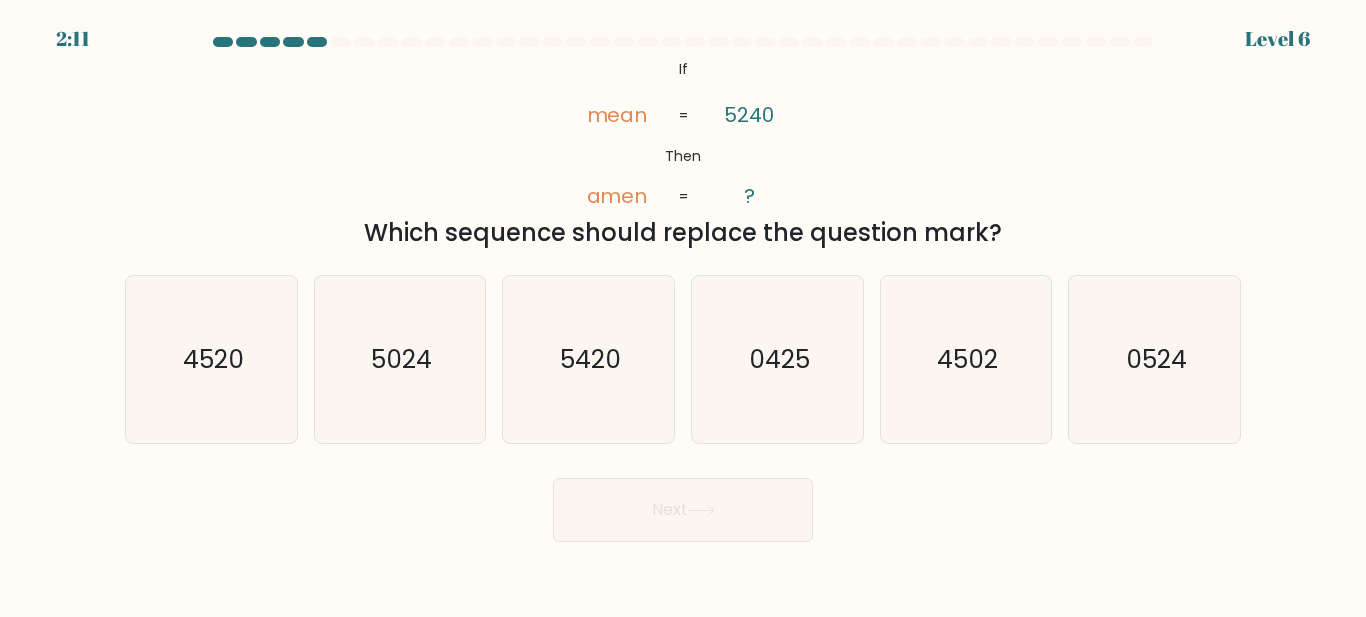 drag, startPoint x: 1014, startPoint y: 241, endPoint x: 579, endPoint y: 50, distance: 475.08527 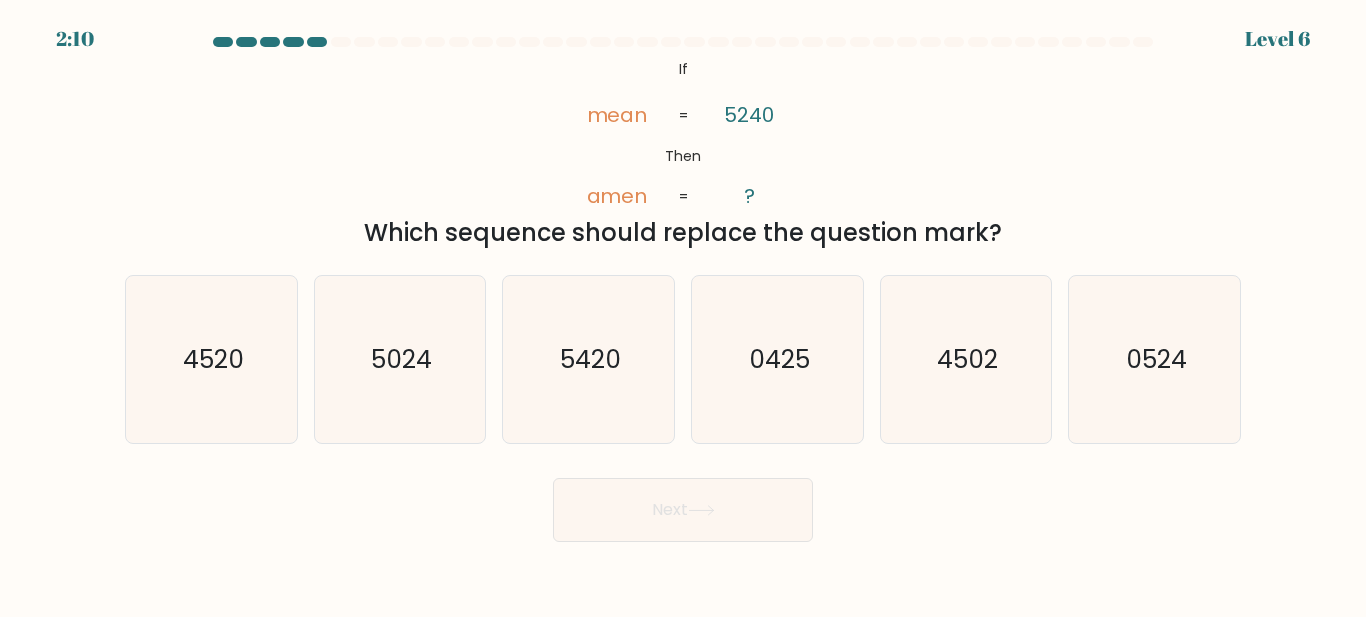copy on "@import url('https://fonts.googleapis.com/css?family=Abril+Fatface:400,100,100italic,300,300italic,400italic,500,500italic,700,700italic,900,900italic');           If       Then       mean       amen       5240       ?       =       =
Which sequence should replace the question mark?" 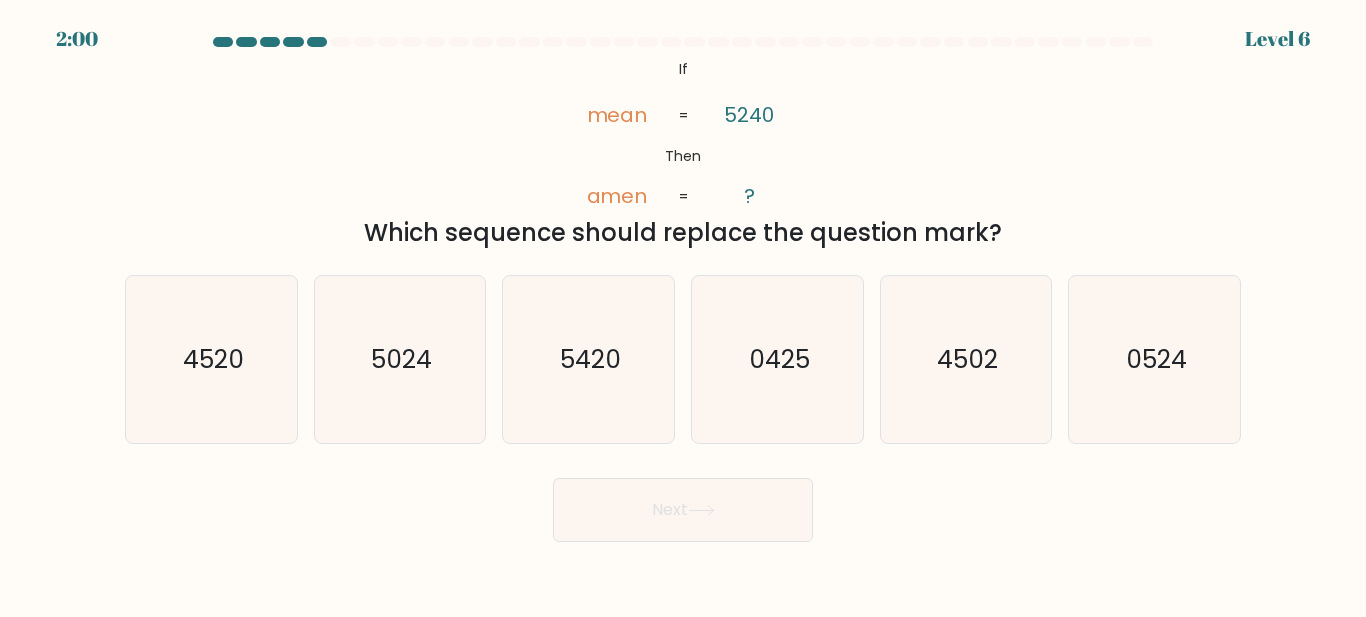 click on "@import url('https://fonts.googleapis.com/css?family=Abril+Fatface:400,100,100italic,300,300italic,400italic,500,500italic,700,700italic,900,900italic');           If       Then       mean       amen       5240       ?       =       =
Which sequence should replace the question mark?" at bounding box center [683, 153] 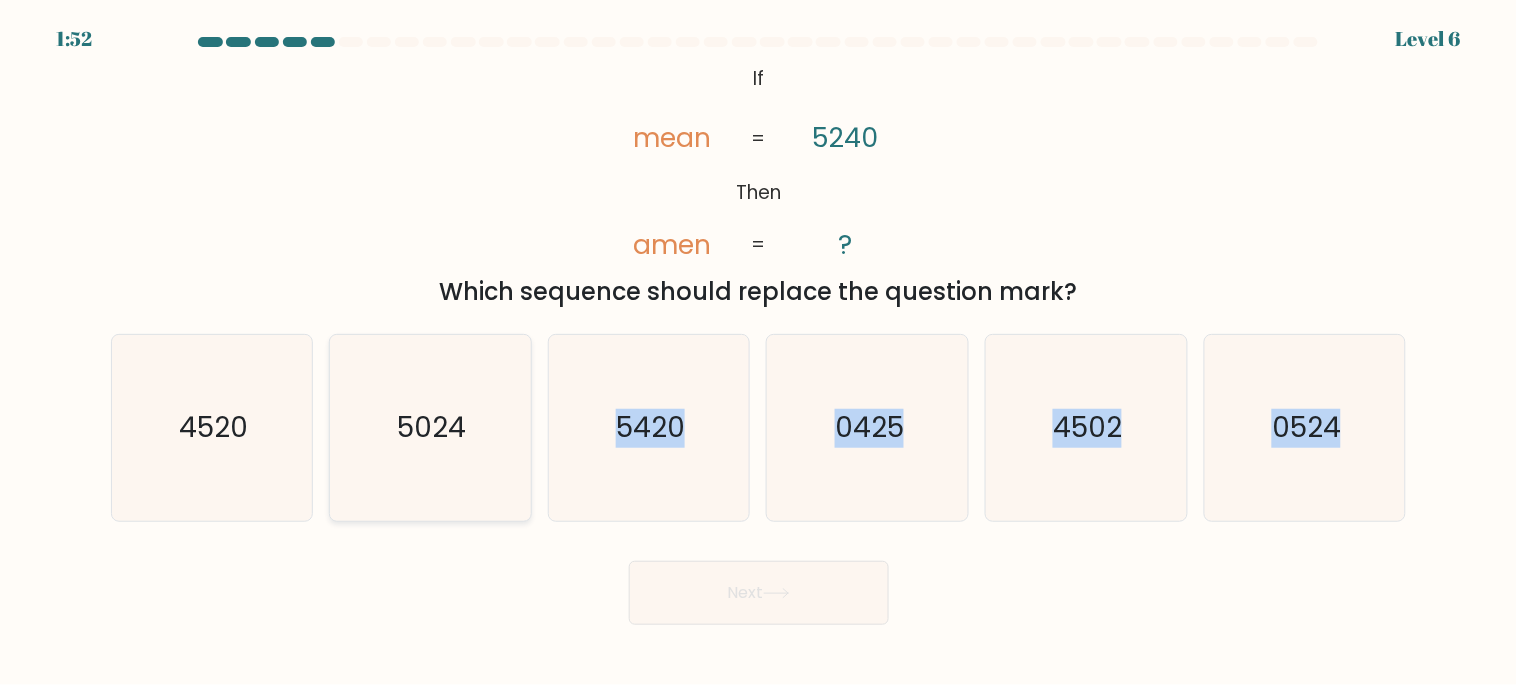 drag, startPoint x: 1215, startPoint y: 366, endPoint x: 517, endPoint y: 400, distance: 698.8276 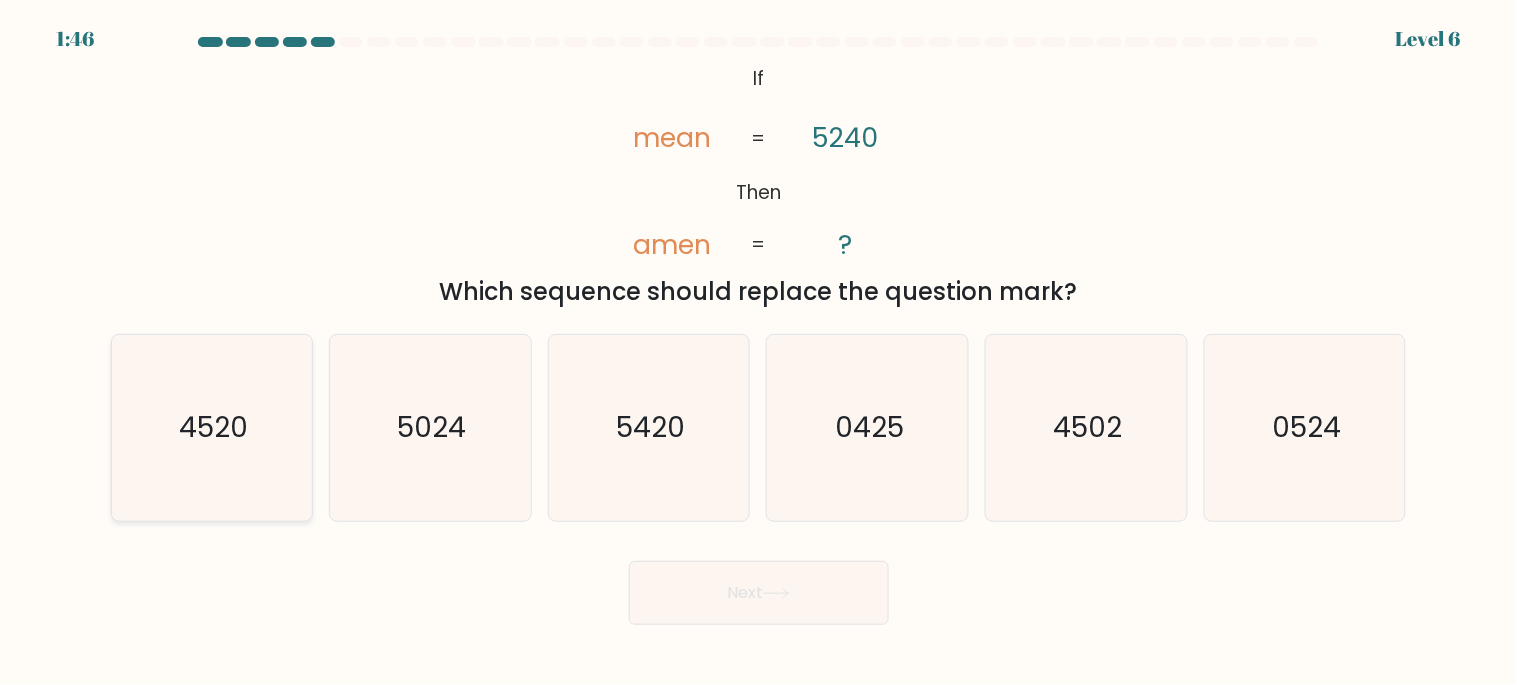 click on "4520" 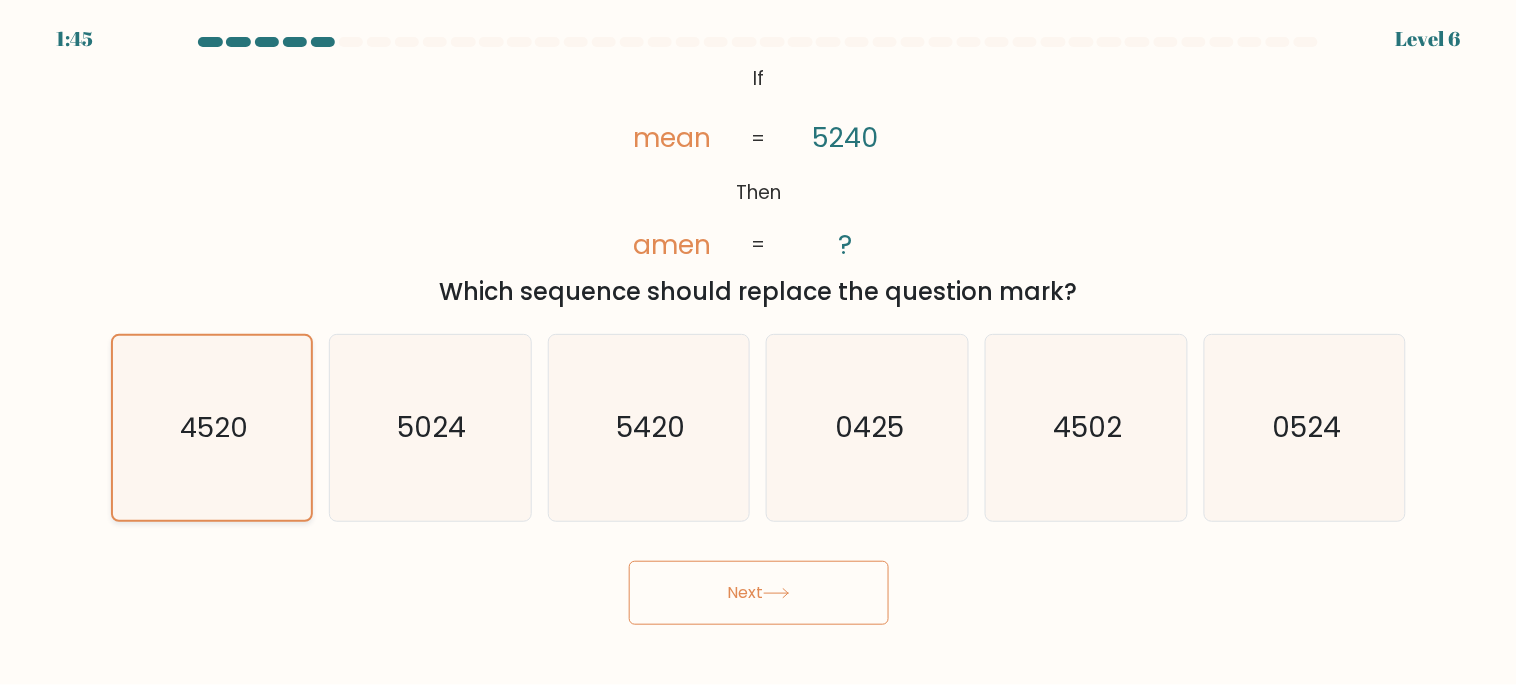 click on "4520" at bounding box center (212, 428) 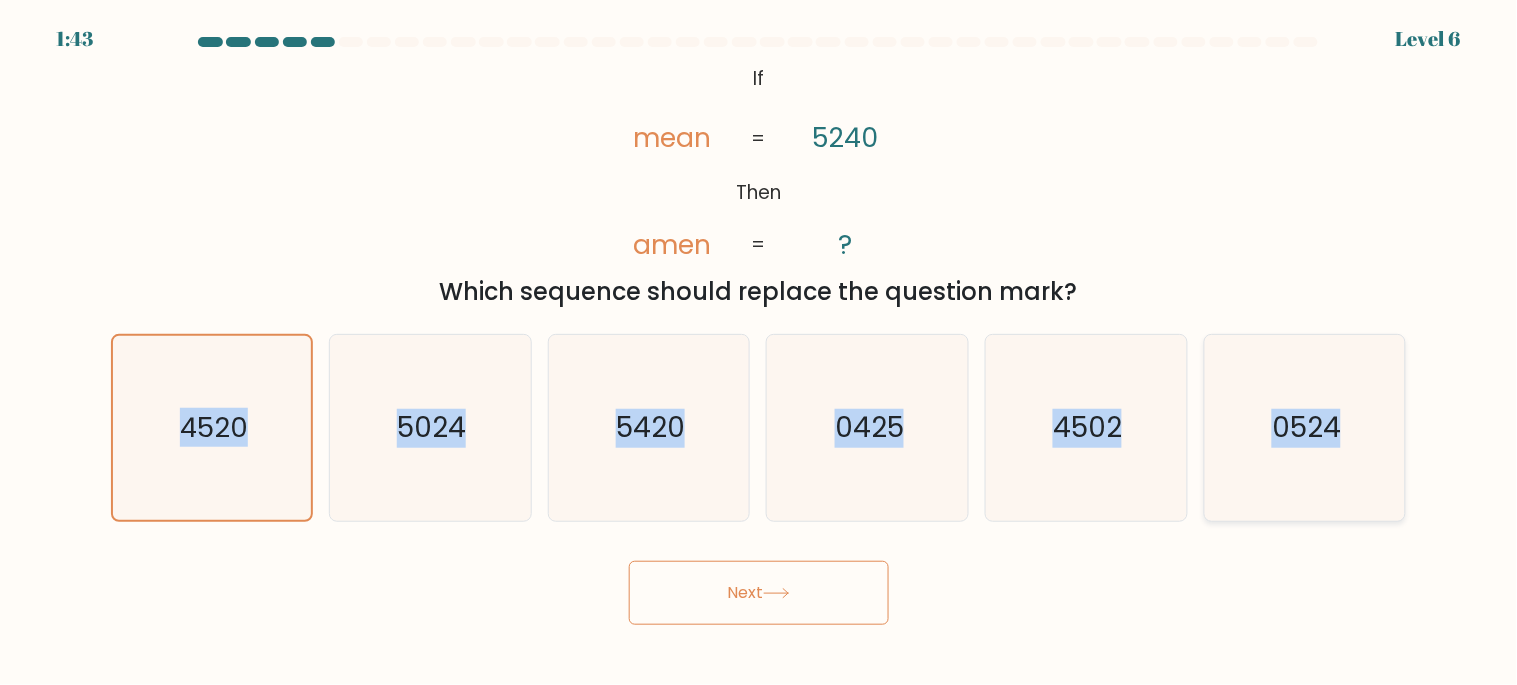 drag, startPoint x: 112, startPoint y: 423, endPoint x: 1311, endPoint y: 455, distance: 1199.427 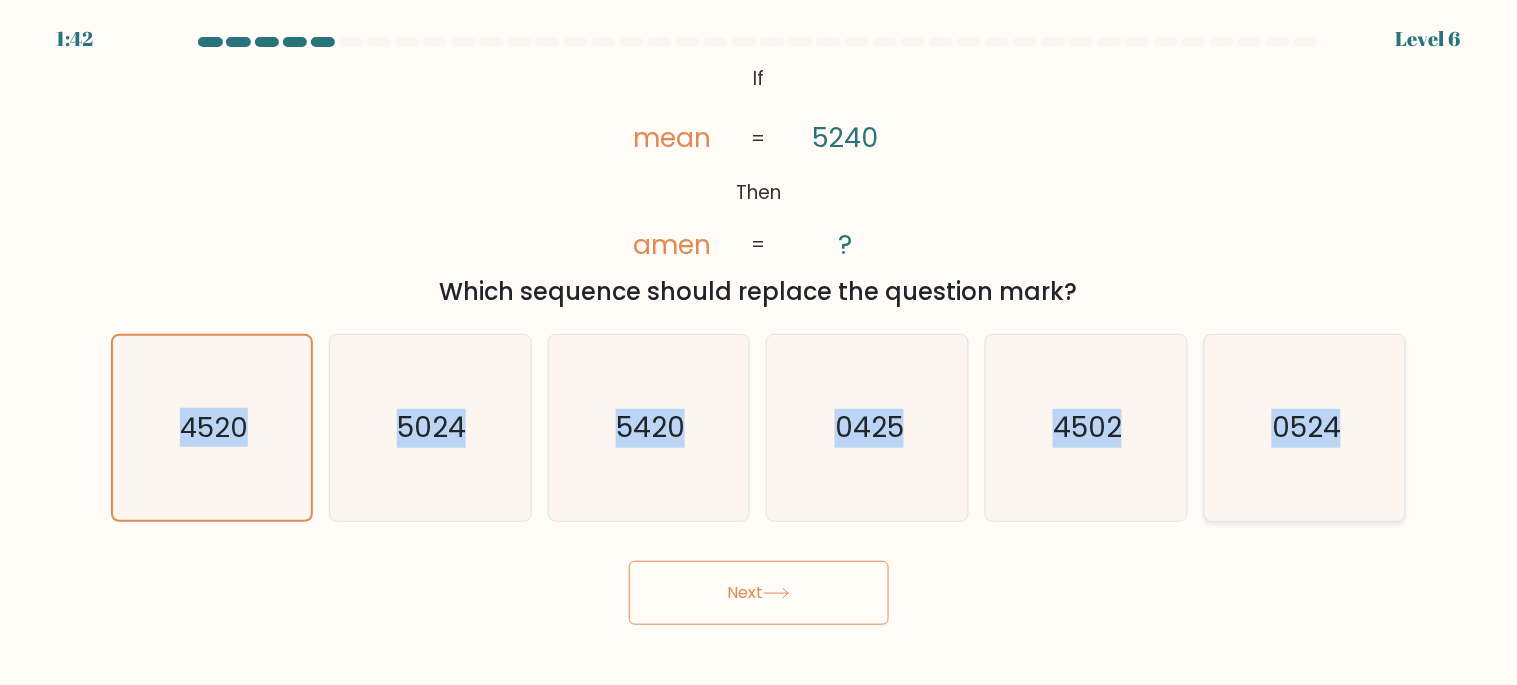 copy on "4520
b.
5024
c.
5420
d.
0425
e.
4502
f.
0524" 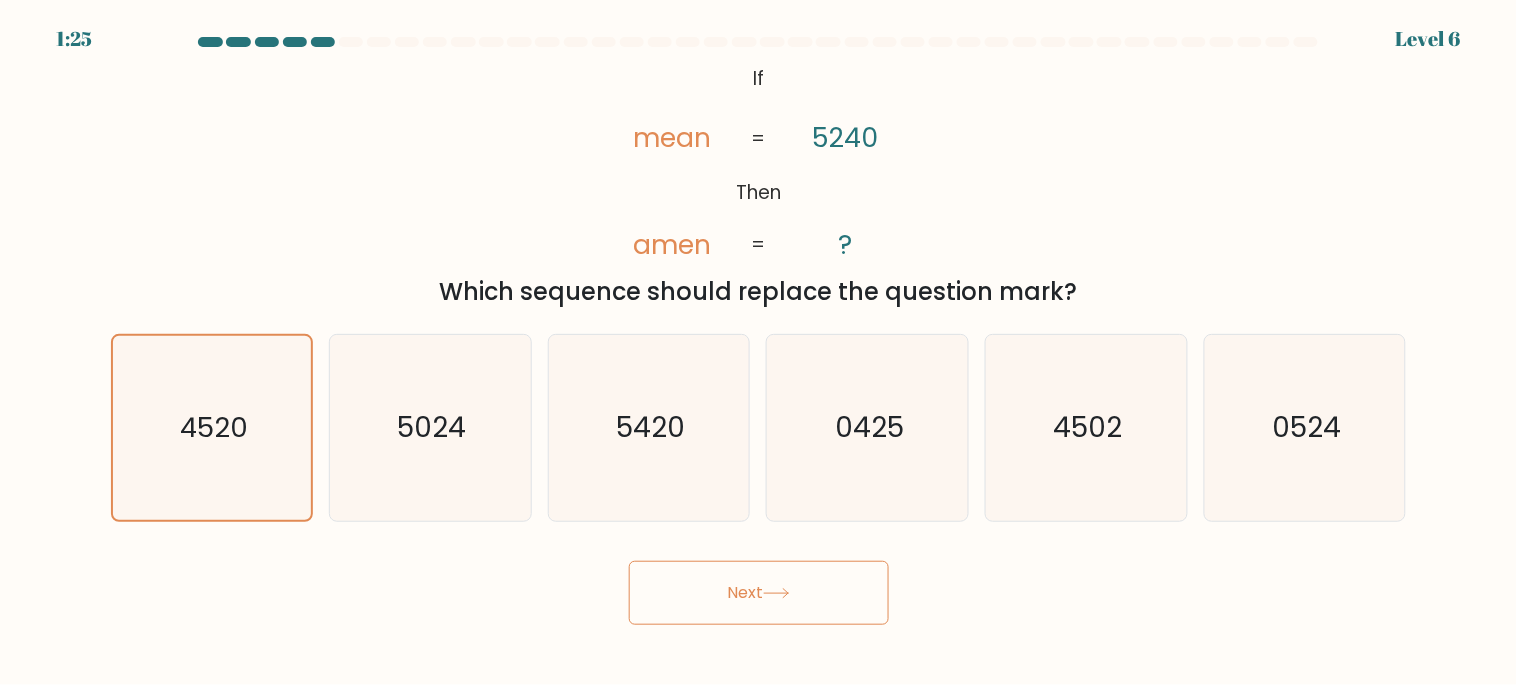 click on "Which sequence should replace the question mark?" at bounding box center (759, 292) 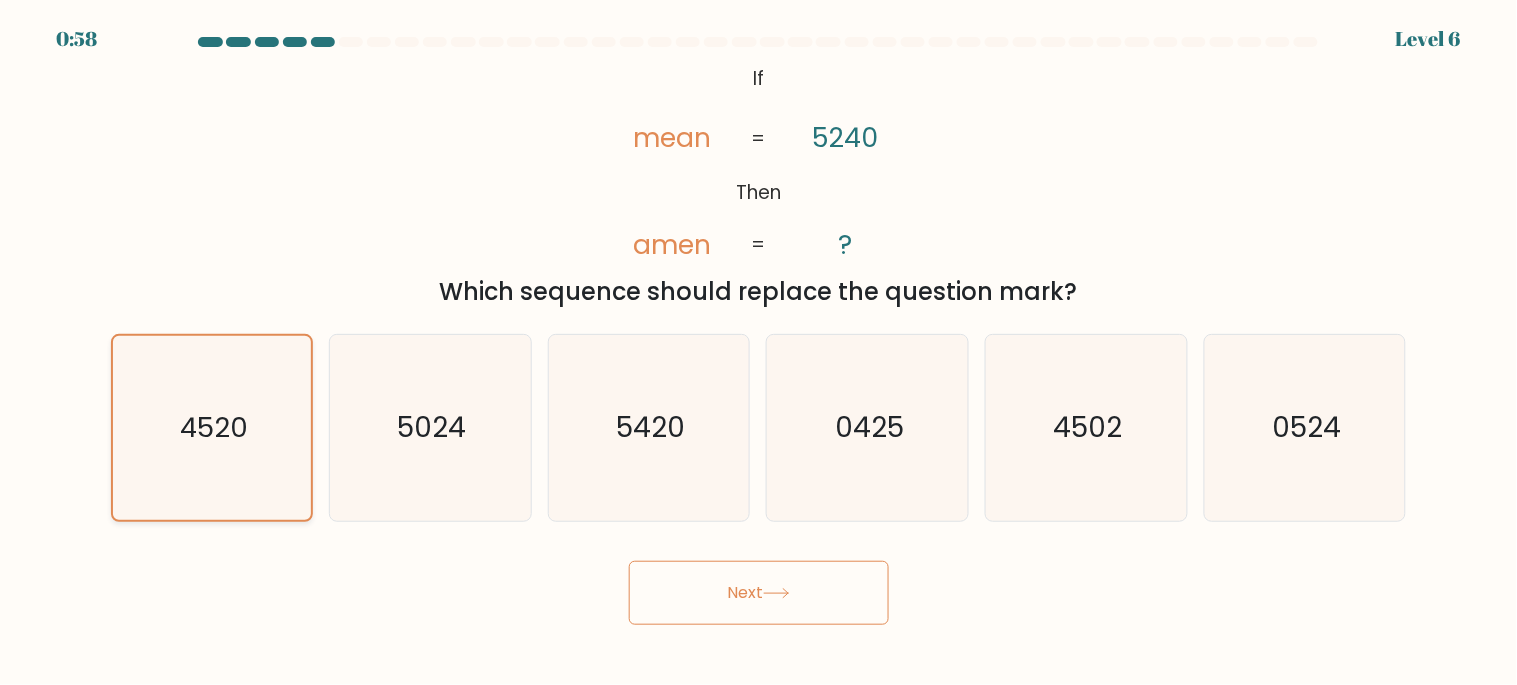 click on "4520" 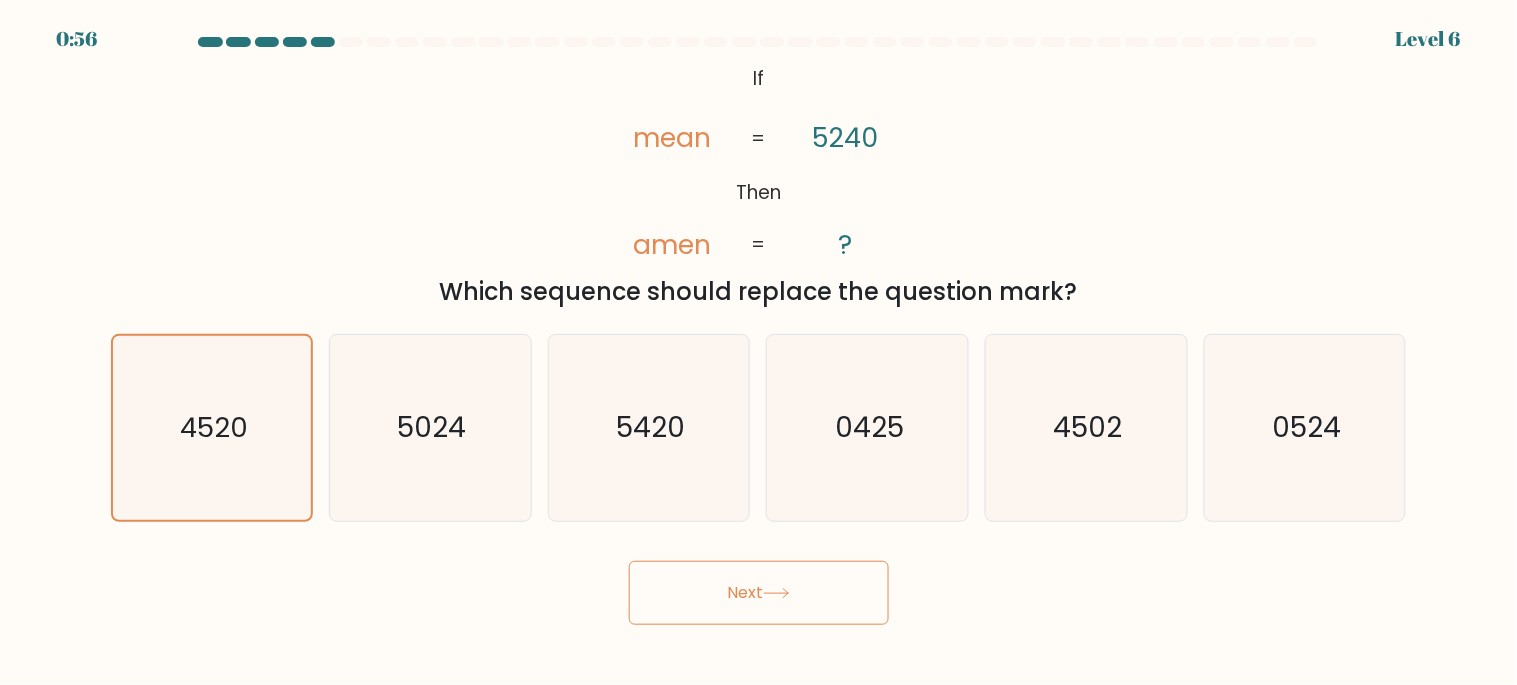 click on "Next" at bounding box center (759, 593) 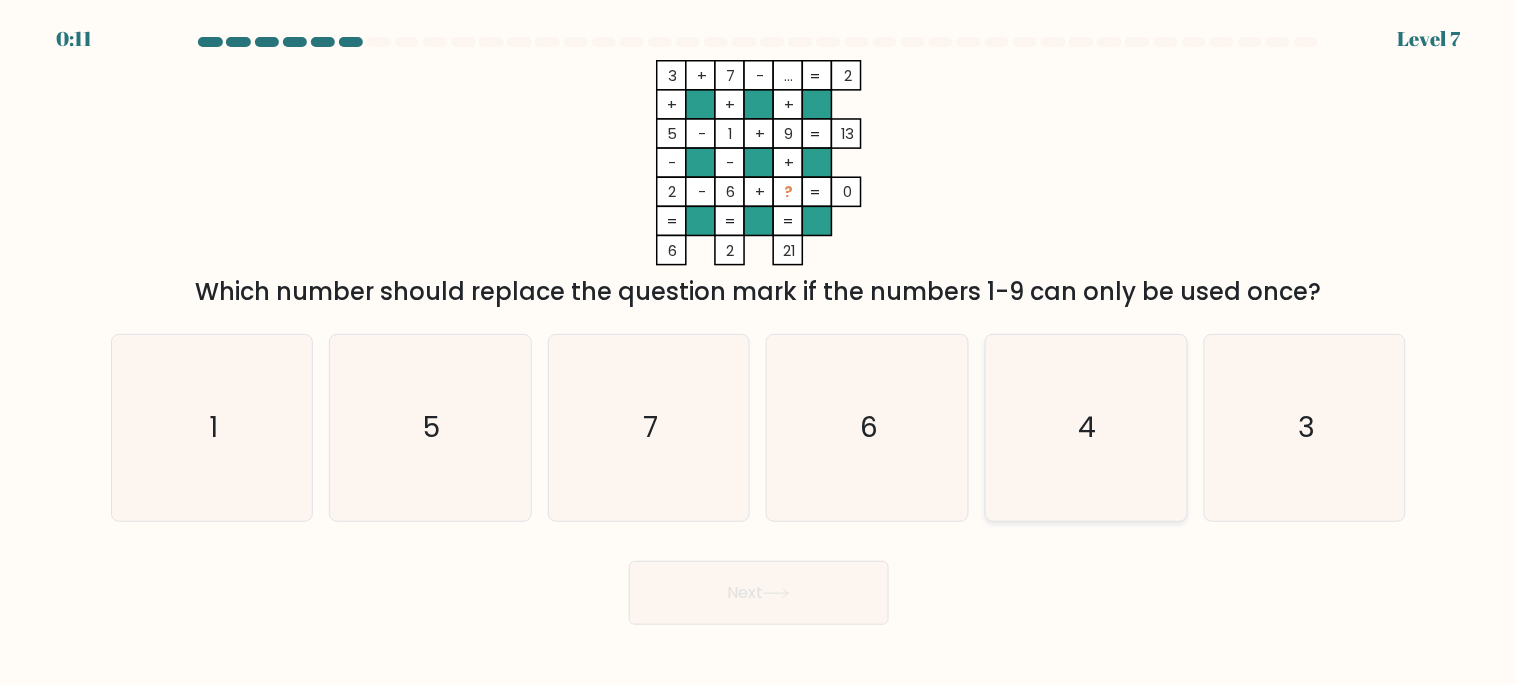 click on "4" 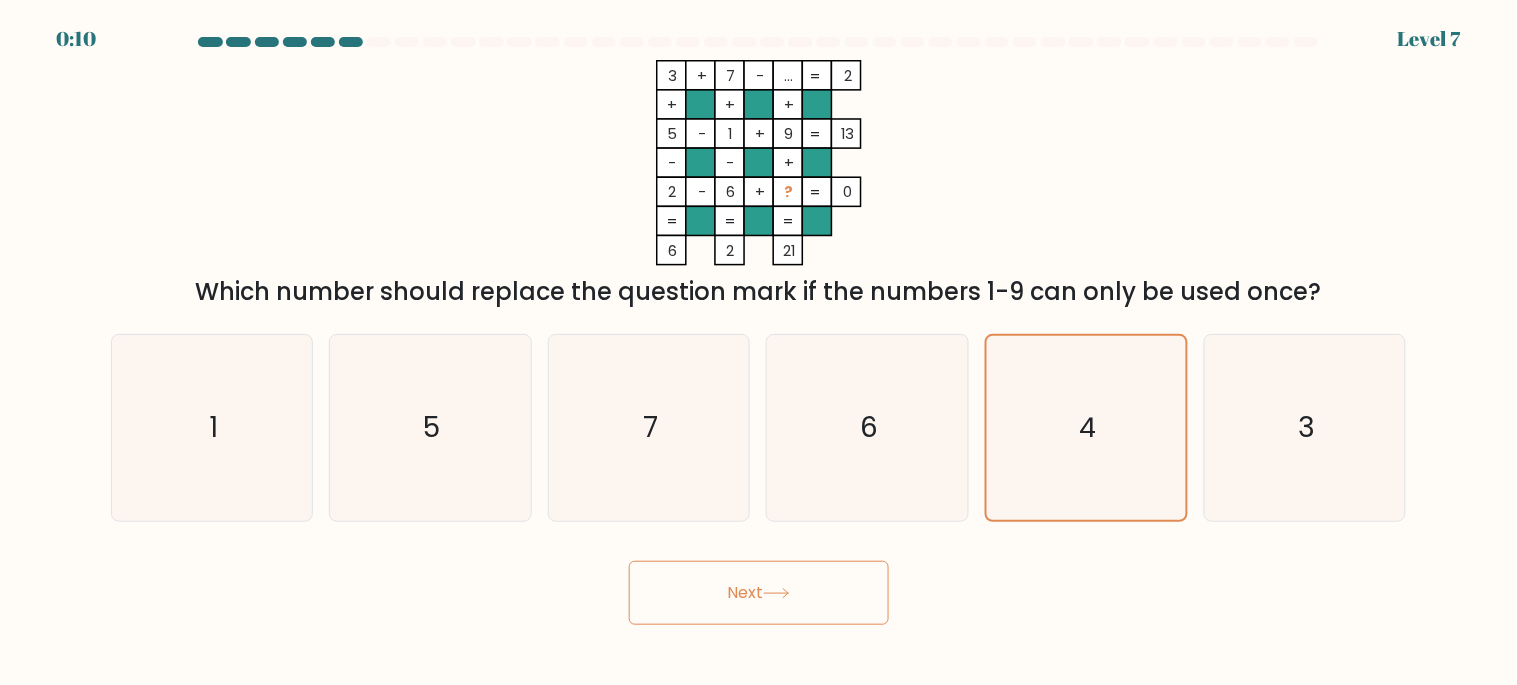 click on "Next" at bounding box center (759, 593) 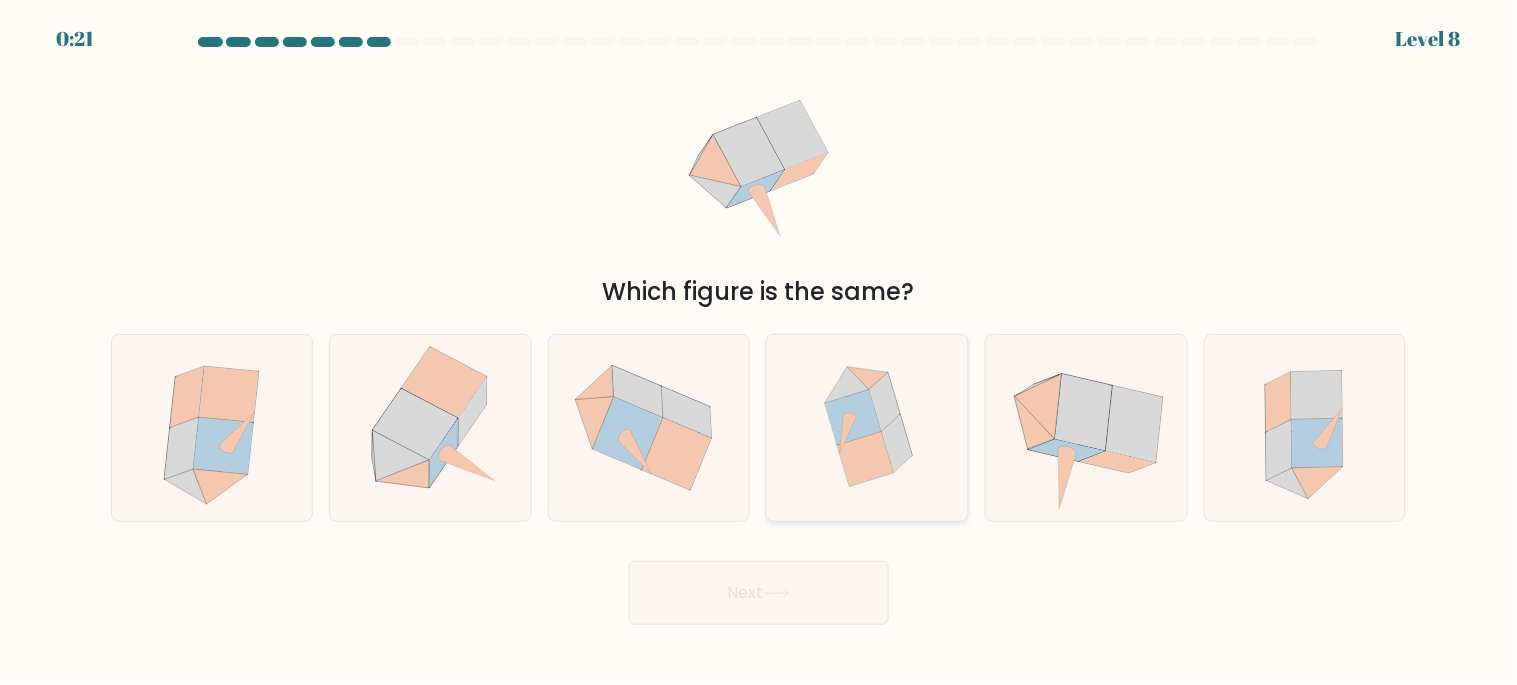 click 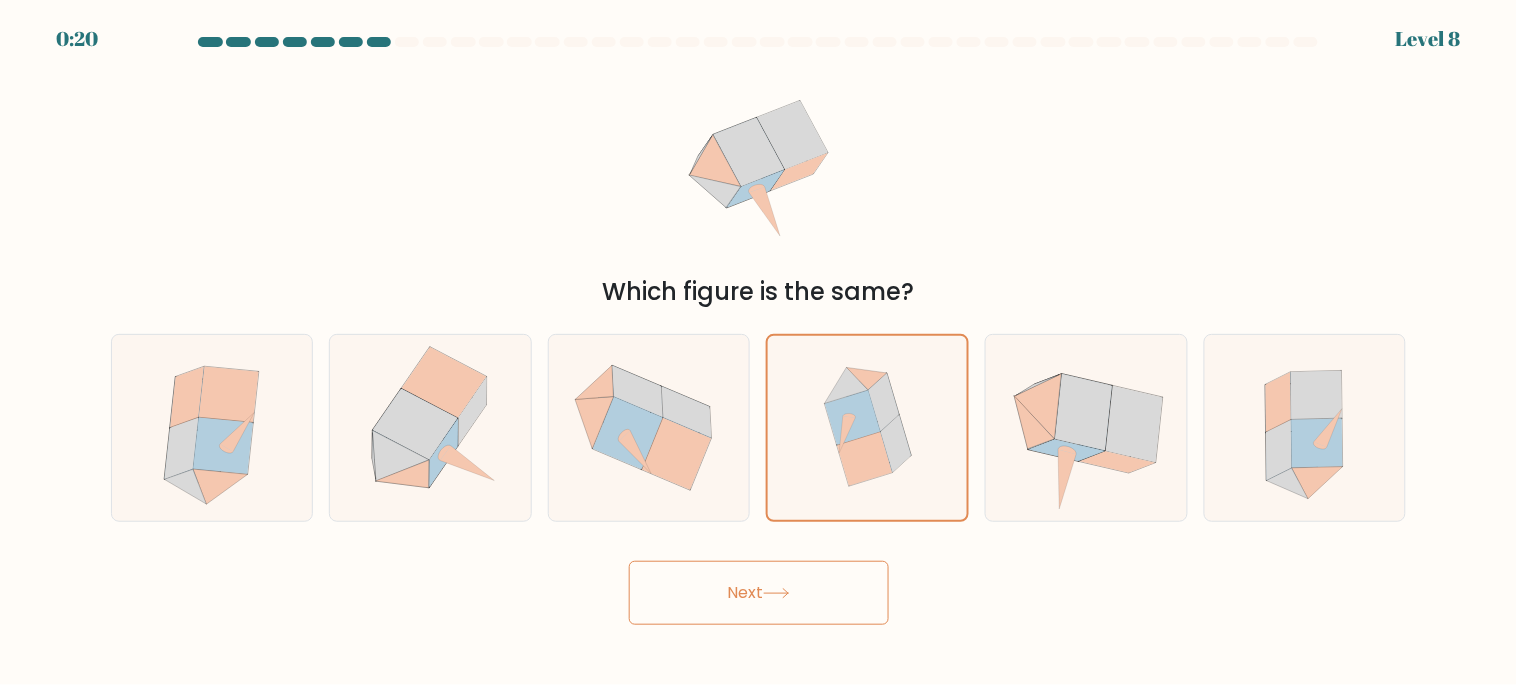 click on "Next" at bounding box center (759, 593) 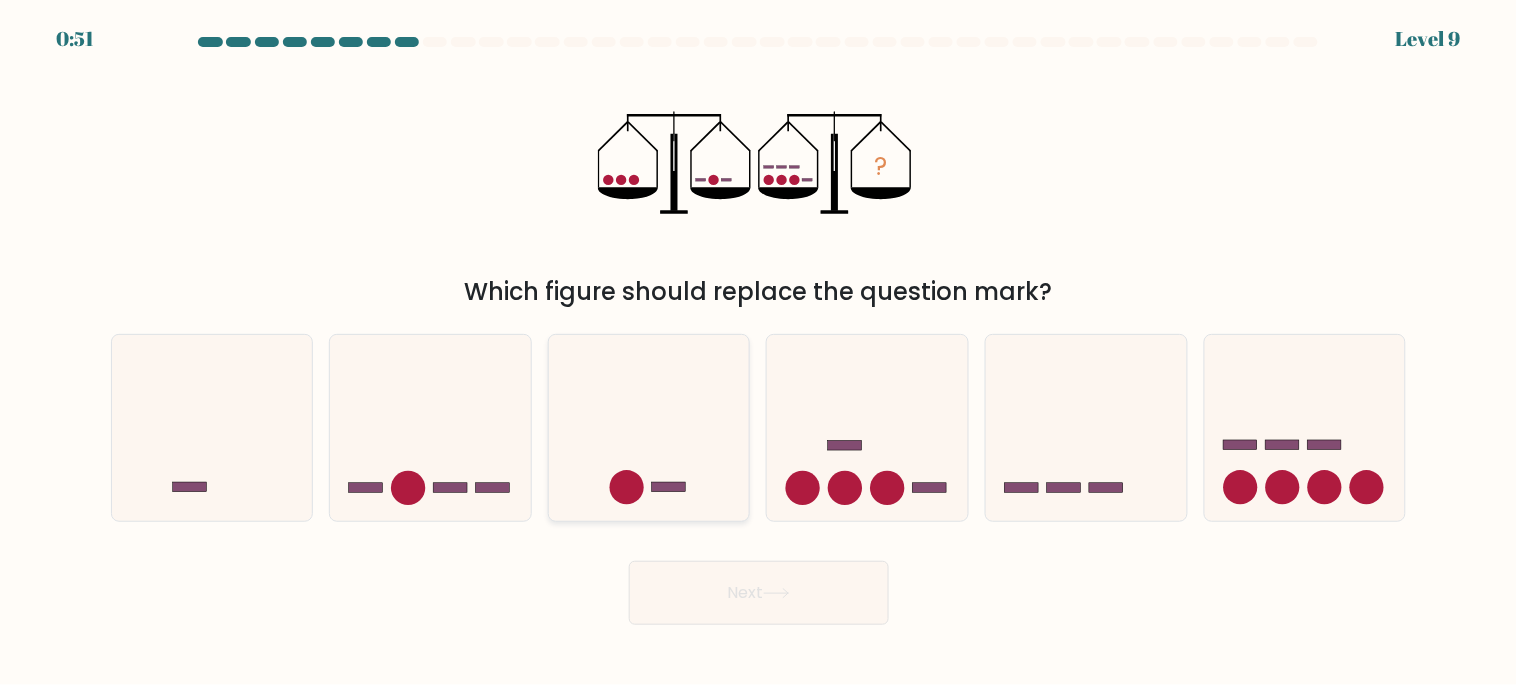 type 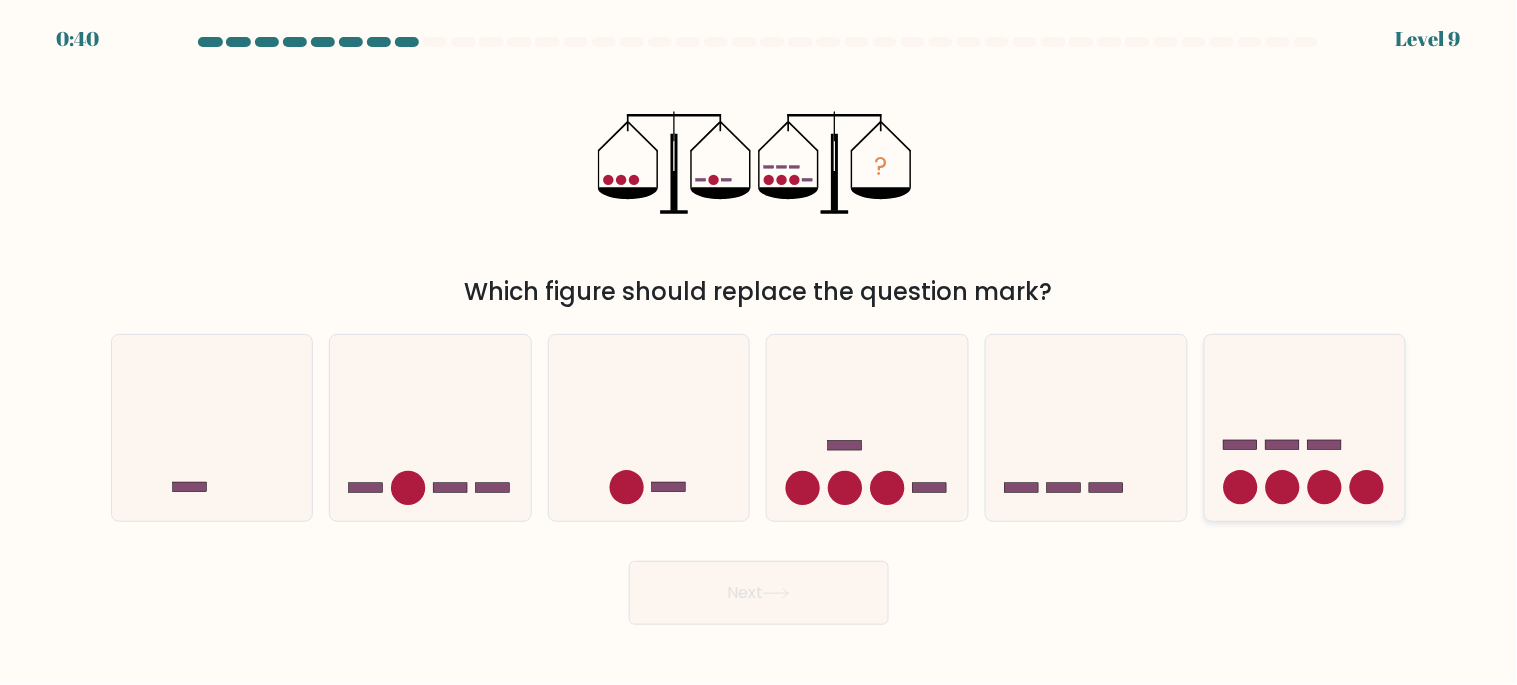 click 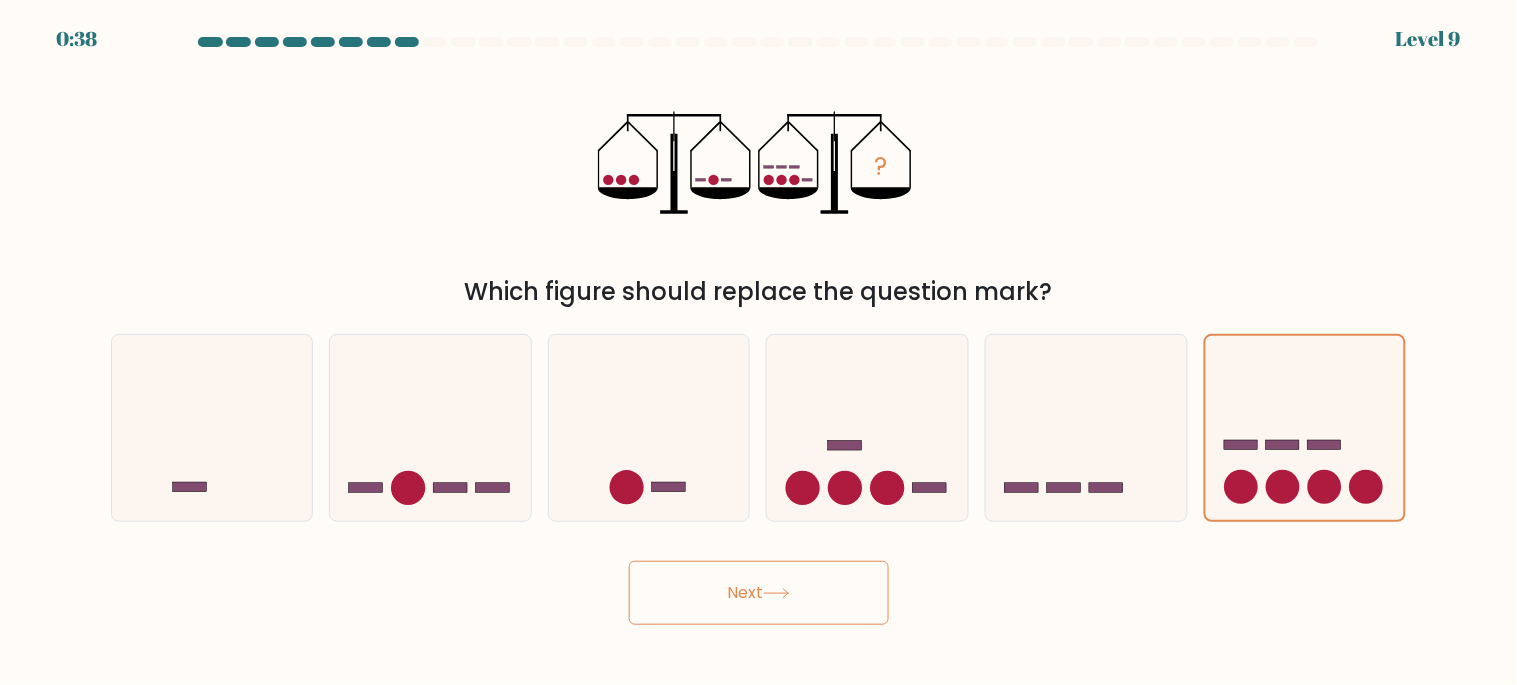 click on "Next" at bounding box center [759, 593] 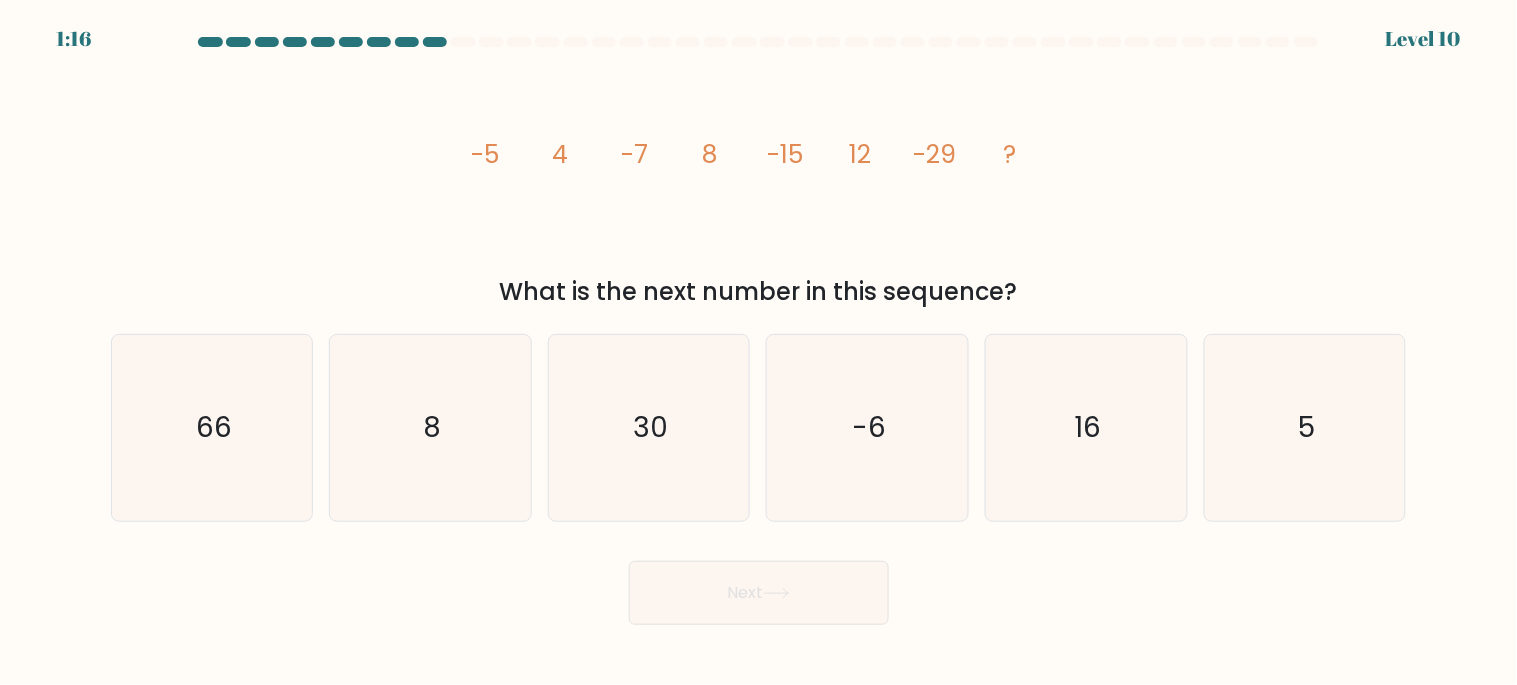 drag, startPoint x: 1024, startPoint y: 302, endPoint x: 420, endPoint y: 123, distance: 629.9659 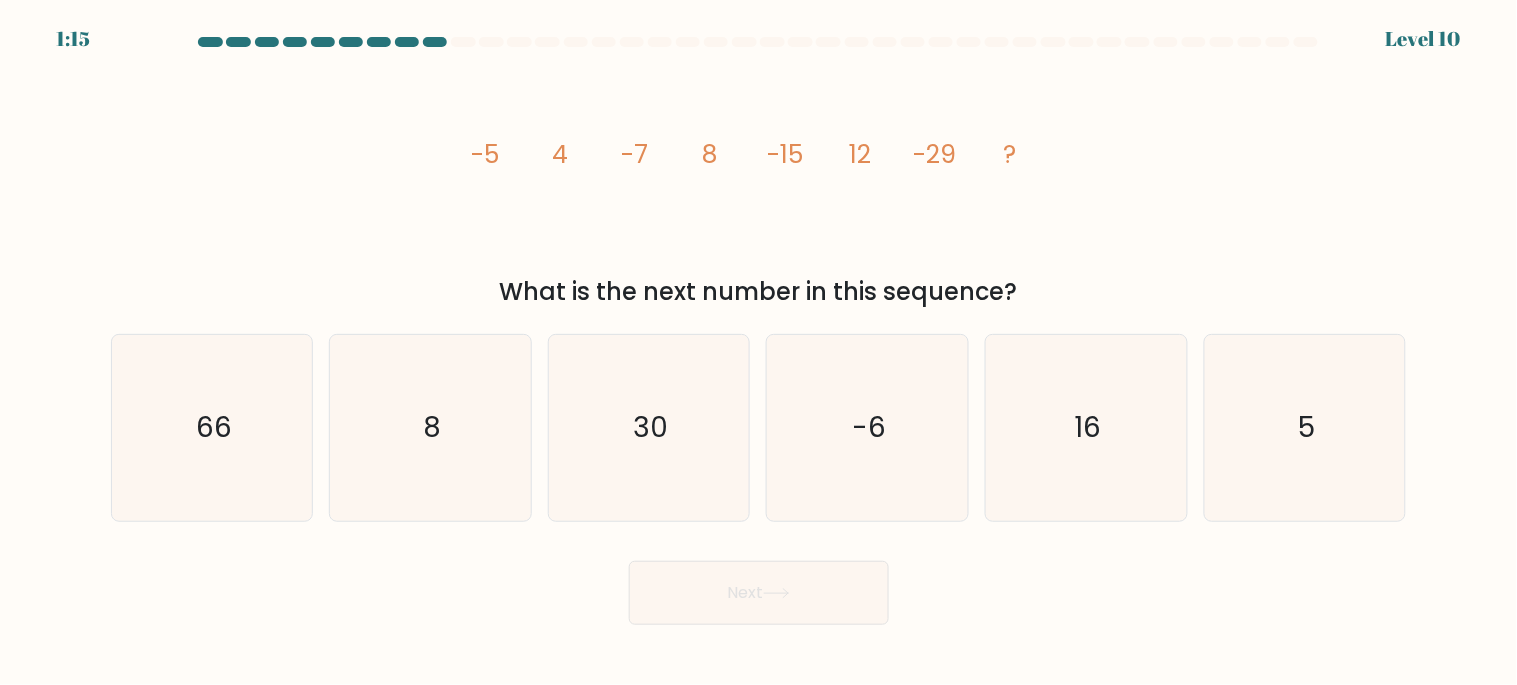 copy on "-5
4
-7
8
-15
12
-29
?
What is the next number in this sequence?" 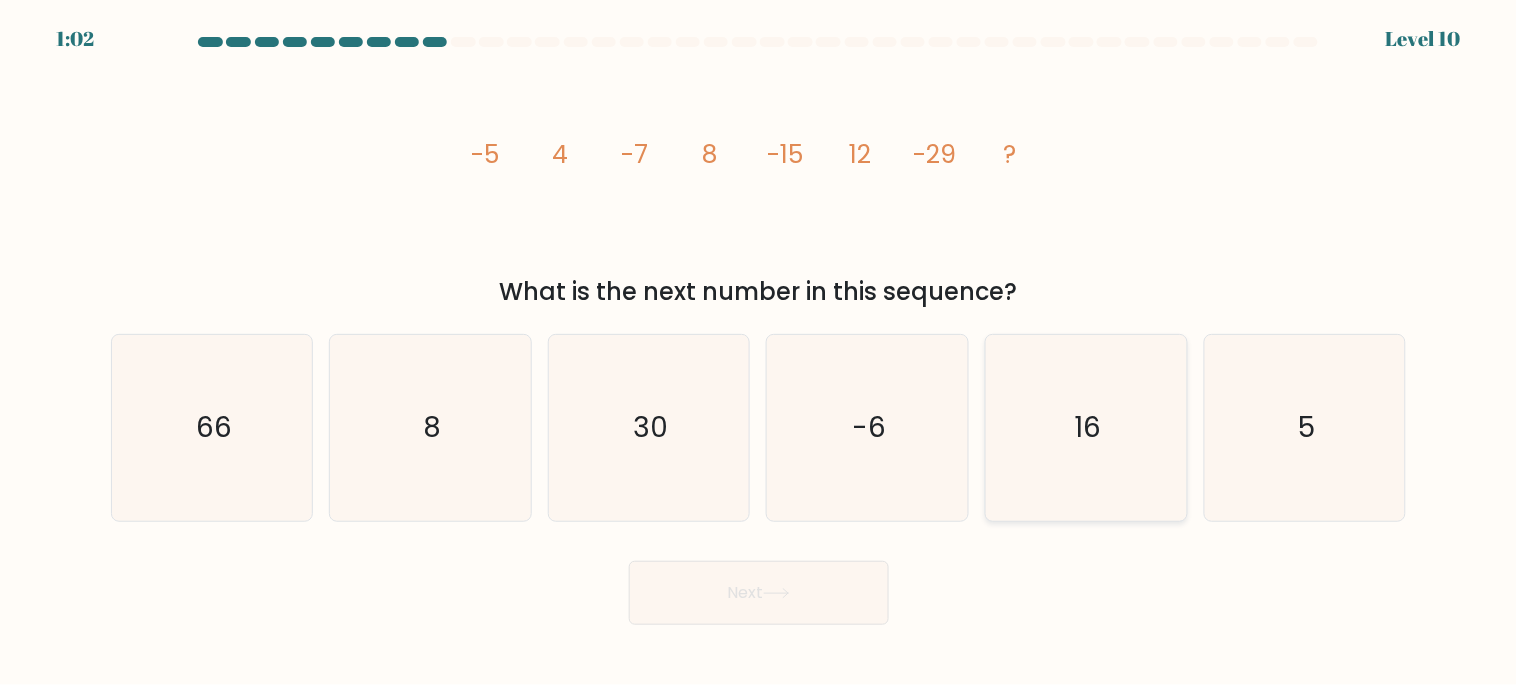 click on "16" 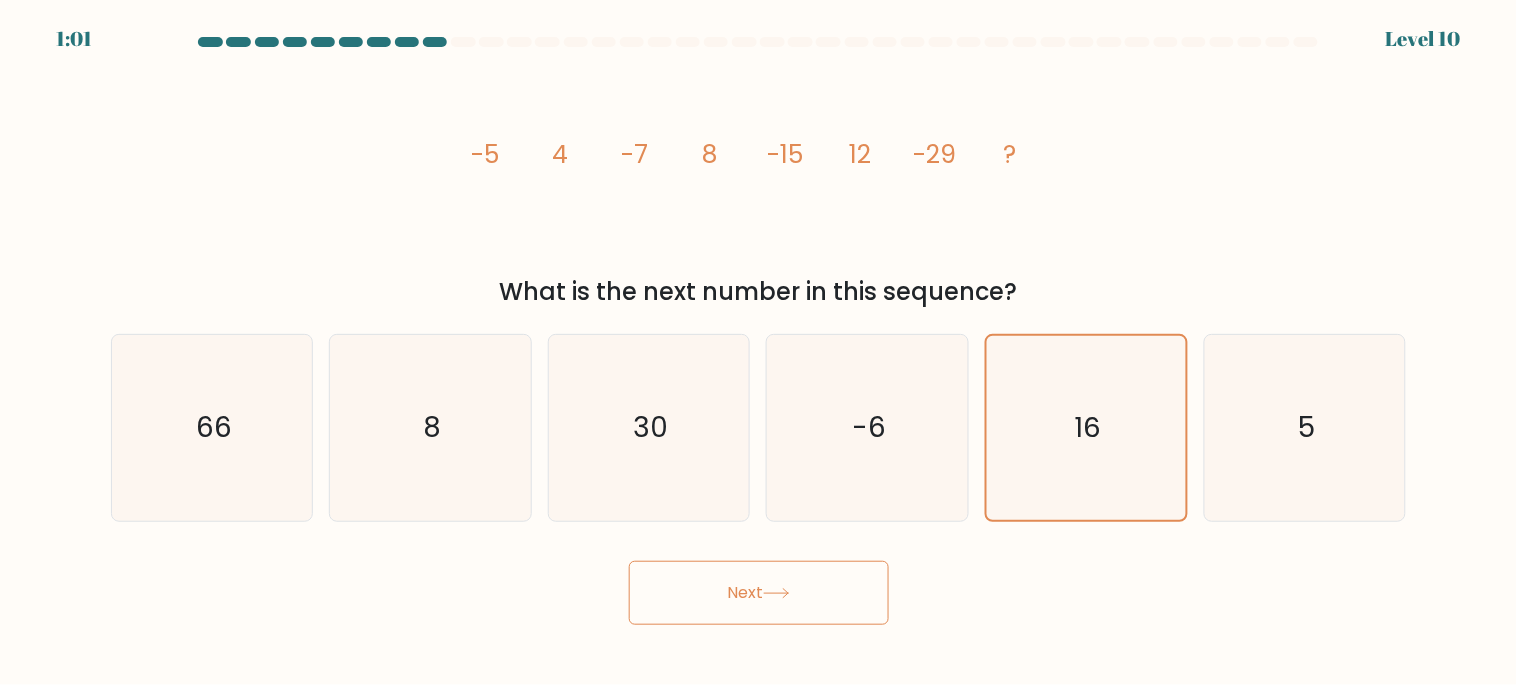 click on "Next" at bounding box center (759, 593) 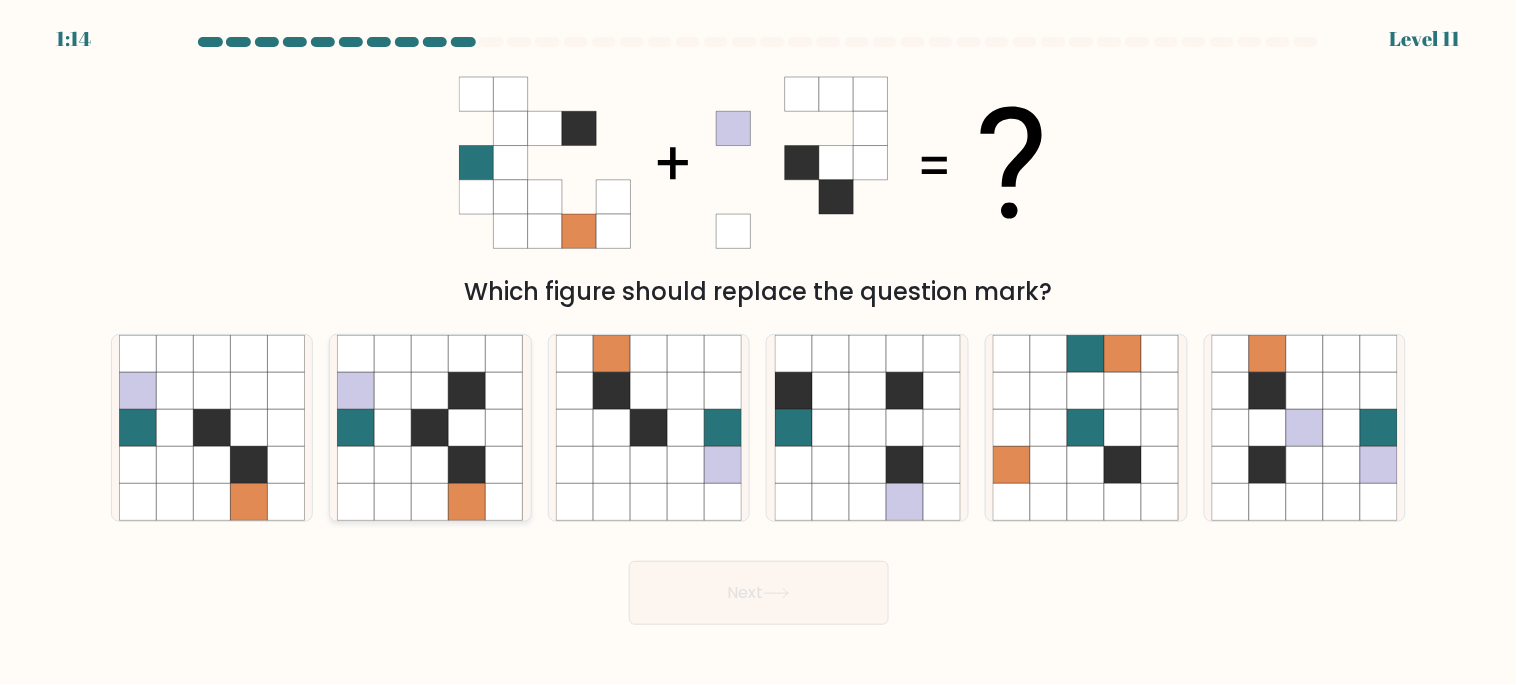 click 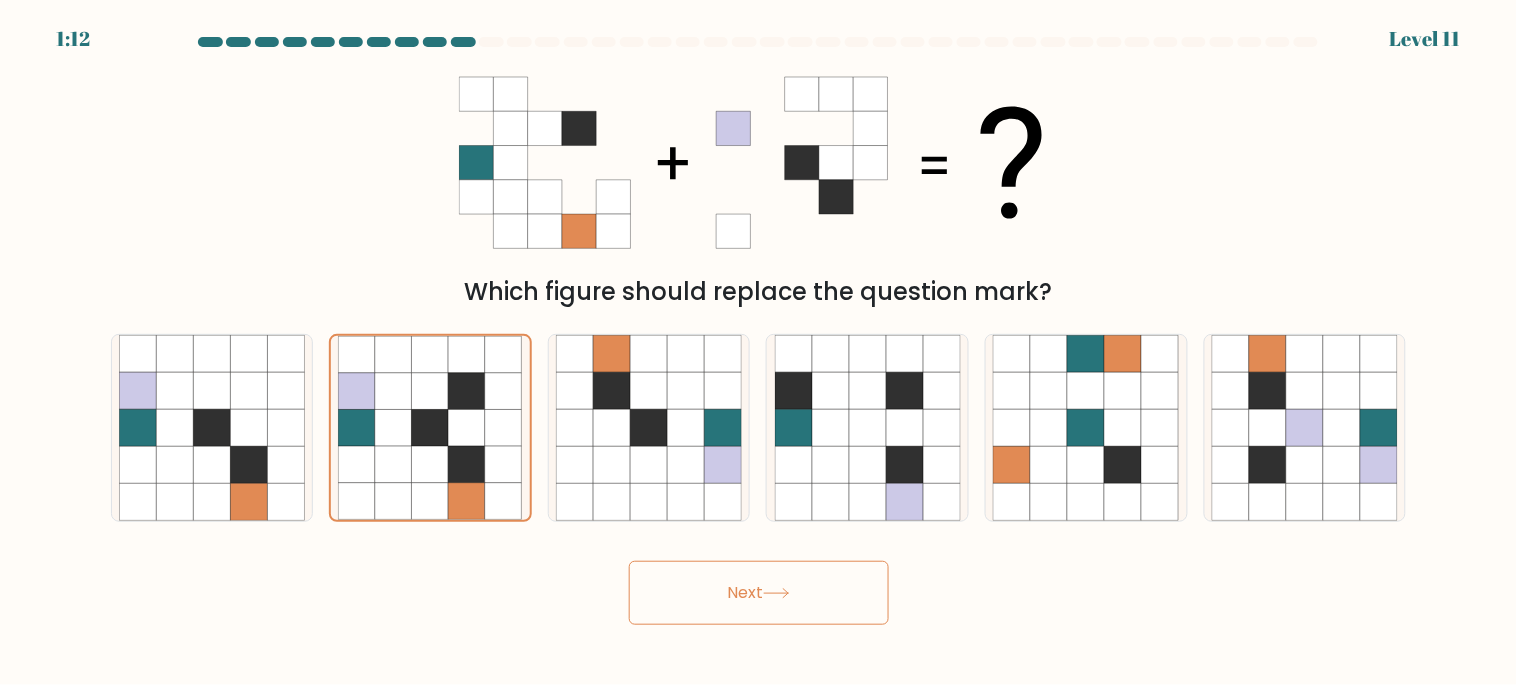 click on "Next" at bounding box center (759, 593) 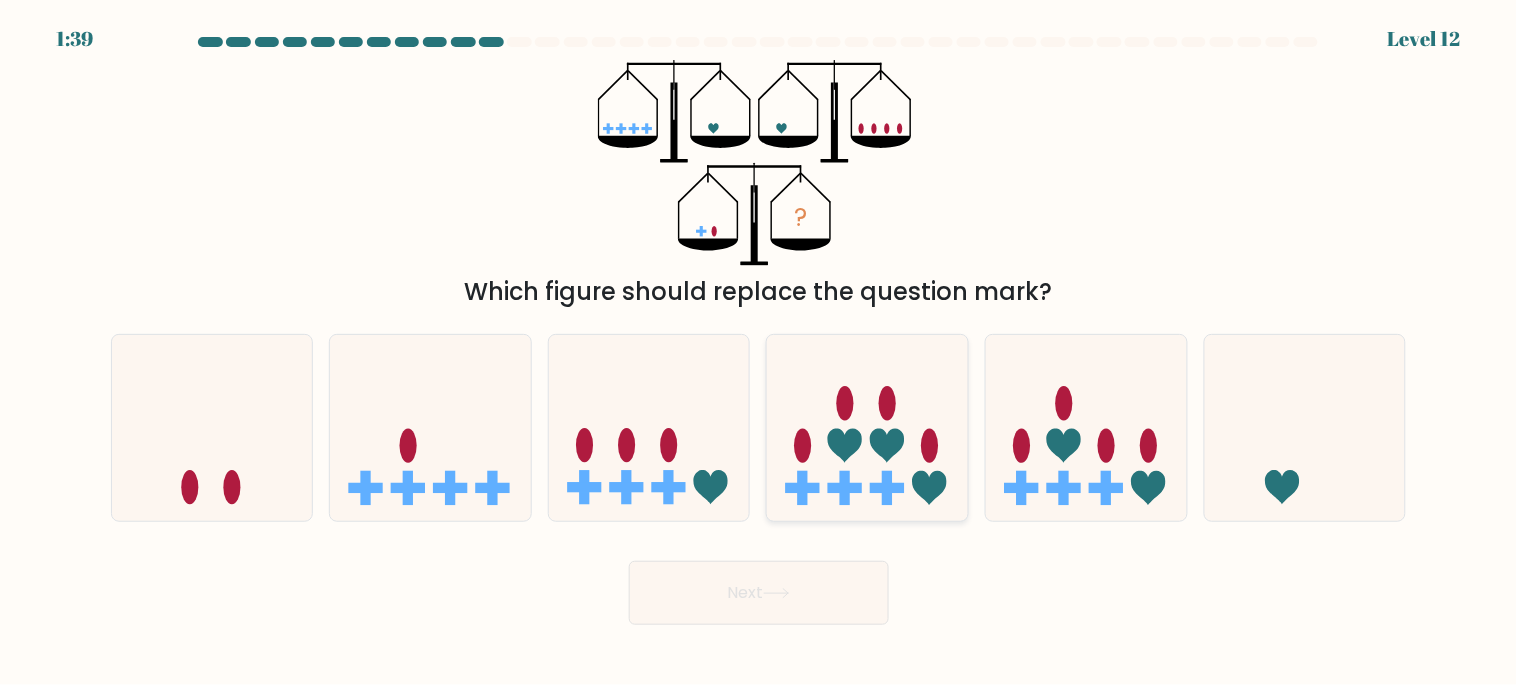 click 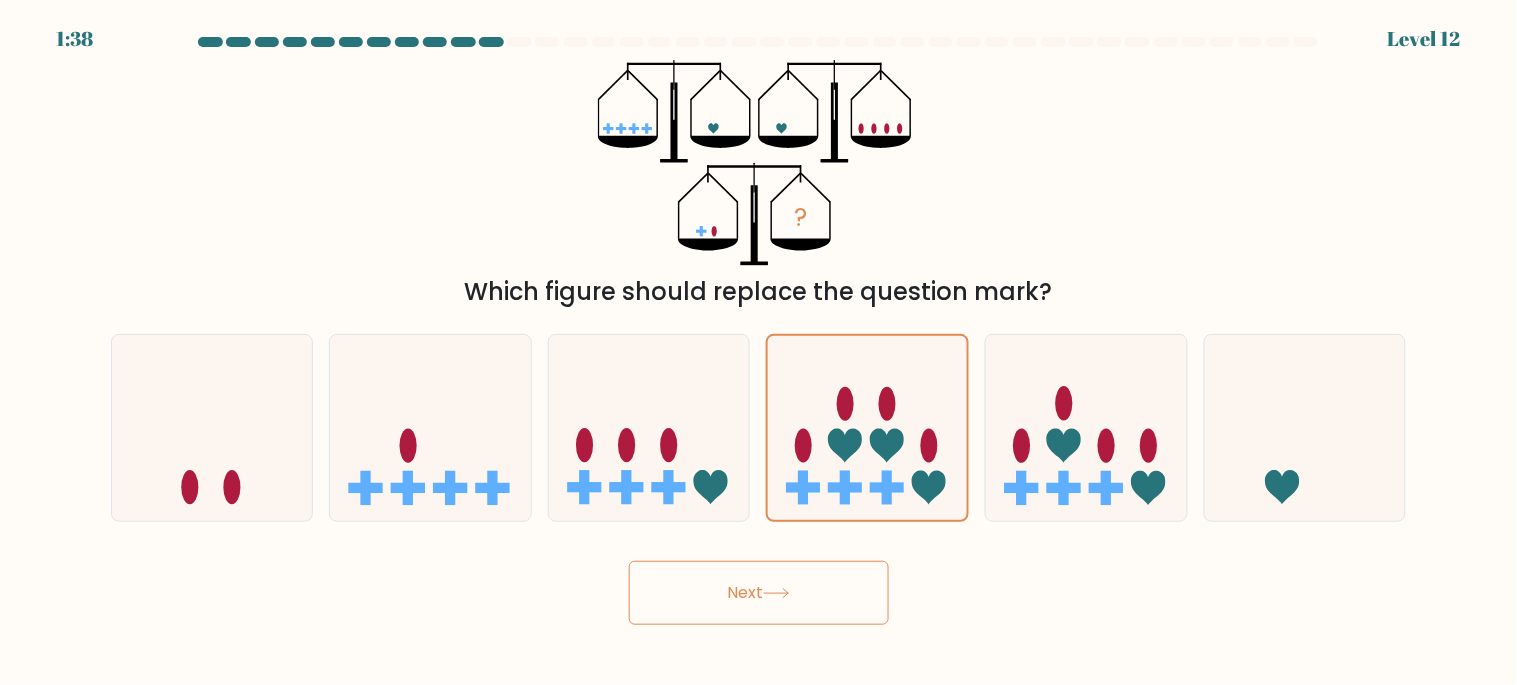 click on "Next" at bounding box center (759, 593) 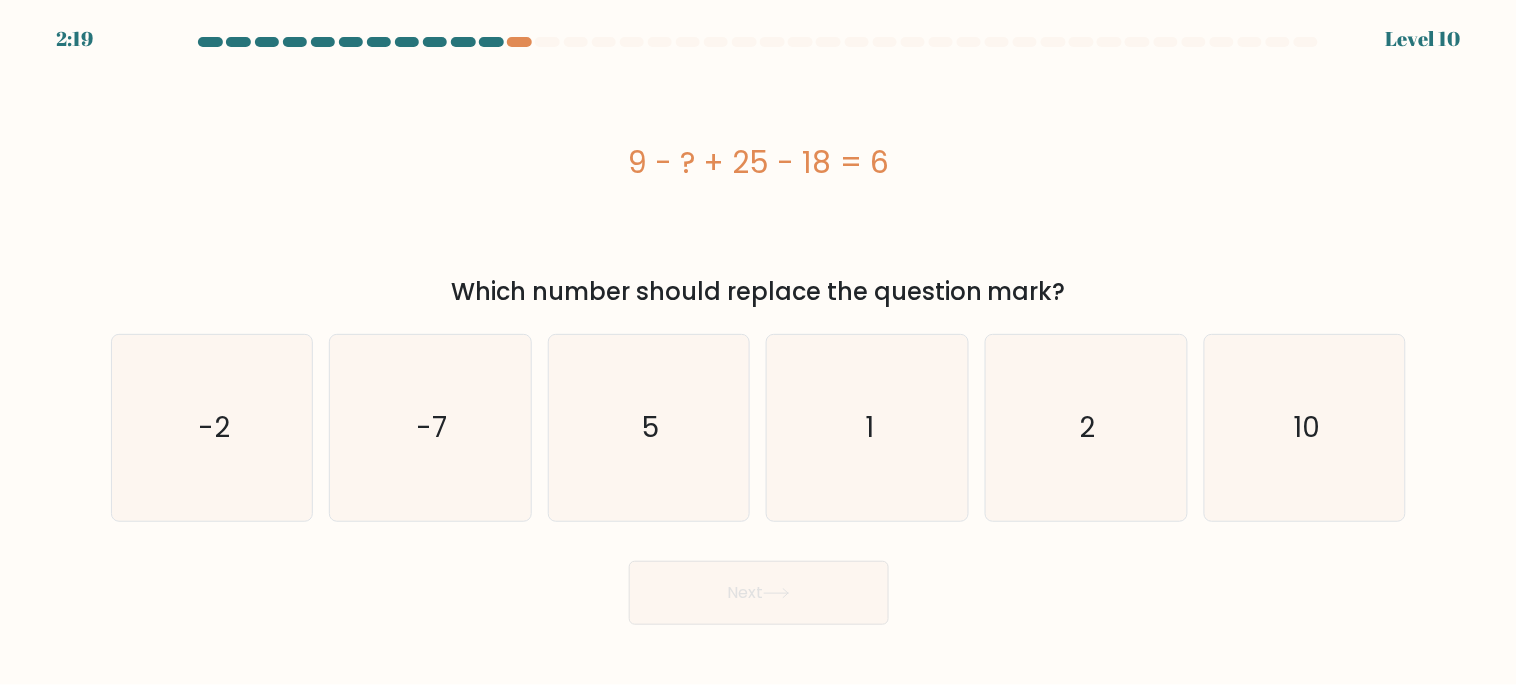drag, startPoint x: 1066, startPoint y: 297, endPoint x: 591, endPoint y: 164, distance: 493.26868 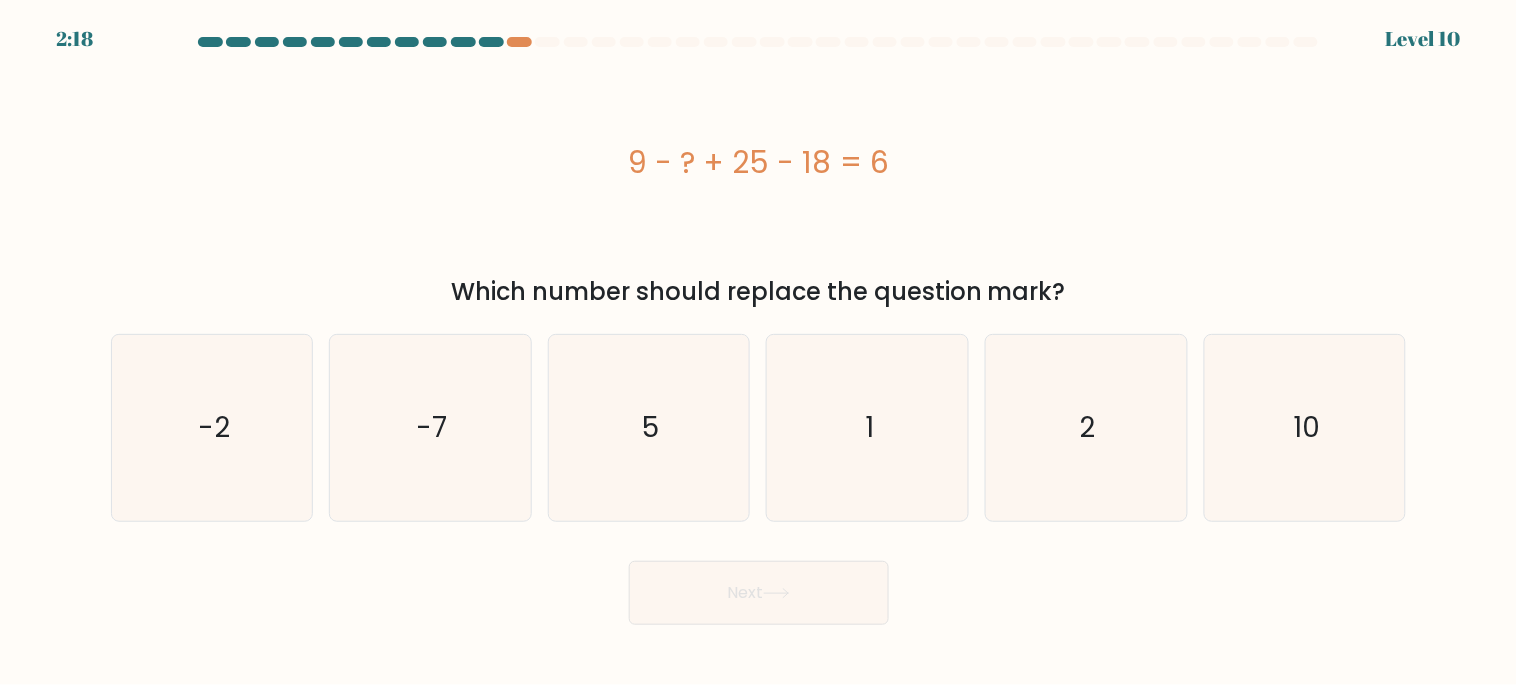 copy on "9 - ? + 25 - 18 = 6
Which number should replace the question mark?" 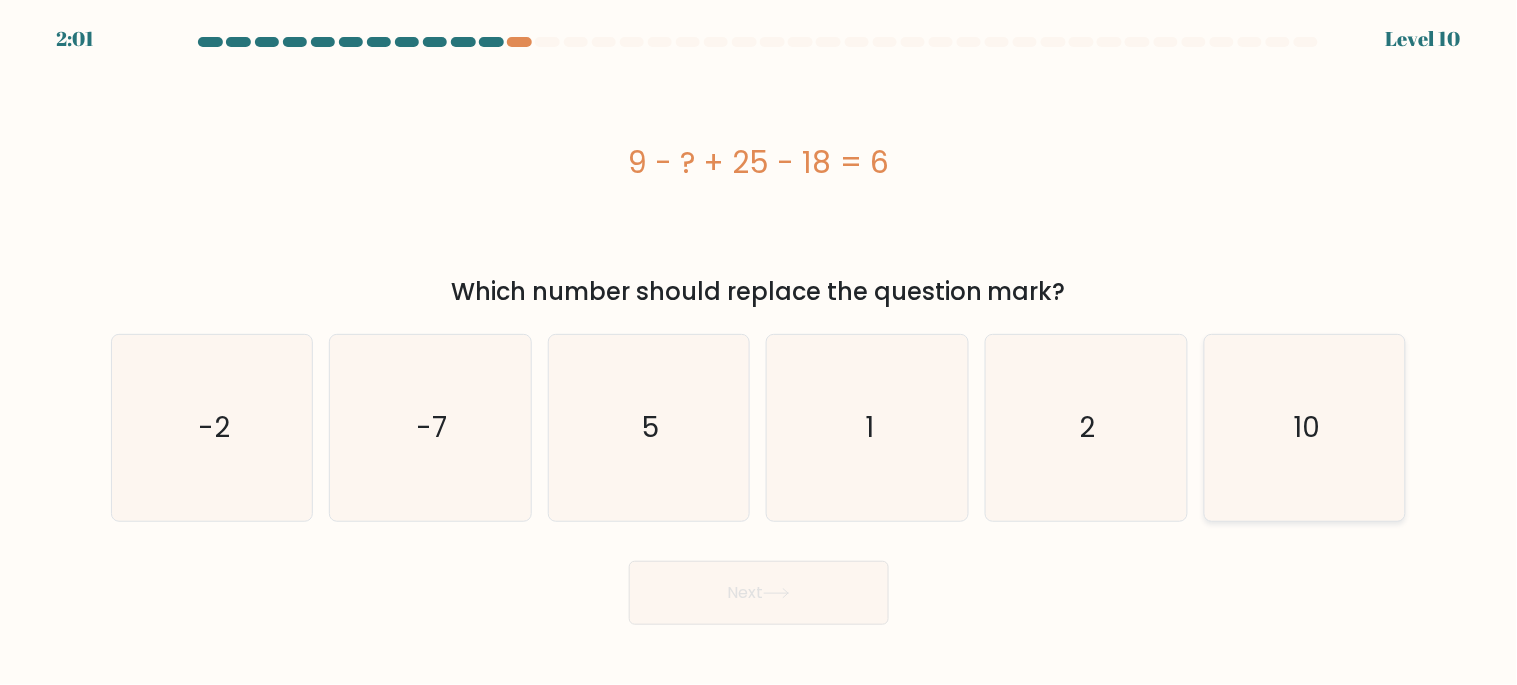 click on "10" 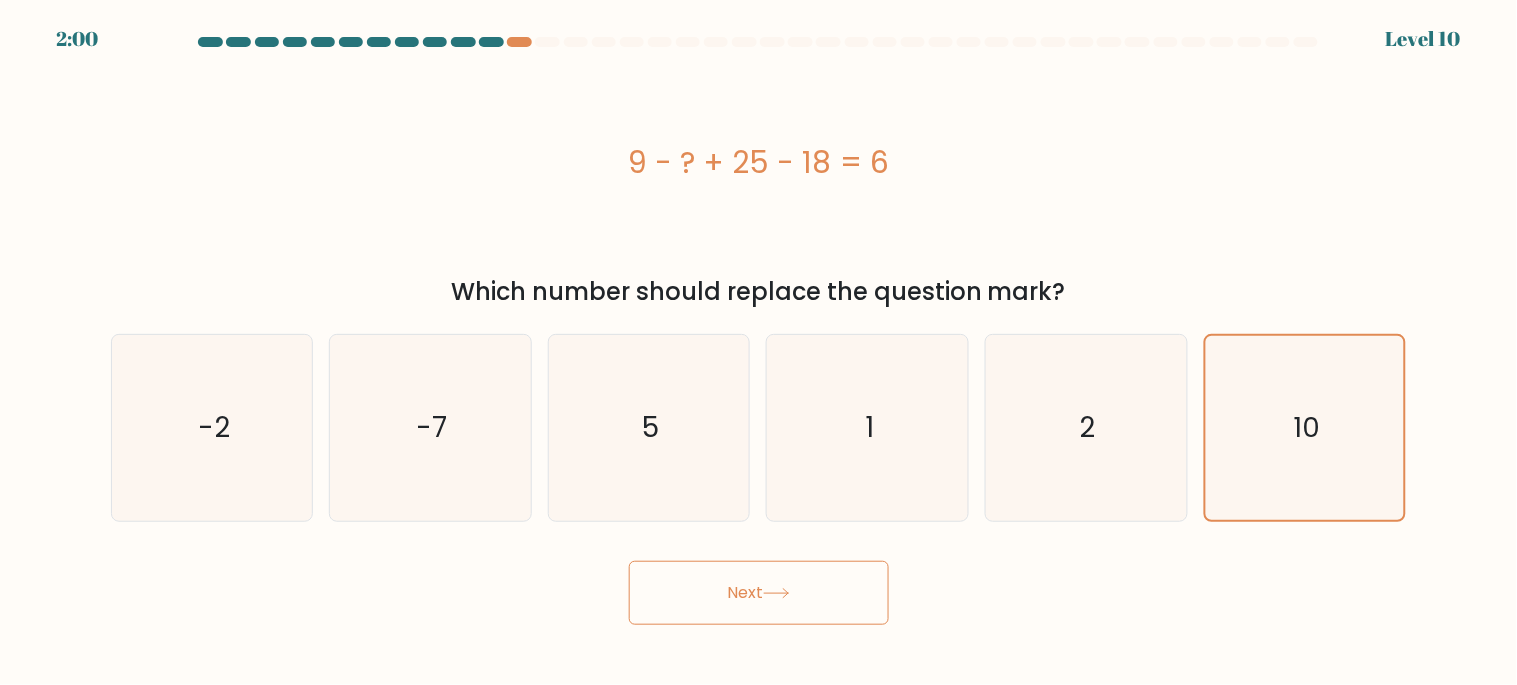 click 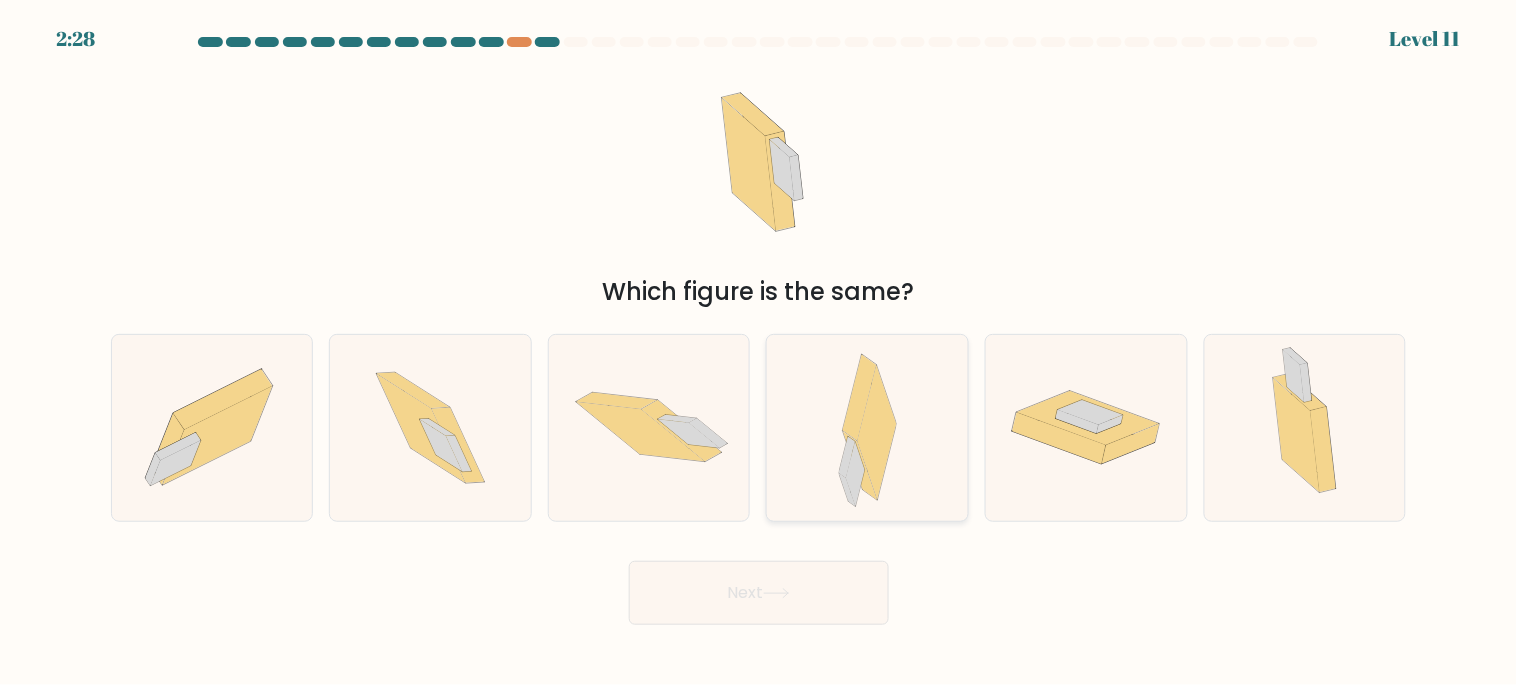 click 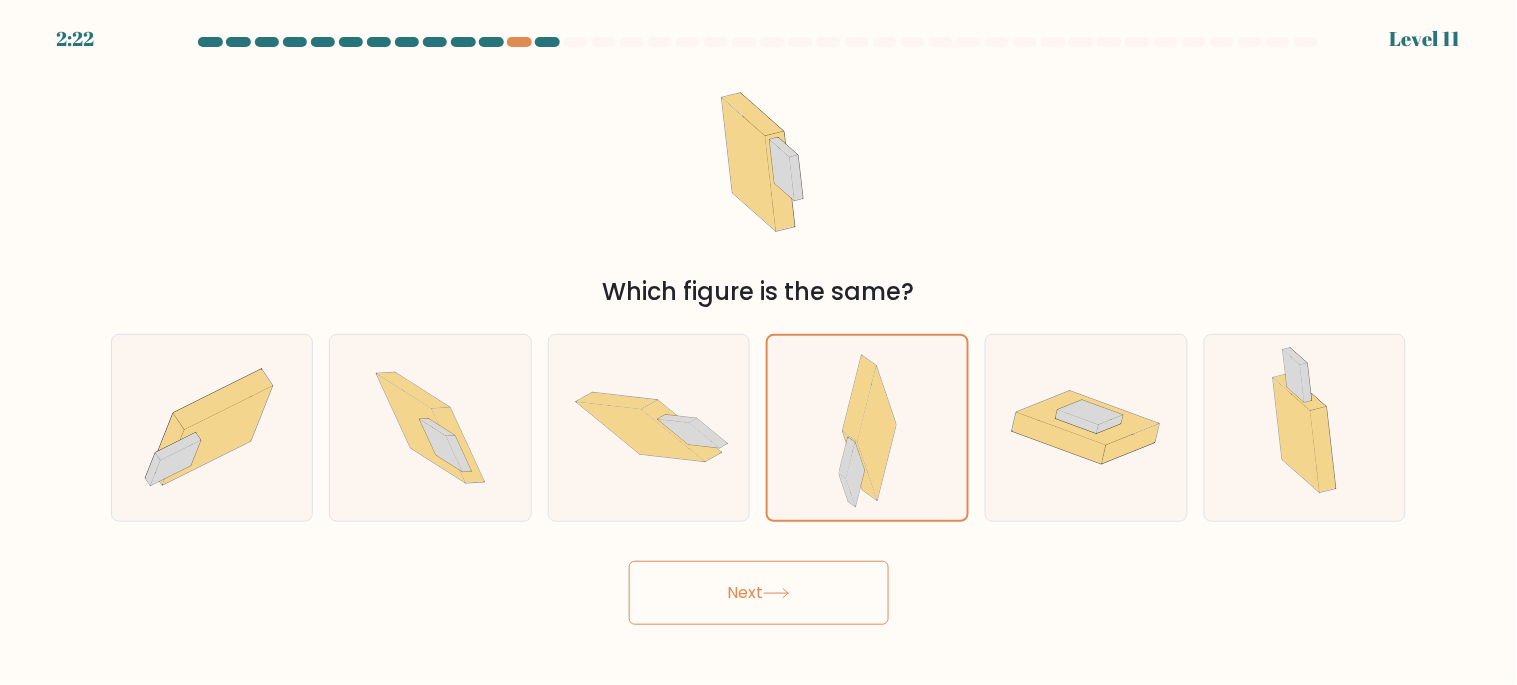click on "Next" at bounding box center (759, 585) 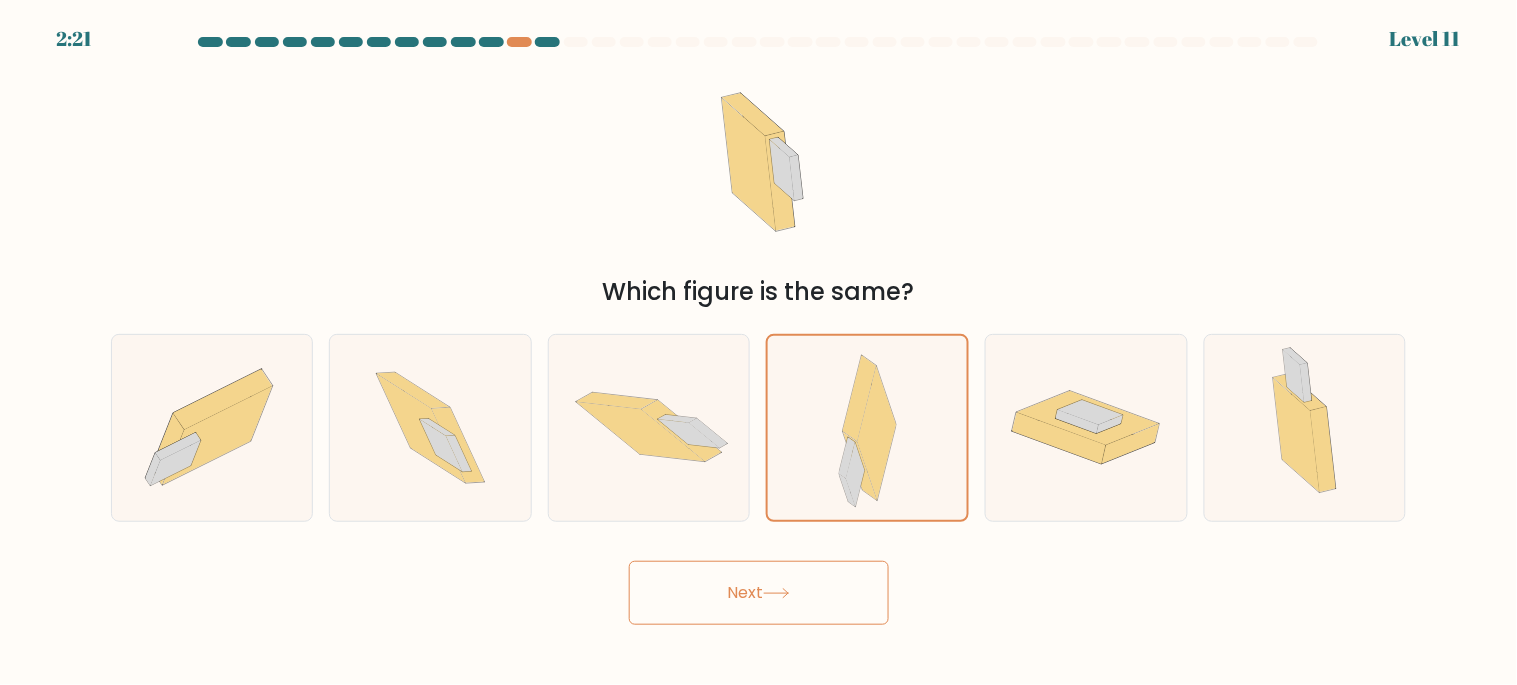 click on "Next" at bounding box center [759, 593] 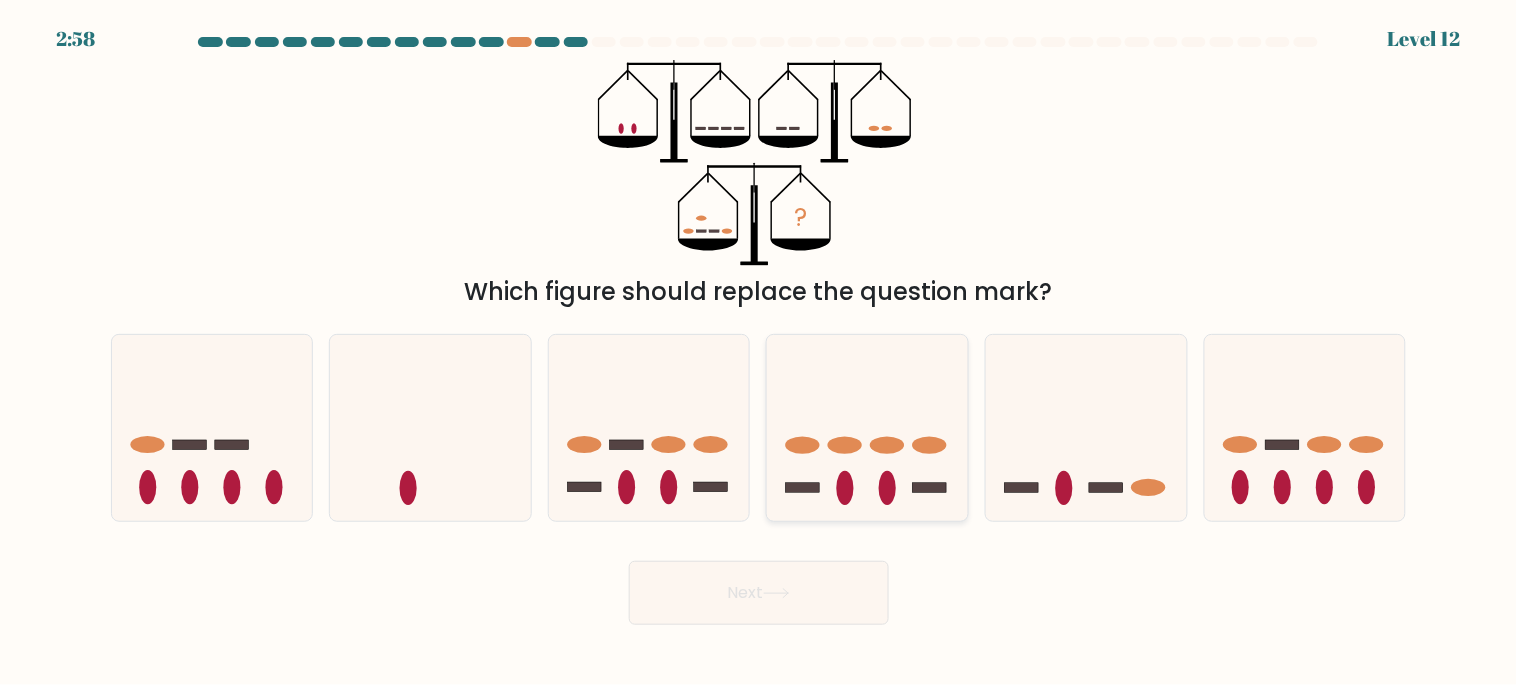 click 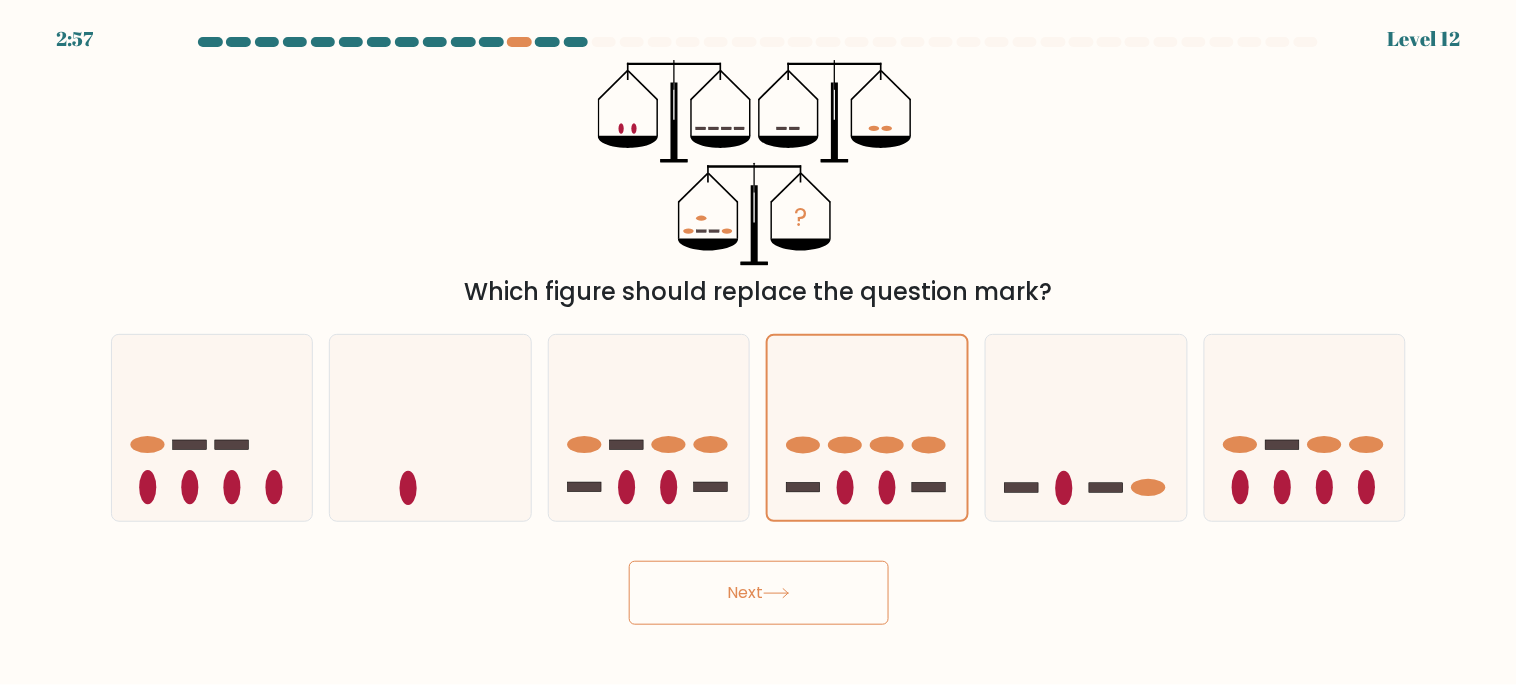 click on "Next" at bounding box center (759, 593) 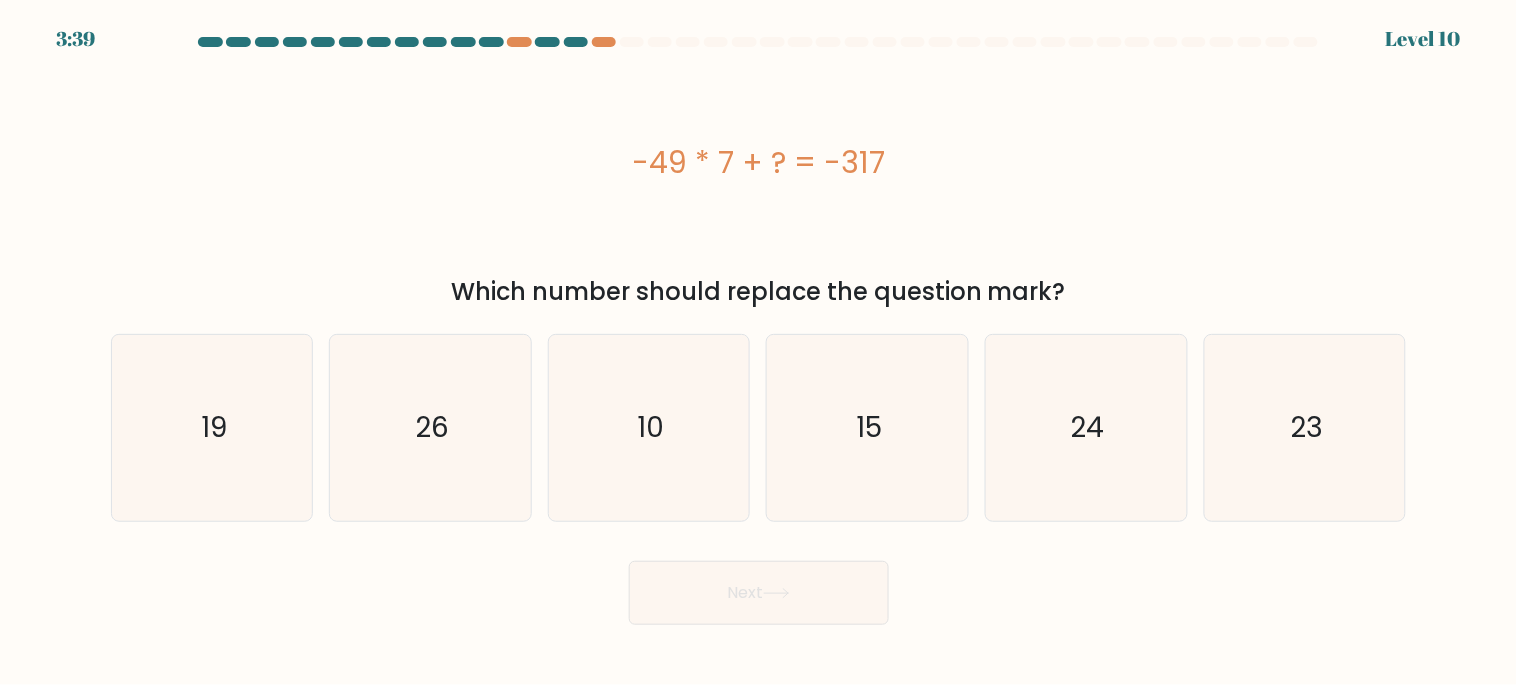 drag, startPoint x: 1087, startPoint y: 306, endPoint x: 525, endPoint y: 135, distance: 587.43933 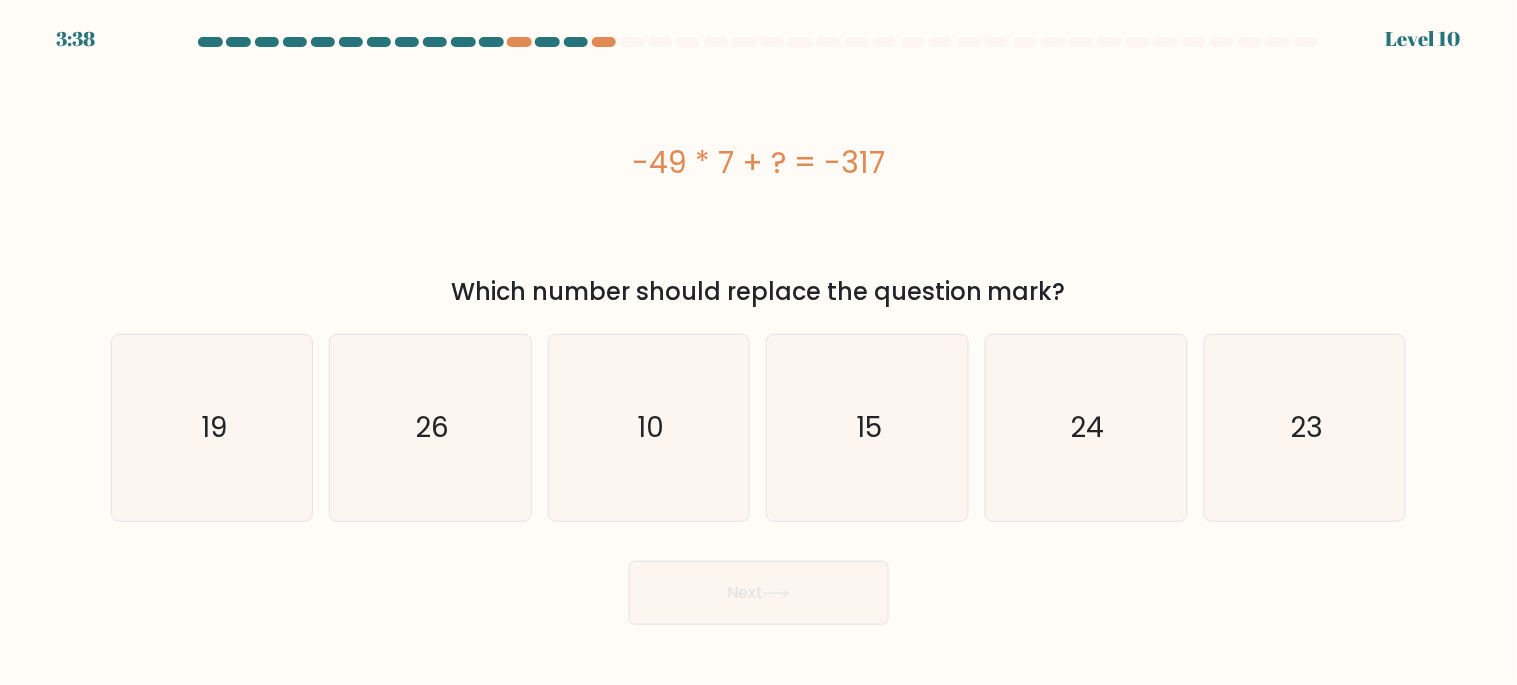 copy on "-49 * 7 + ? = -317
Which number should replace the question mark?" 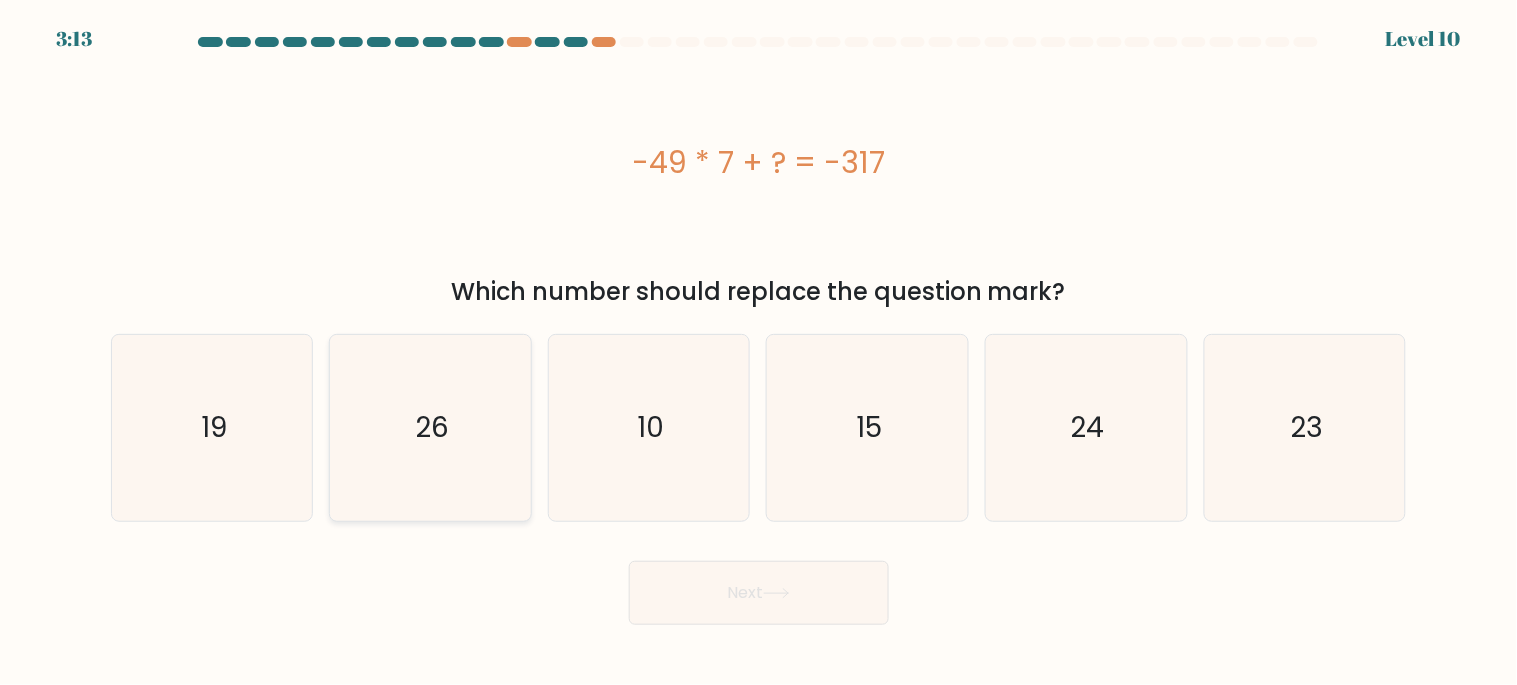 click on "26" at bounding box center [430, 428] 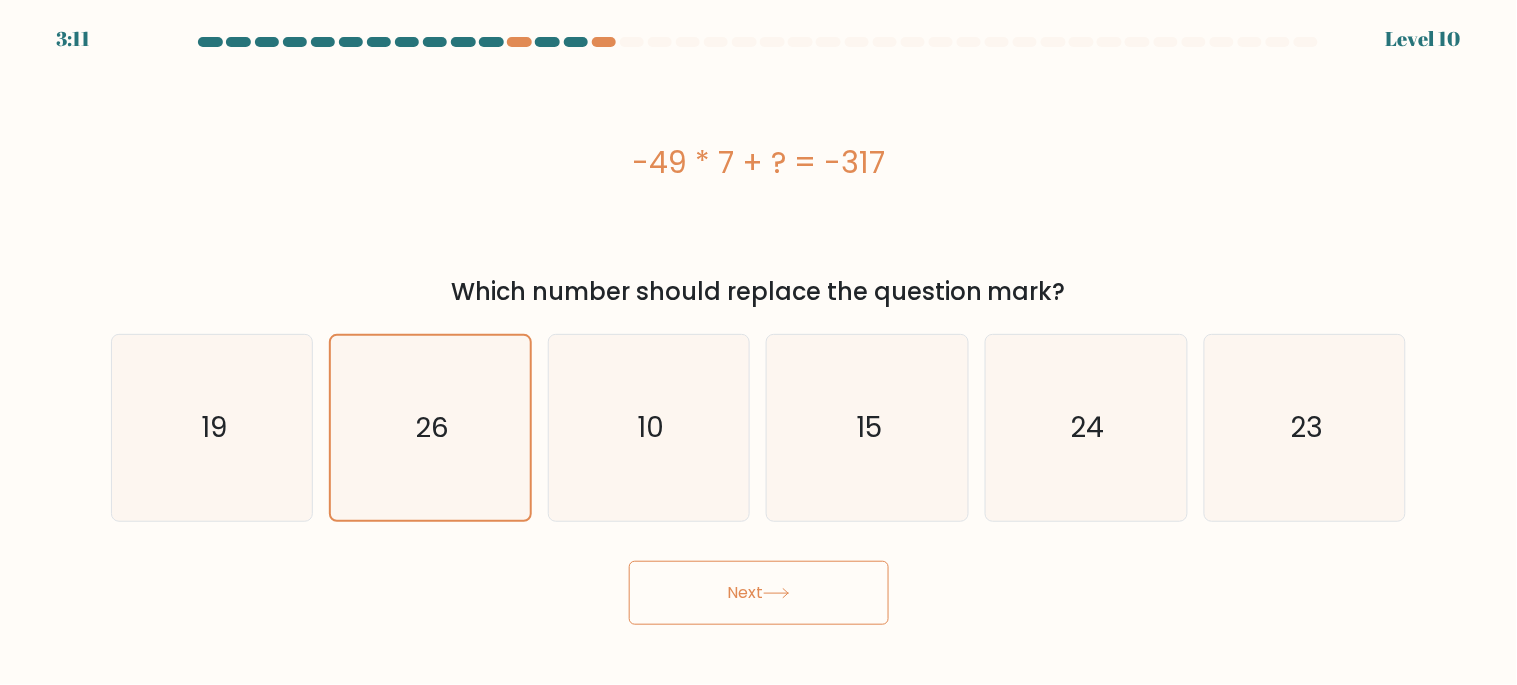 click on "Next" at bounding box center [759, 593] 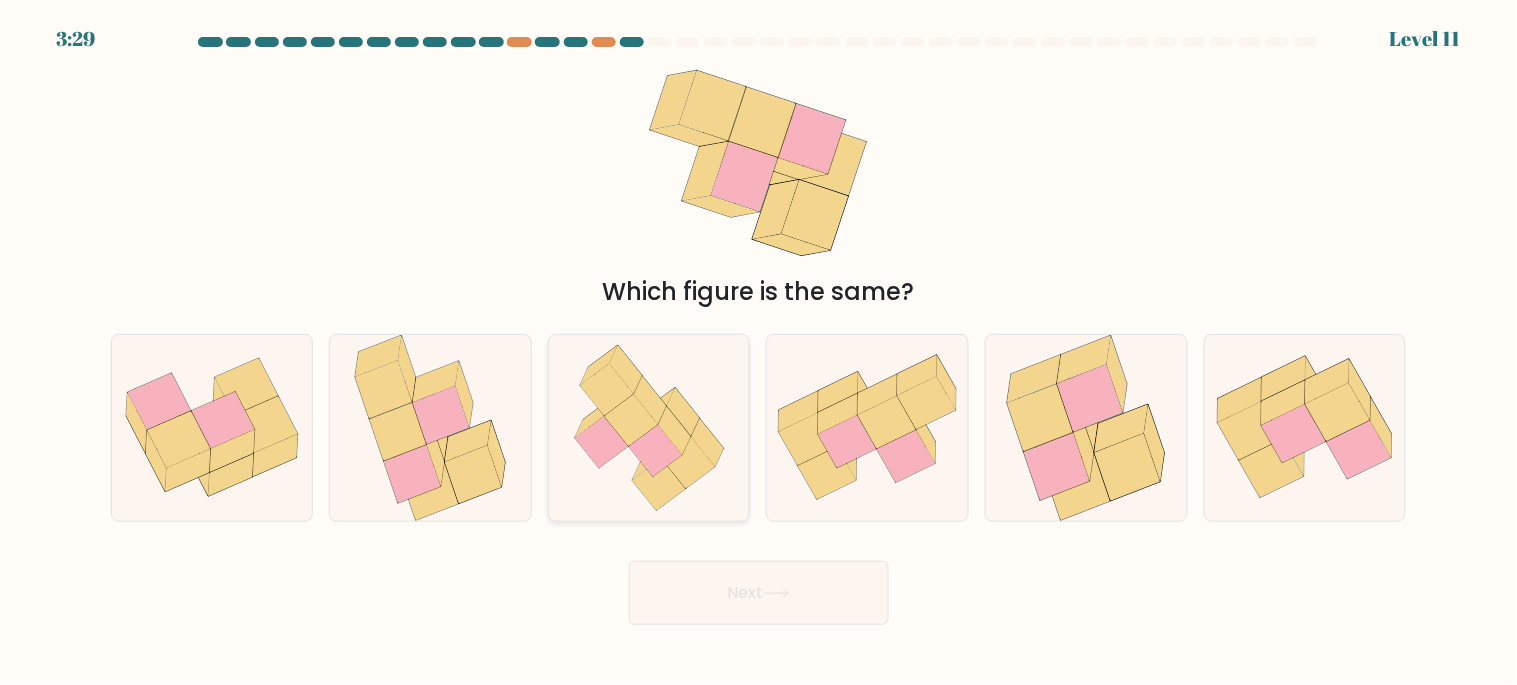 click 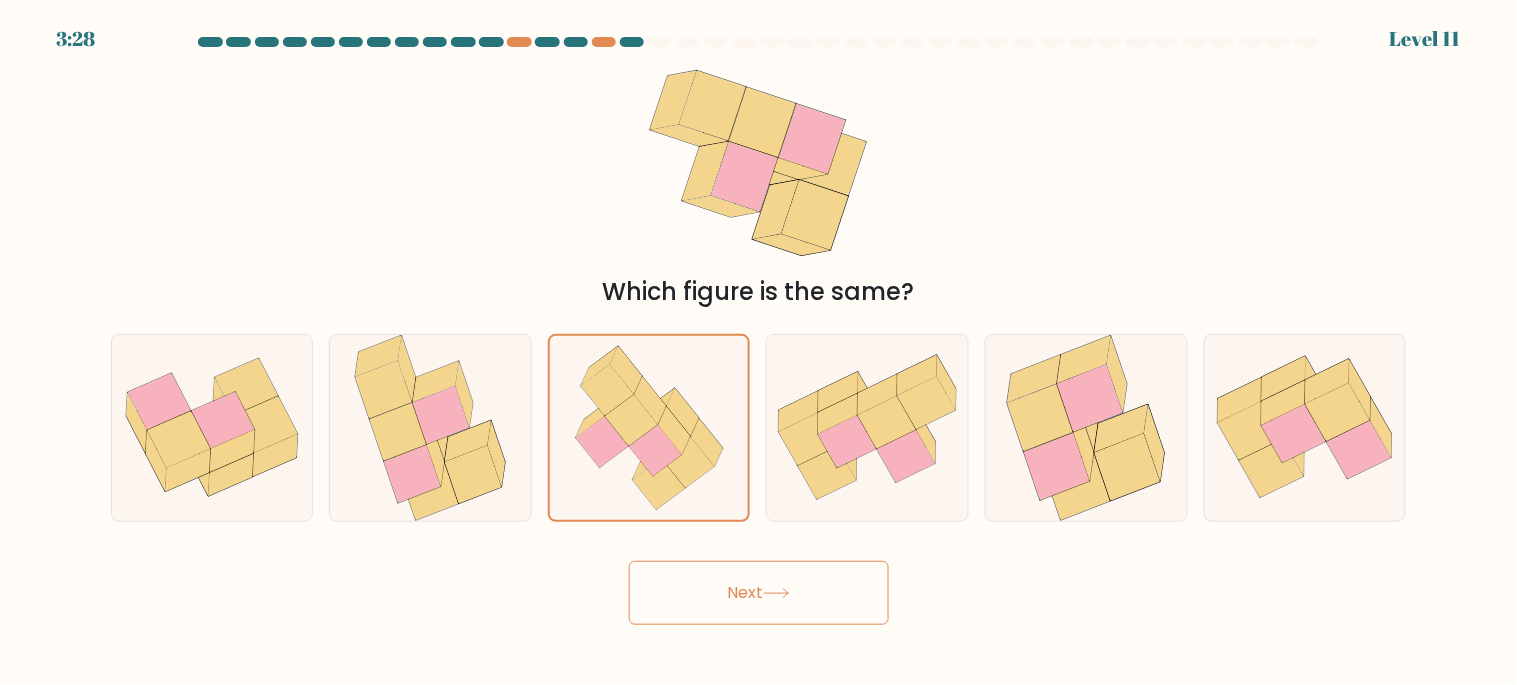 click on "Next" at bounding box center (759, 593) 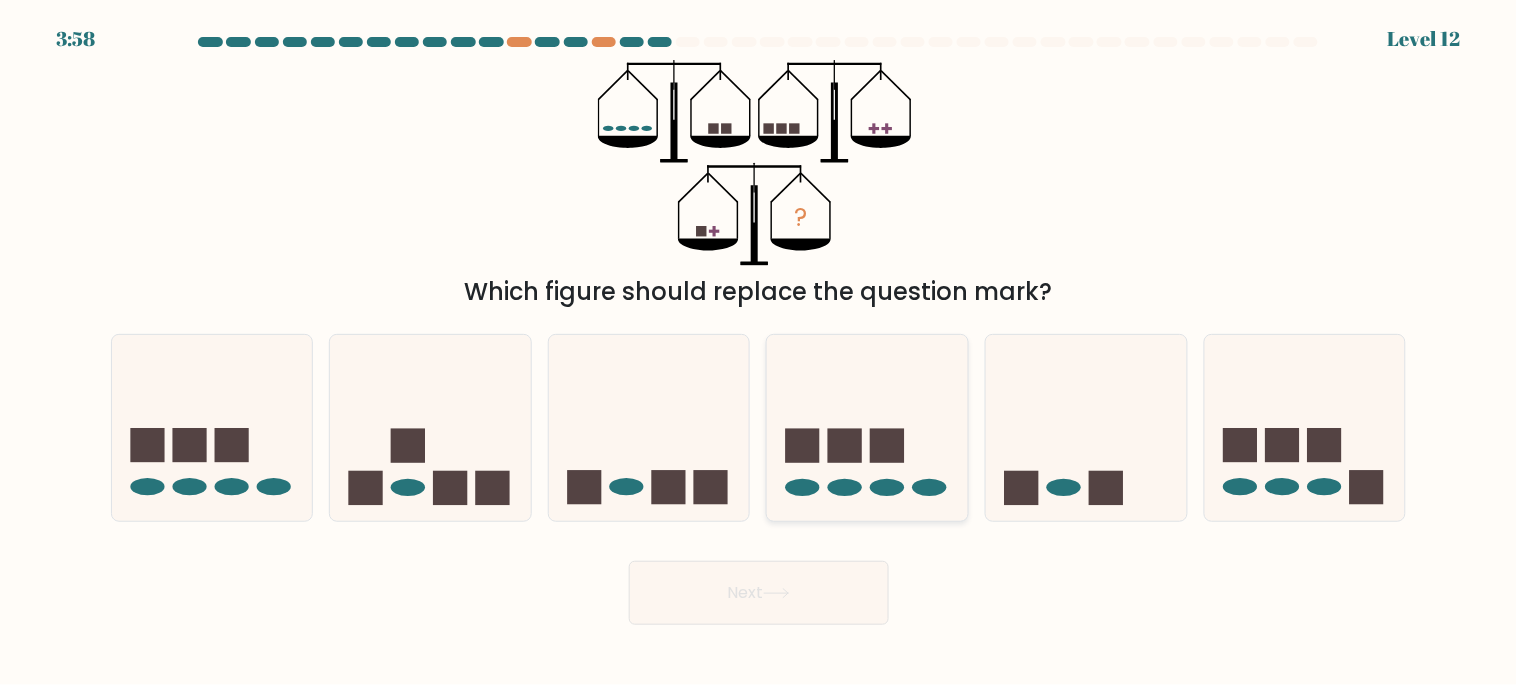click 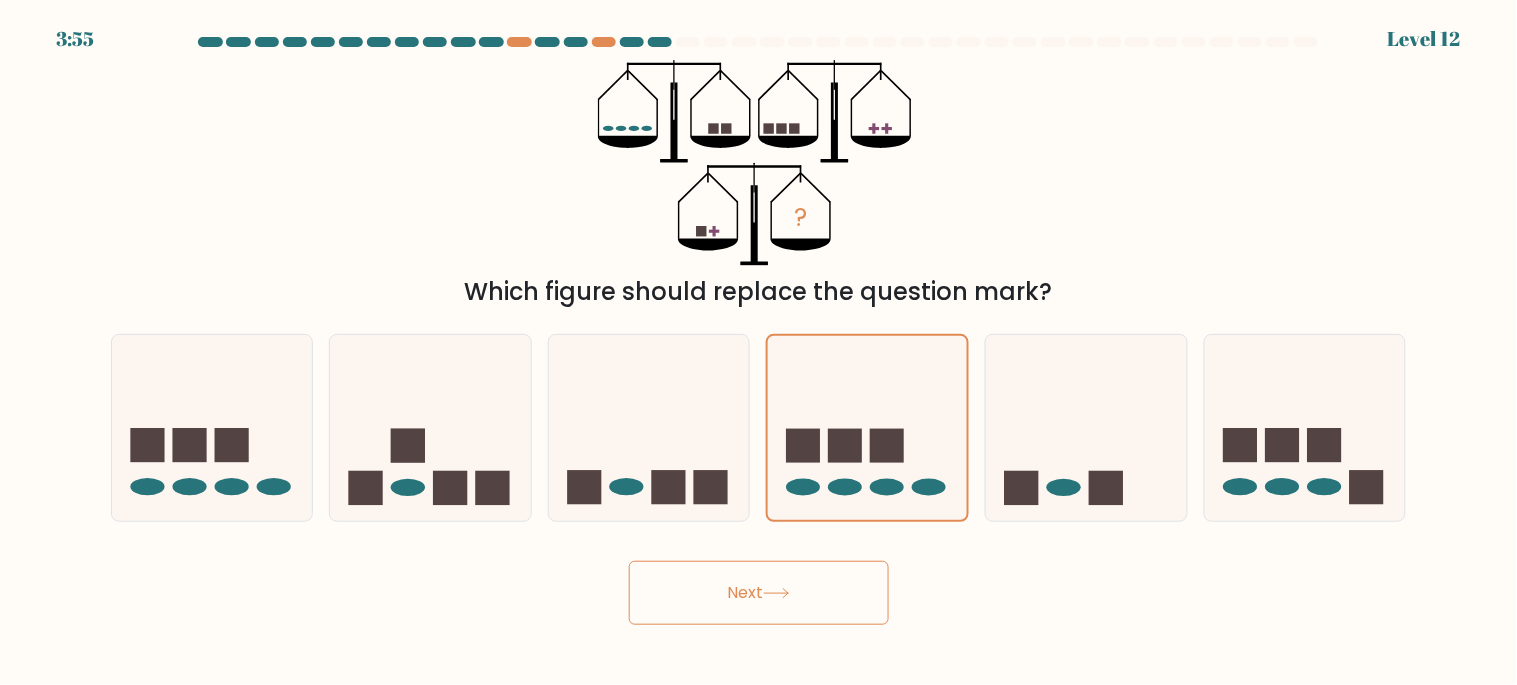 click on "Next" at bounding box center [759, 593] 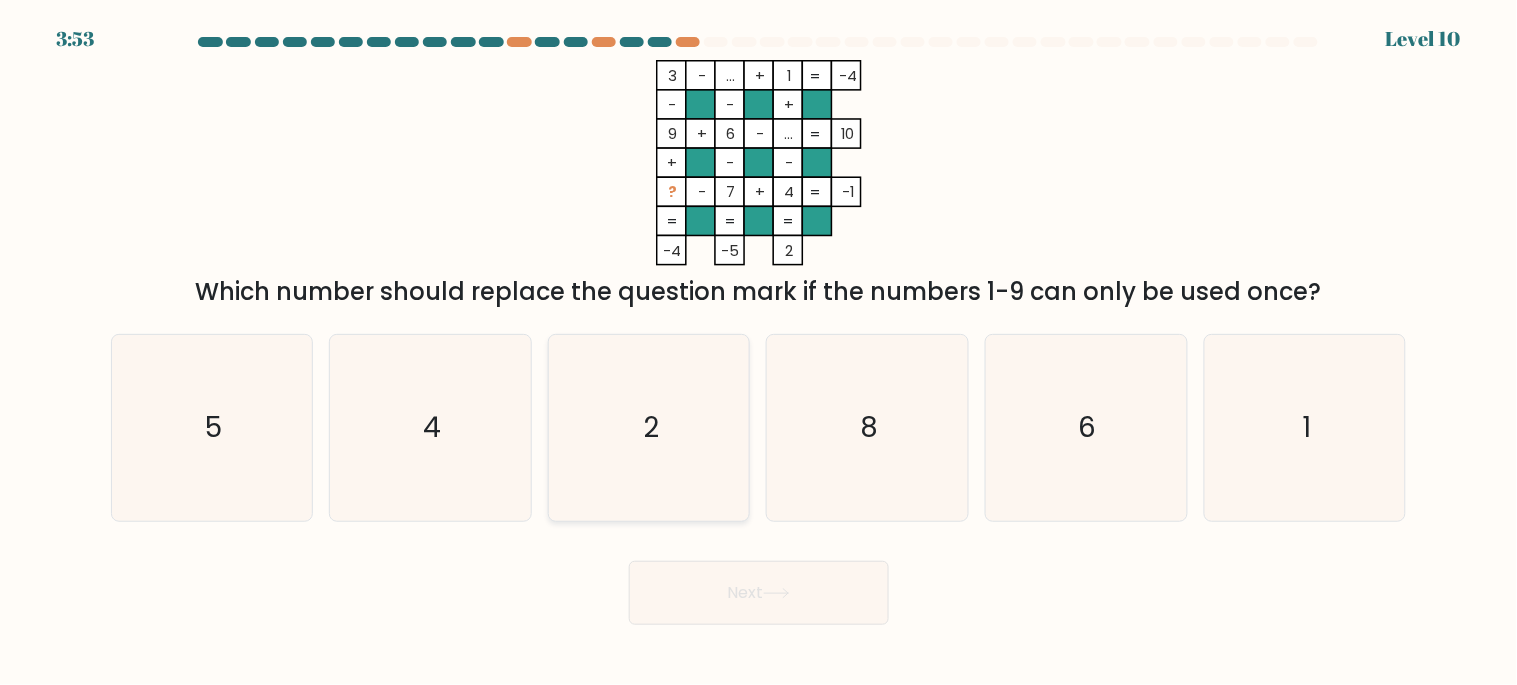click on "2" 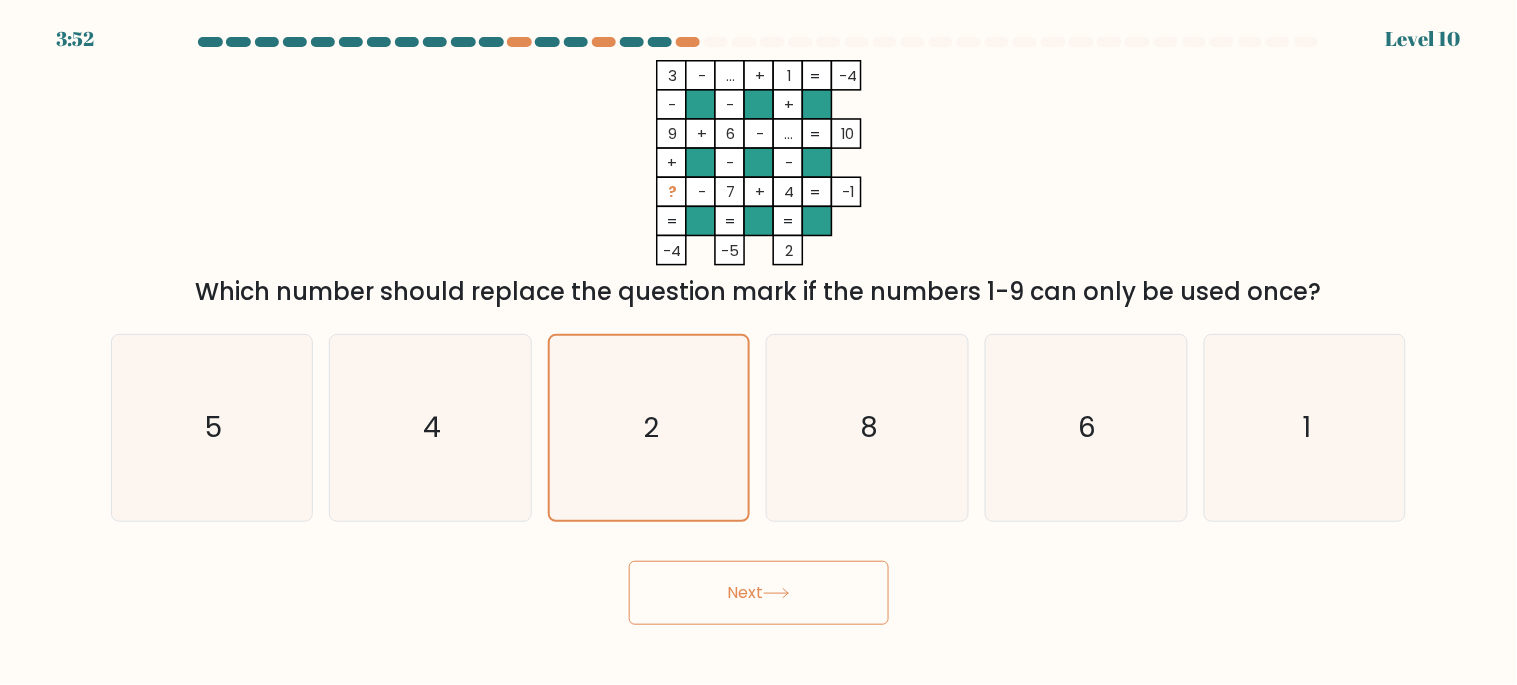 click on "Next" at bounding box center [759, 593] 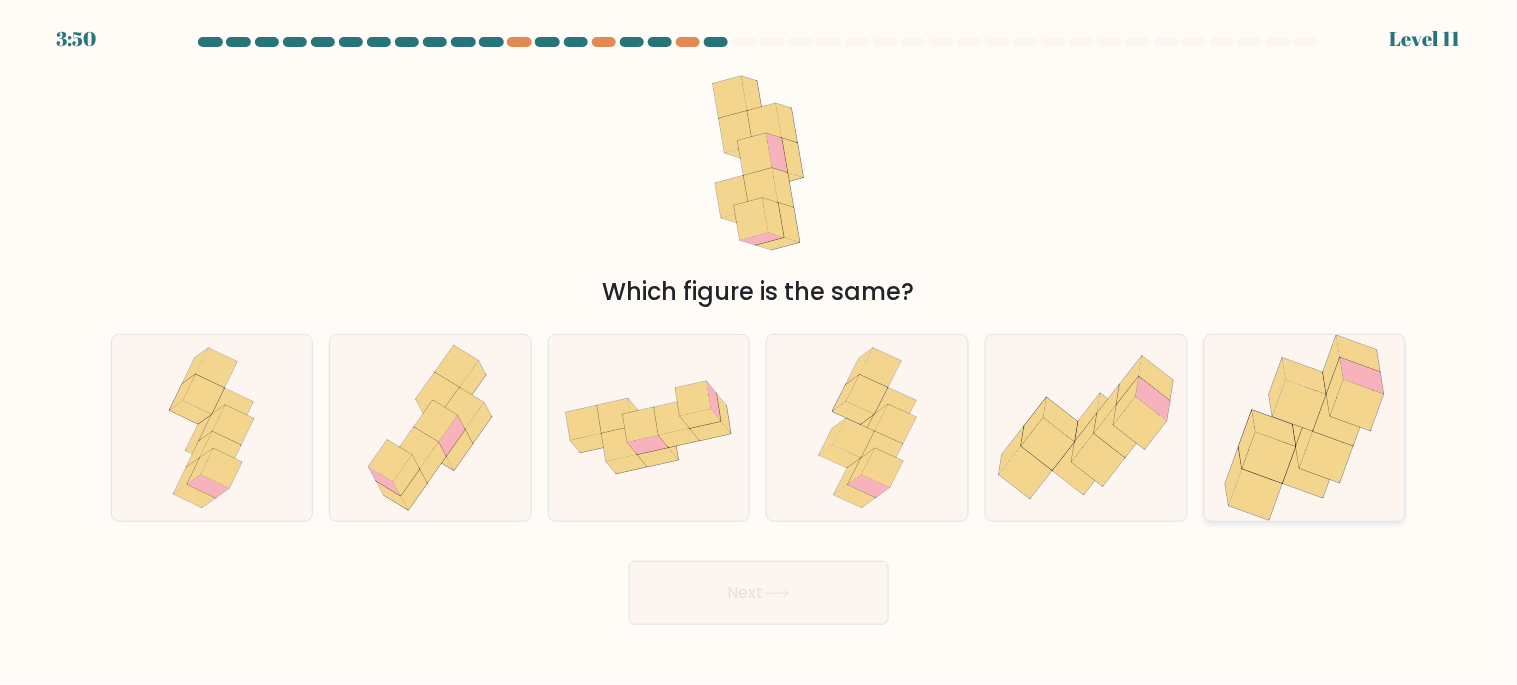 click 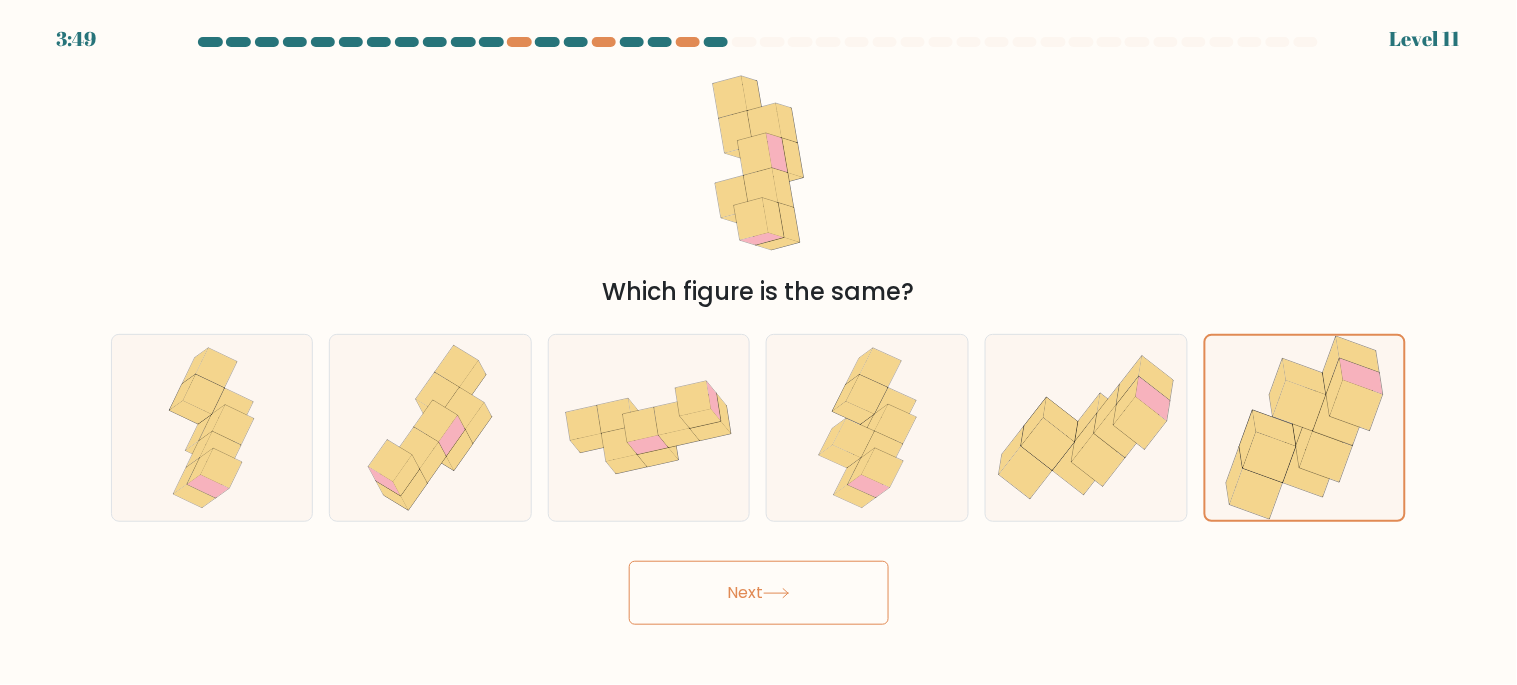 click on "Next" at bounding box center (759, 593) 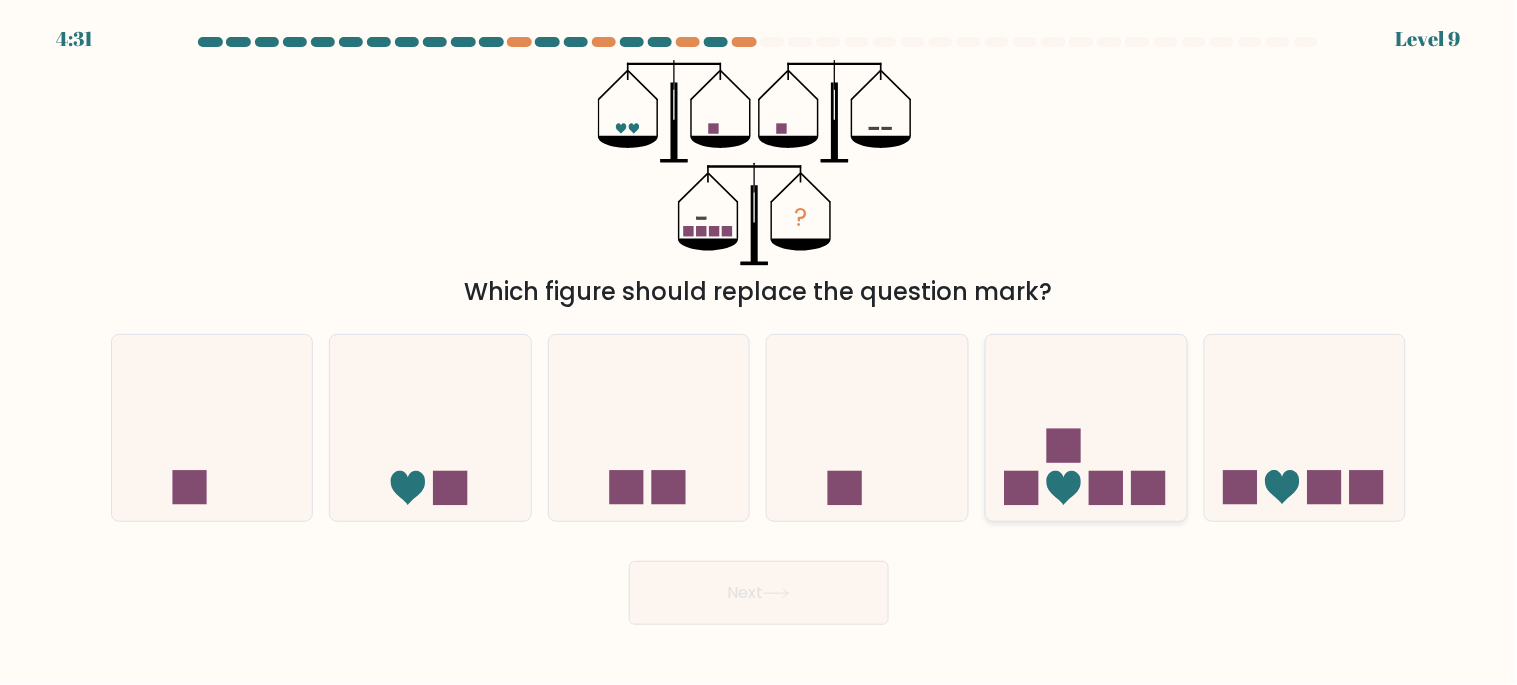 click 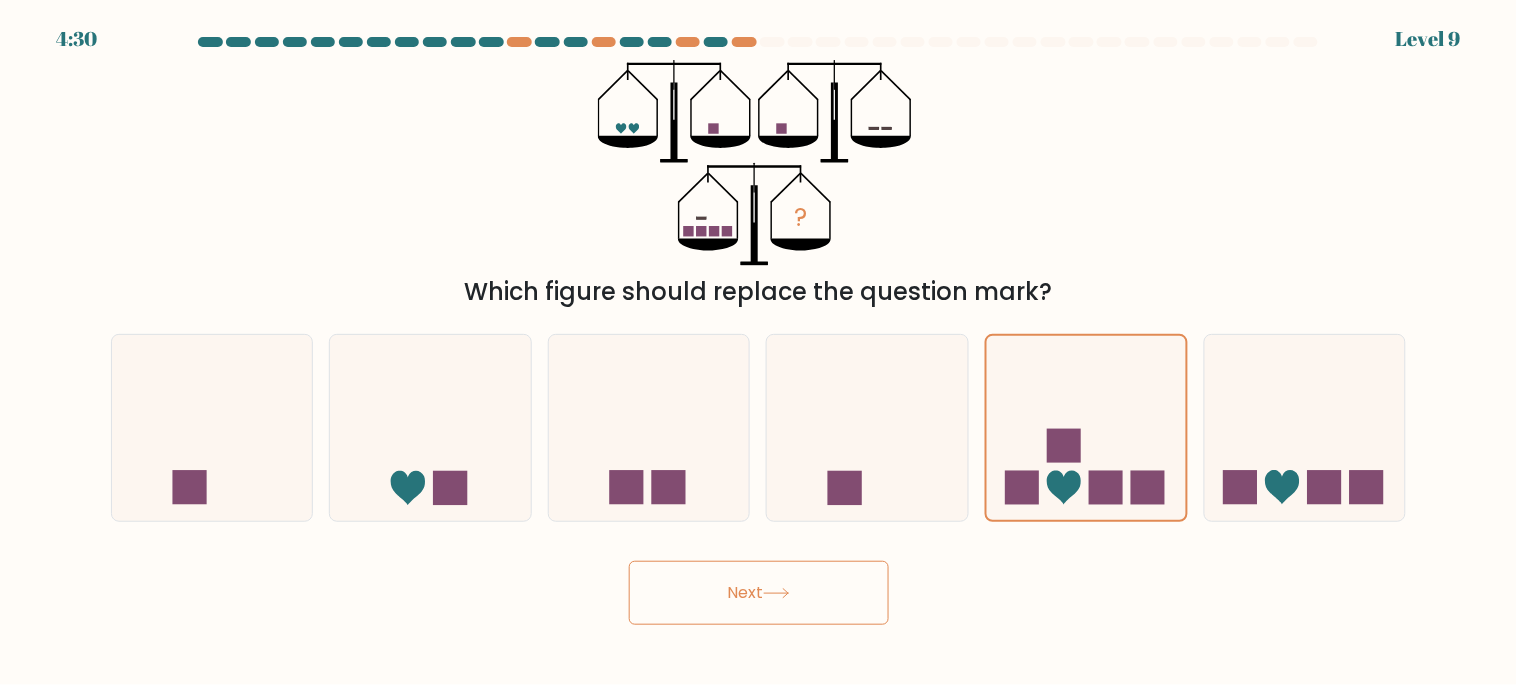 click on "Next" at bounding box center [759, 593] 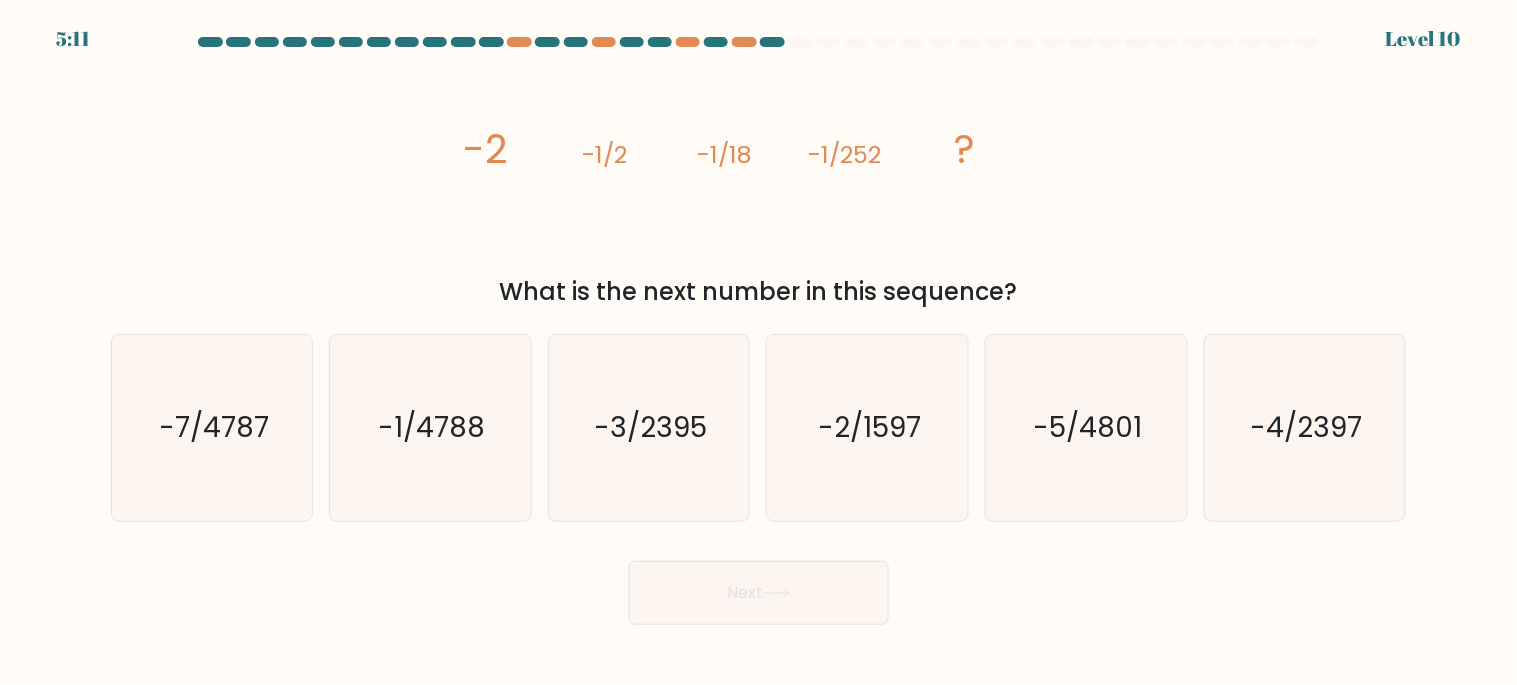 drag, startPoint x: 1032, startPoint y: 303, endPoint x: 405, endPoint y: 125, distance: 651.7768 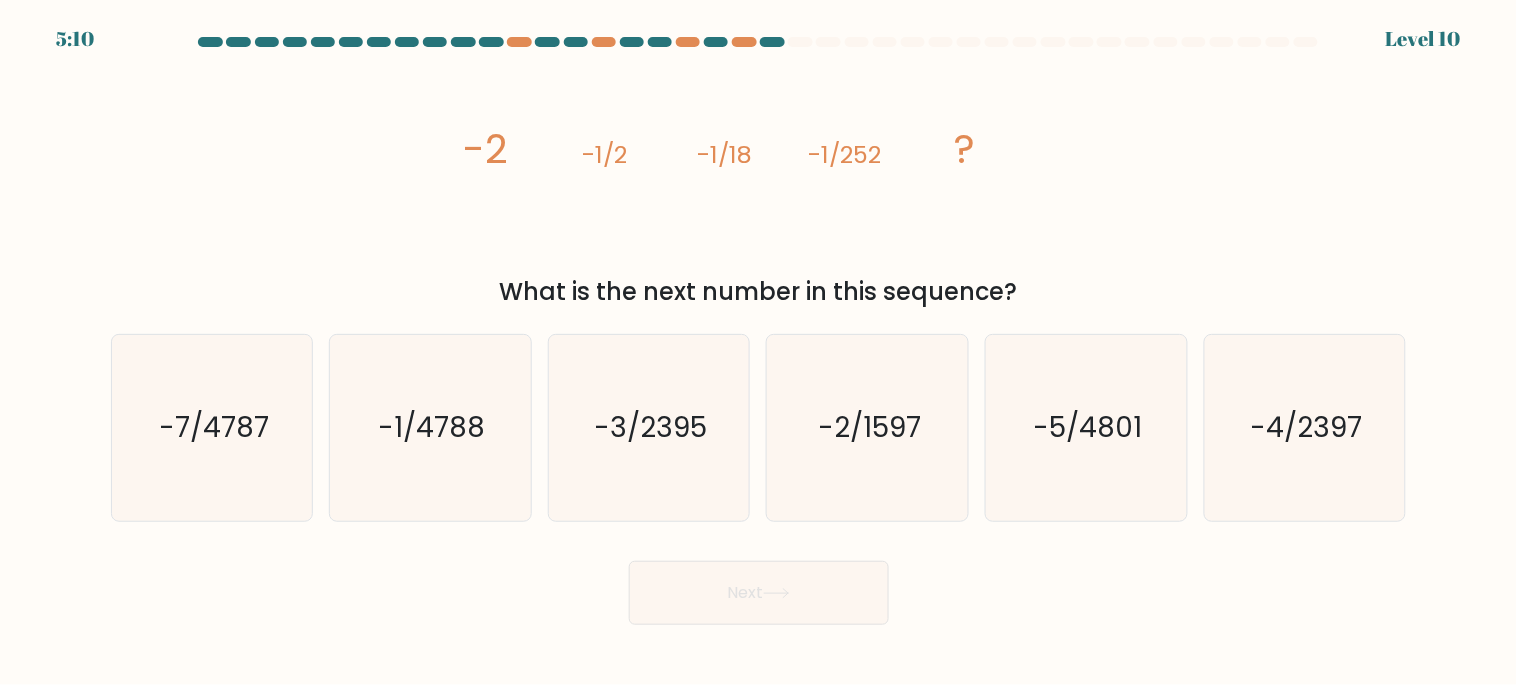 copy on "-2
-1/2
-1/18
-1/252
?
What is the next number in this sequence?" 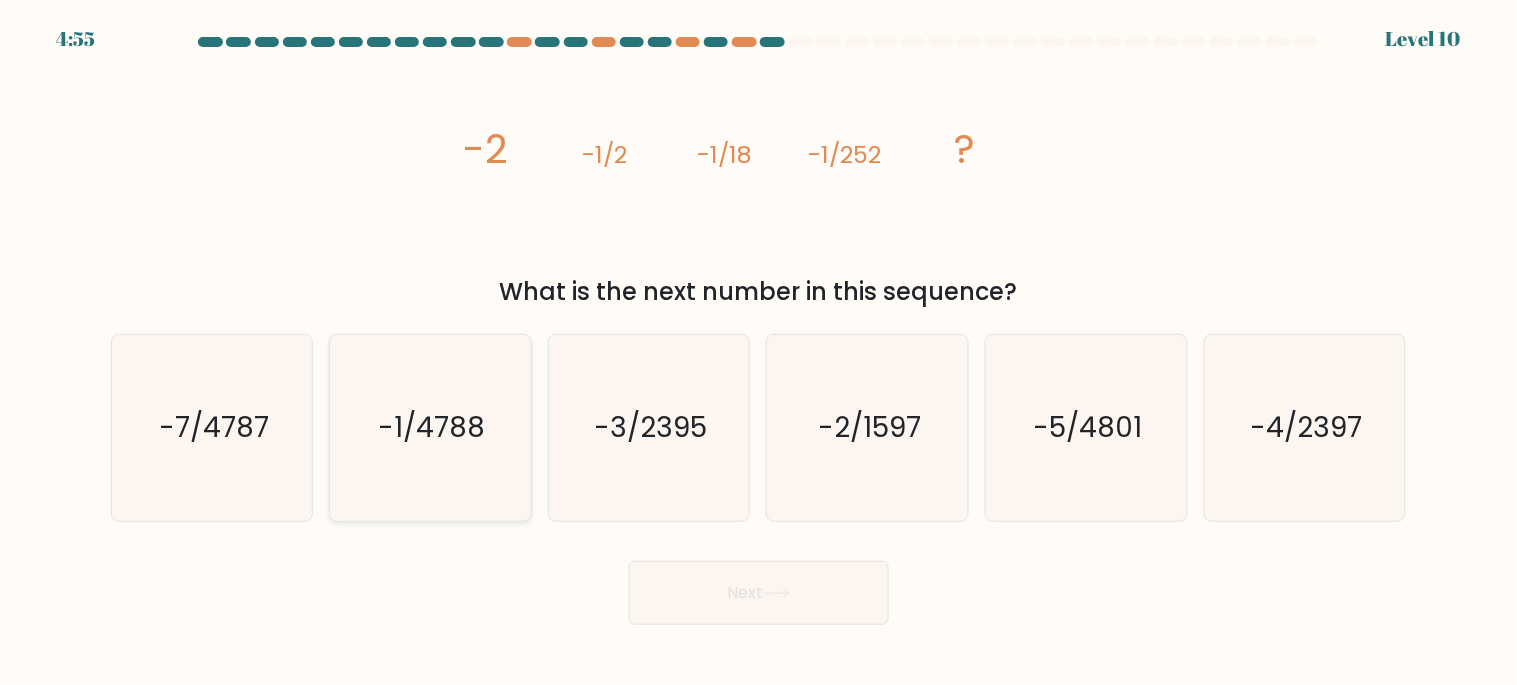 click on "-1/4788" 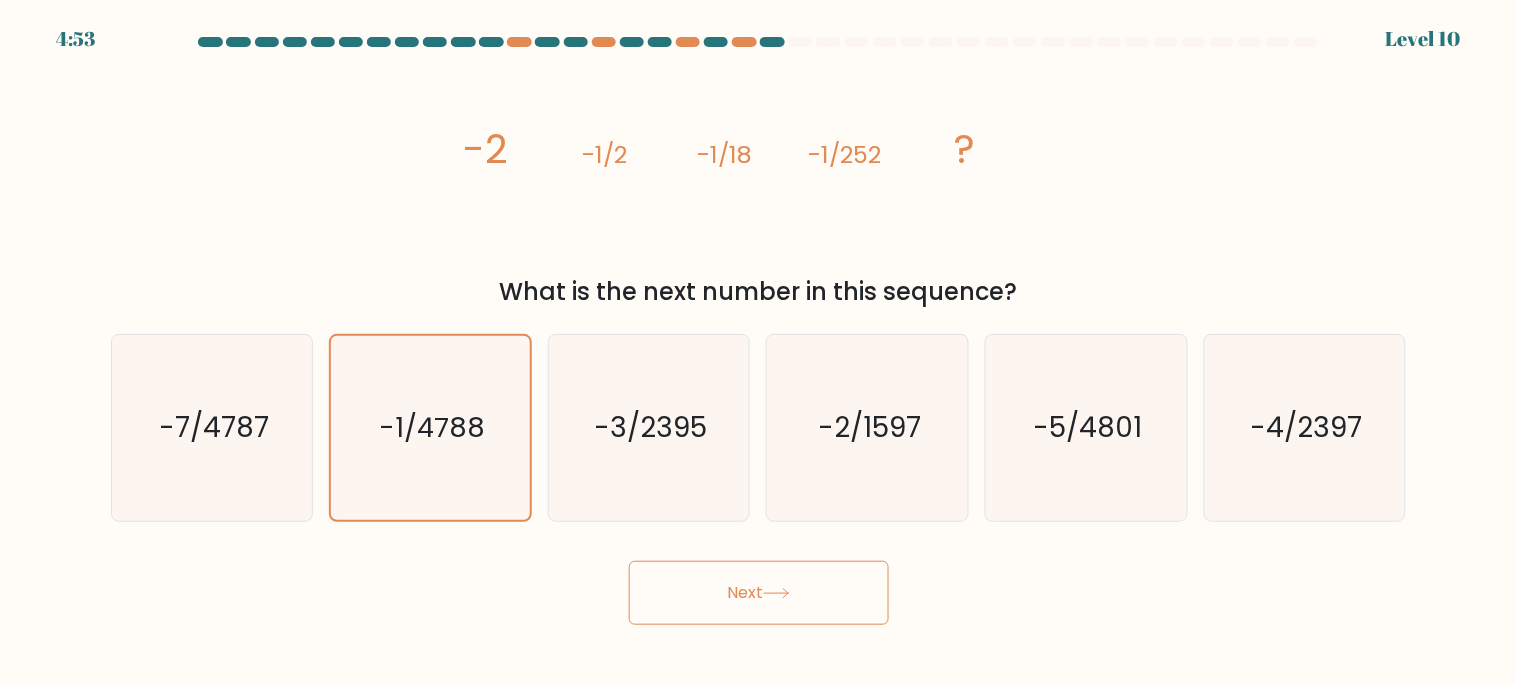 click on "Next" at bounding box center (759, 593) 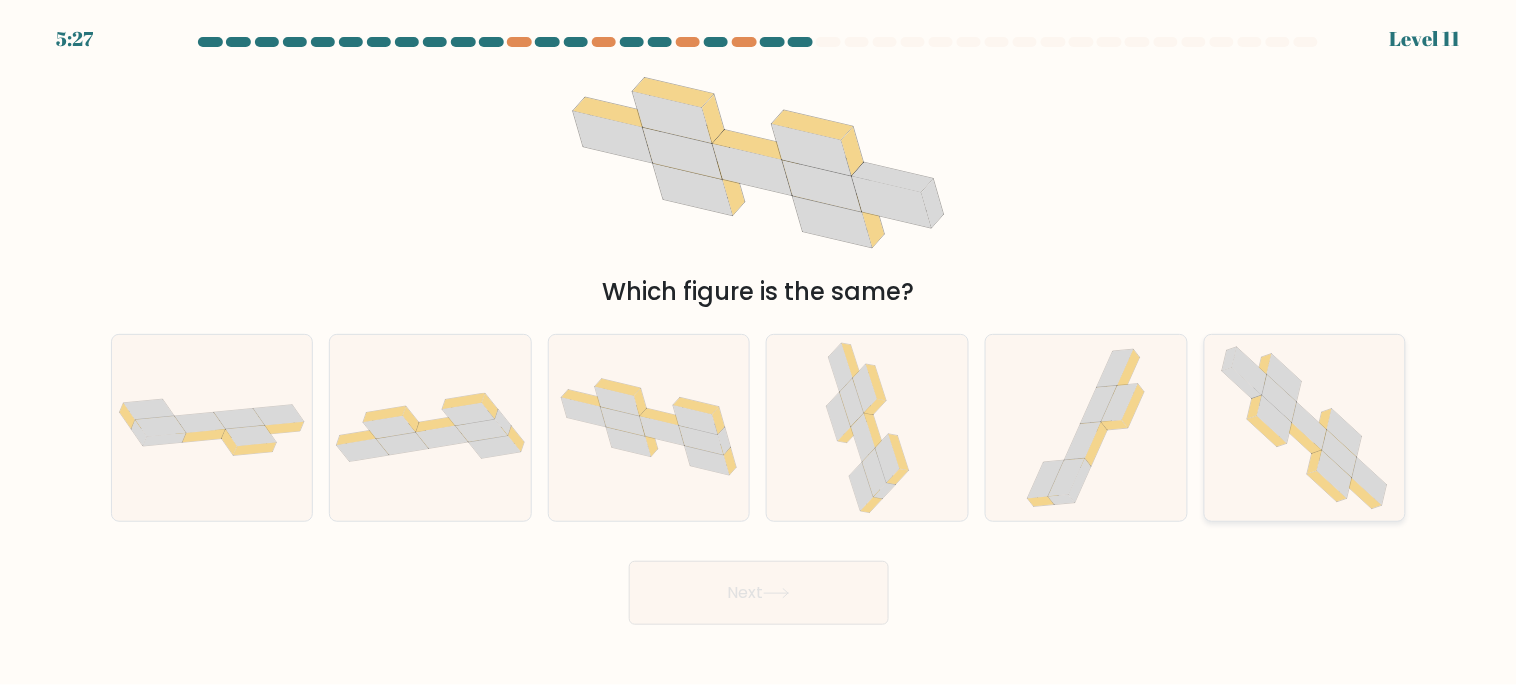 click 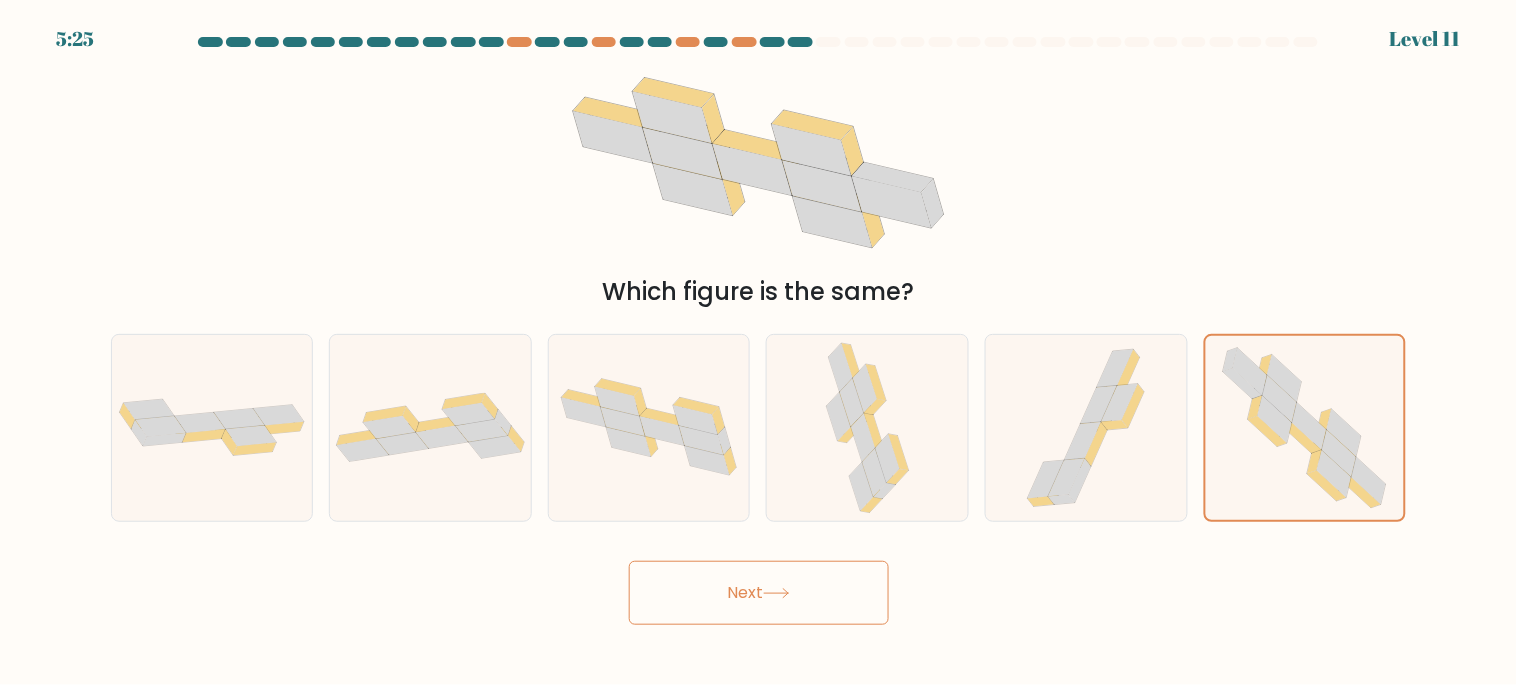 click on "Next" at bounding box center [759, 593] 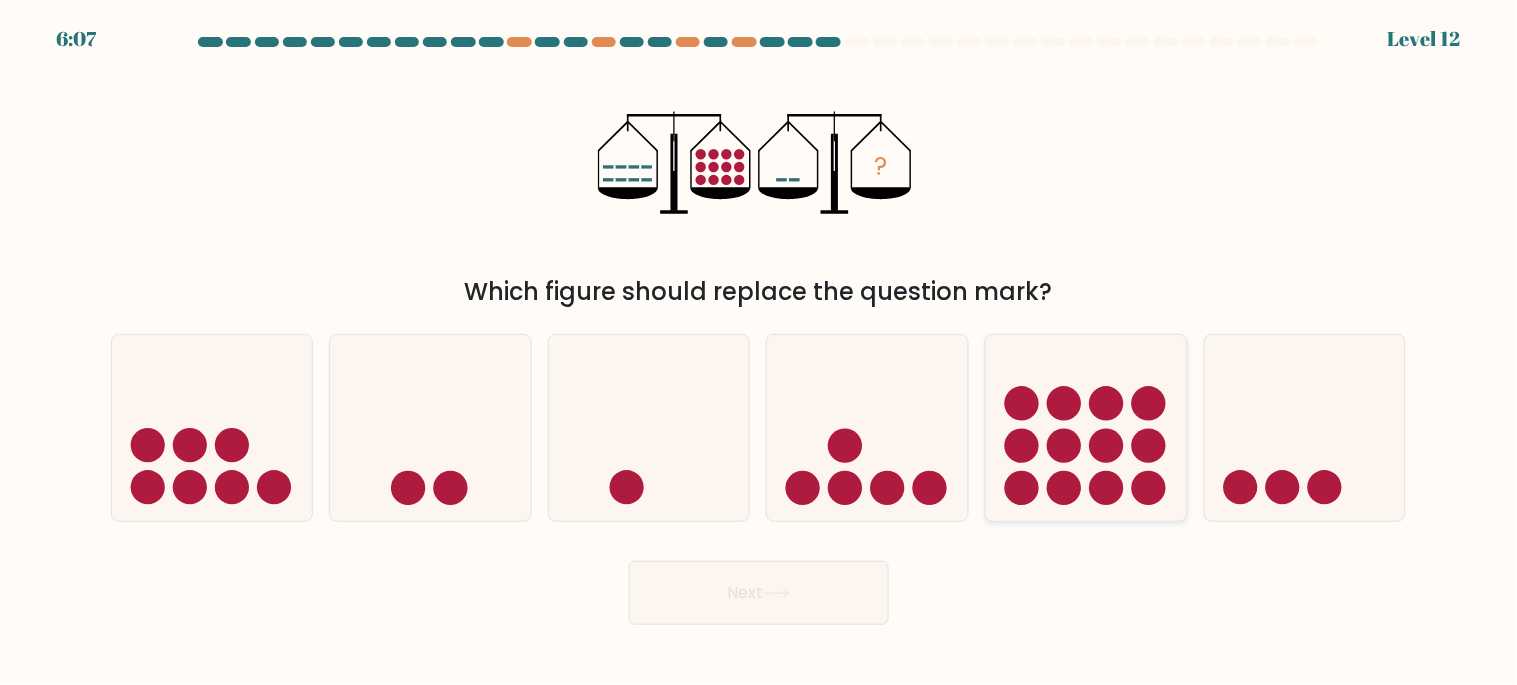 click 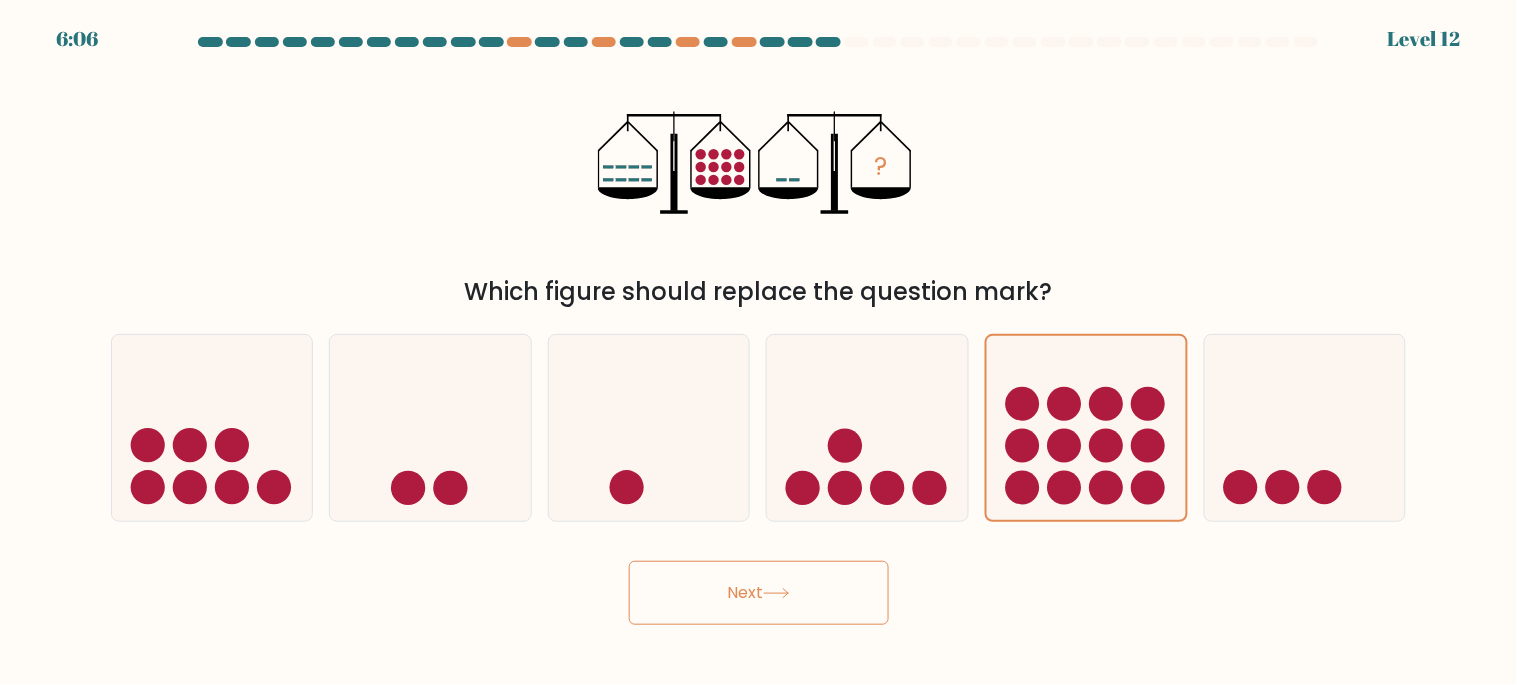 click on "Next" at bounding box center (759, 593) 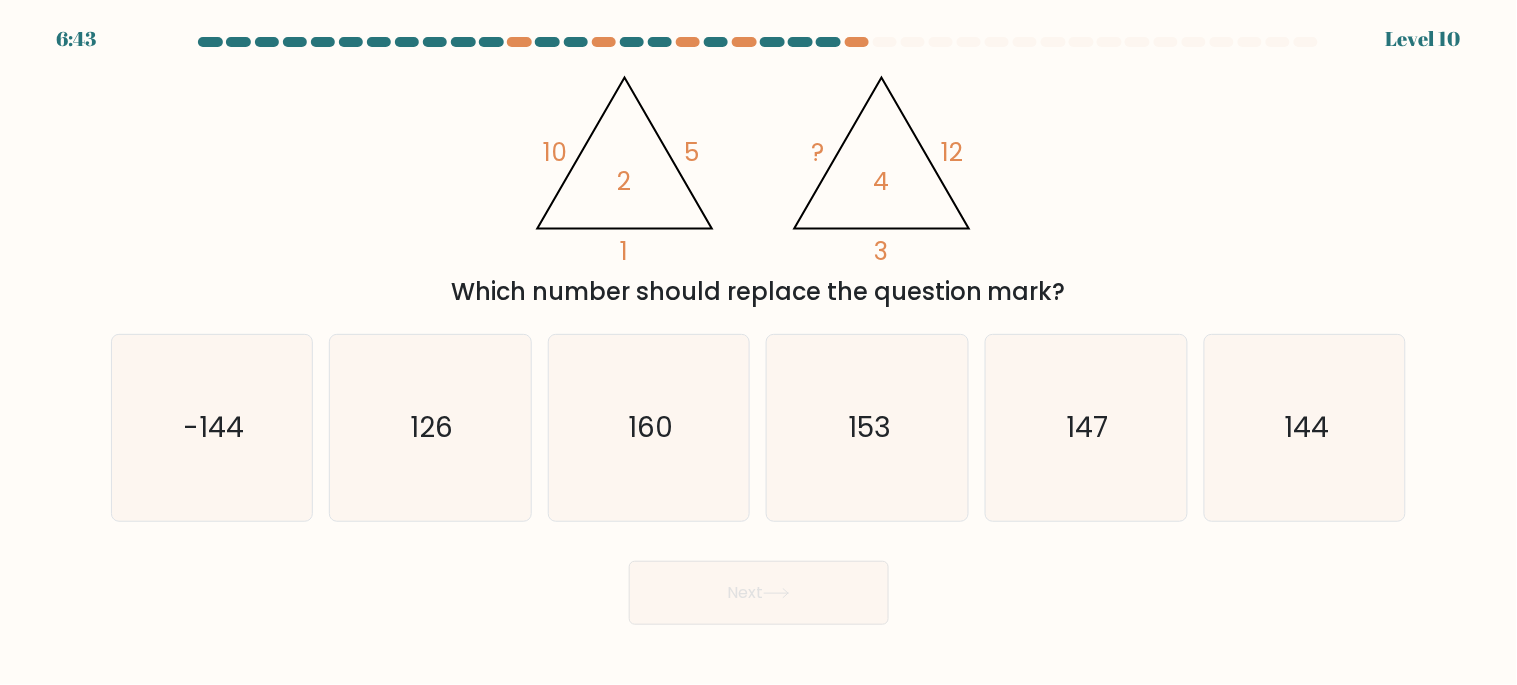 drag, startPoint x: 1073, startPoint y: 307, endPoint x: 640, endPoint y: 135, distance: 465.91095 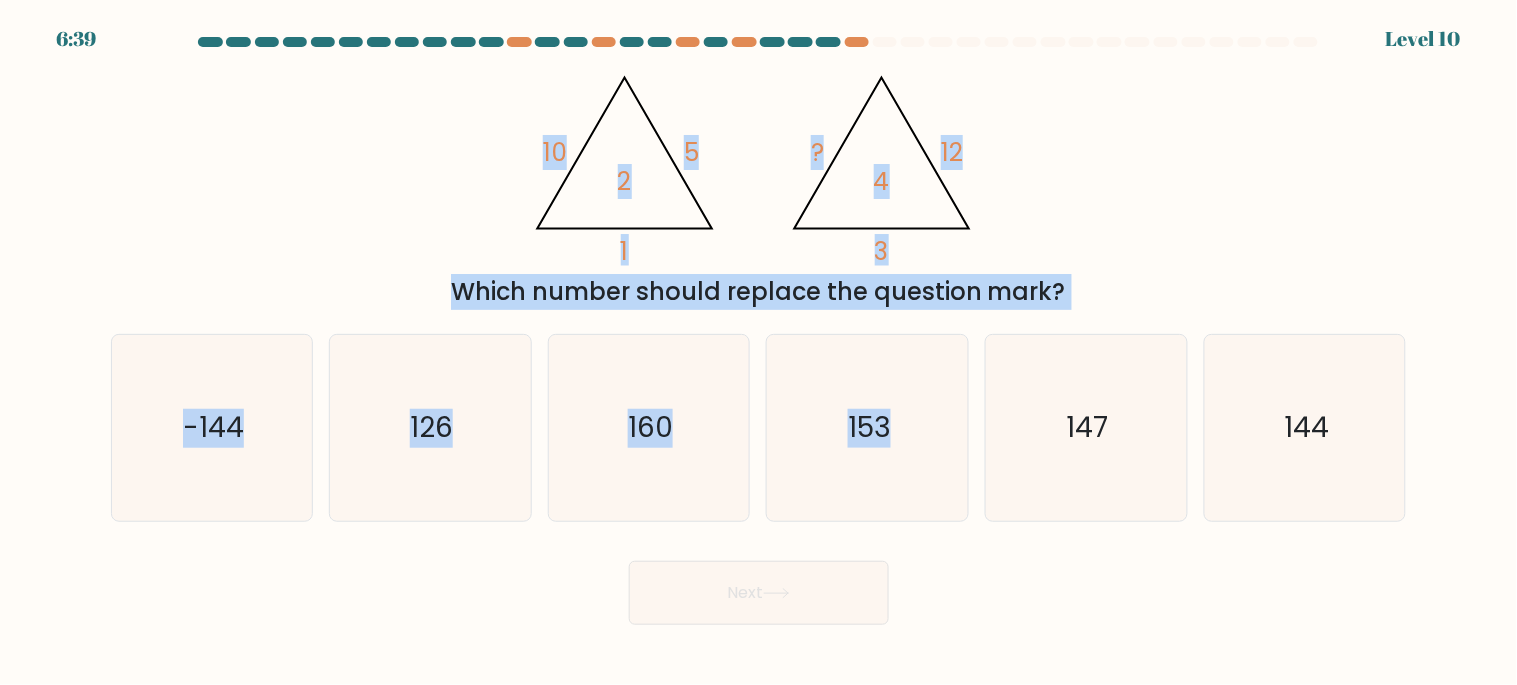 drag, startPoint x: 504, startPoint y: 91, endPoint x: 1067, endPoint y: 314, distance: 605.55597 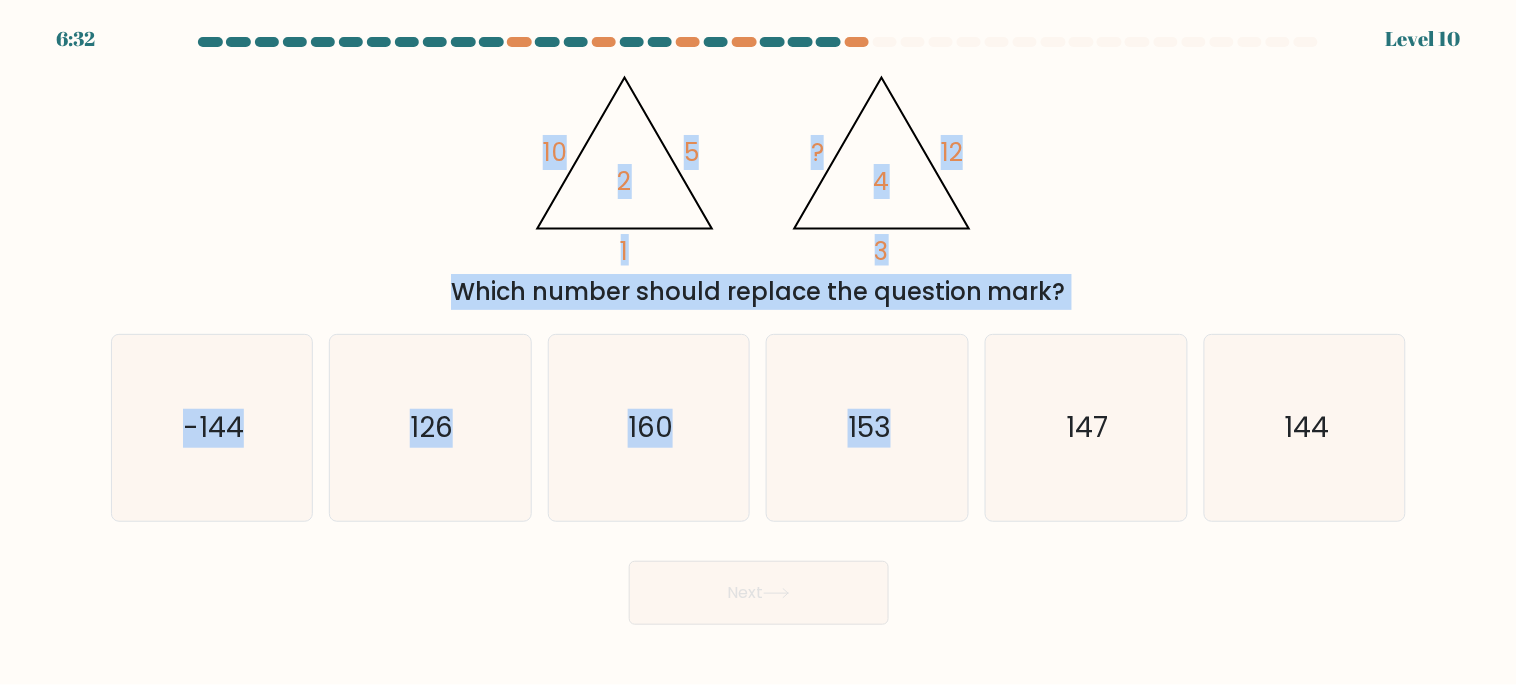 click at bounding box center [758, 331] 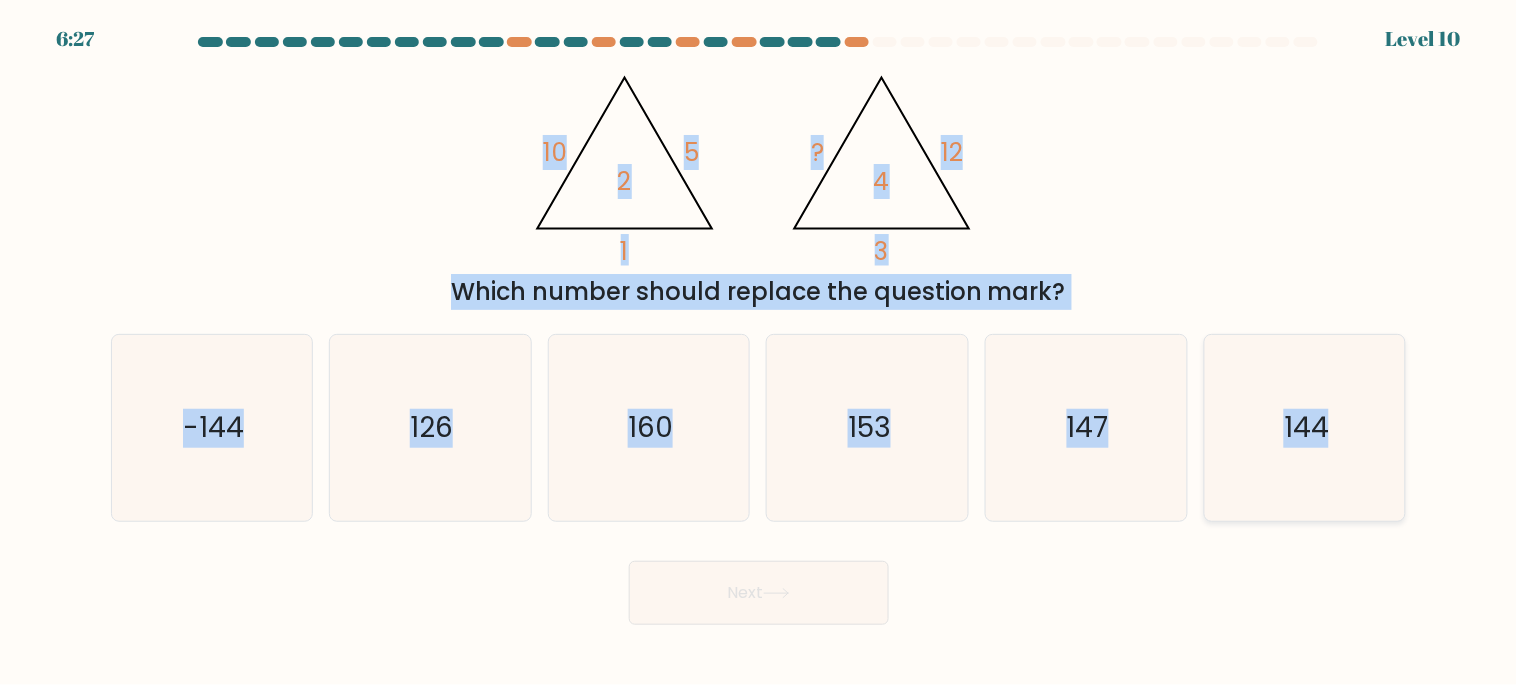 drag, startPoint x: 510, startPoint y: 141, endPoint x: 1381, endPoint y: 424, distance: 915.822 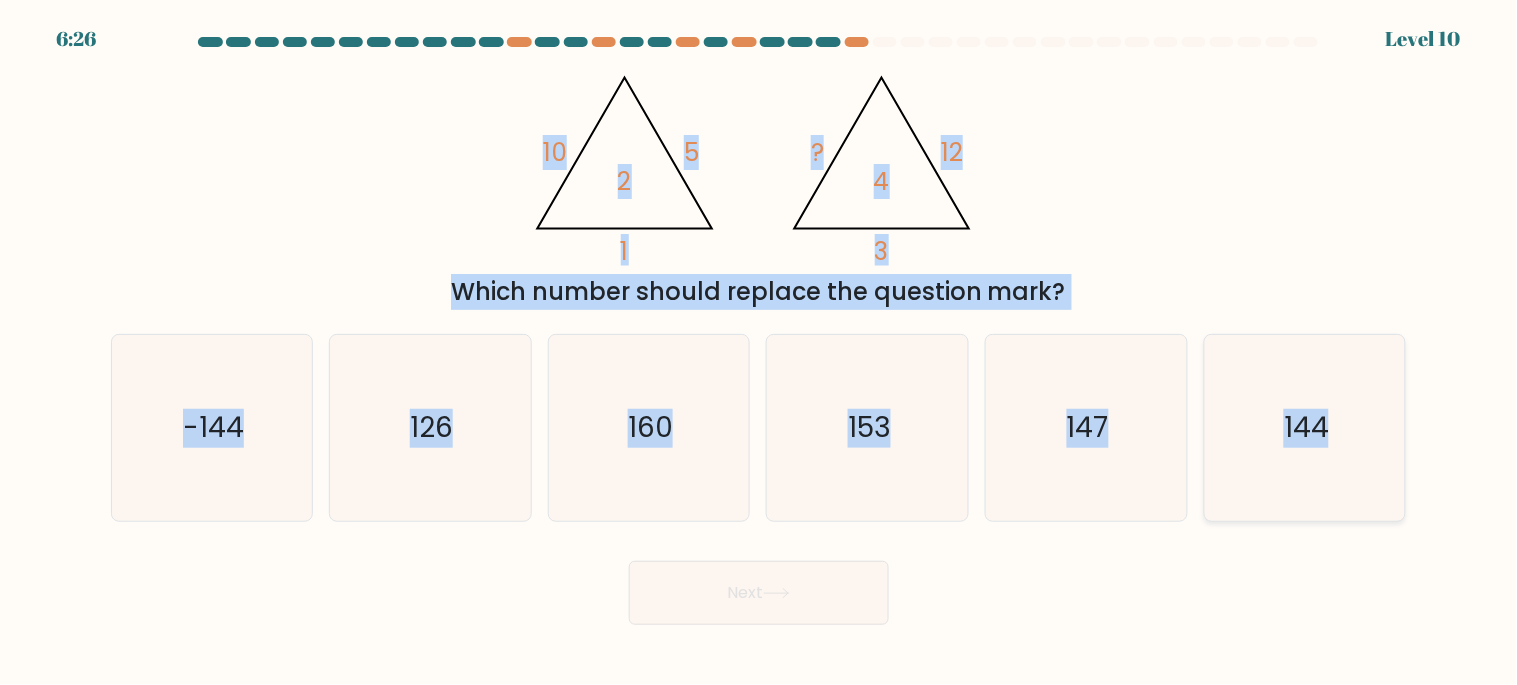 copy on "10       5       1       2                                       @import url('https://fonts.googleapis.com/css?family=Abril+Fatface:400,100,100italic,300,300italic,400italic,500,500italic,700,700italic,900,900italic');                        ?       12       3       4
Which number should replace the question mark?
a.
-144
b.
126
c.
160
d.
153
e.
147
f.
144" 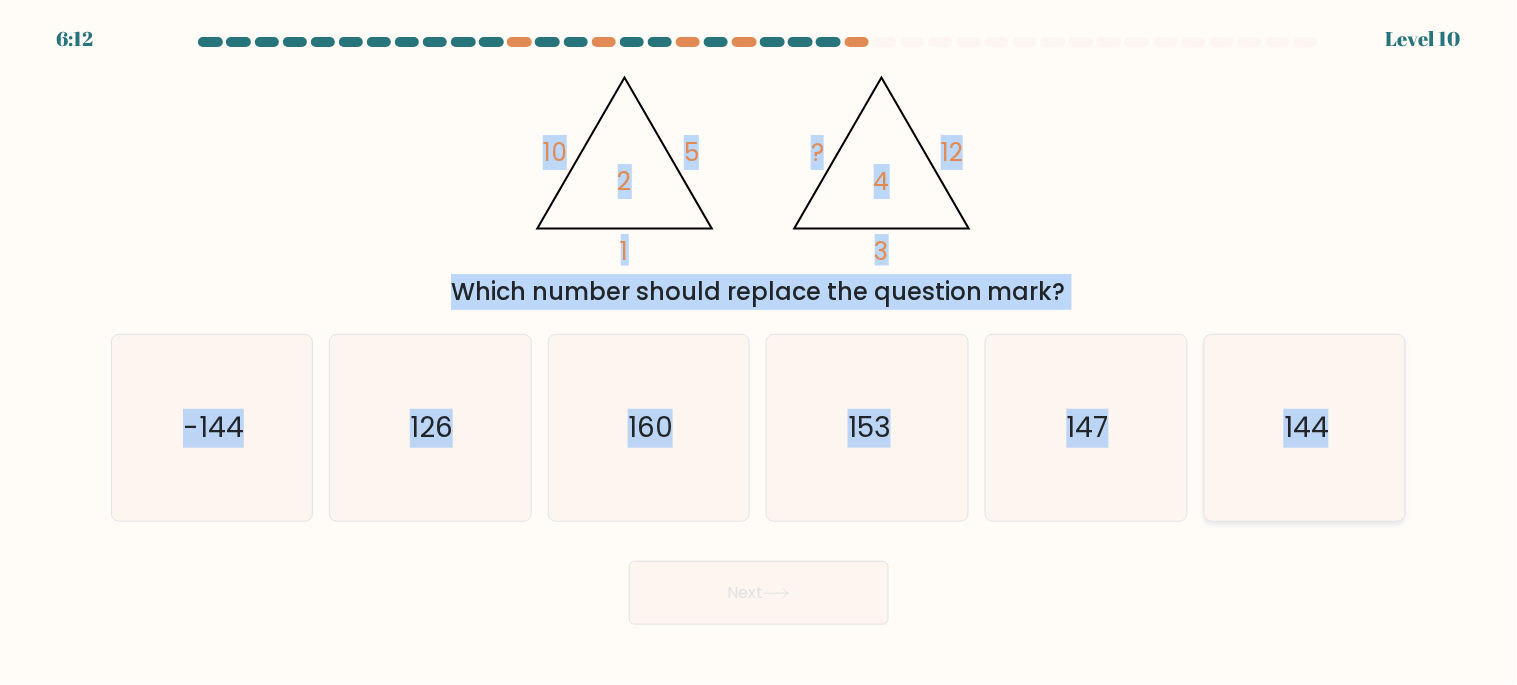 click on "144" 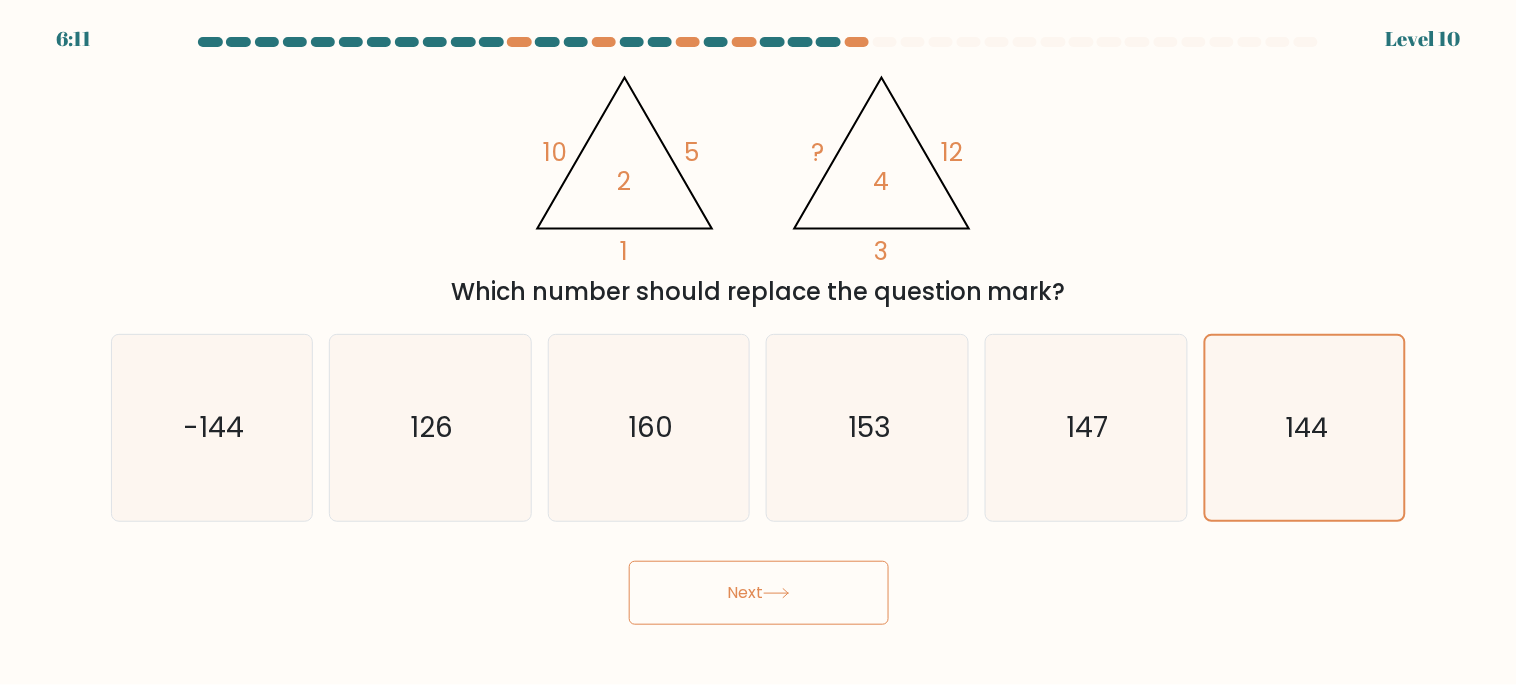 click on "Next" at bounding box center [759, 593] 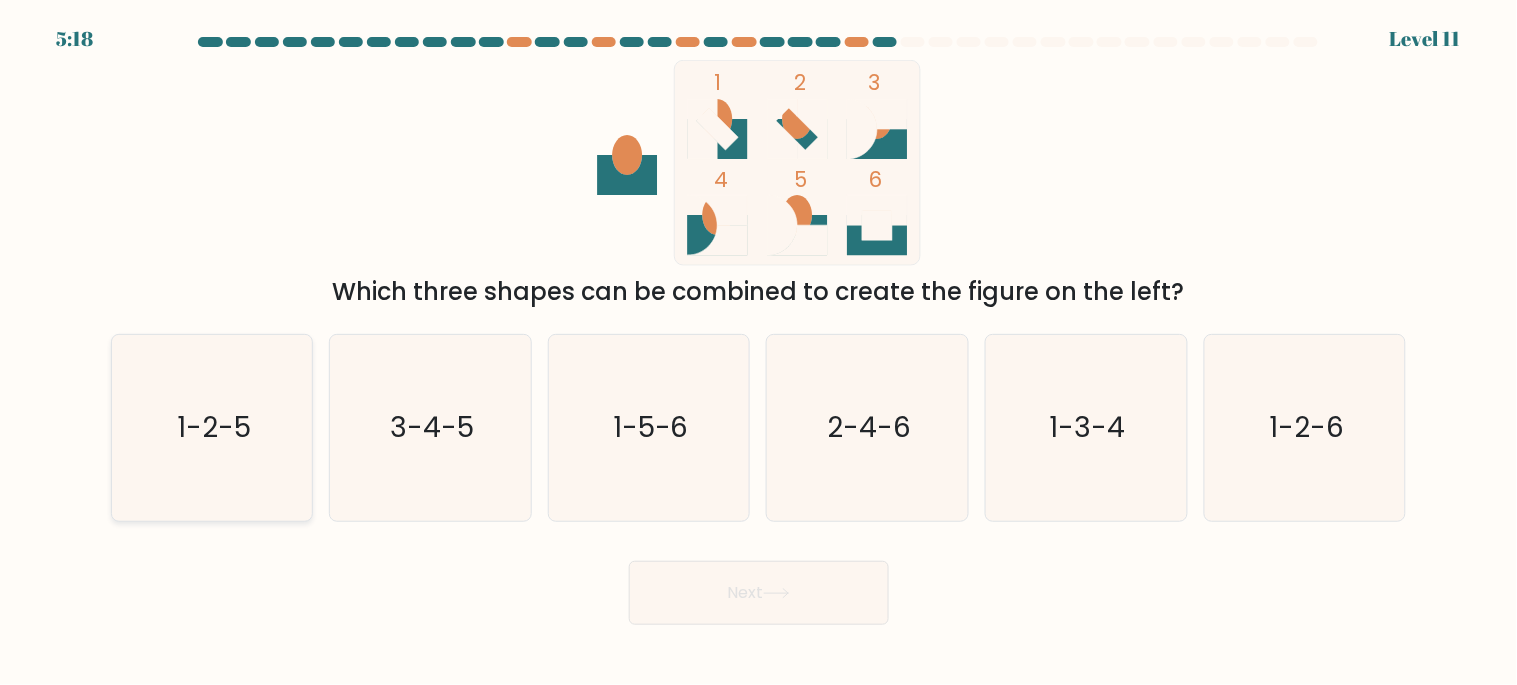 click on "1-2-5" 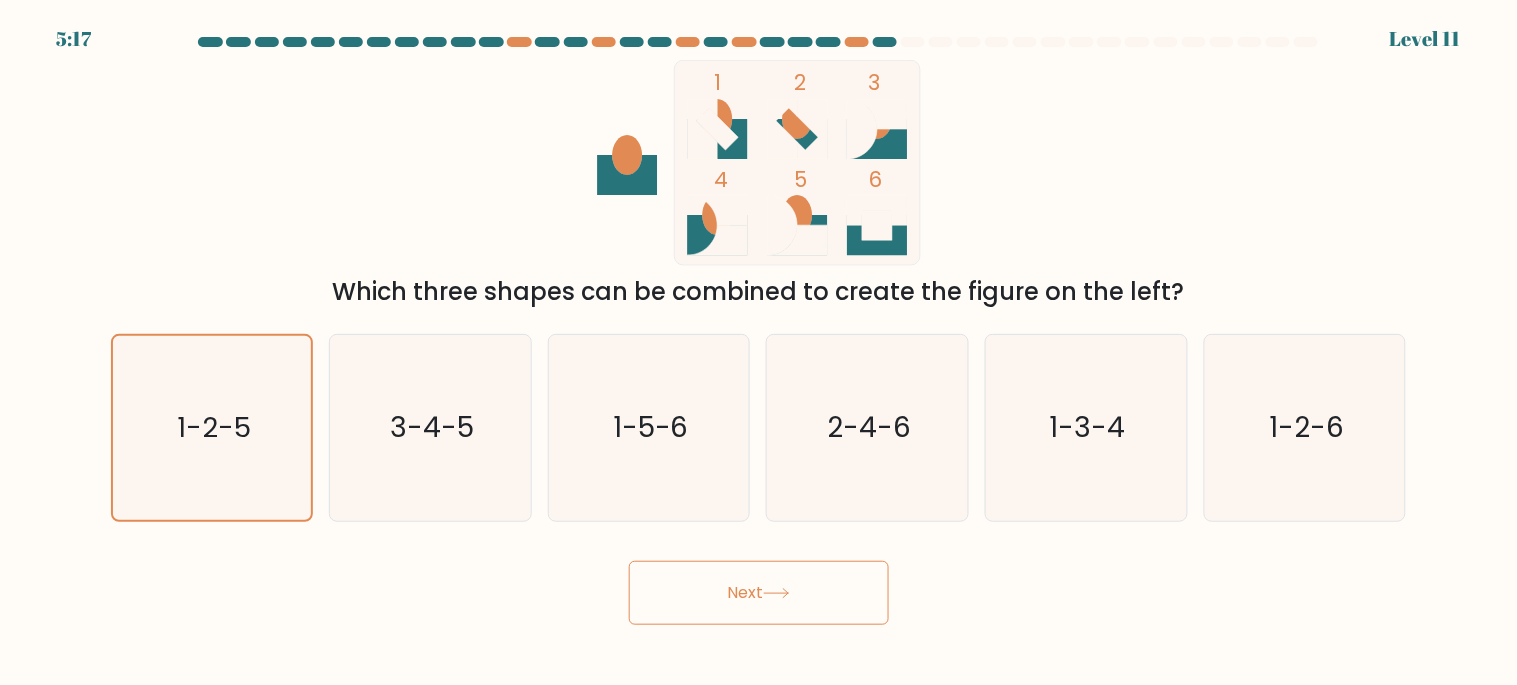 click on "Next" at bounding box center (759, 593) 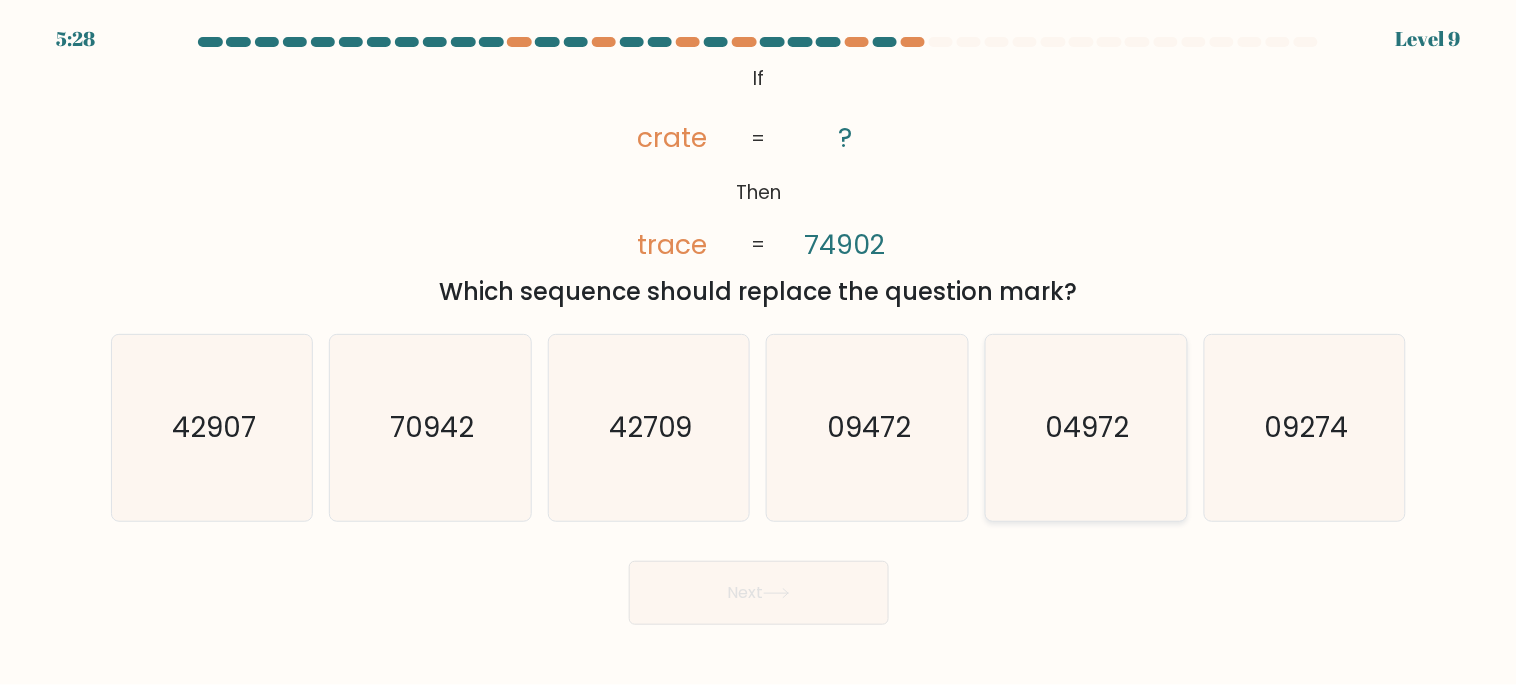 click on "04972" 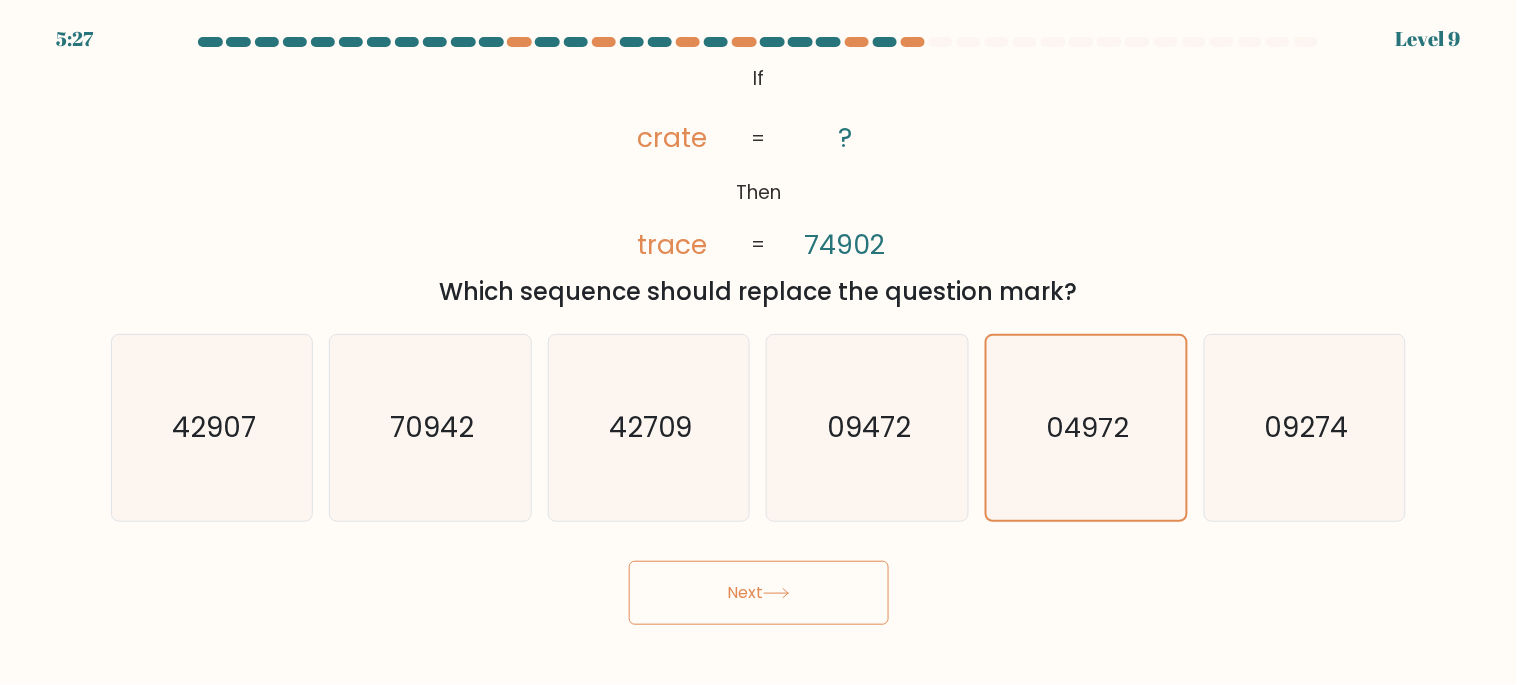 click on "Next" at bounding box center (759, 593) 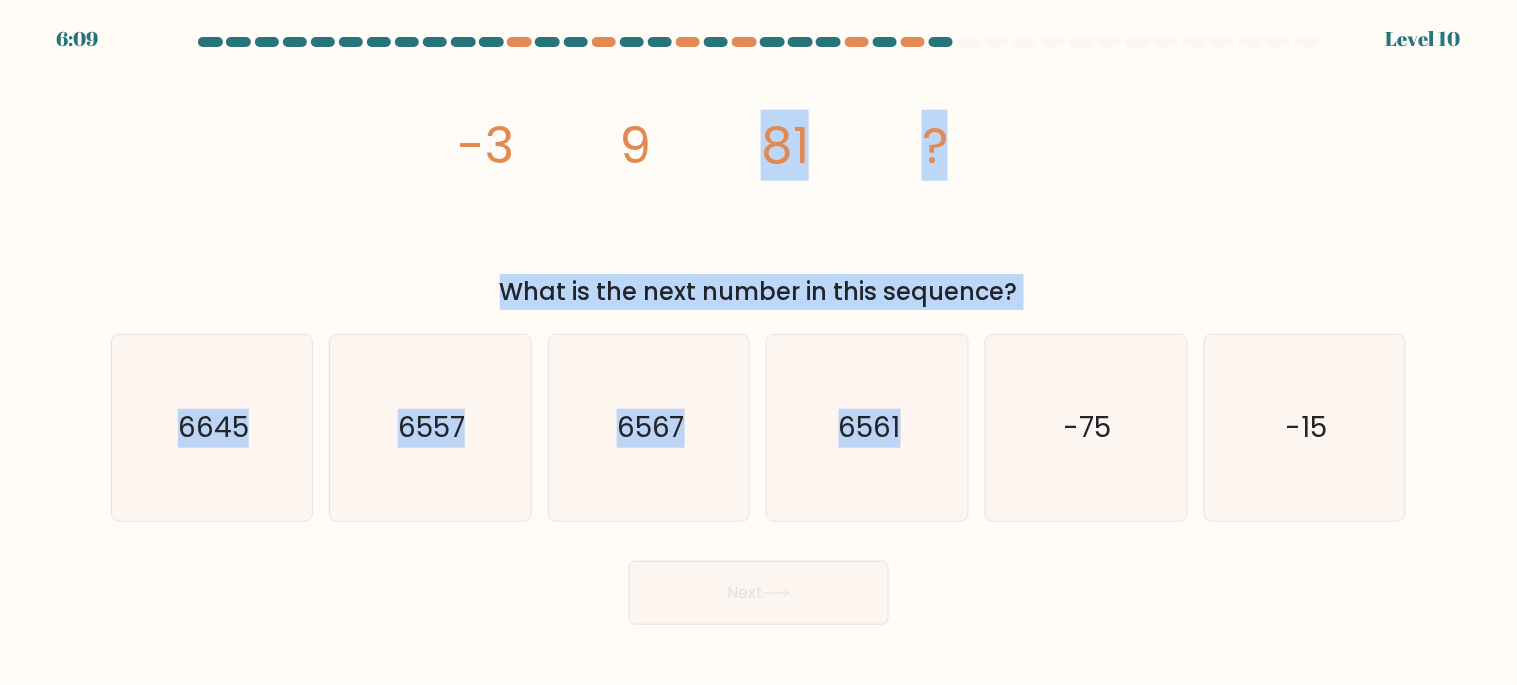 drag, startPoint x: 1055, startPoint y: 314, endPoint x: 744, endPoint y: 185, distance: 336.69275 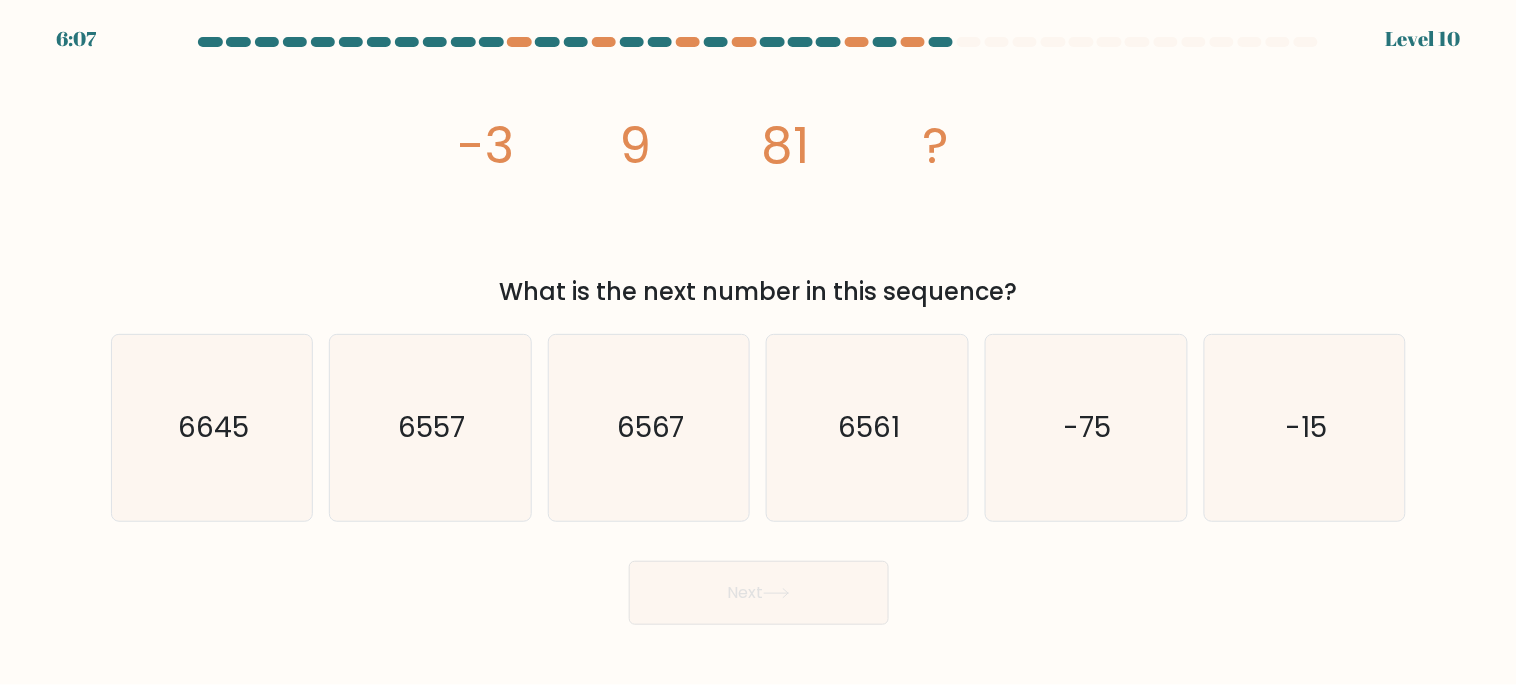 click on "image/svg+xml
-3
9
81
?
What is the next number in this sequence?" at bounding box center [759, 185] 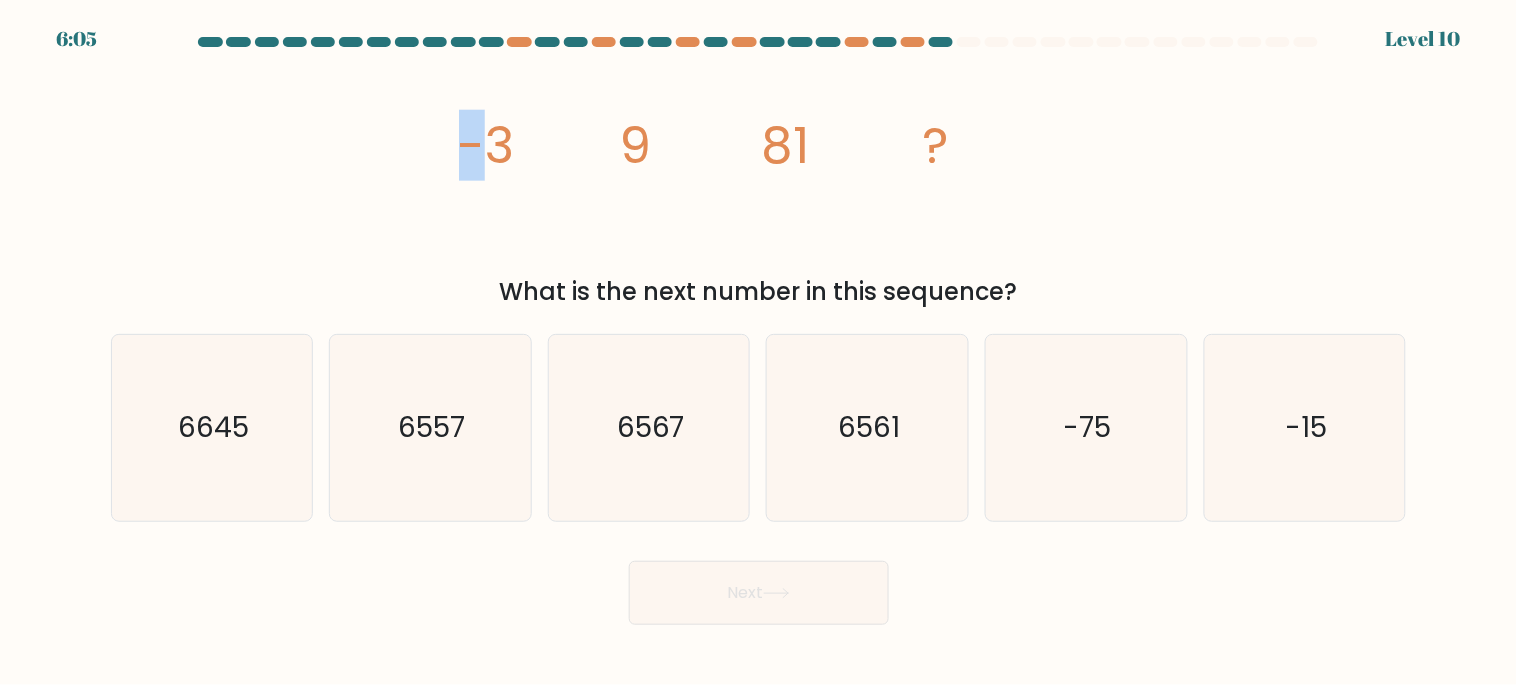 click on "image/svg+xml
-3
9
81
?
What is the next number in this sequence?" at bounding box center (759, 185) 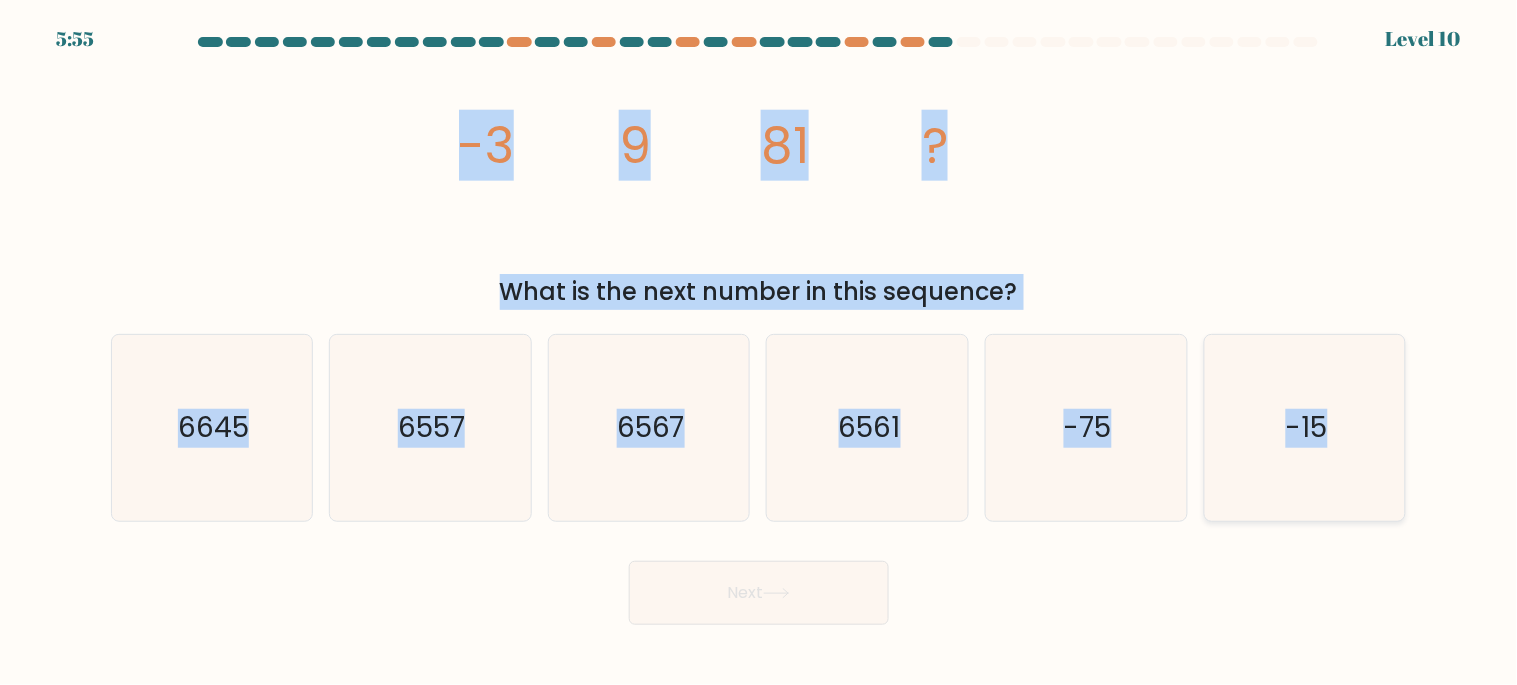 drag, startPoint x: 452, startPoint y: 140, endPoint x: 1338, endPoint y: 488, distance: 951.8928 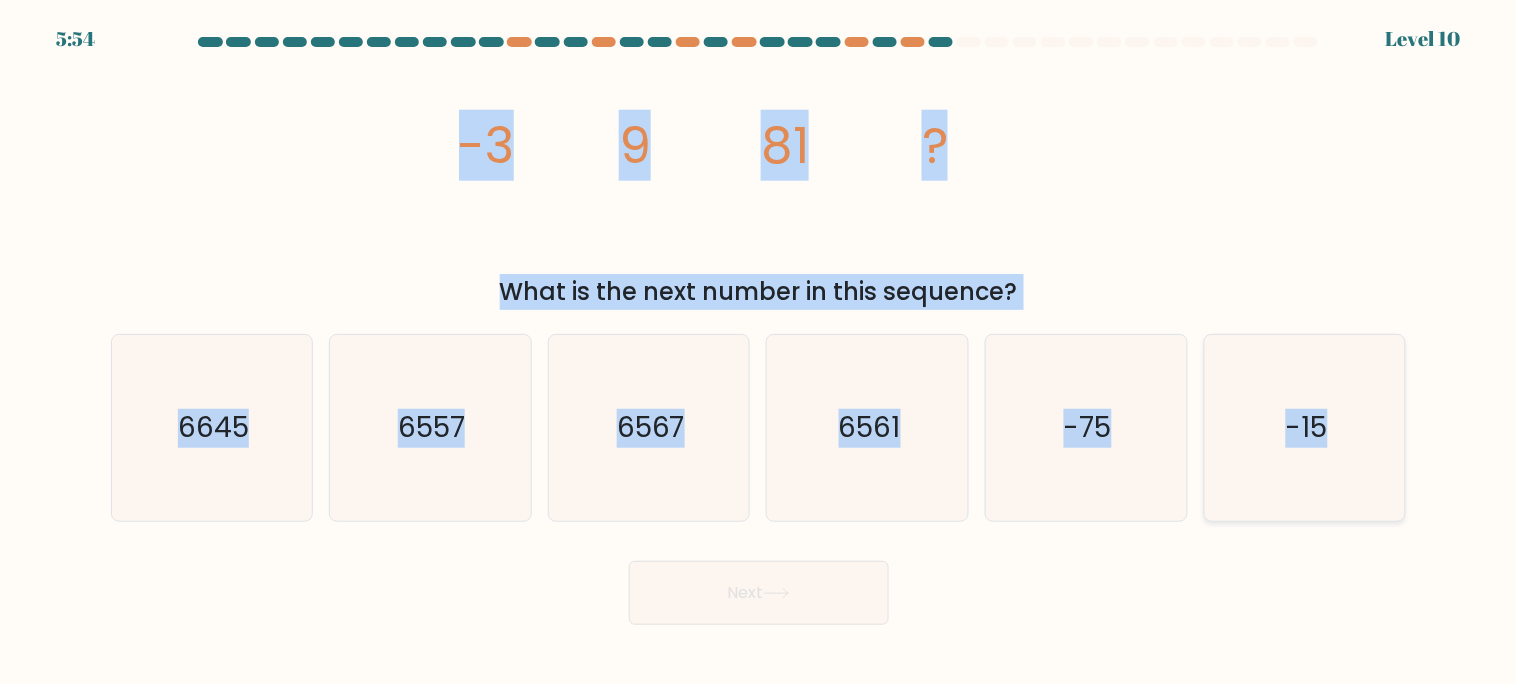 copy on "-3
9
81
?
What is the next number in this sequence?
a.
6645
b.
6557
c.
6567
d.
6561
e.
-75
f.
-15" 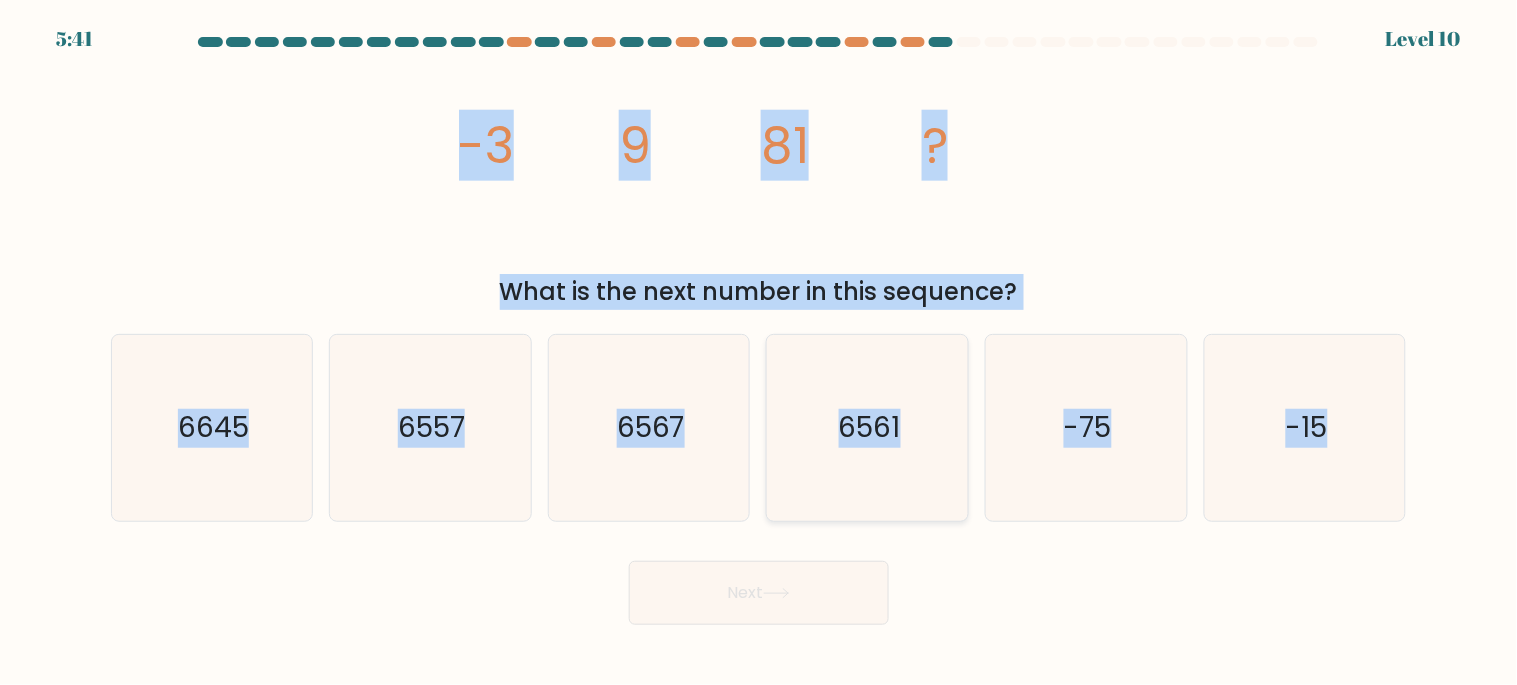 click on "6561" 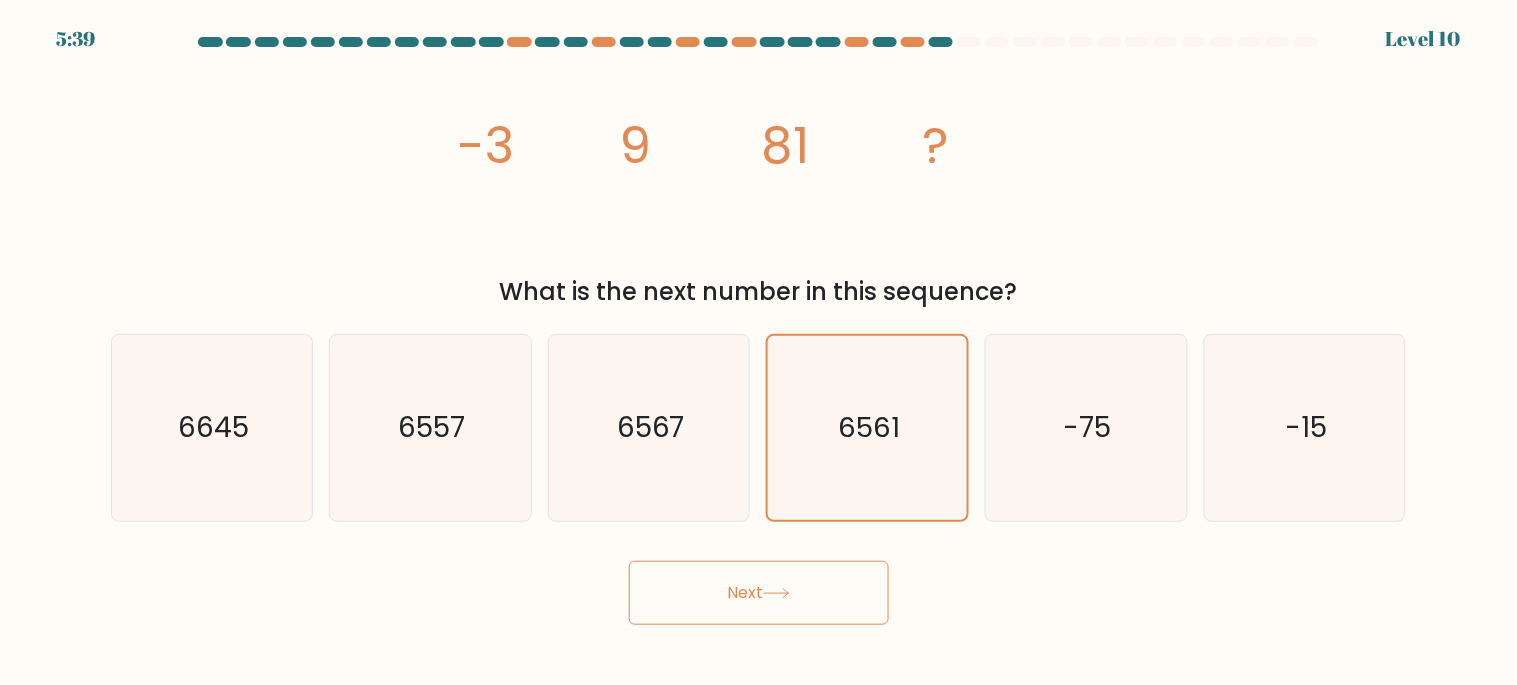 click on "Next" at bounding box center (759, 593) 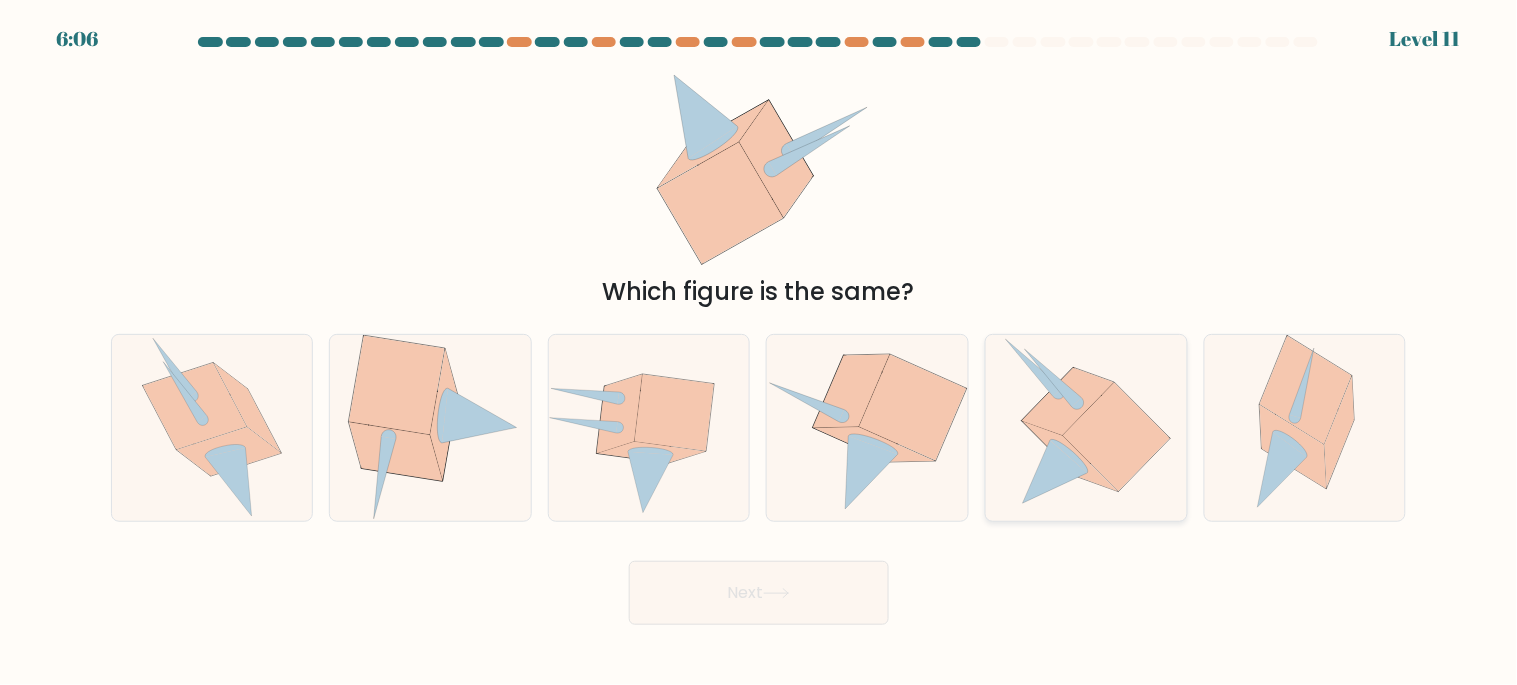 click 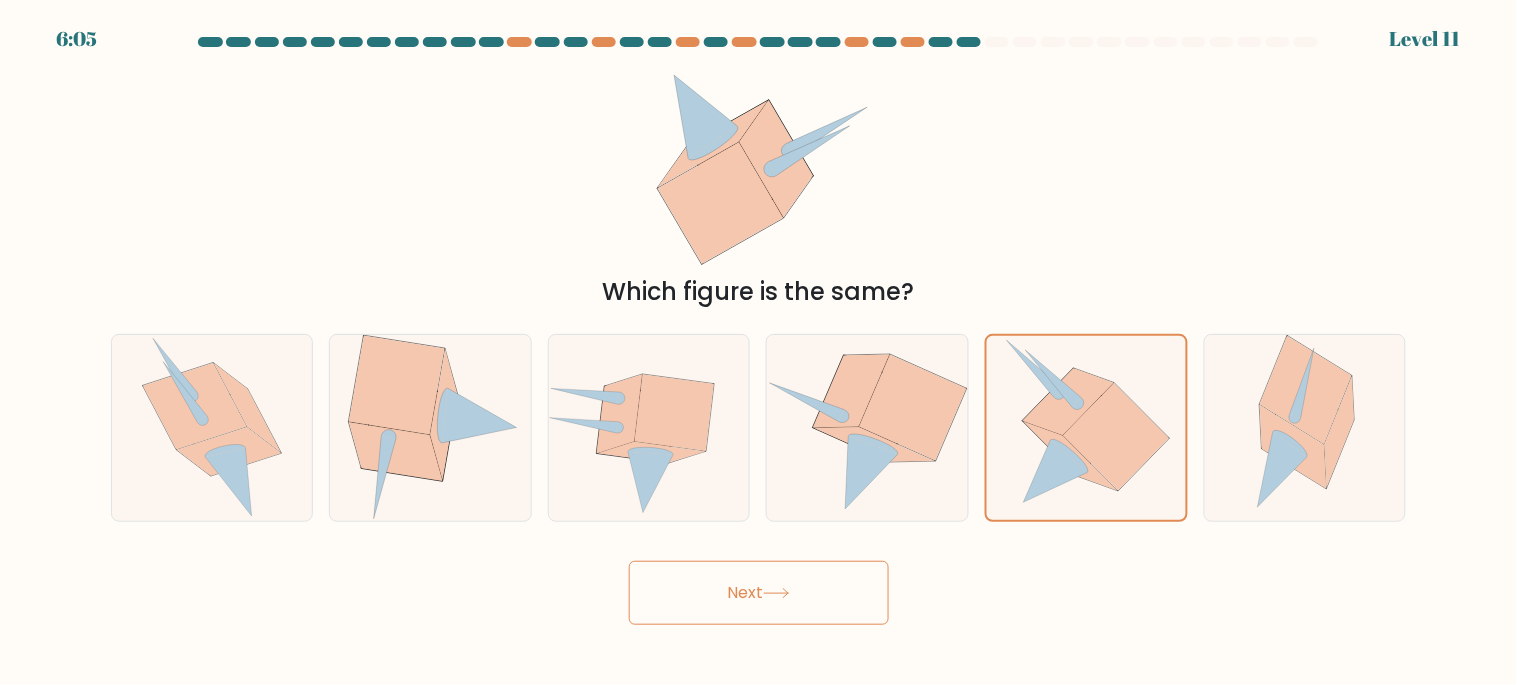 click on "Next" at bounding box center (759, 593) 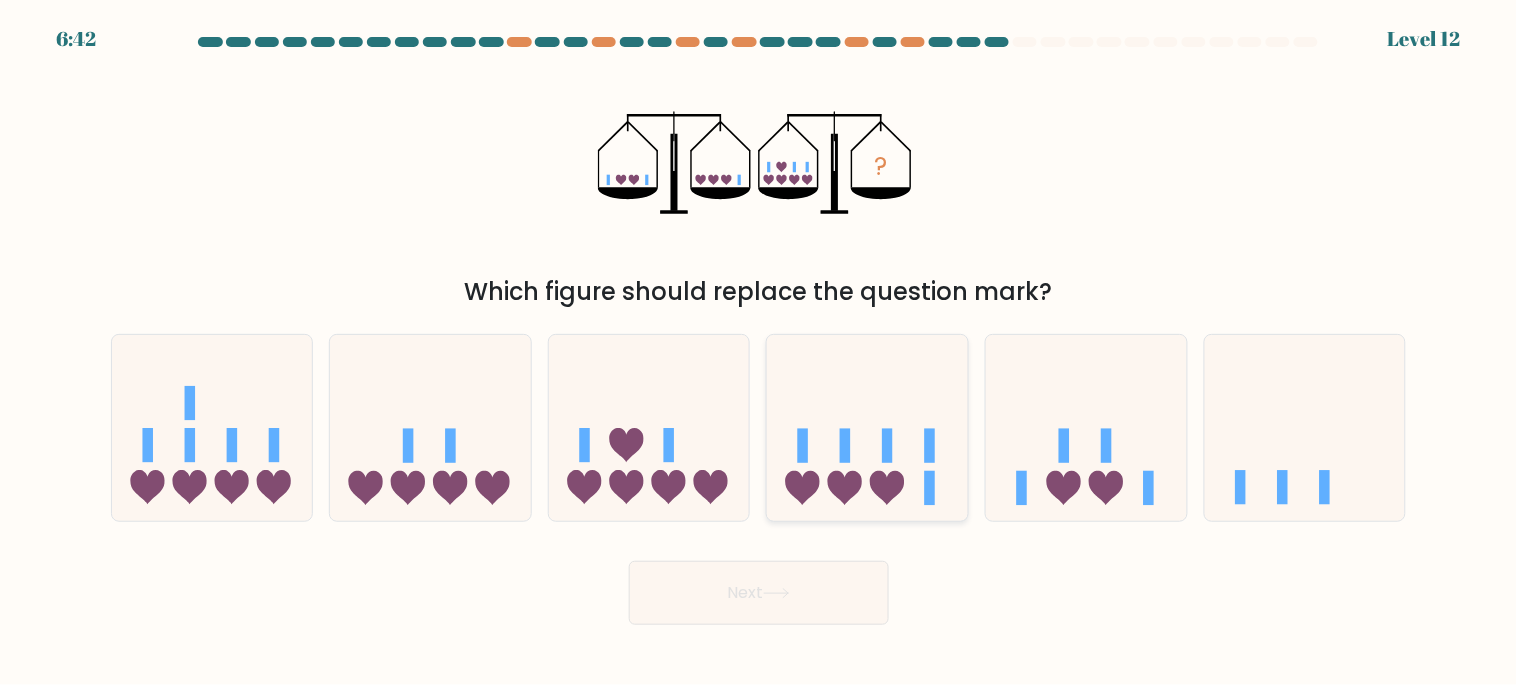 click 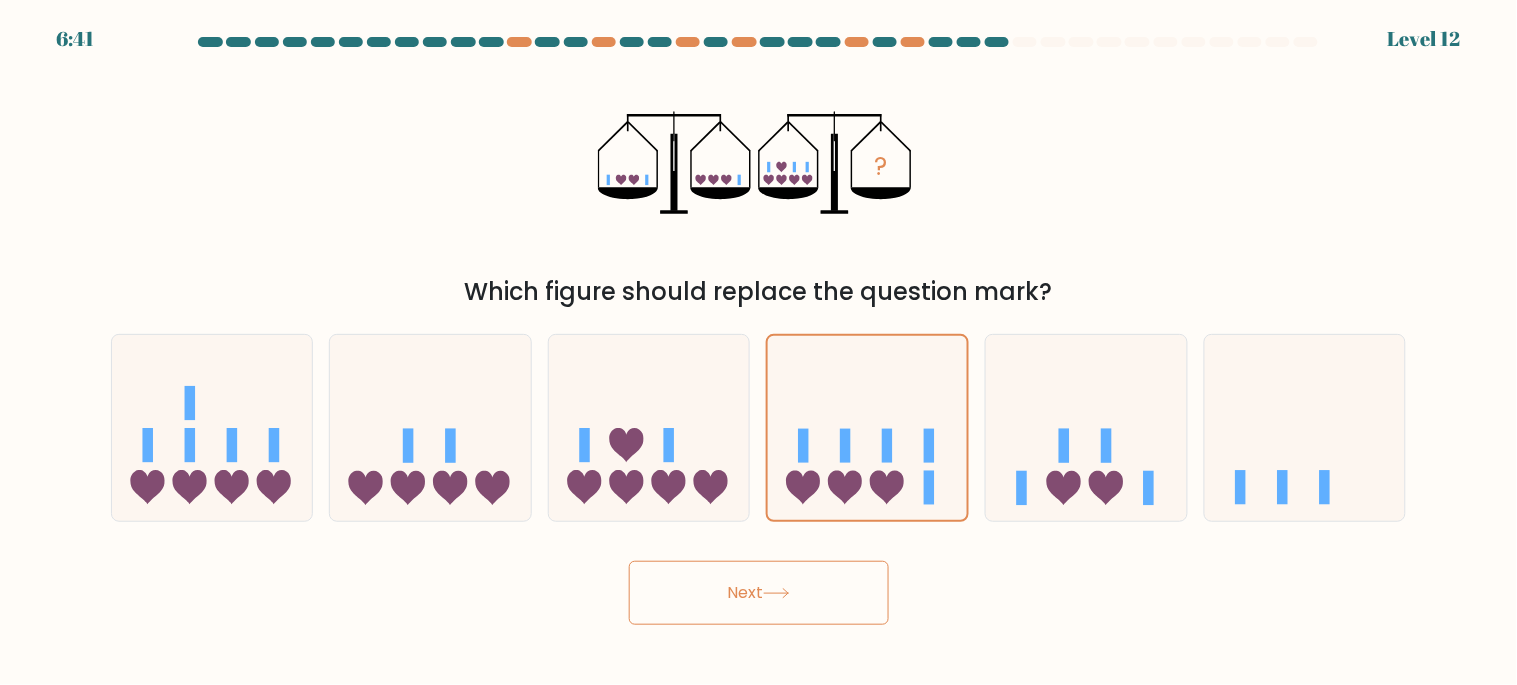 click 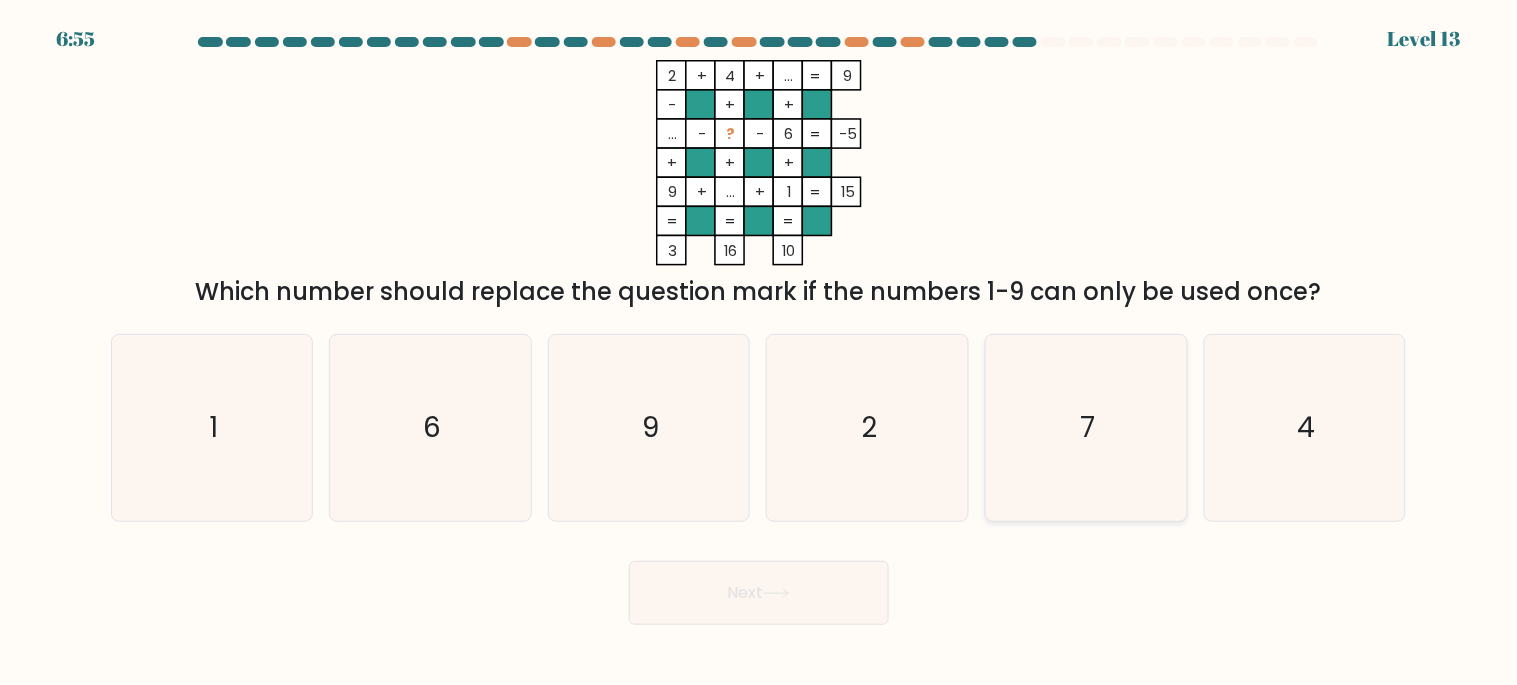 click on "7" 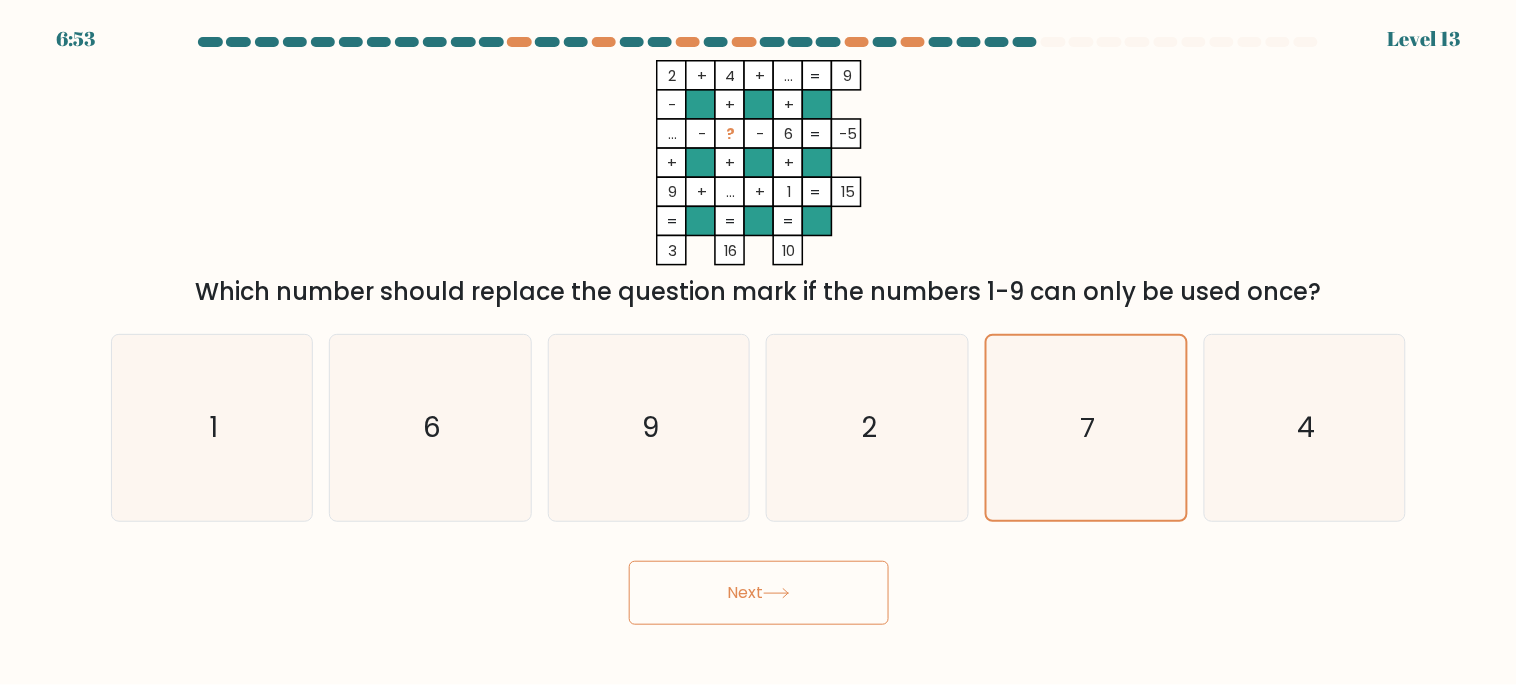 click on "Next" at bounding box center [759, 593] 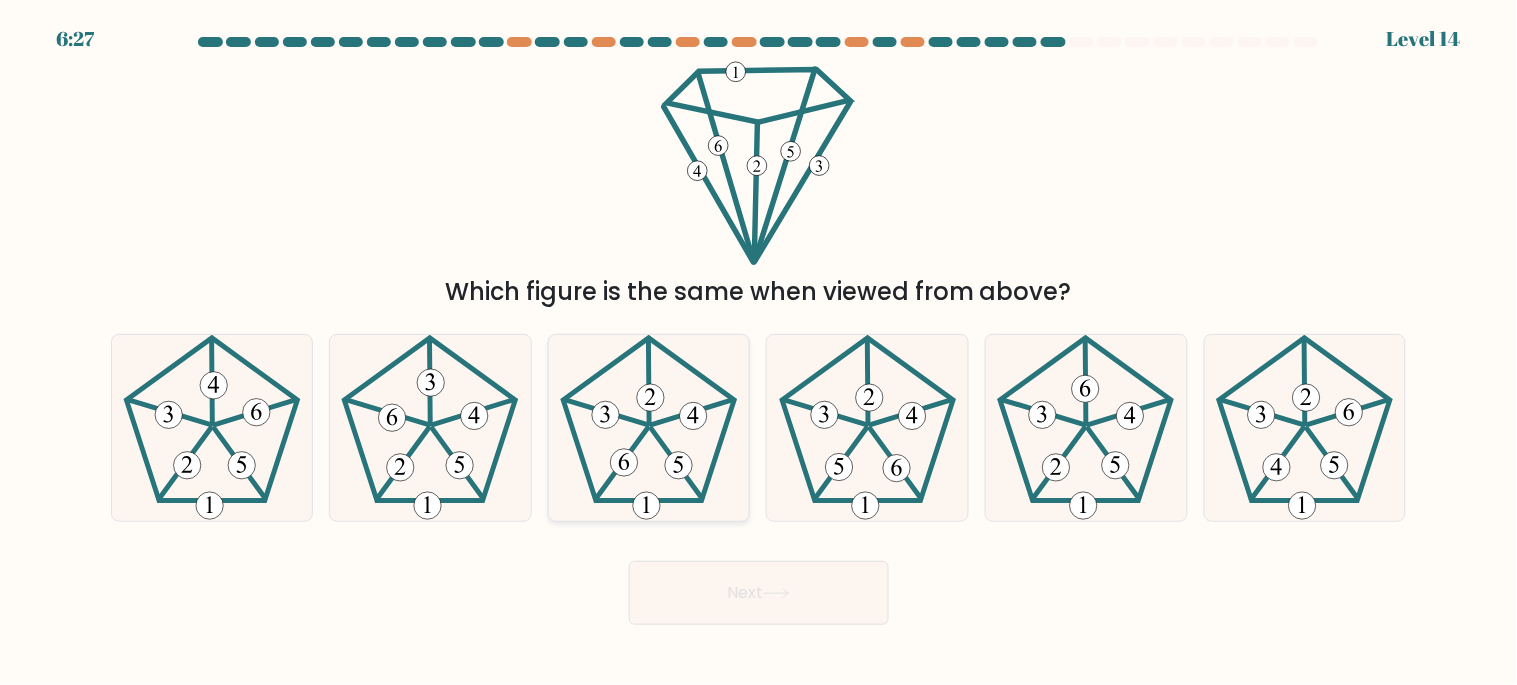click 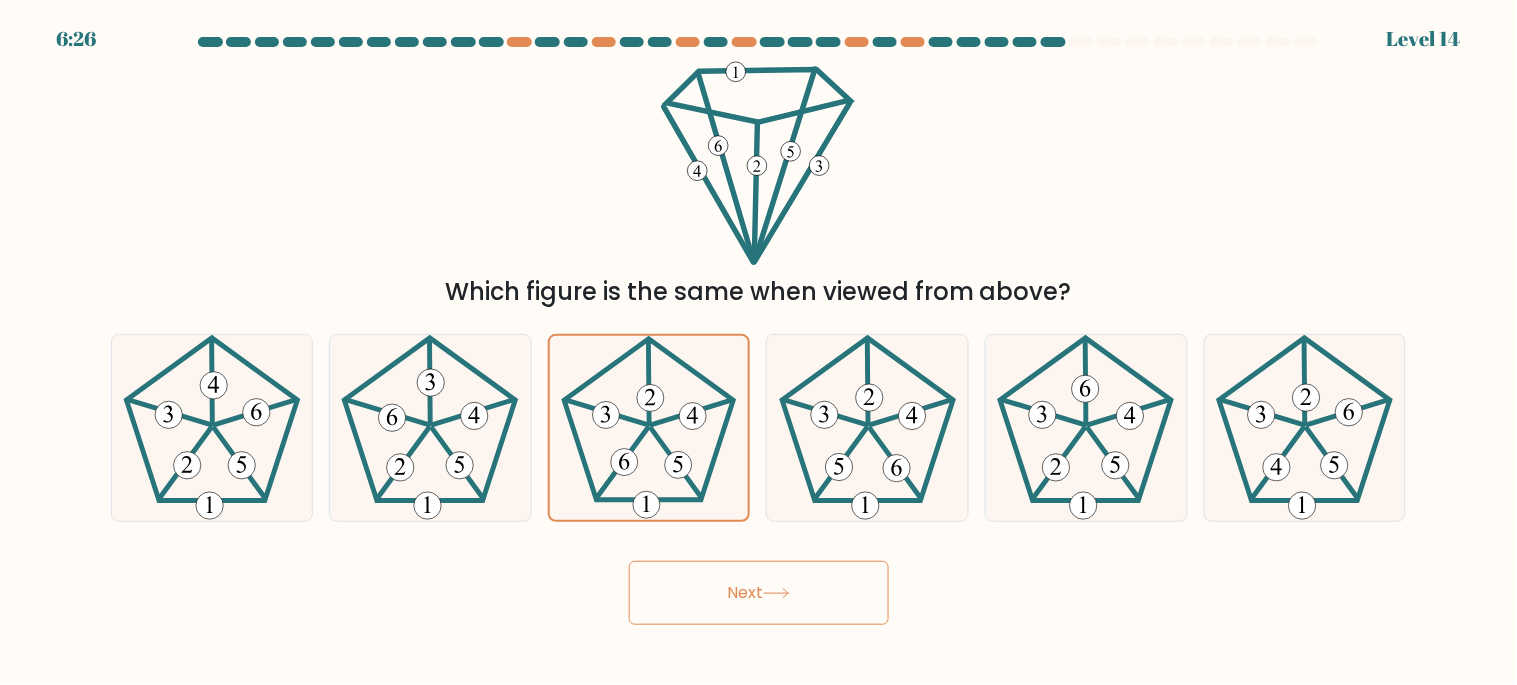 click on "Next" at bounding box center (759, 593) 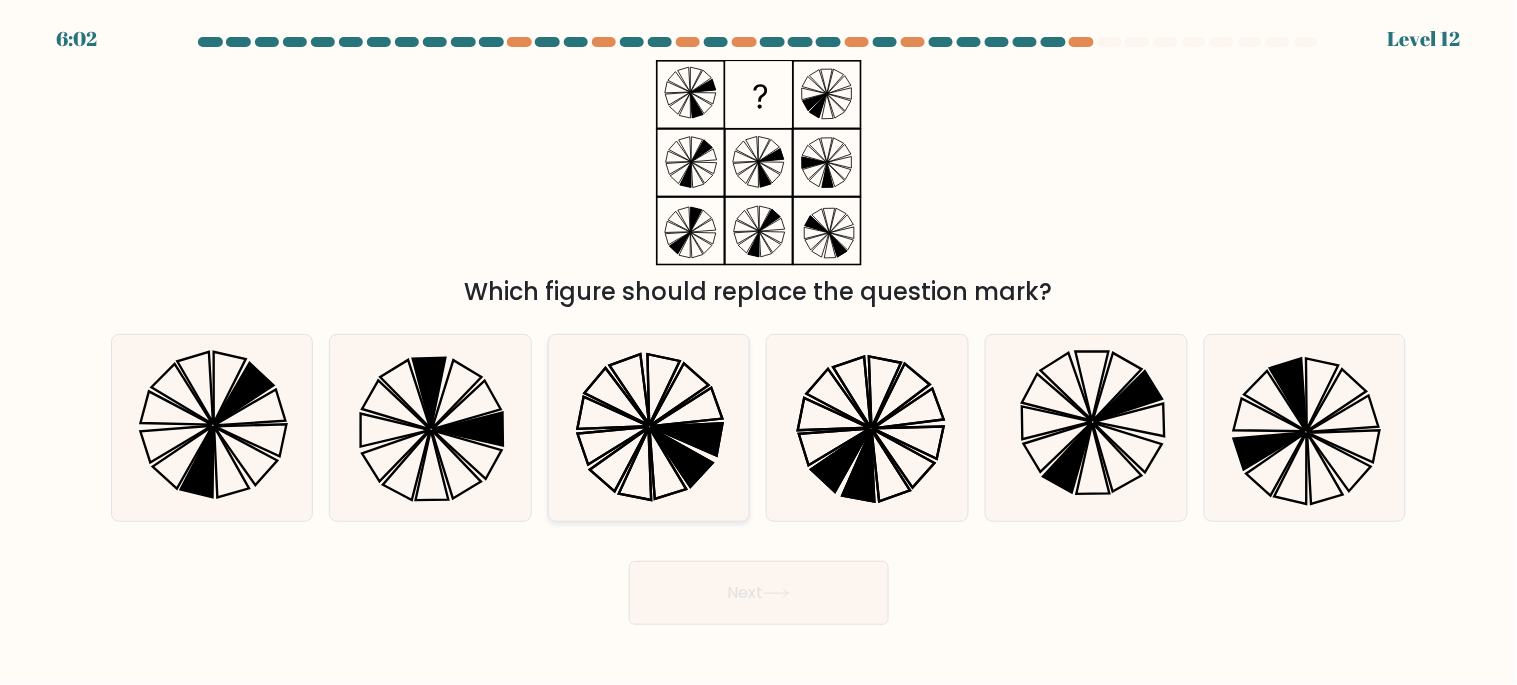 click 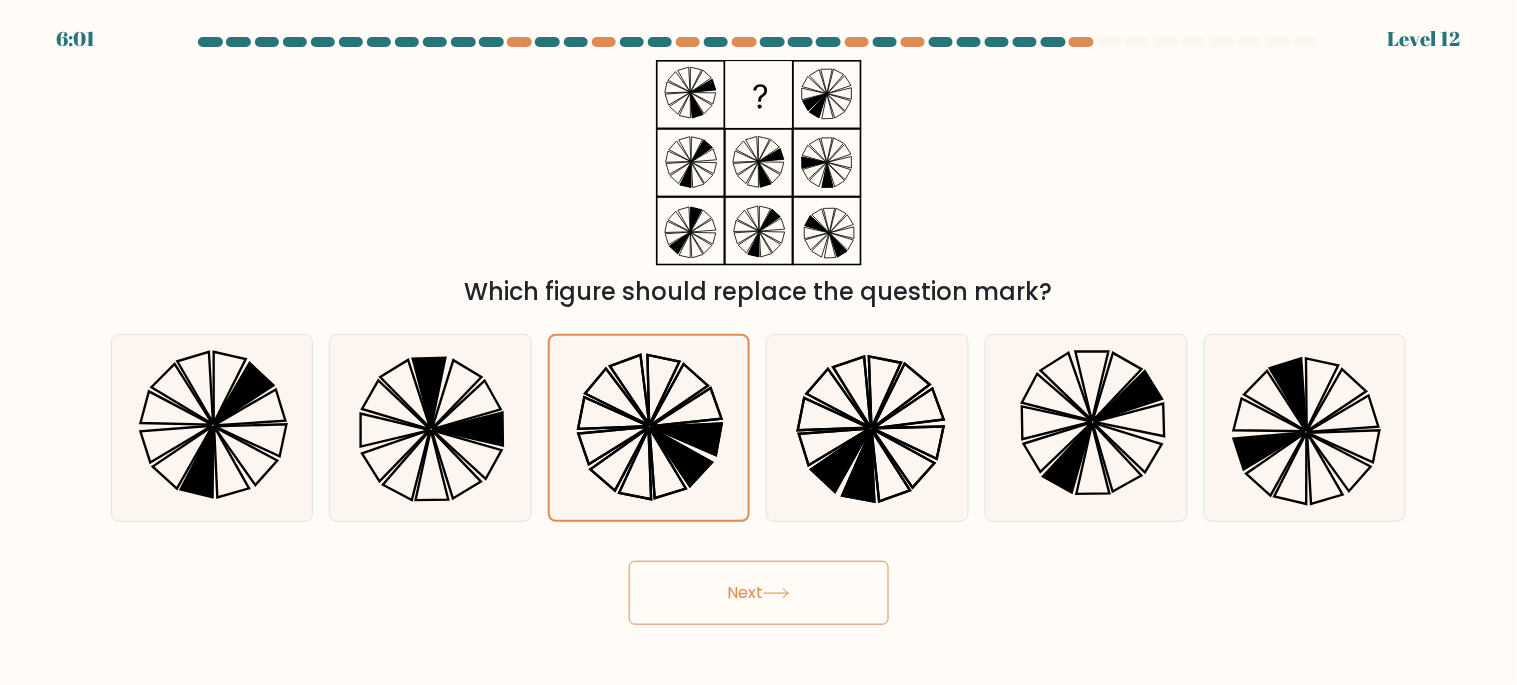 click on "Next" at bounding box center (759, 593) 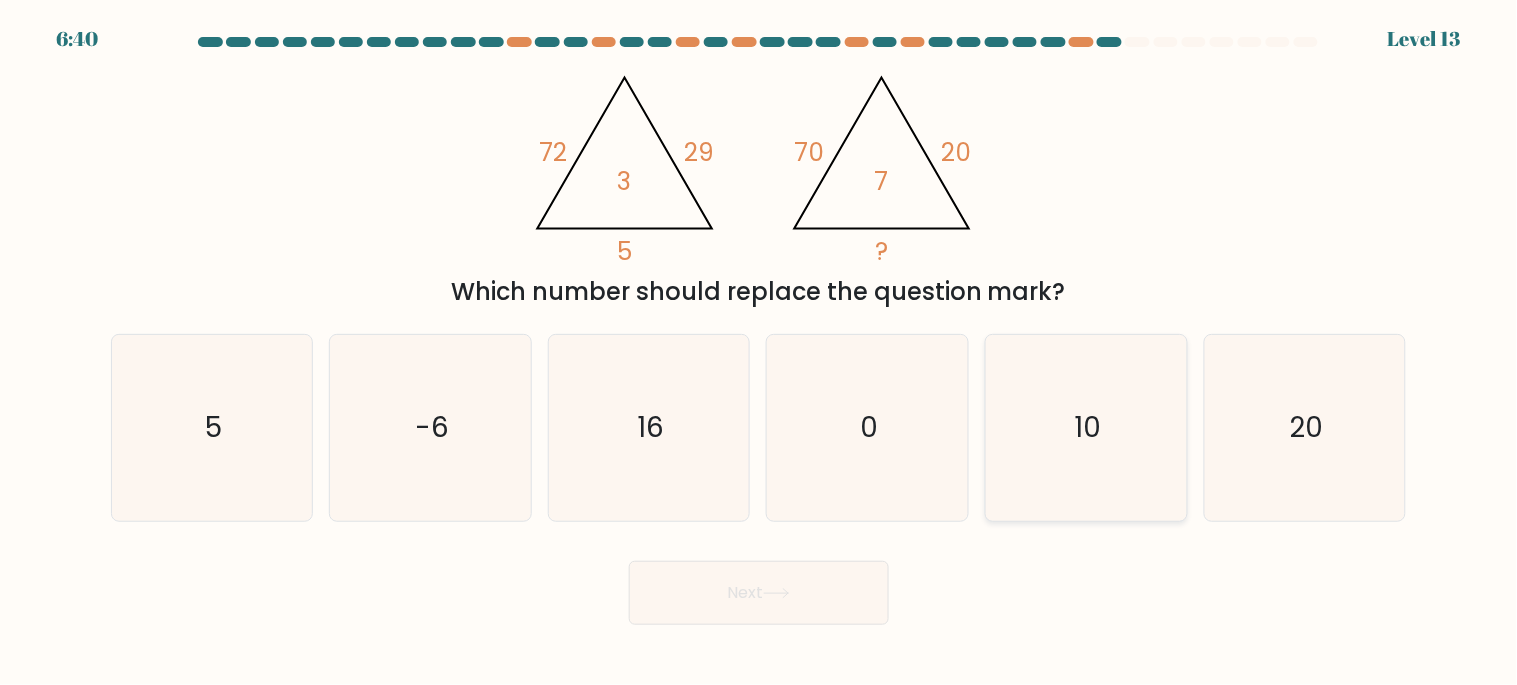 drag, startPoint x: 1146, startPoint y: 393, endPoint x: 1214, endPoint y: 416, distance: 71.7844 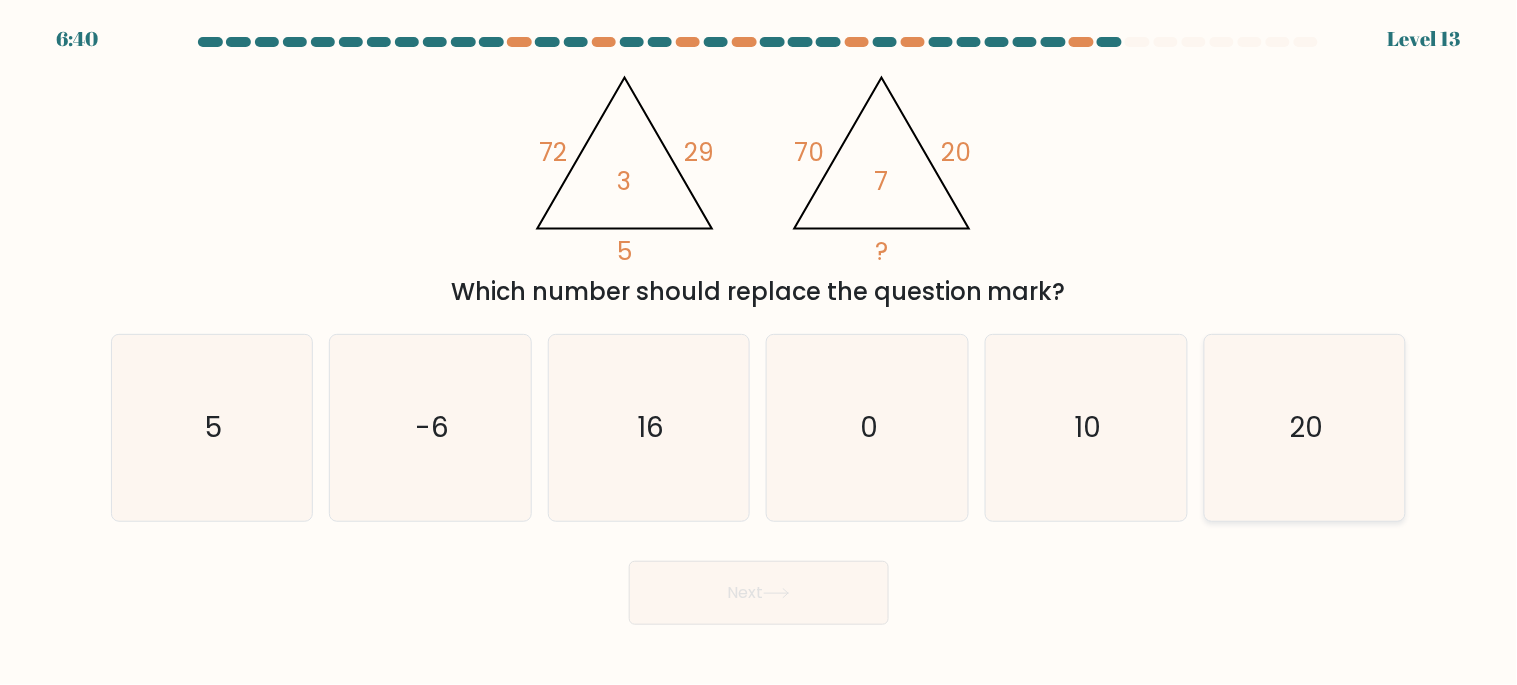 click on "10" 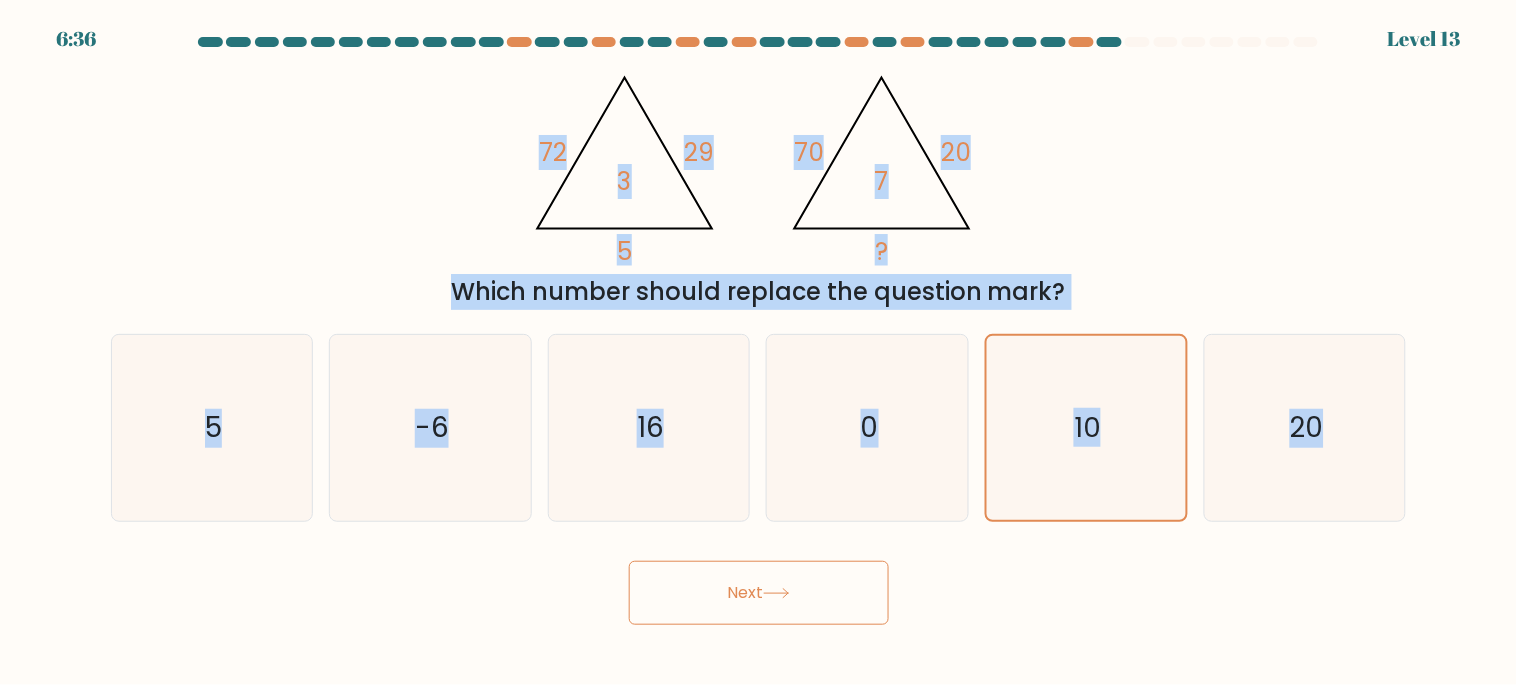 drag, startPoint x: 1347, startPoint y: 442, endPoint x: 304, endPoint y: 192, distance: 1072.5432 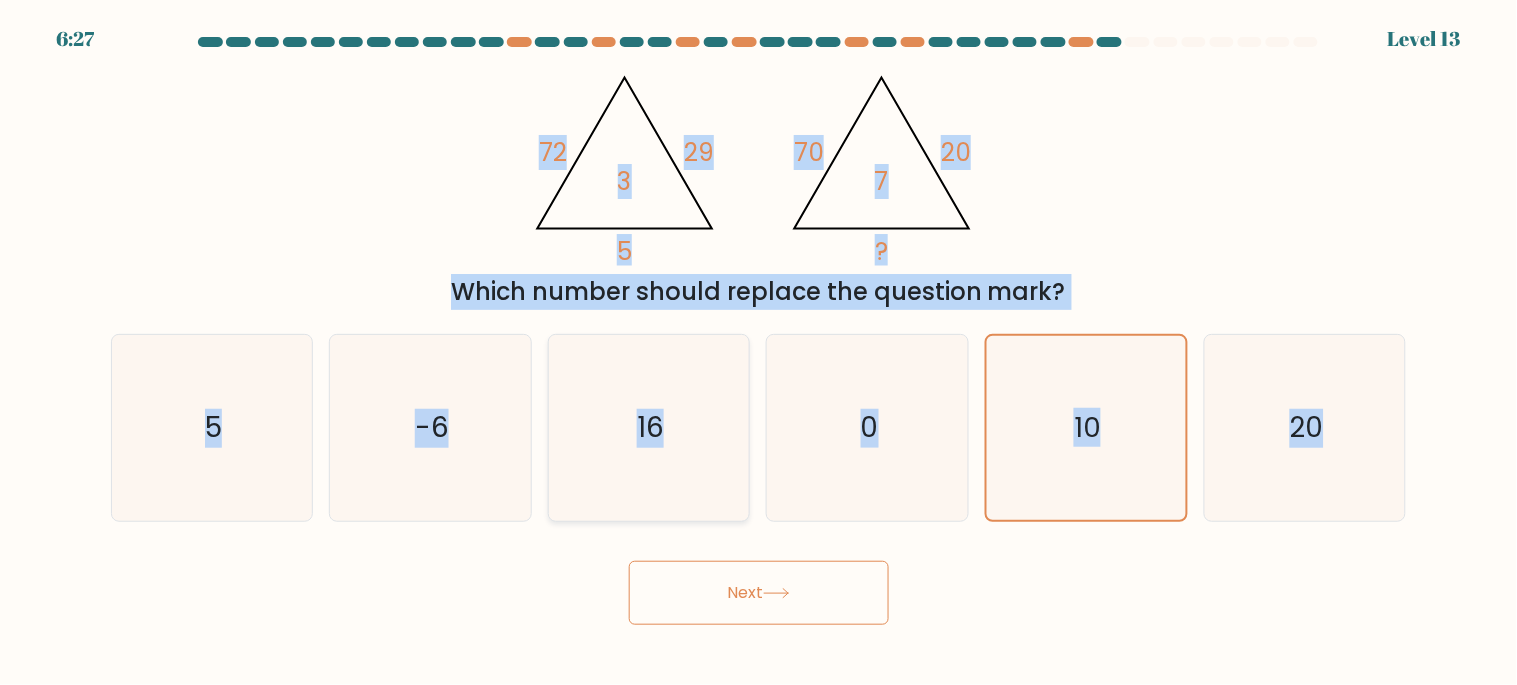 click on "16" 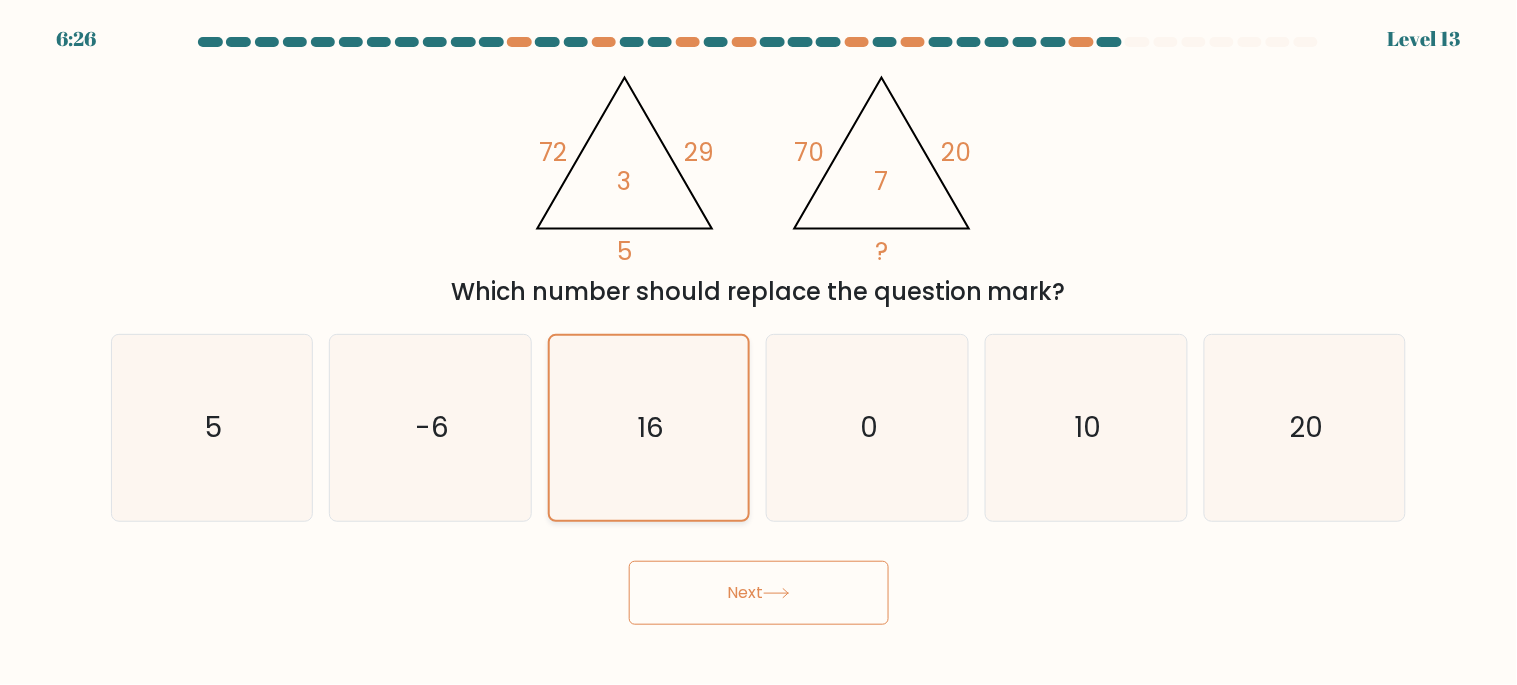 click on "16" 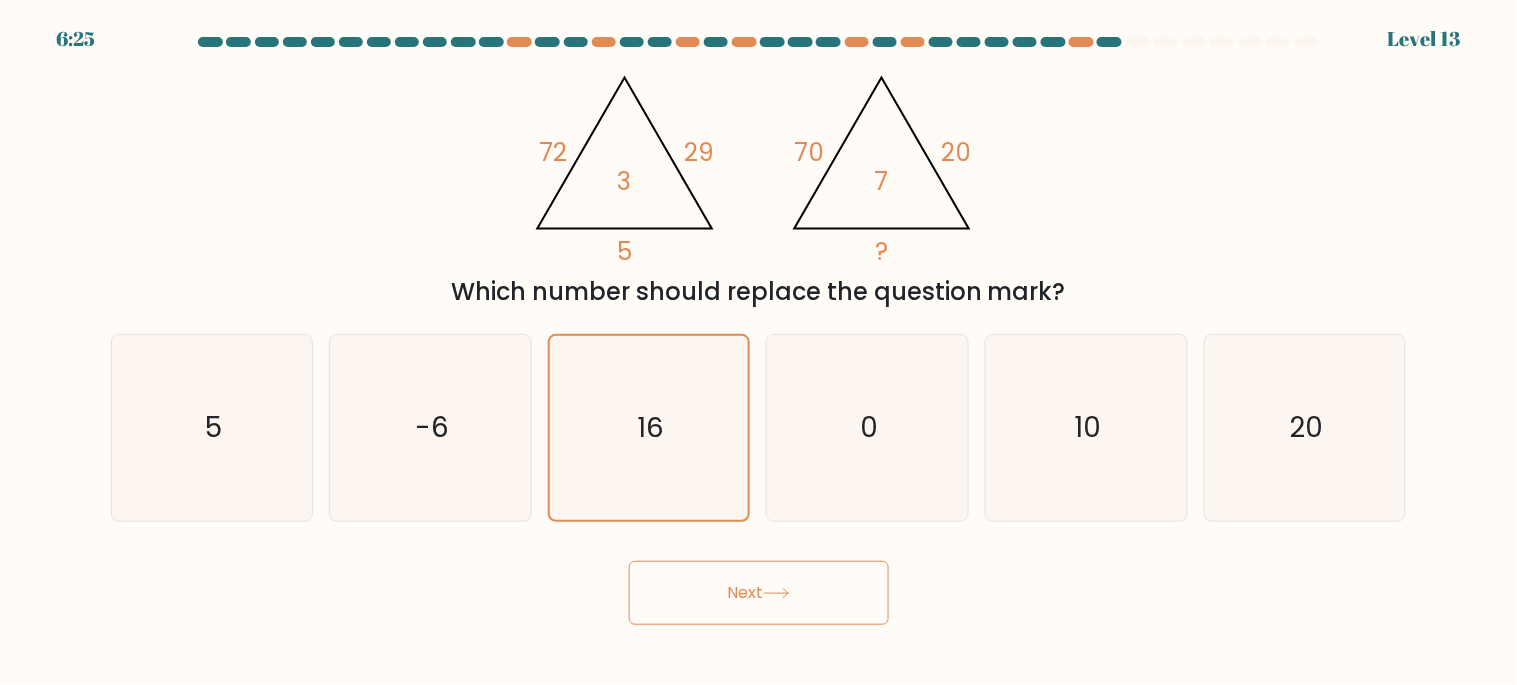 click on "Next" at bounding box center [759, 593] 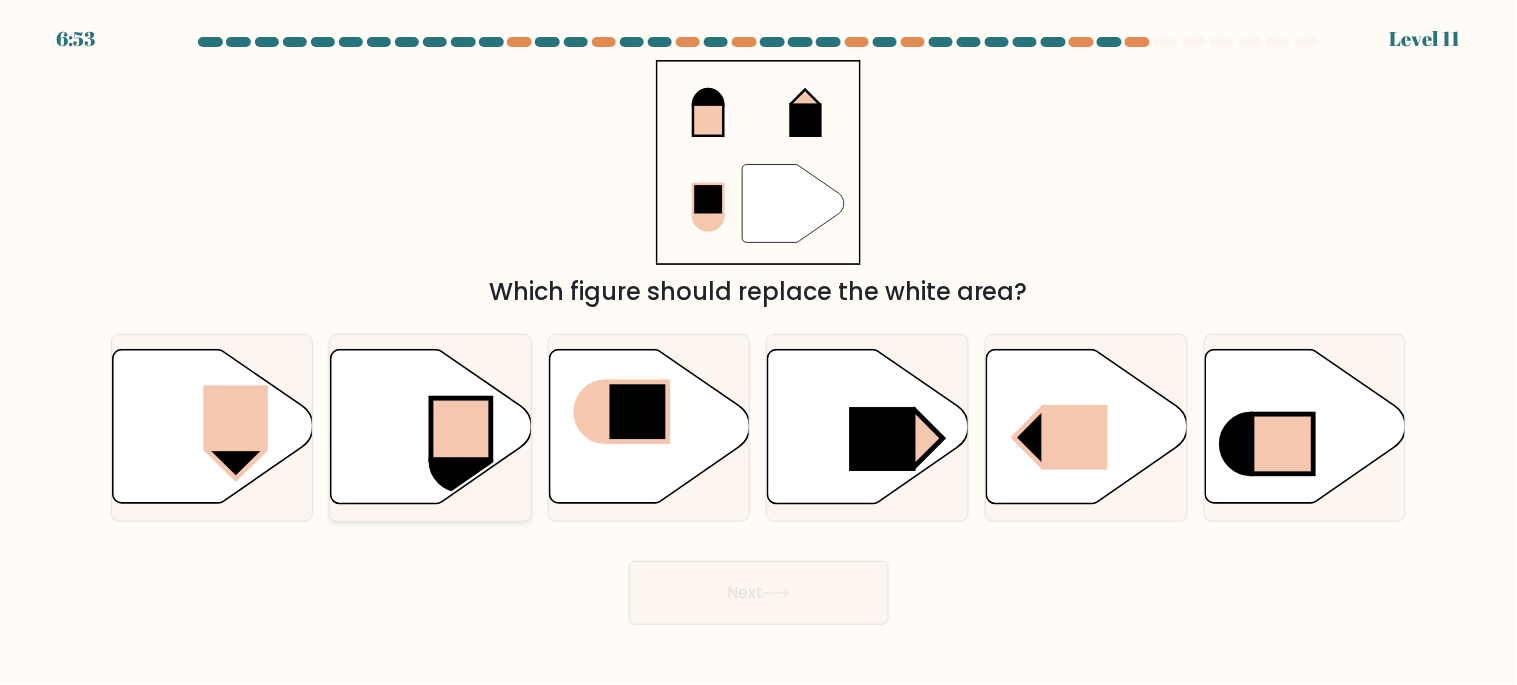 click 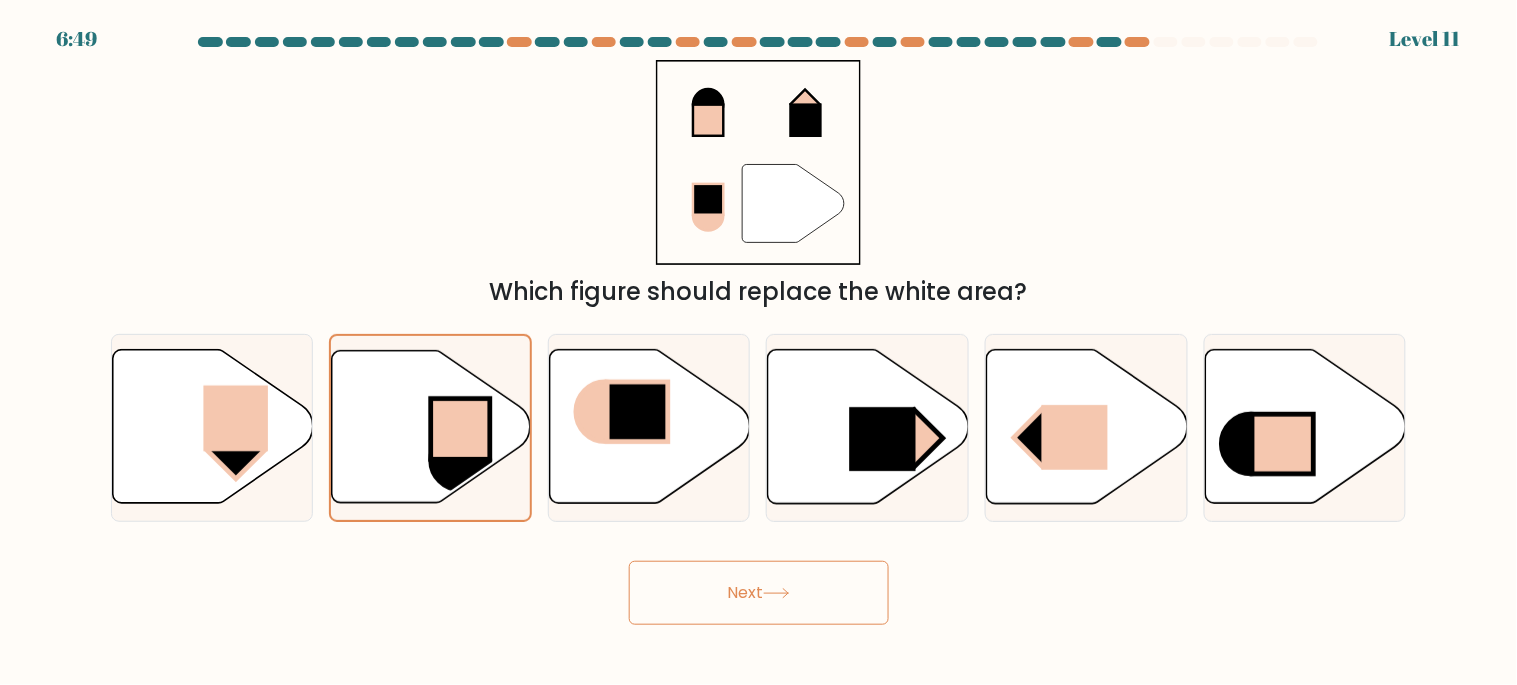 click on "Next" at bounding box center [759, 593] 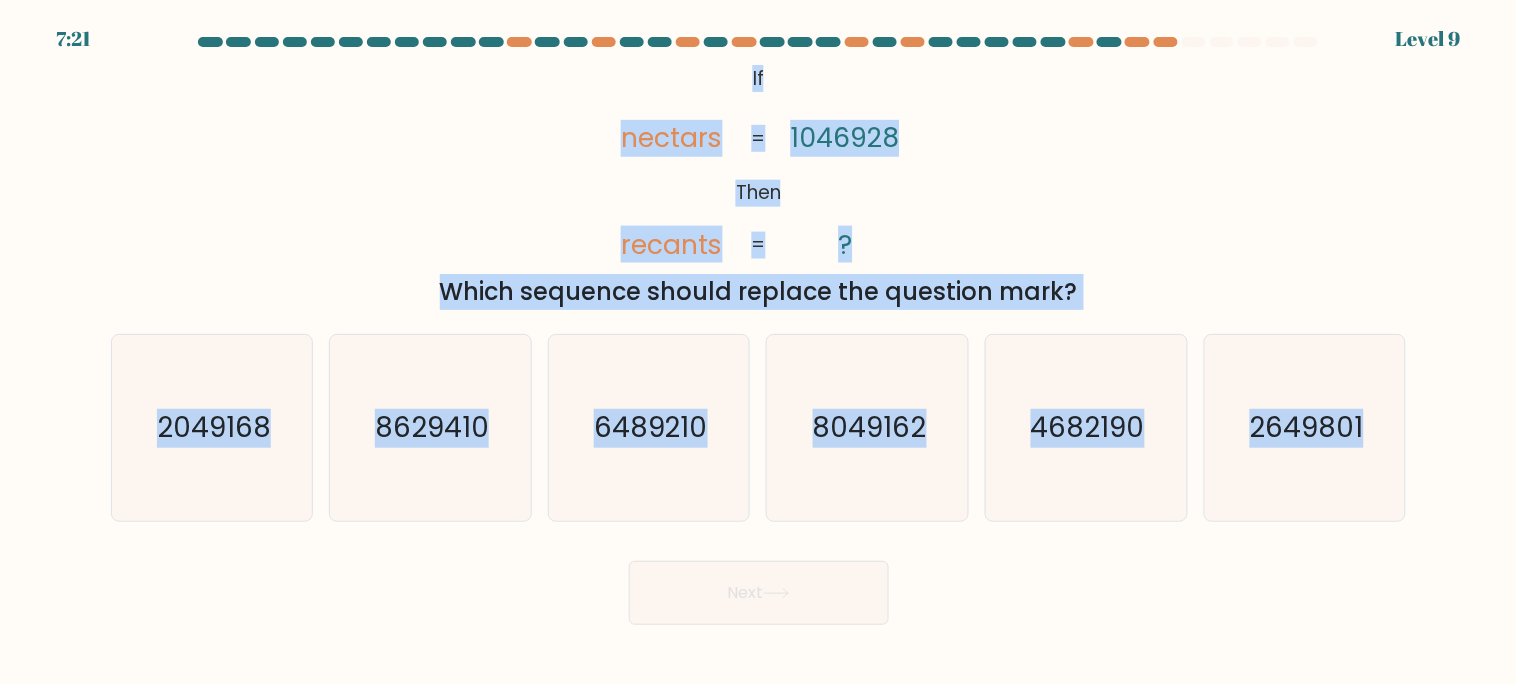 drag, startPoint x: 1377, startPoint y: 440, endPoint x: 470, endPoint y: 53, distance: 986.11255 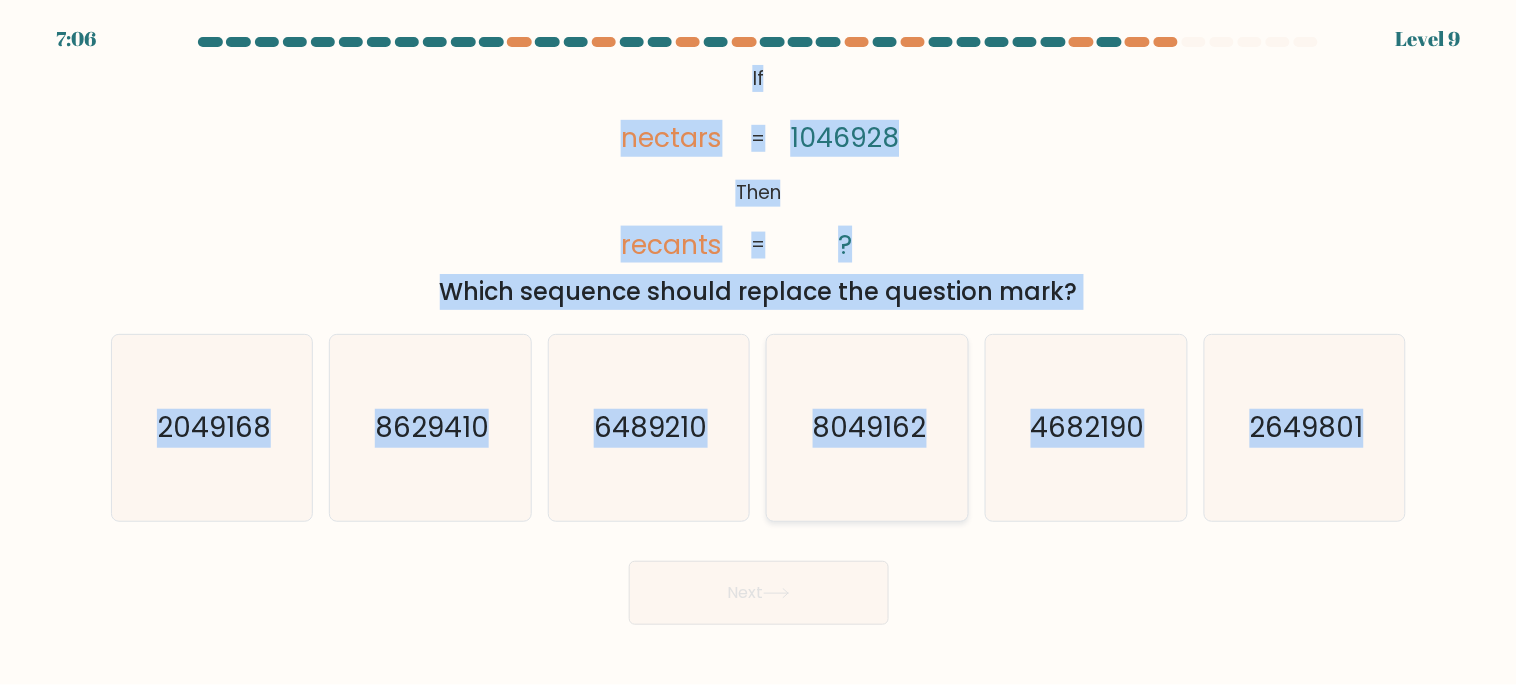 click on "8049162" 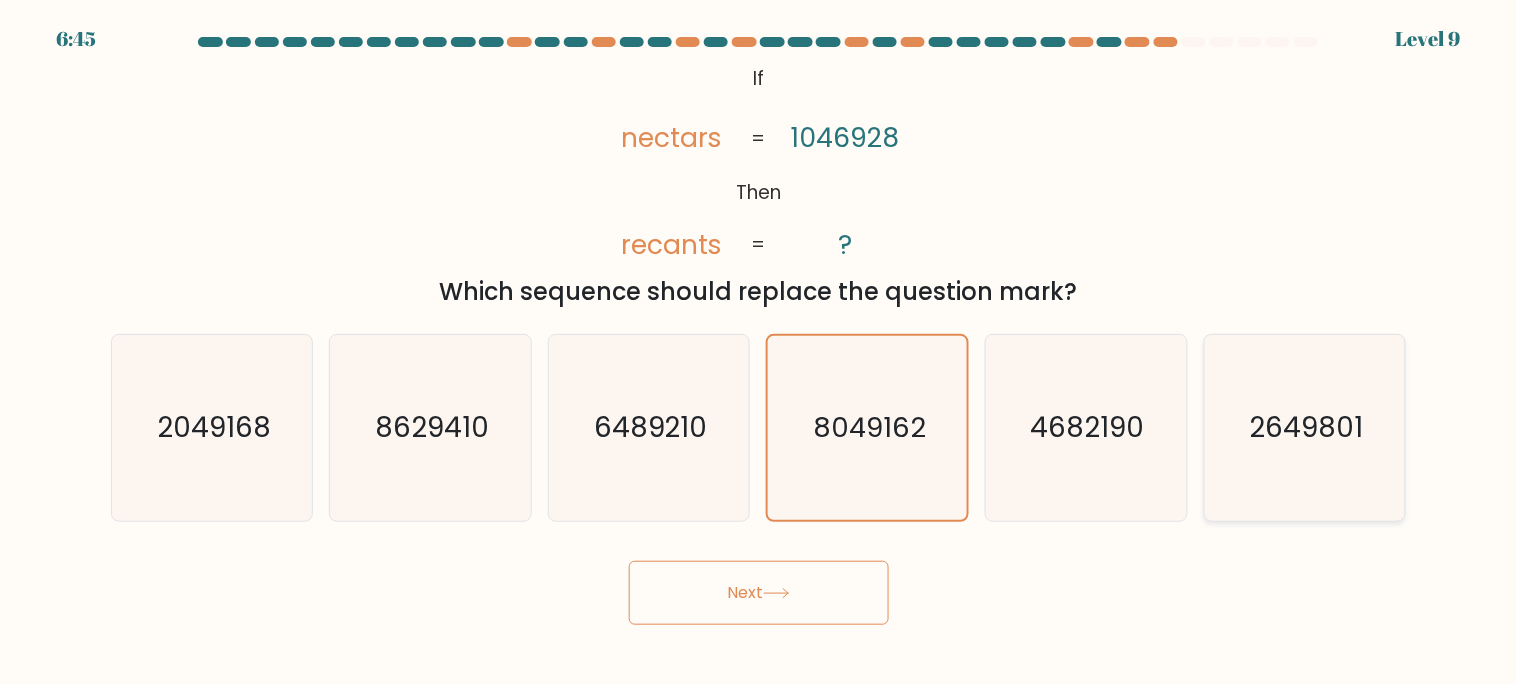 click on "2649801" 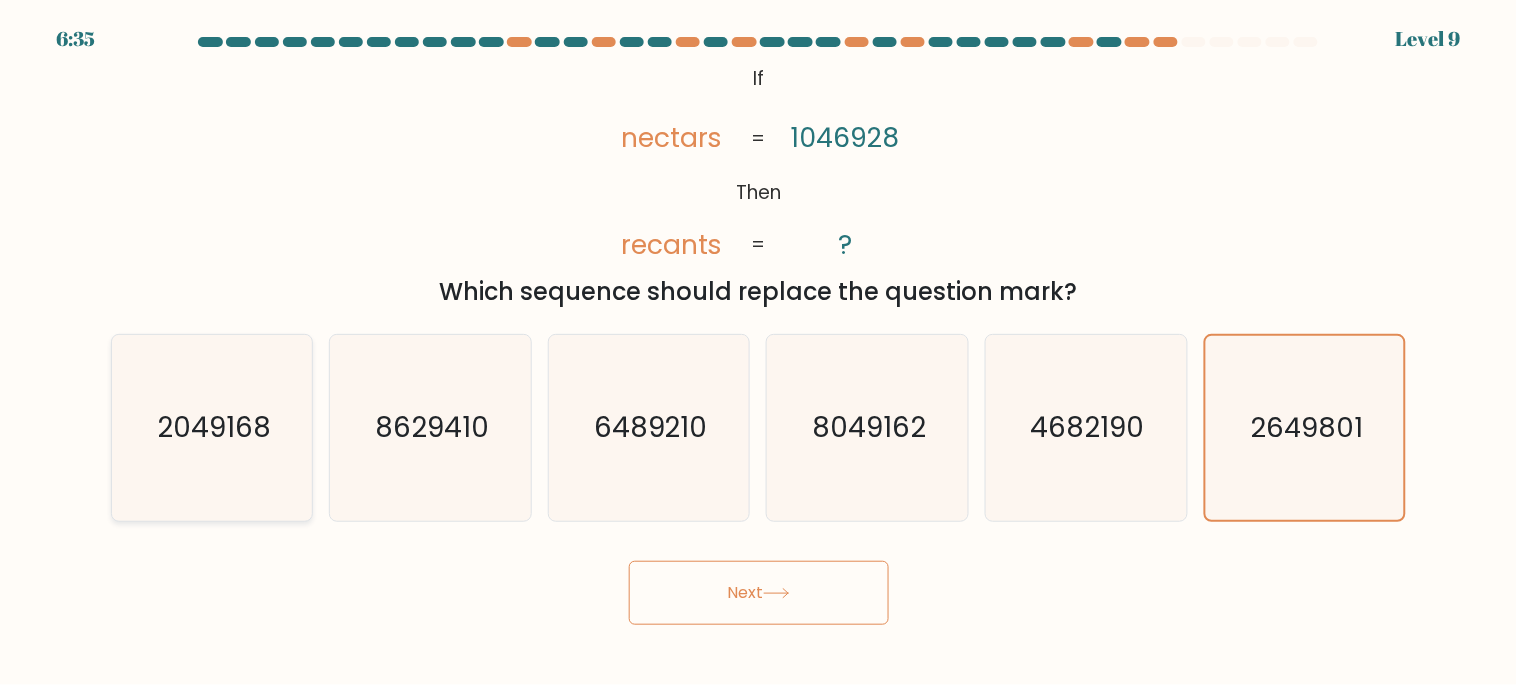 click on "2049168" 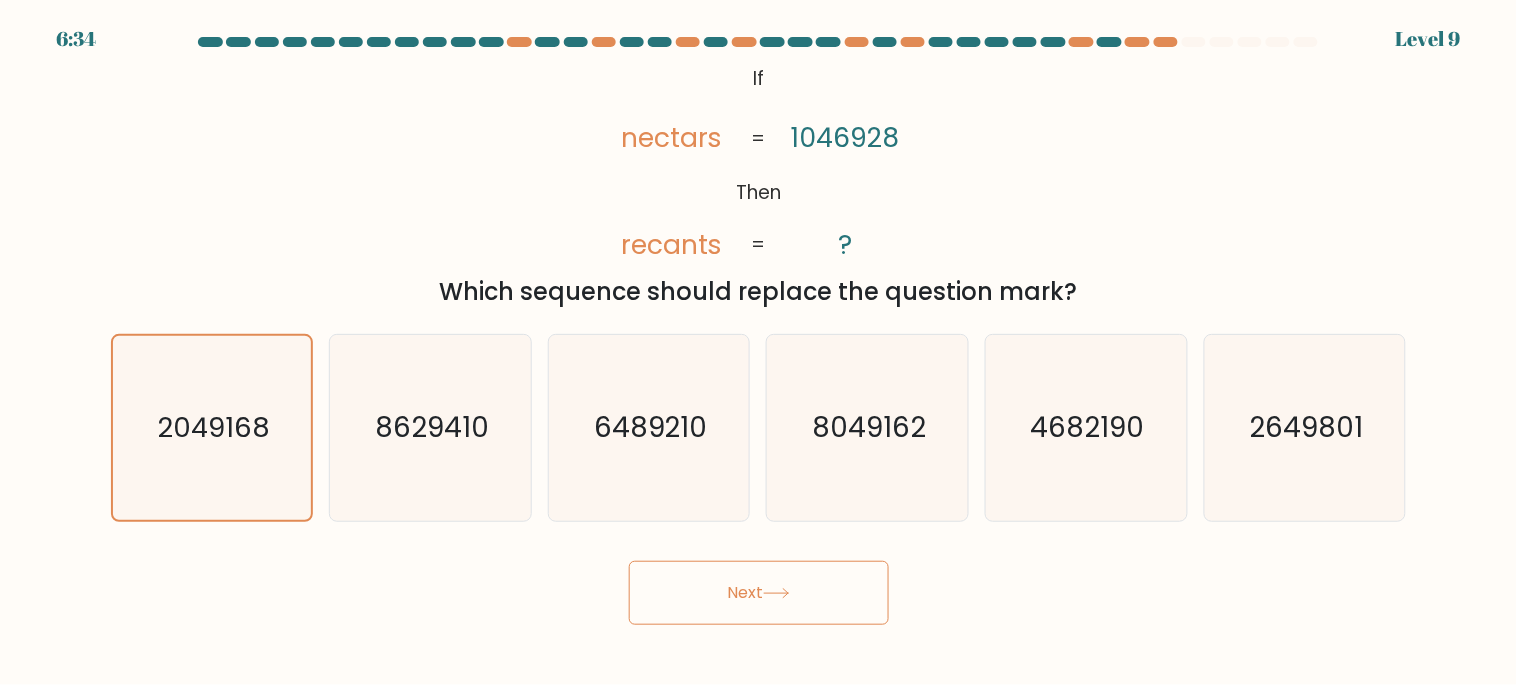 click on "Next" at bounding box center [759, 593] 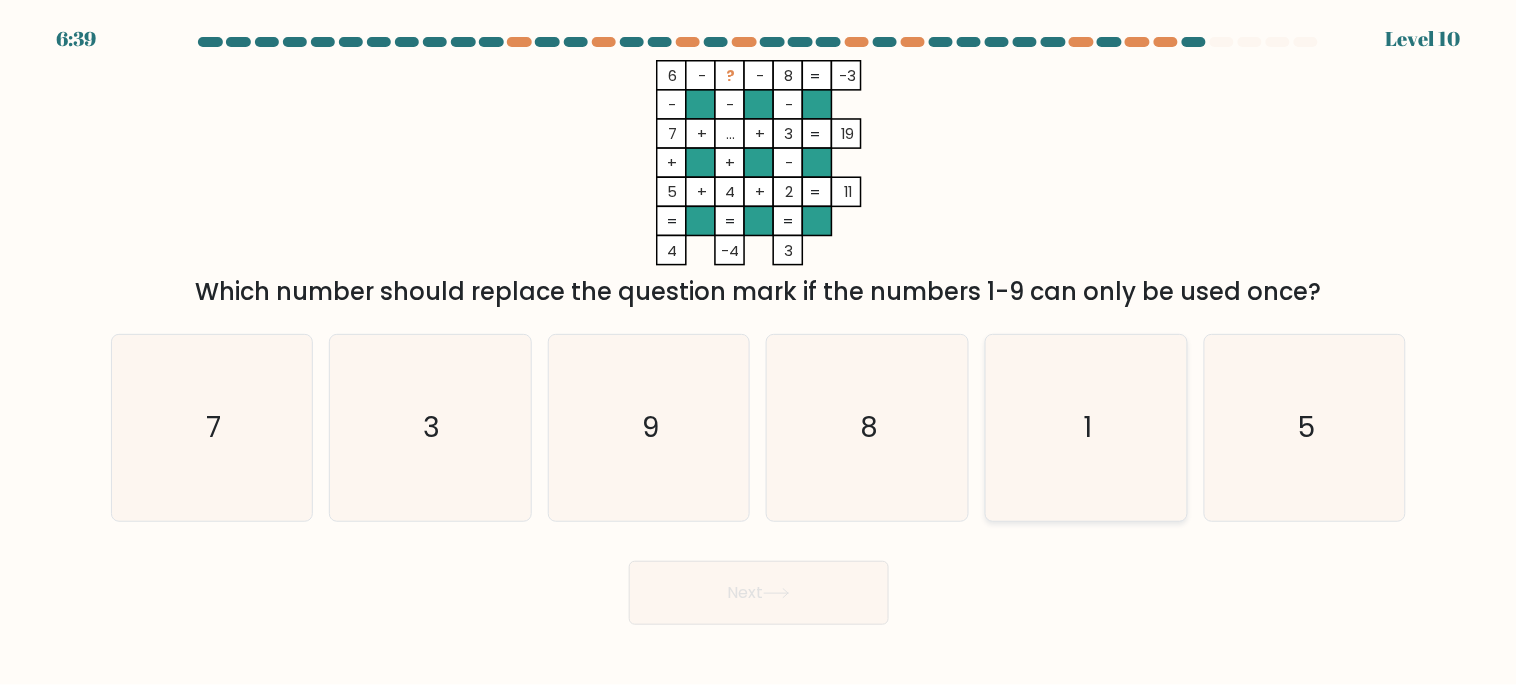 click on "1" 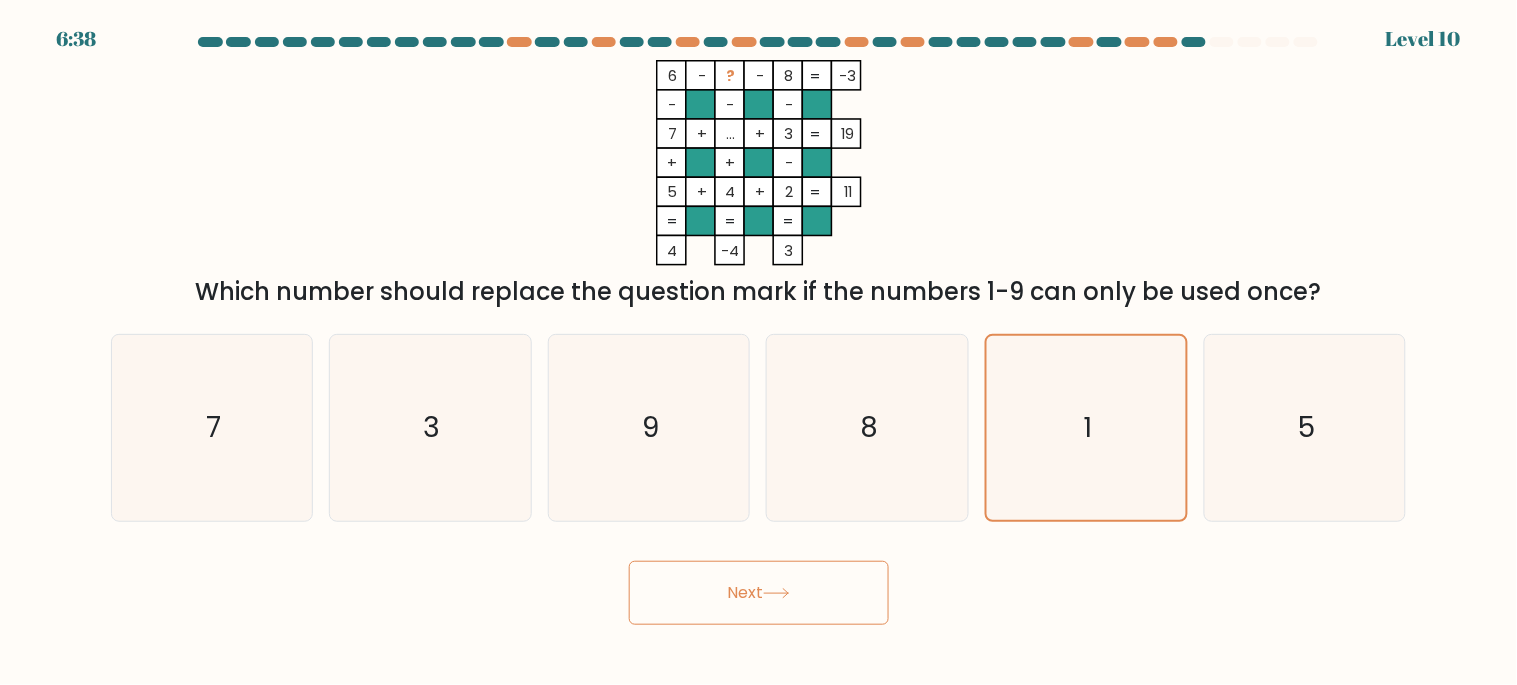 click on "Next" at bounding box center (759, 593) 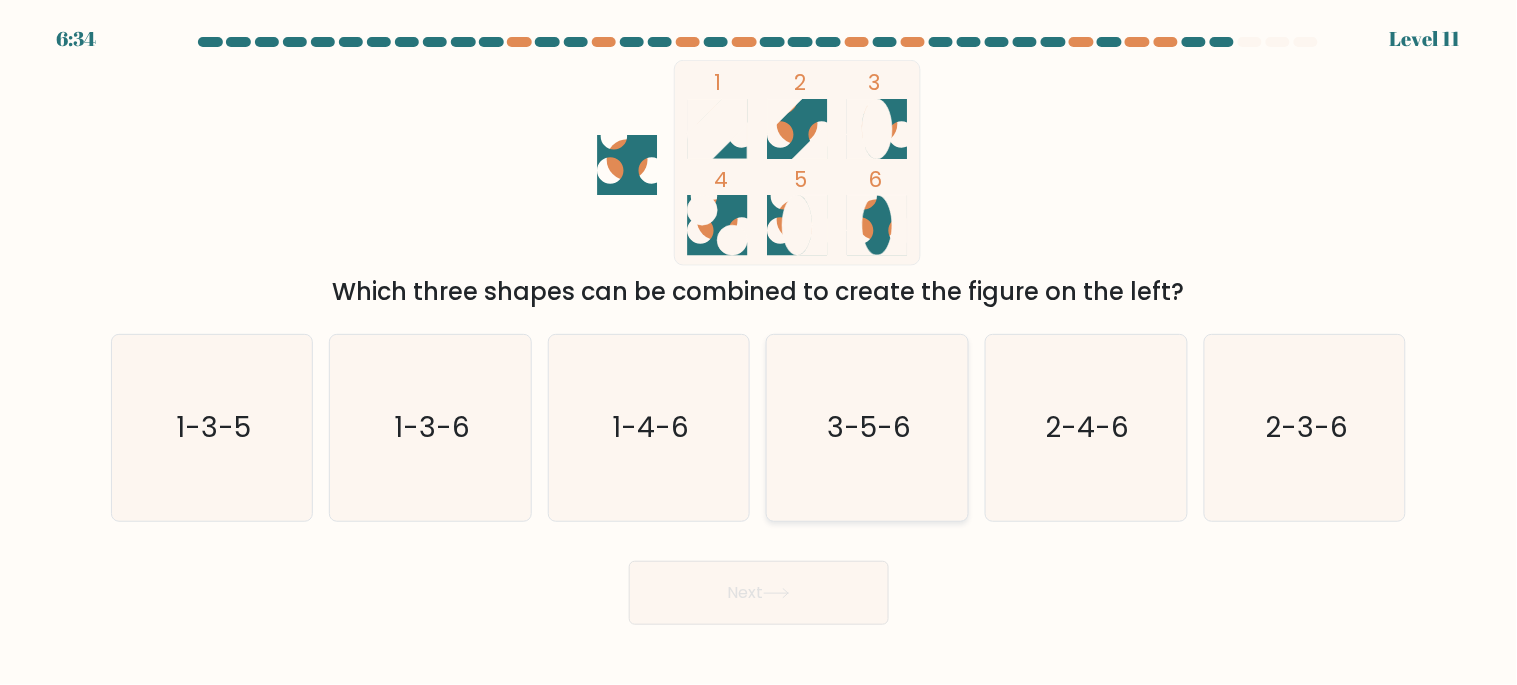 click on "3-5-6" 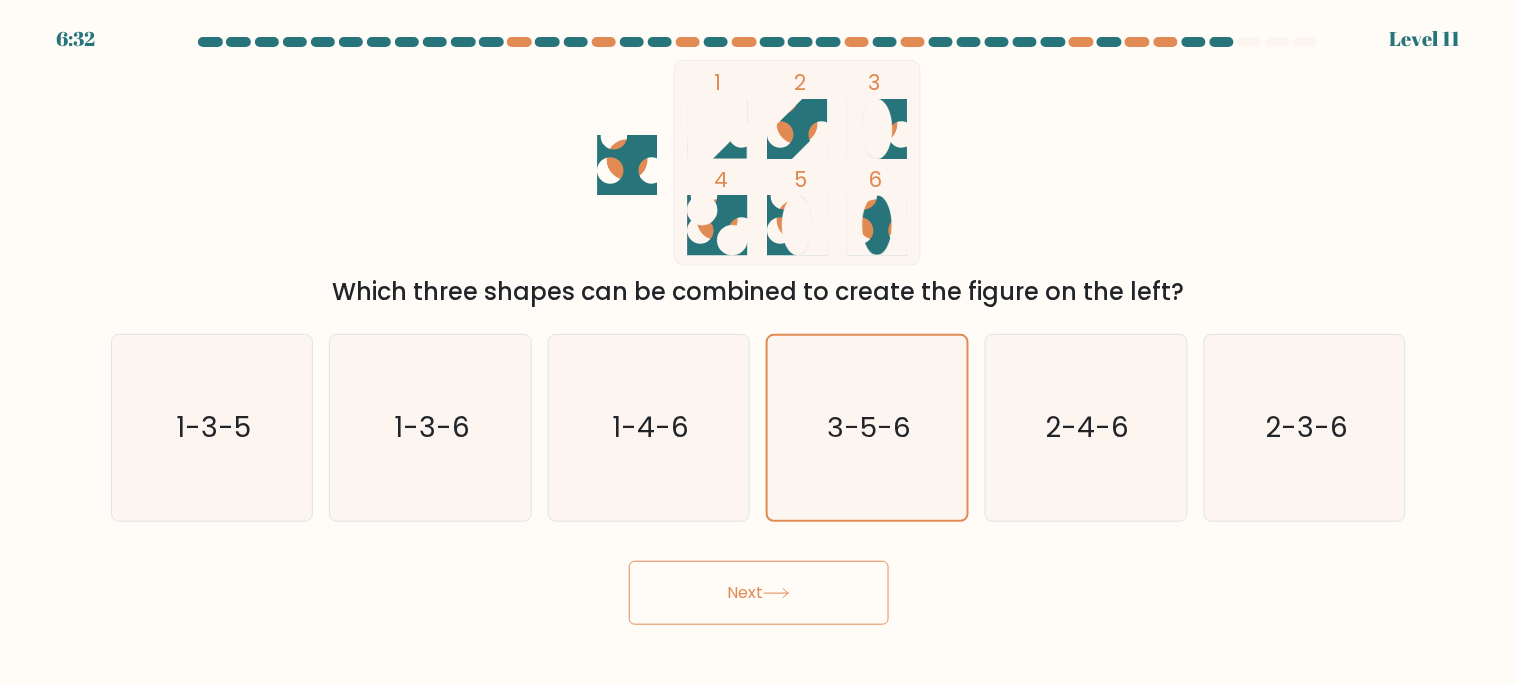 click on "Next" at bounding box center (759, 593) 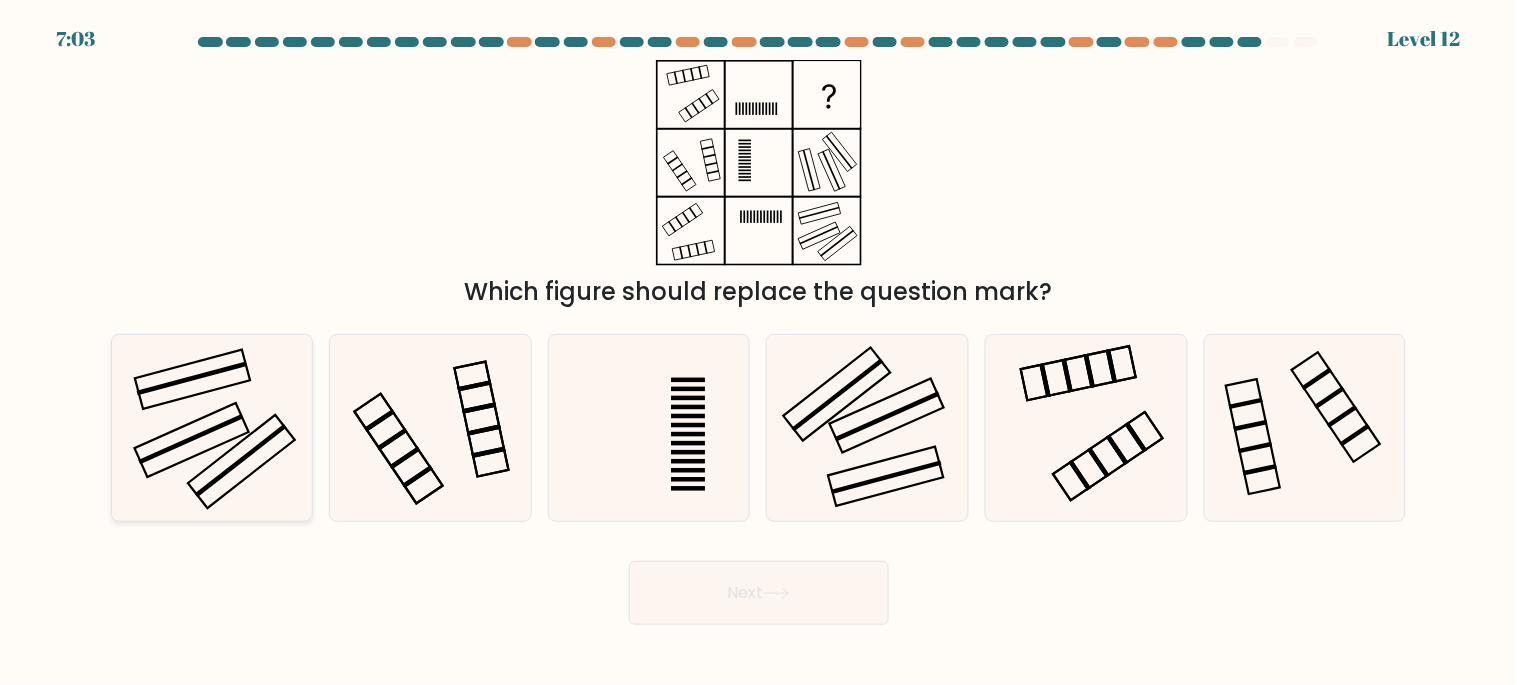 click 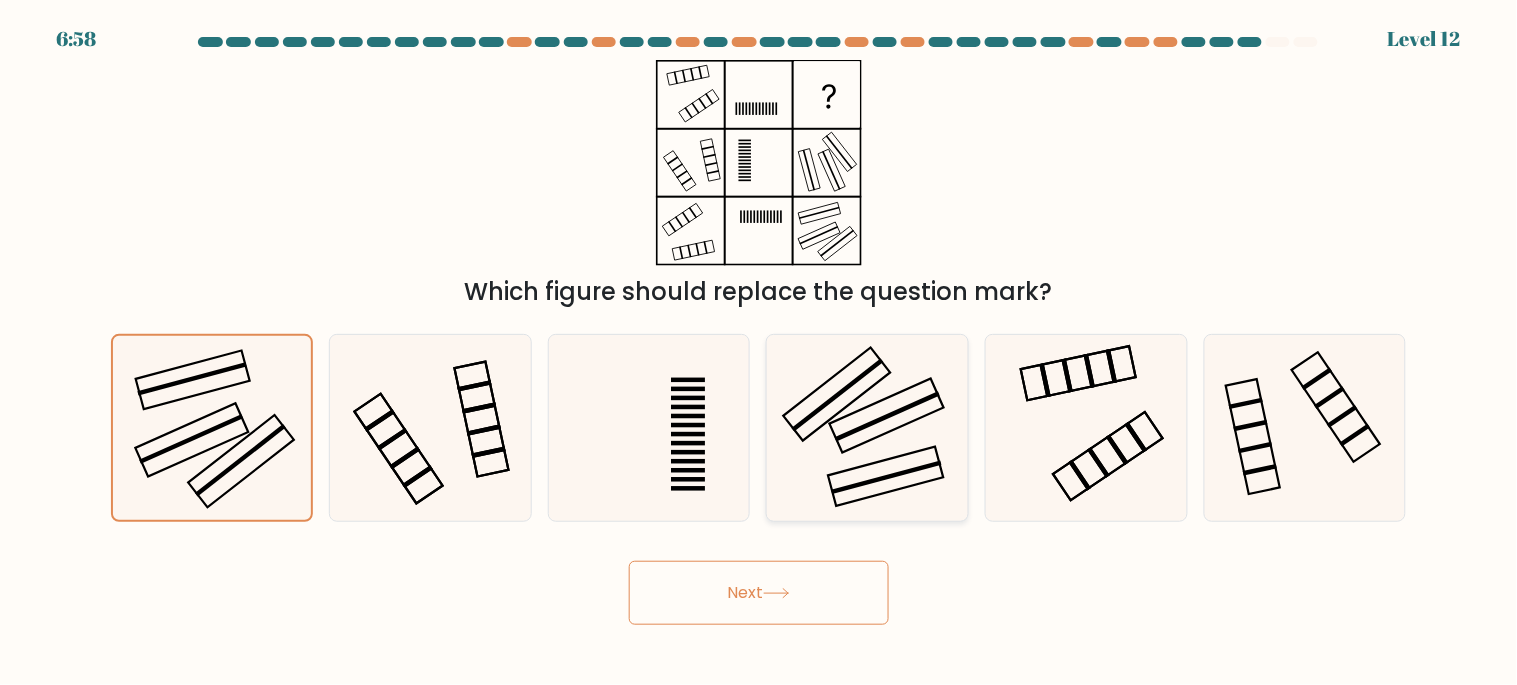 click 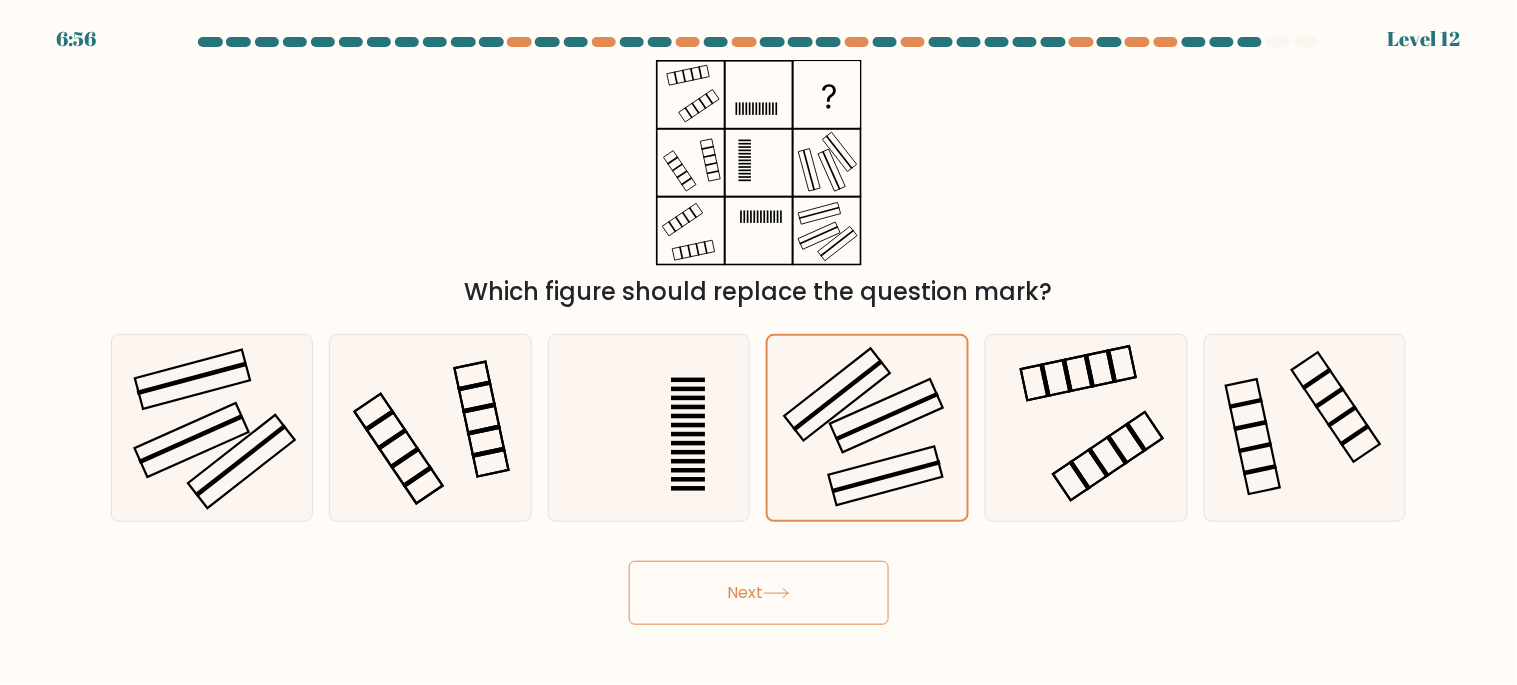 click on "Next" at bounding box center [759, 593] 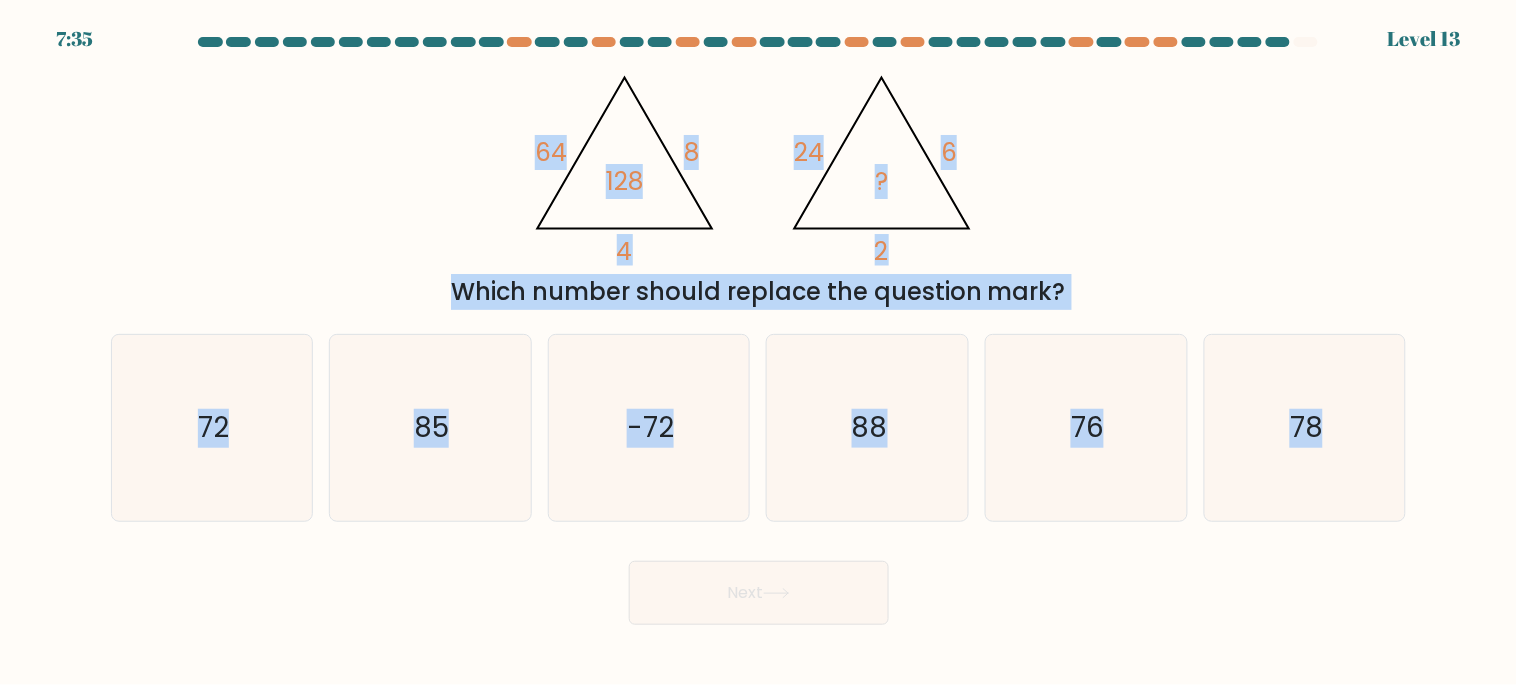 drag, startPoint x: 1348, startPoint y: 448, endPoint x: 318, endPoint y: 211, distance: 1056.9148 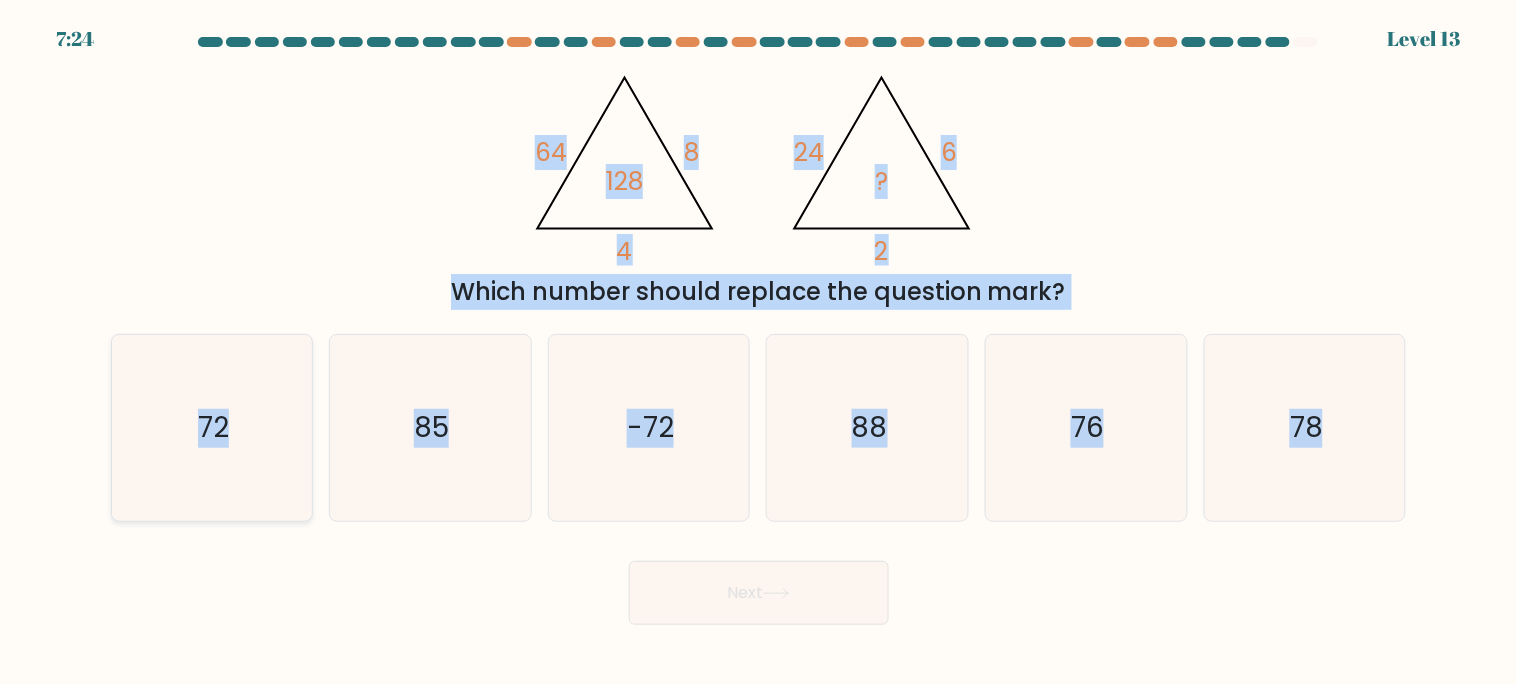 click on "72" 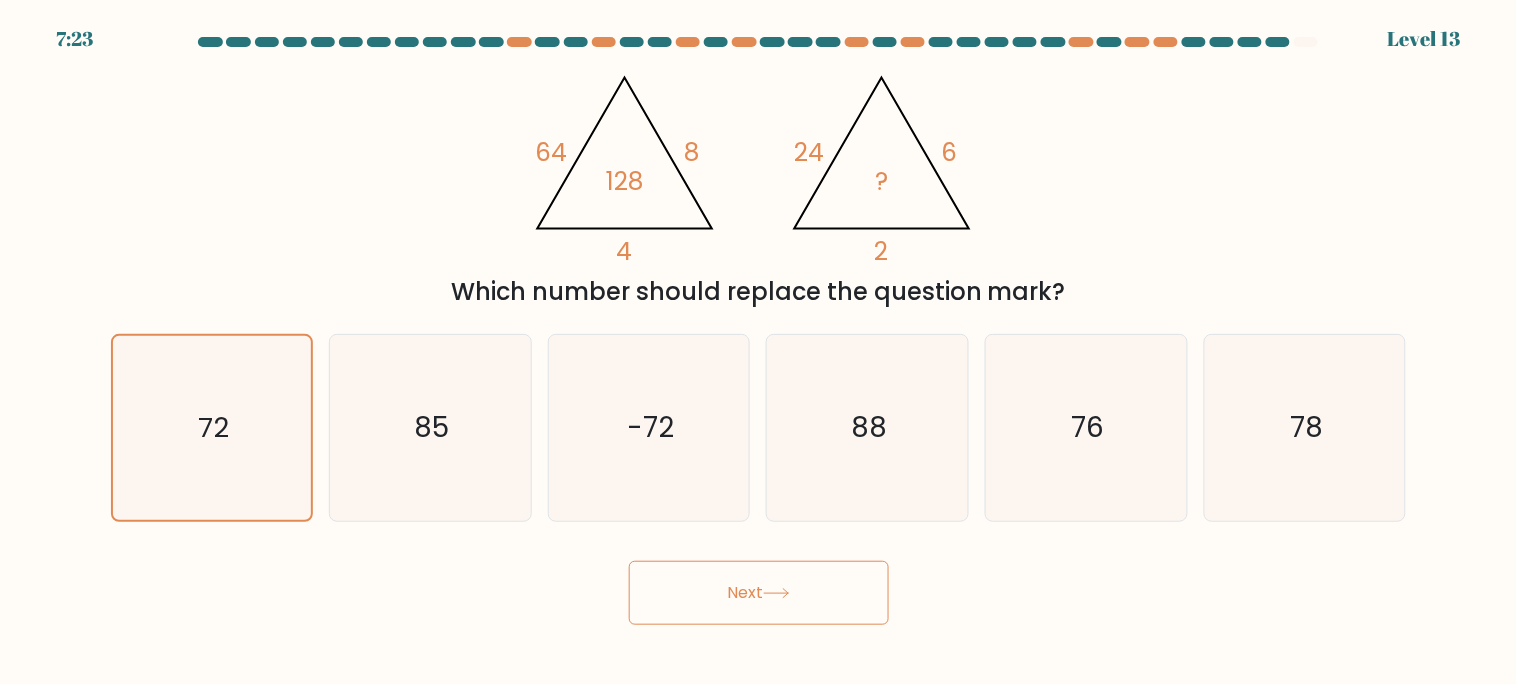click on "Next" at bounding box center (759, 593) 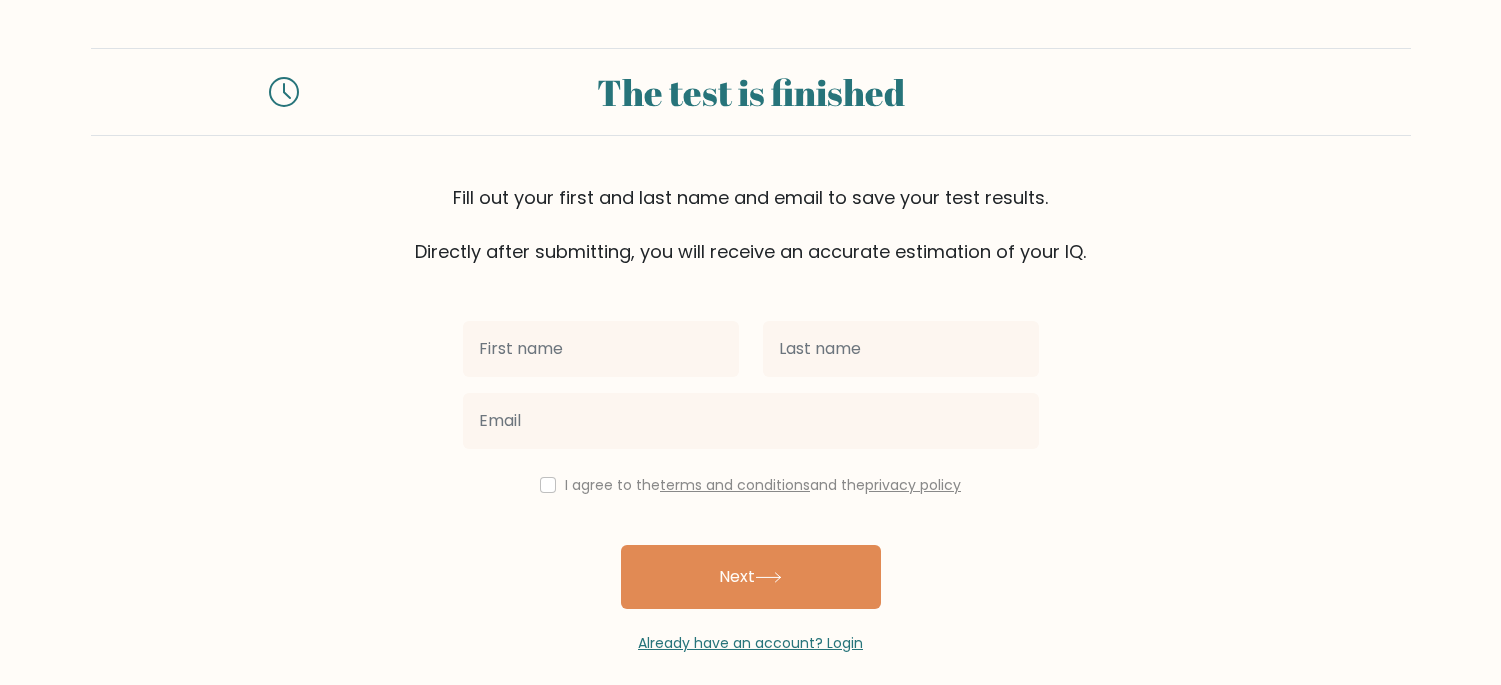 scroll, scrollTop: 0, scrollLeft: 0, axis: both 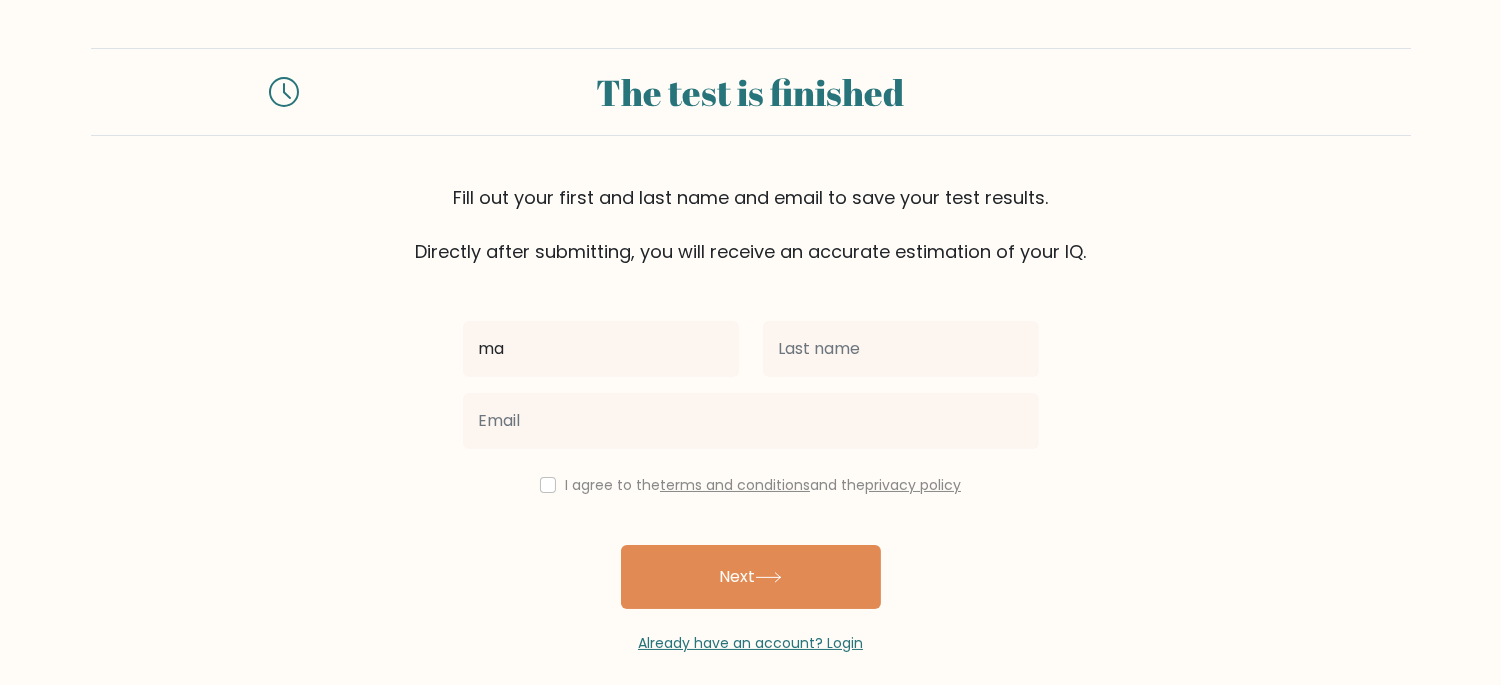 type on "m" 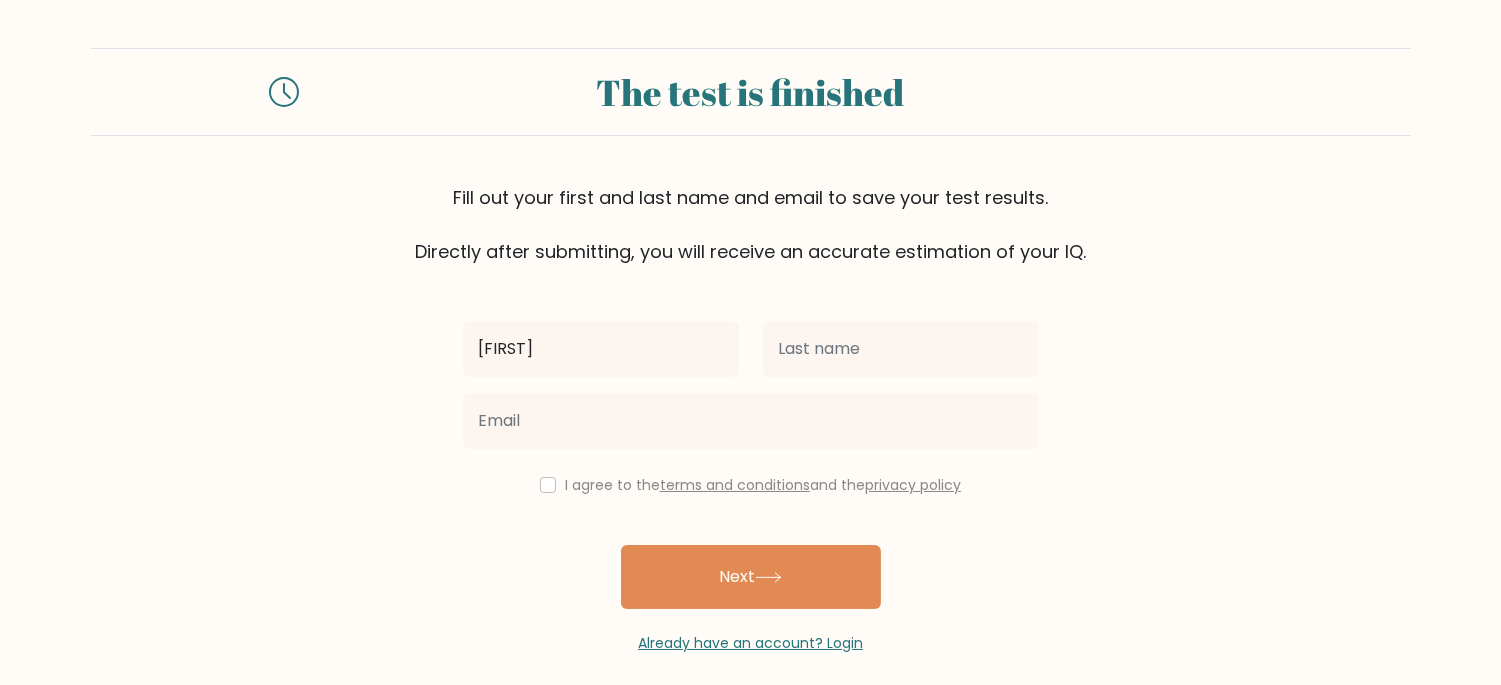 type on "tomilola" 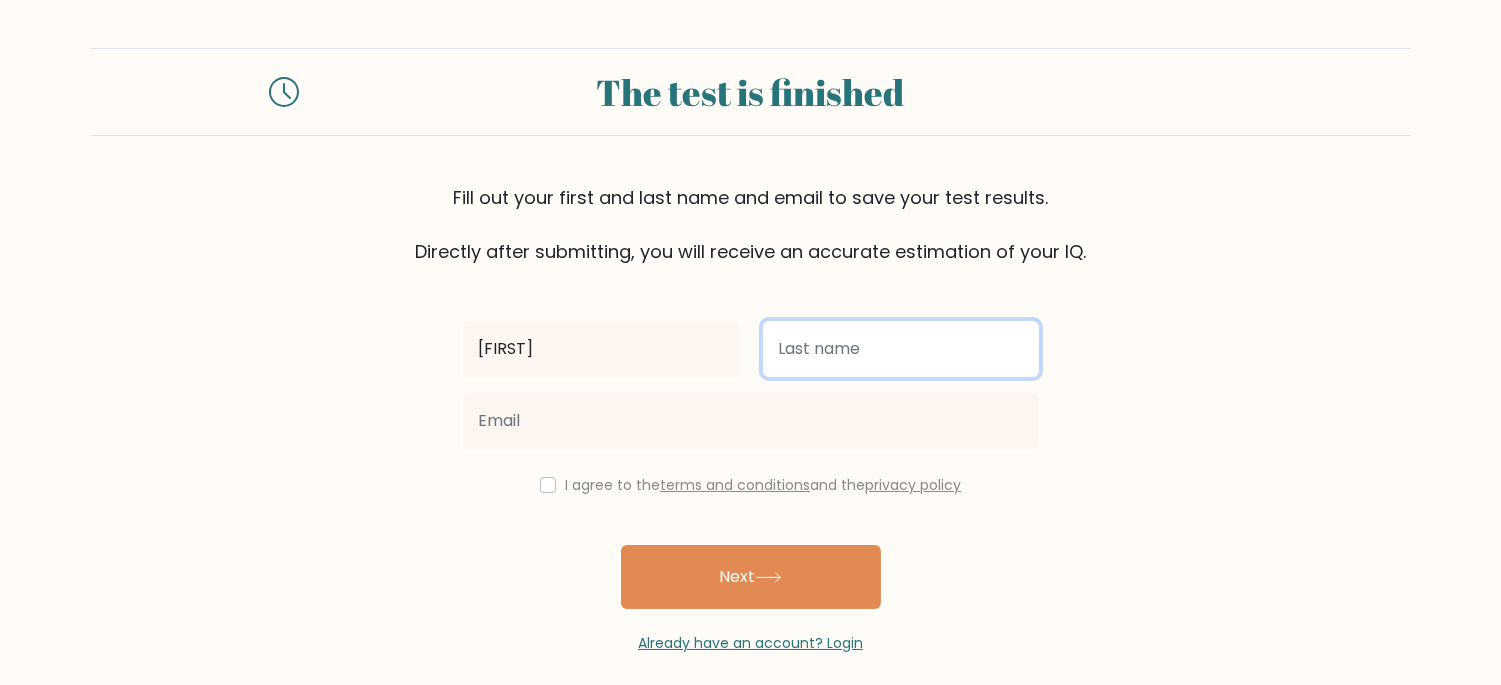 click at bounding box center (901, 349) 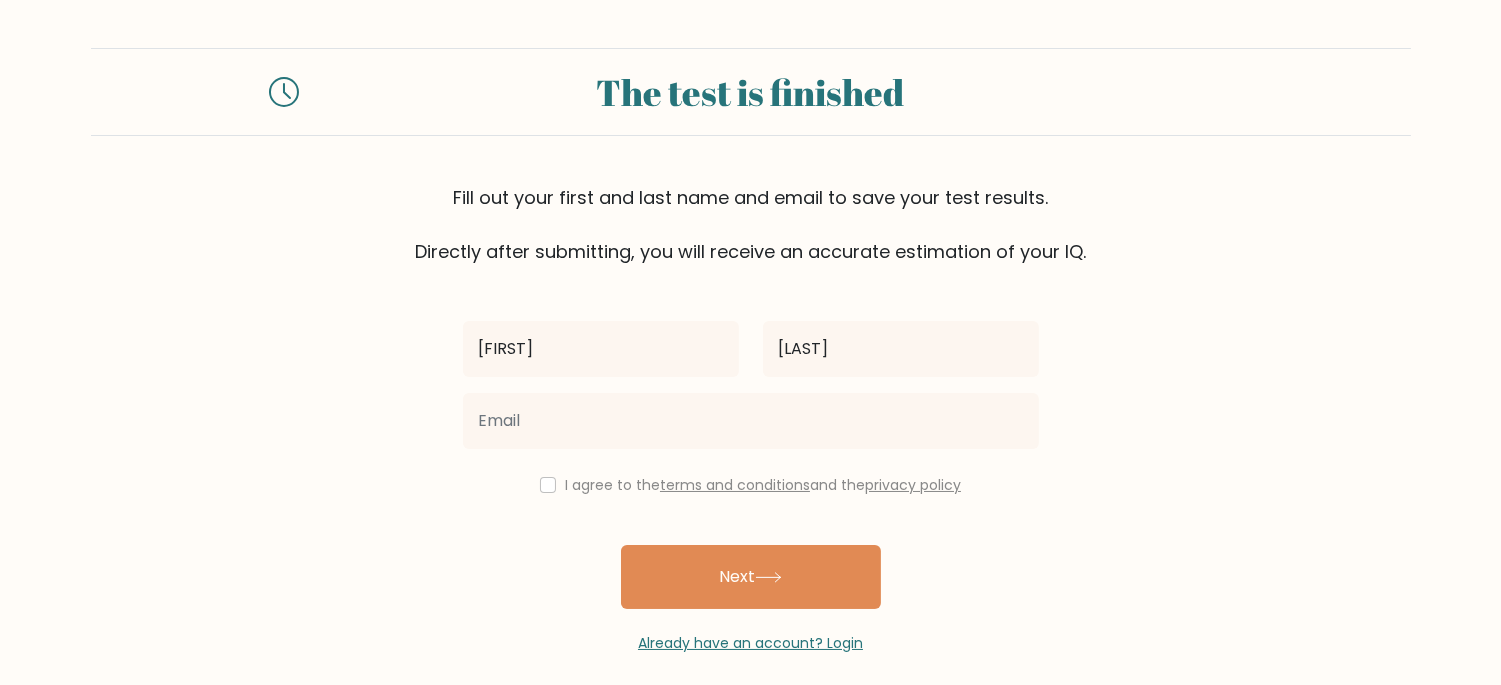 click on "tomilola" at bounding box center [601, 349] 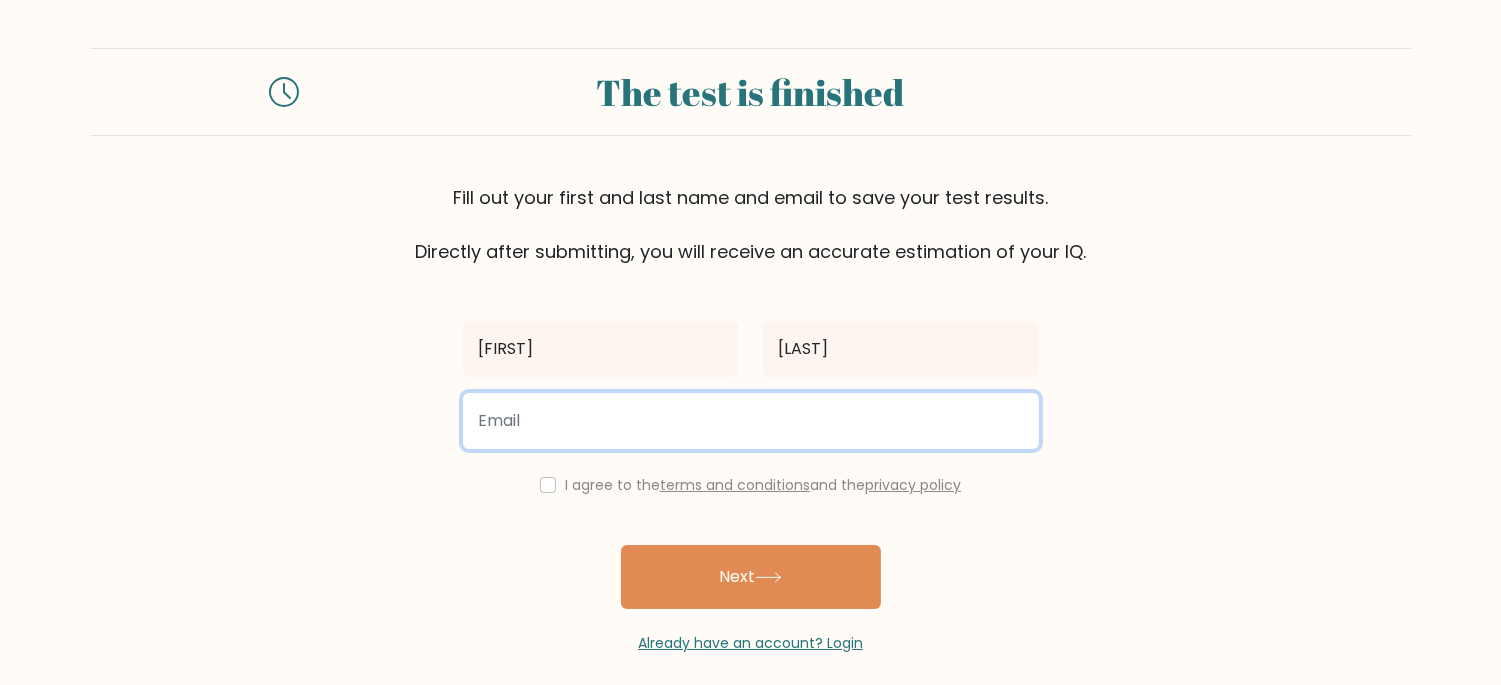 click at bounding box center (751, 421) 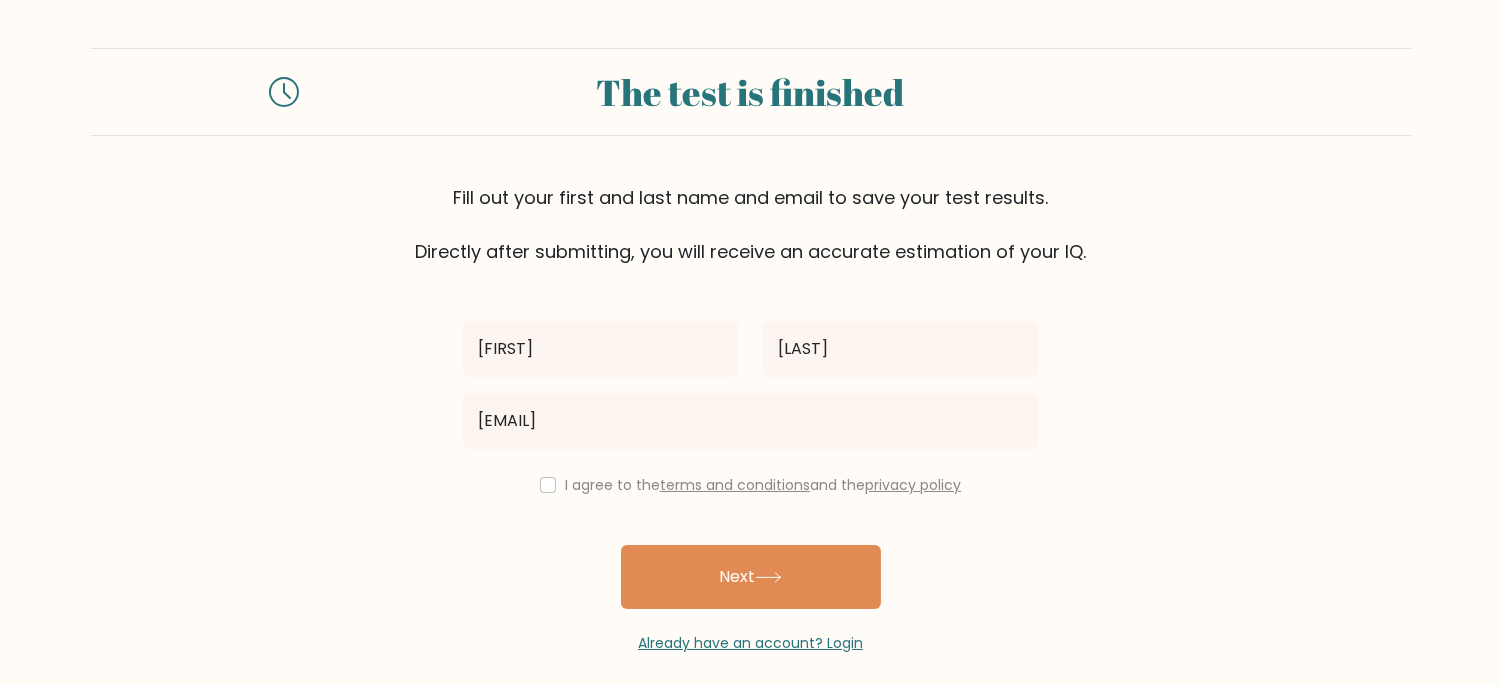 click on "I agree to the  terms and conditions  and the  privacy policy" at bounding box center (763, 485) 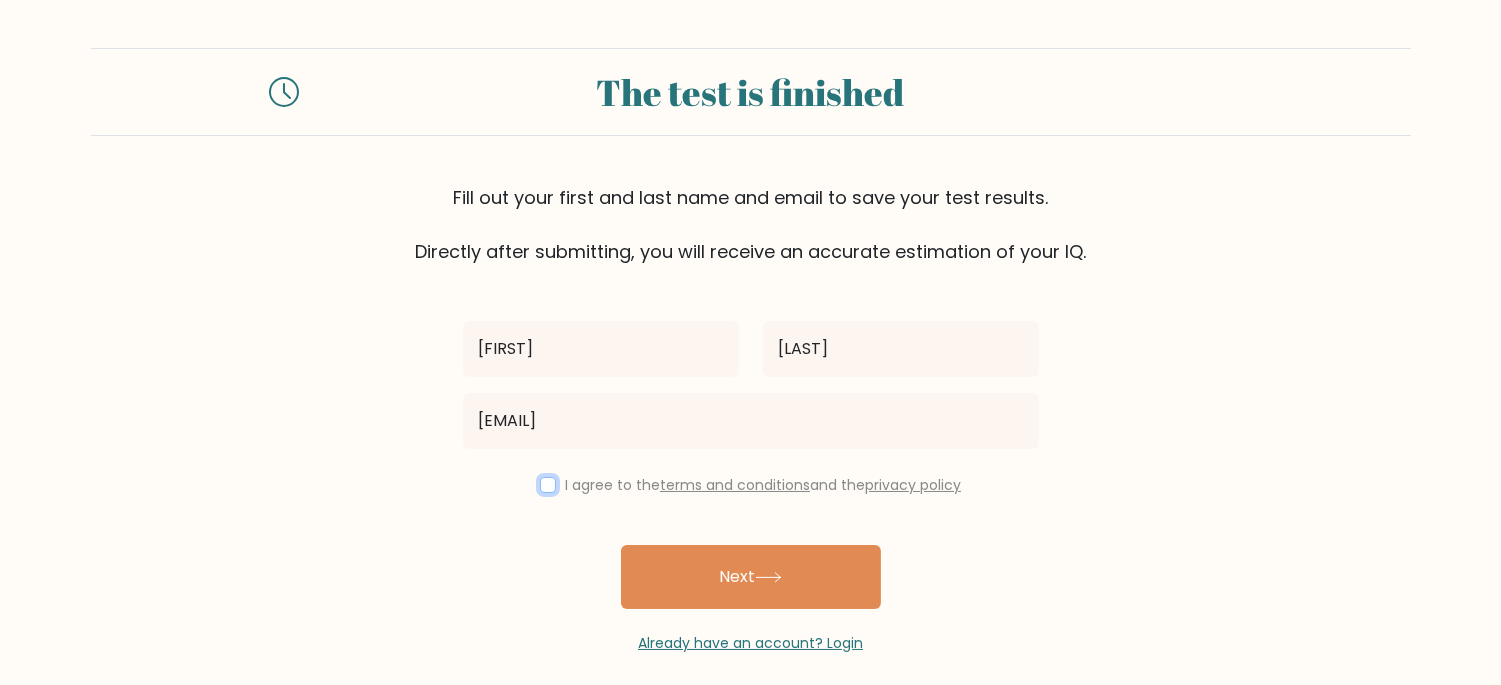 click at bounding box center [548, 485] 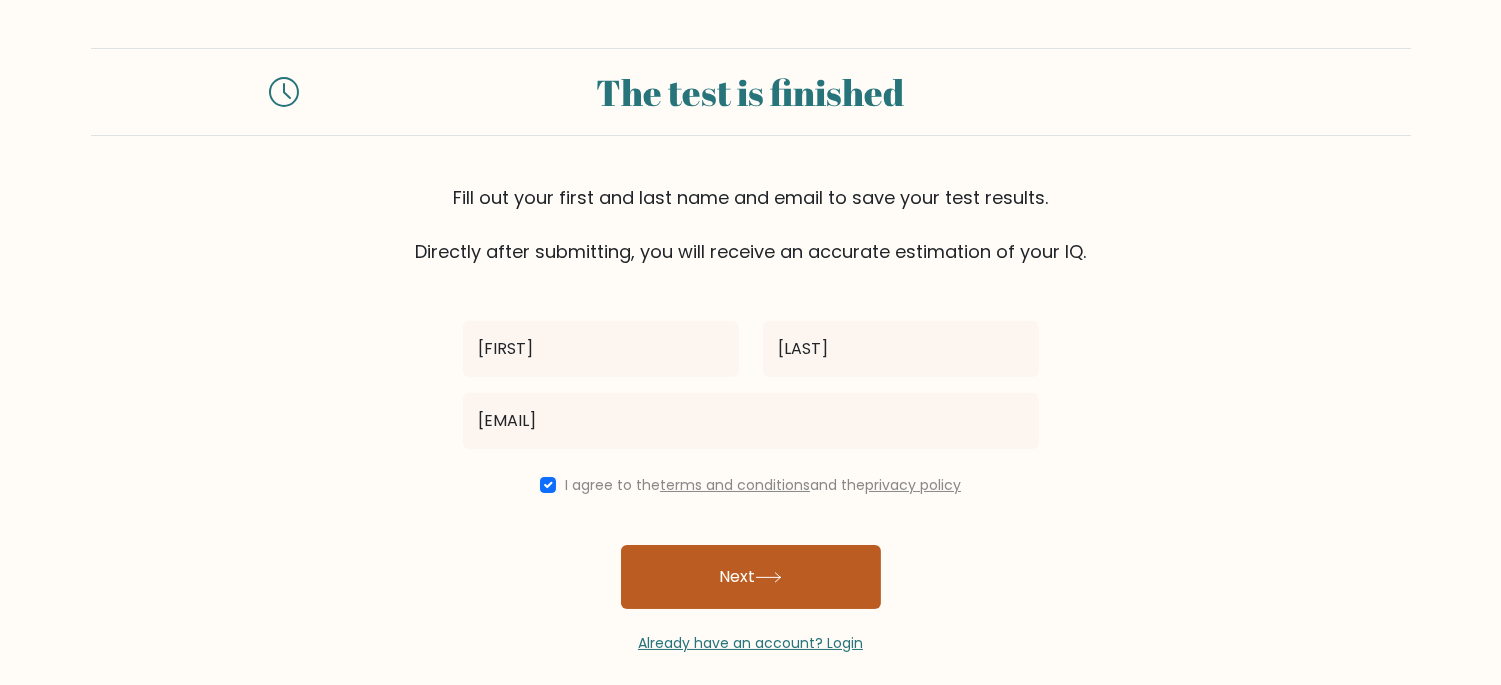 click on "Next" at bounding box center [751, 577] 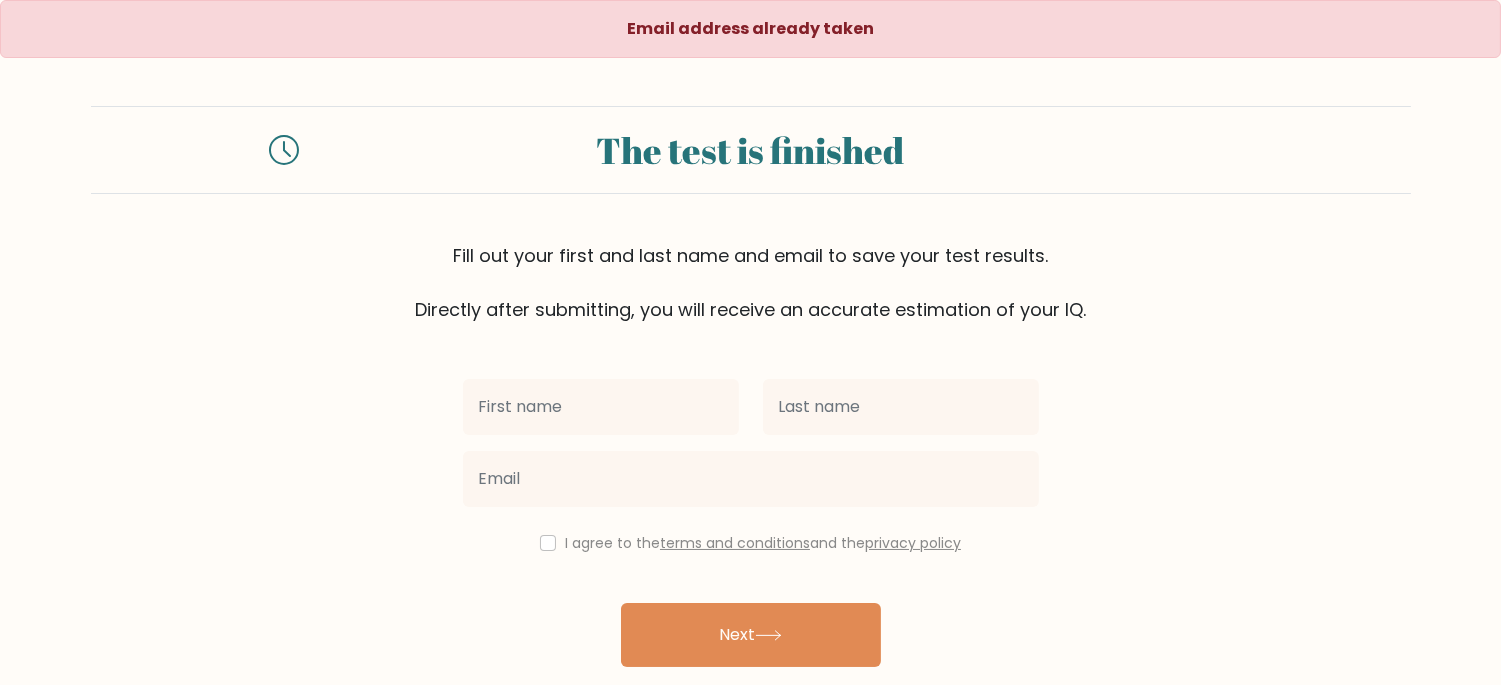 scroll, scrollTop: 74, scrollLeft: 0, axis: vertical 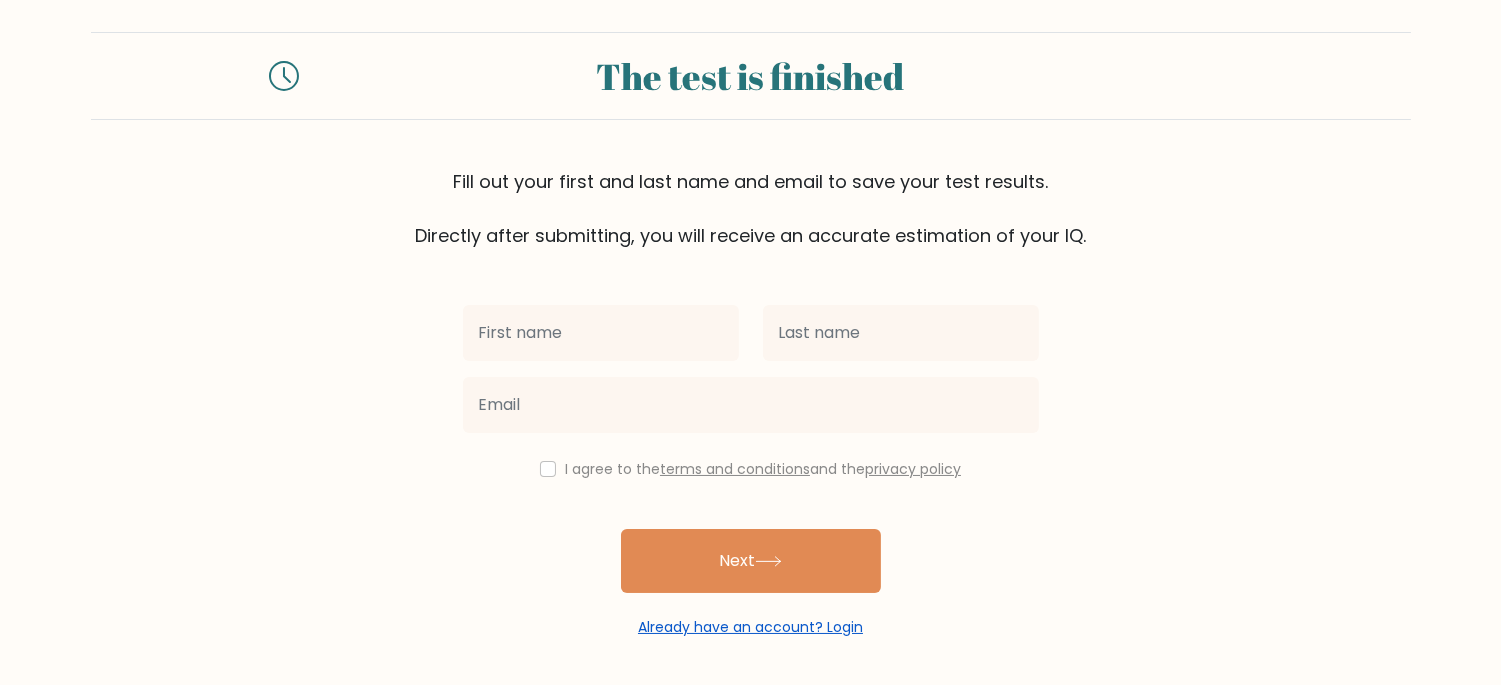 click on "Already have an account? Login" at bounding box center (750, 627) 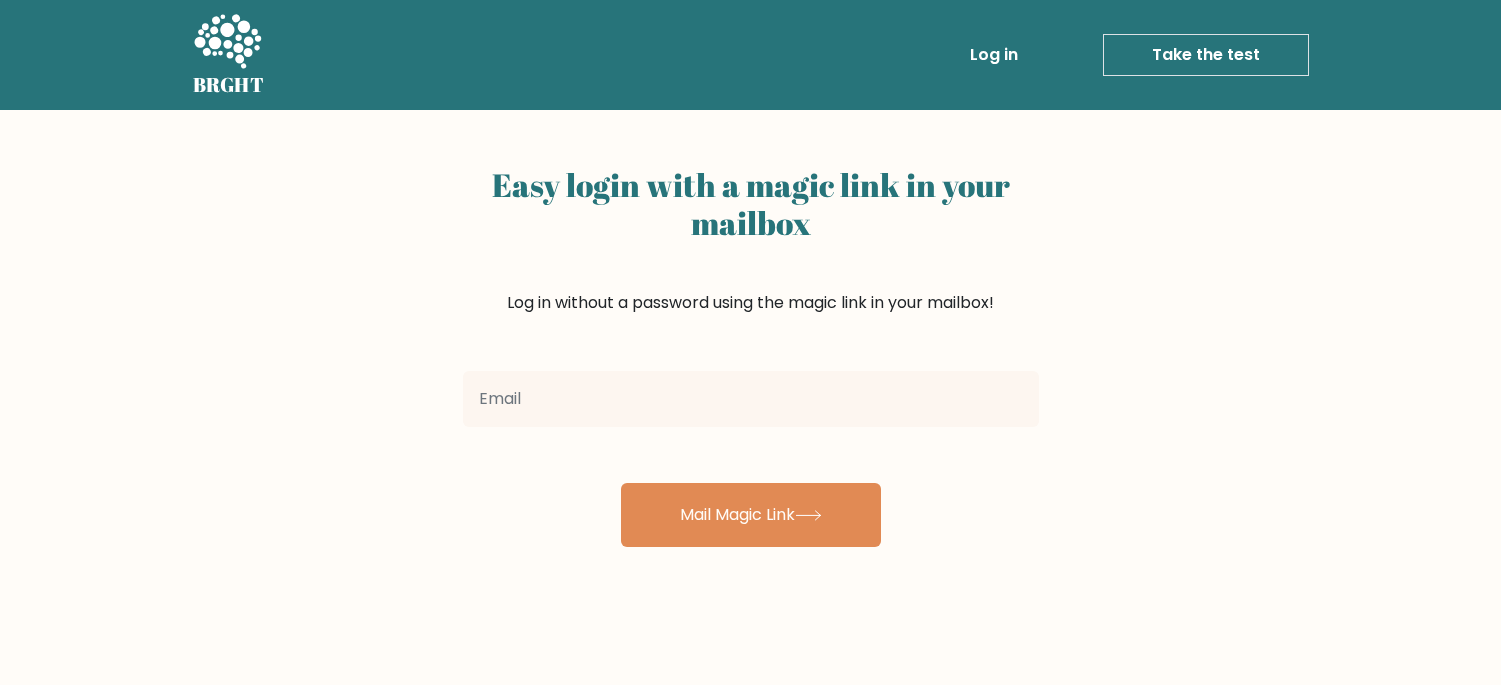 scroll, scrollTop: 0, scrollLeft: 0, axis: both 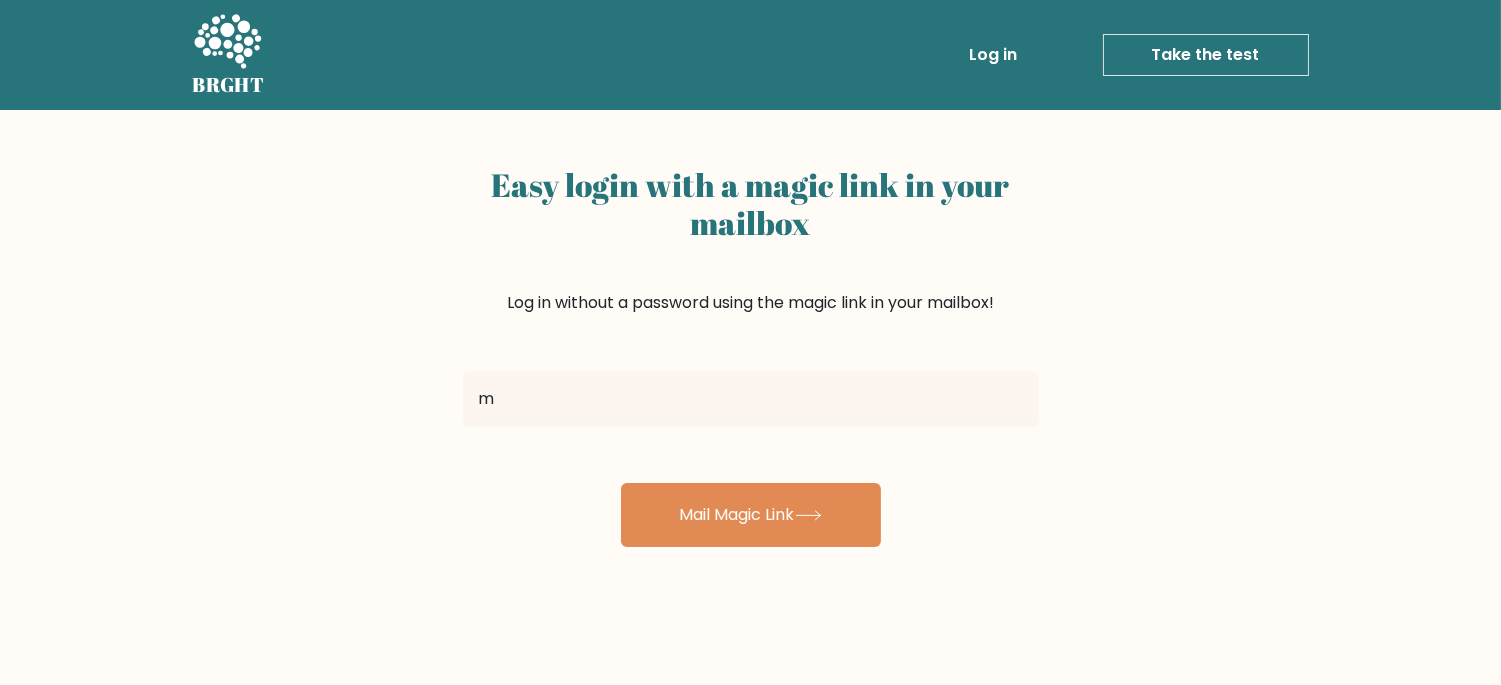 type on "mammietomilola1@gmail.com" 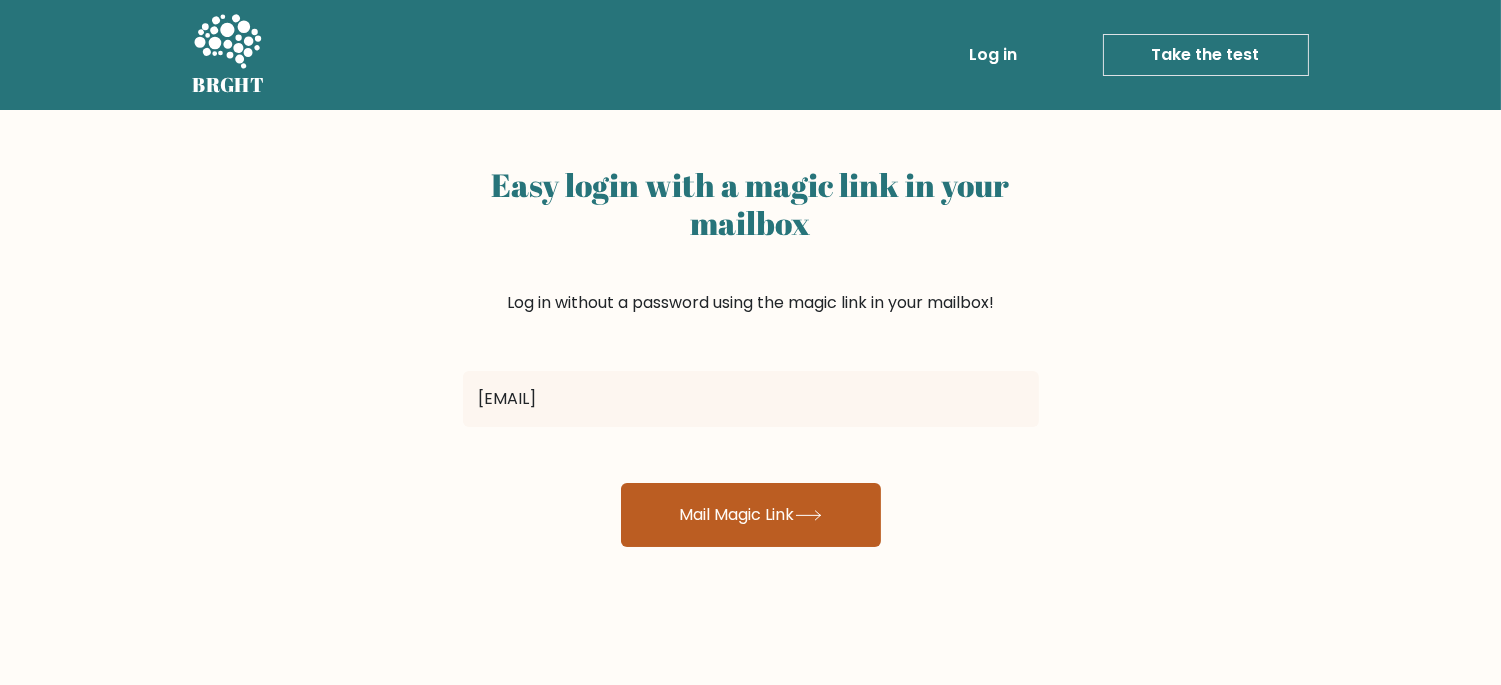 click on "Mail Magic Link" at bounding box center [751, 515] 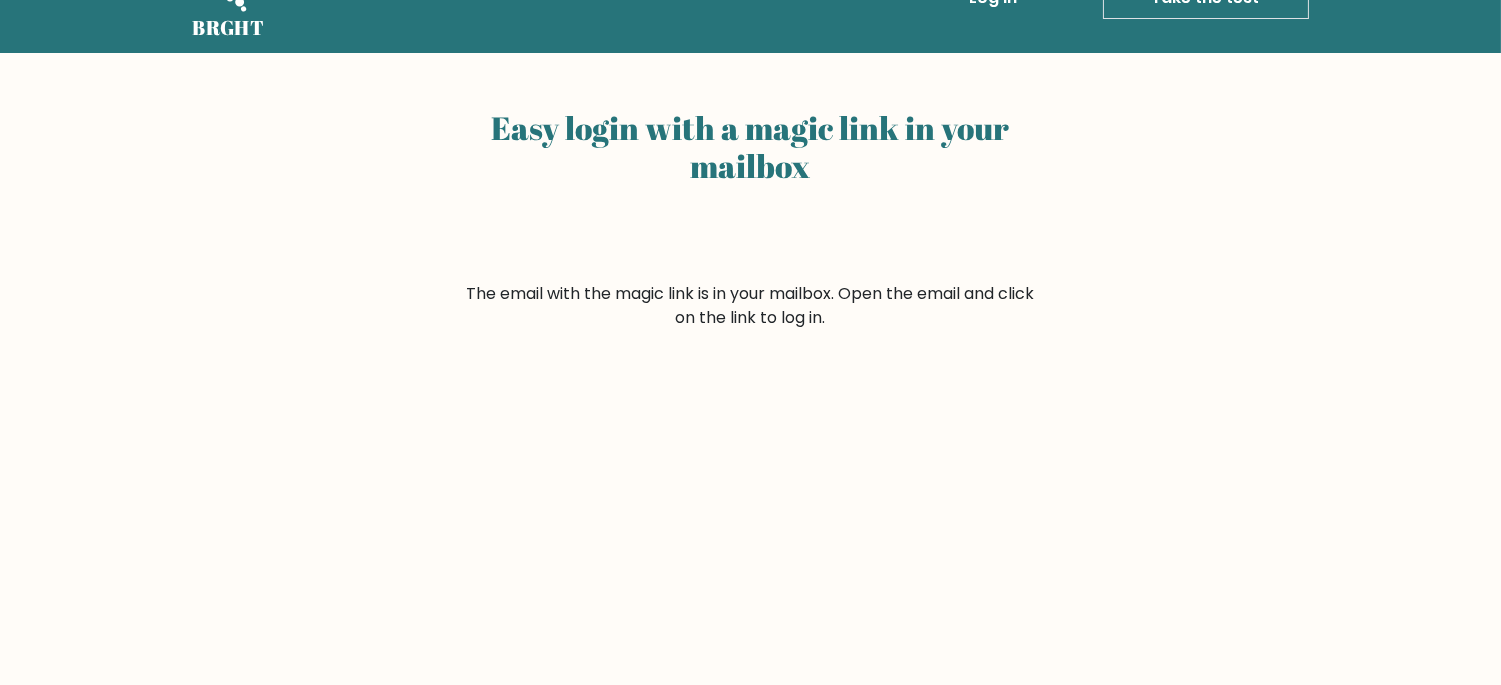 scroll, scrollTop: 0, scrollLeft: 0, axis: both 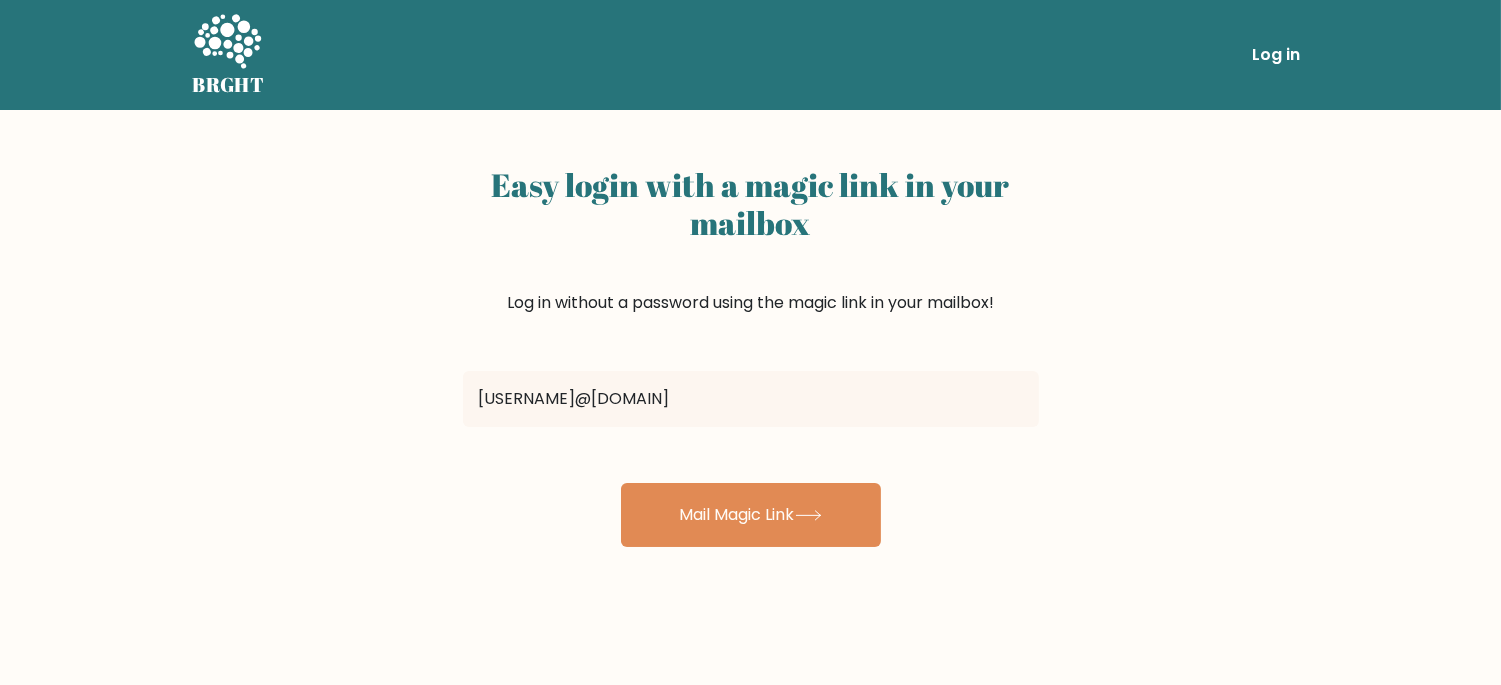 drag, startPoint x: 743, startPoint y: 397, endPoint x: 398, endPoint y: 367, distance: 346.30188 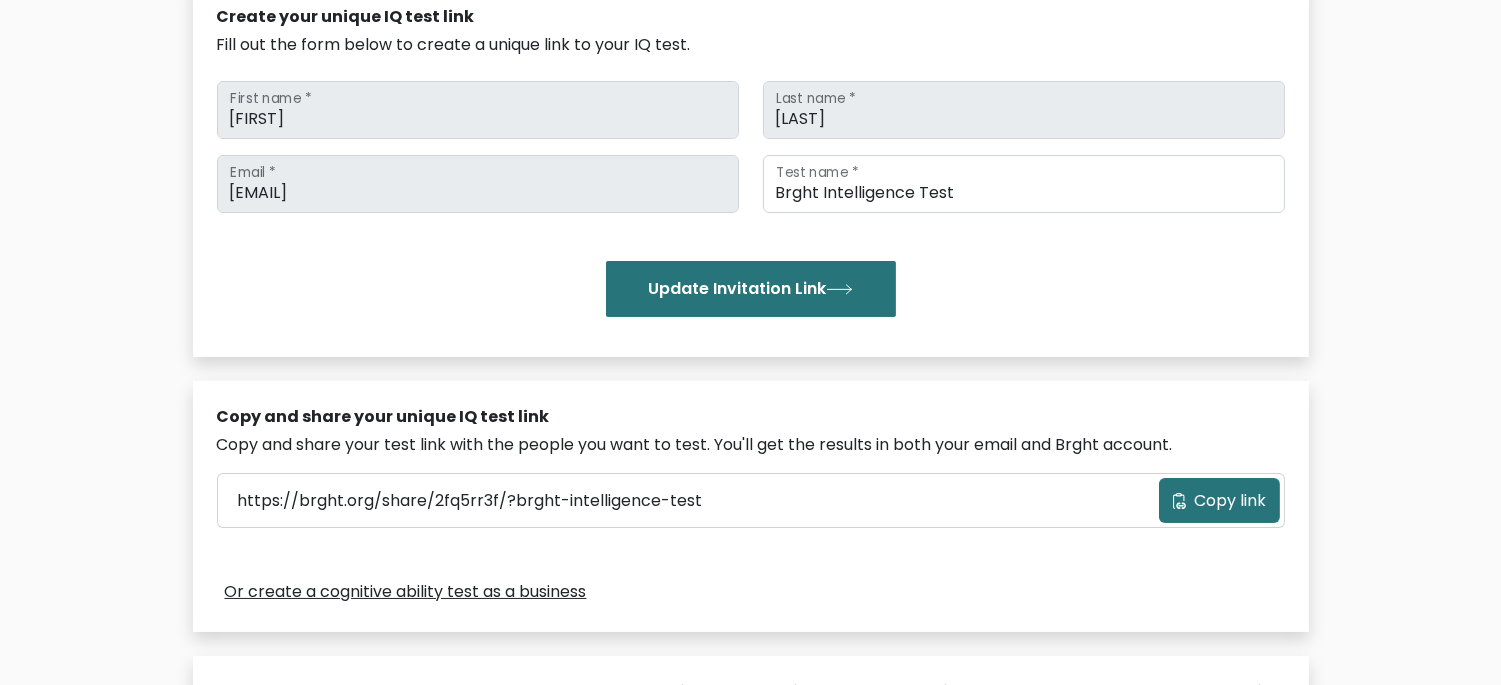 scroll, scrollTop: 248, scrollLeft: 0, axis: vertical 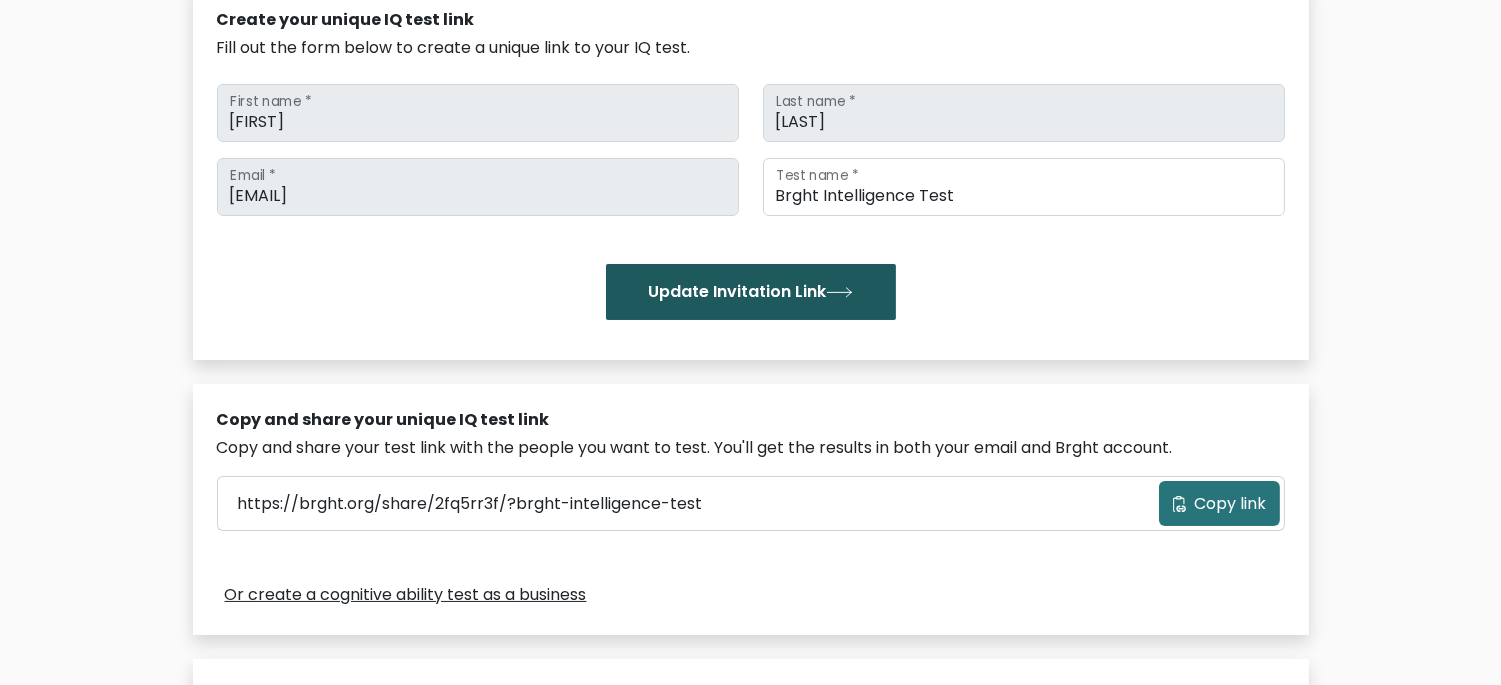 click on "Update Invitation Link" at bounding box center (751, 292) 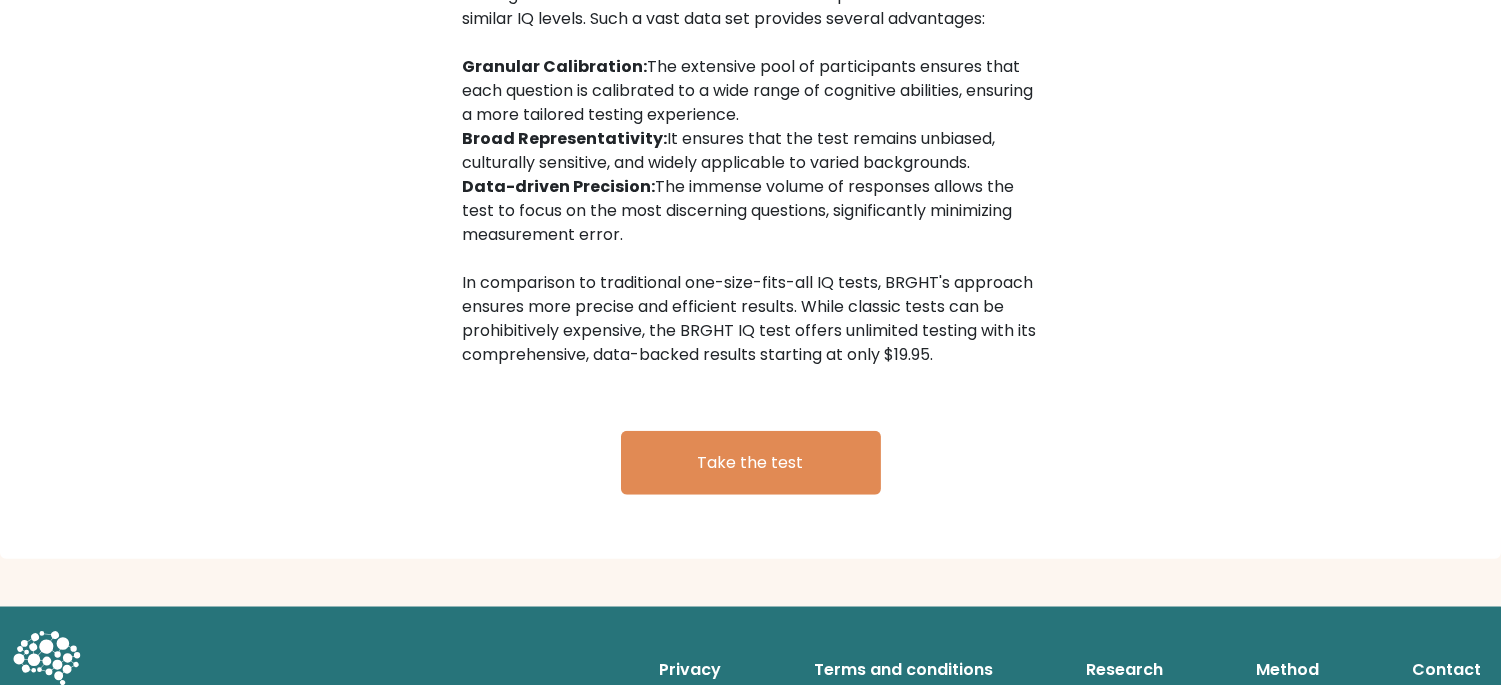 scroll, scrollTop: 3316, scrollLeft: 0, axis: vertical 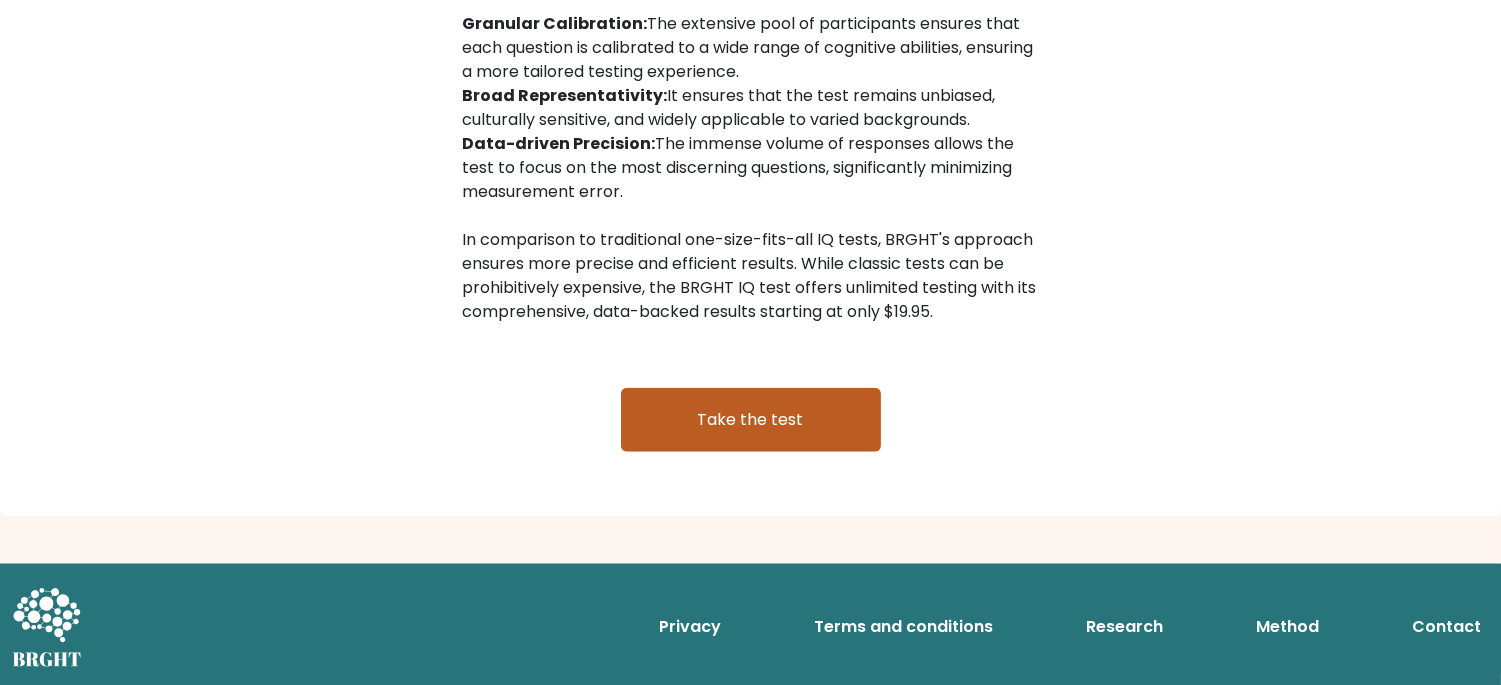click on "Take the test" at bounding box center (751, 420) 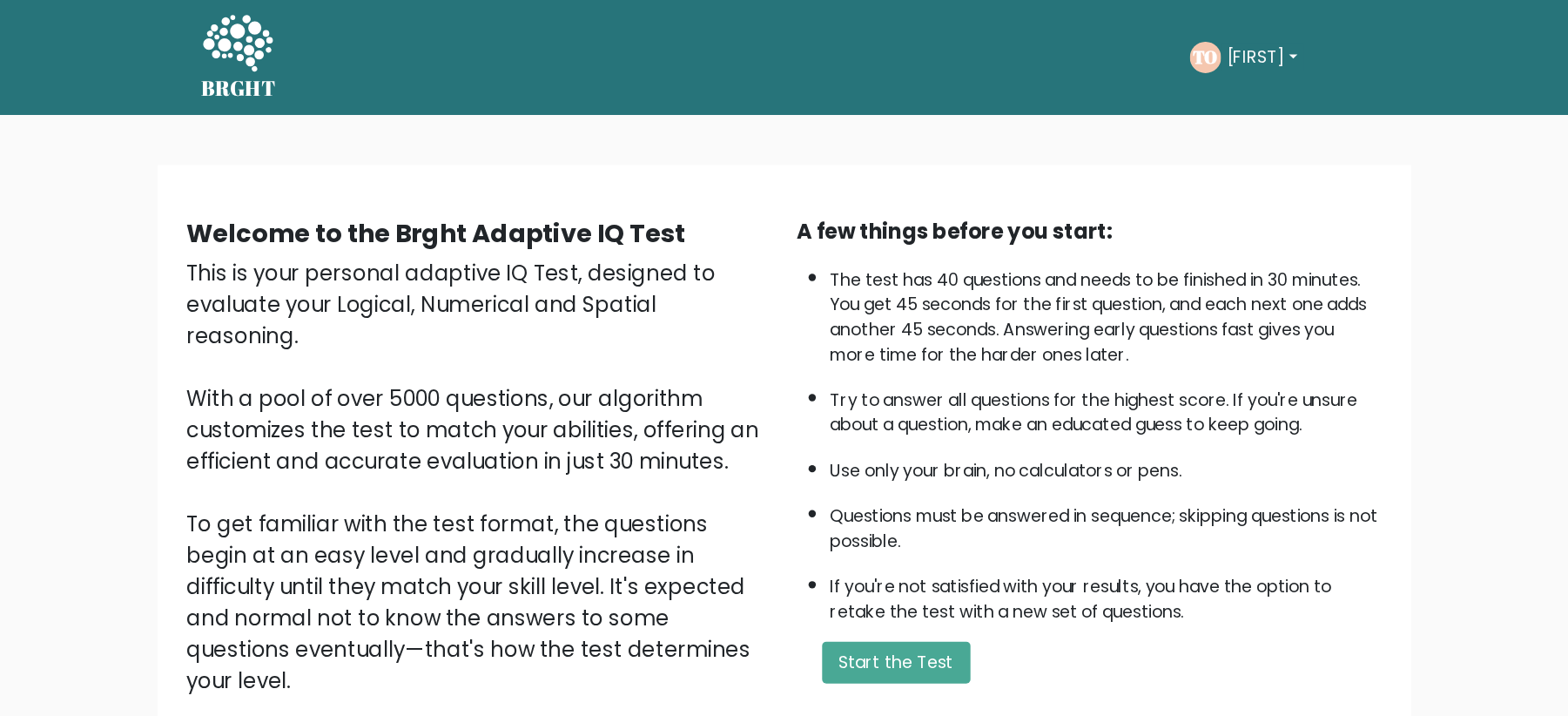 scroll, scrollTop: 0, scrollLeft: 0, axis: both 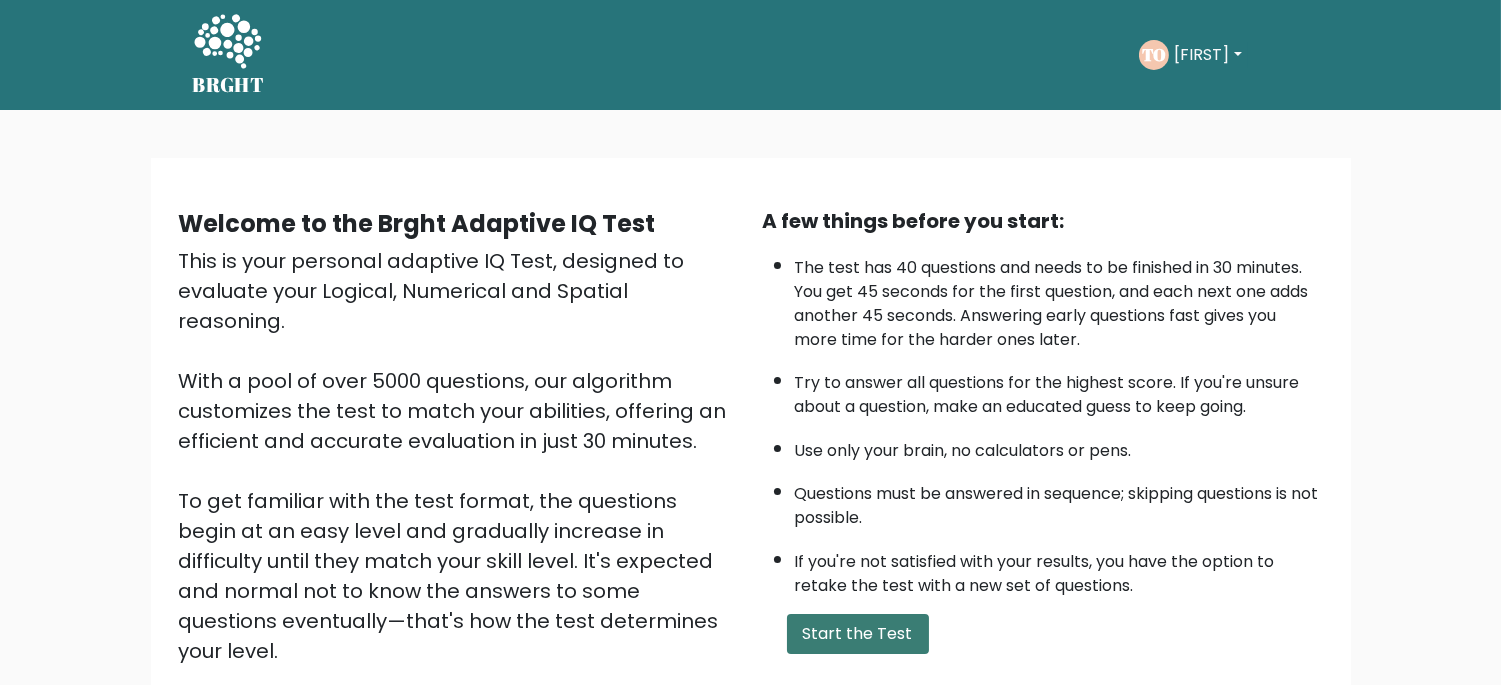 click on "Start the Test" at bounding box center [858, 634] 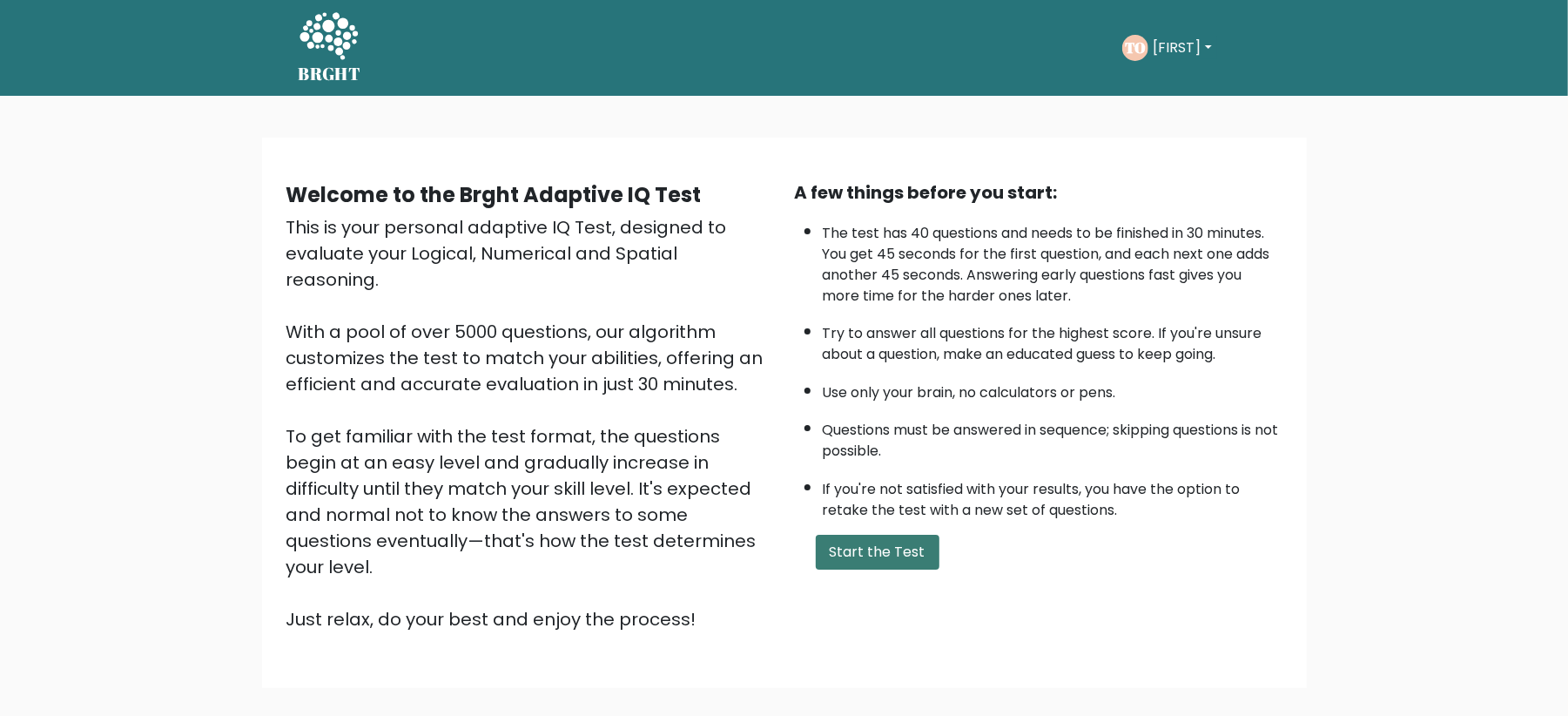 click on "Start the Test" at bounding box center [878, 552] 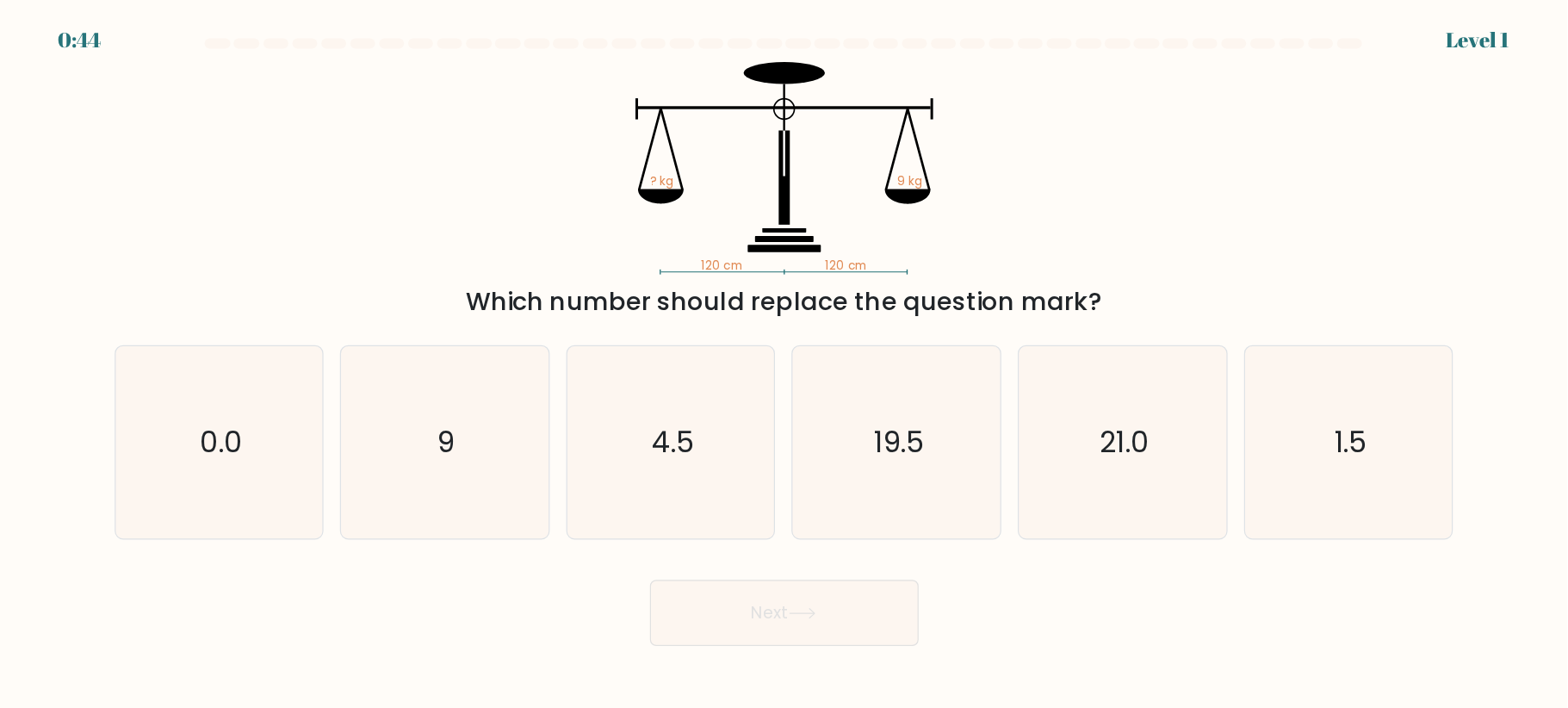 scroll, scrollTop: 0, scrollLeft: 0, axis: both 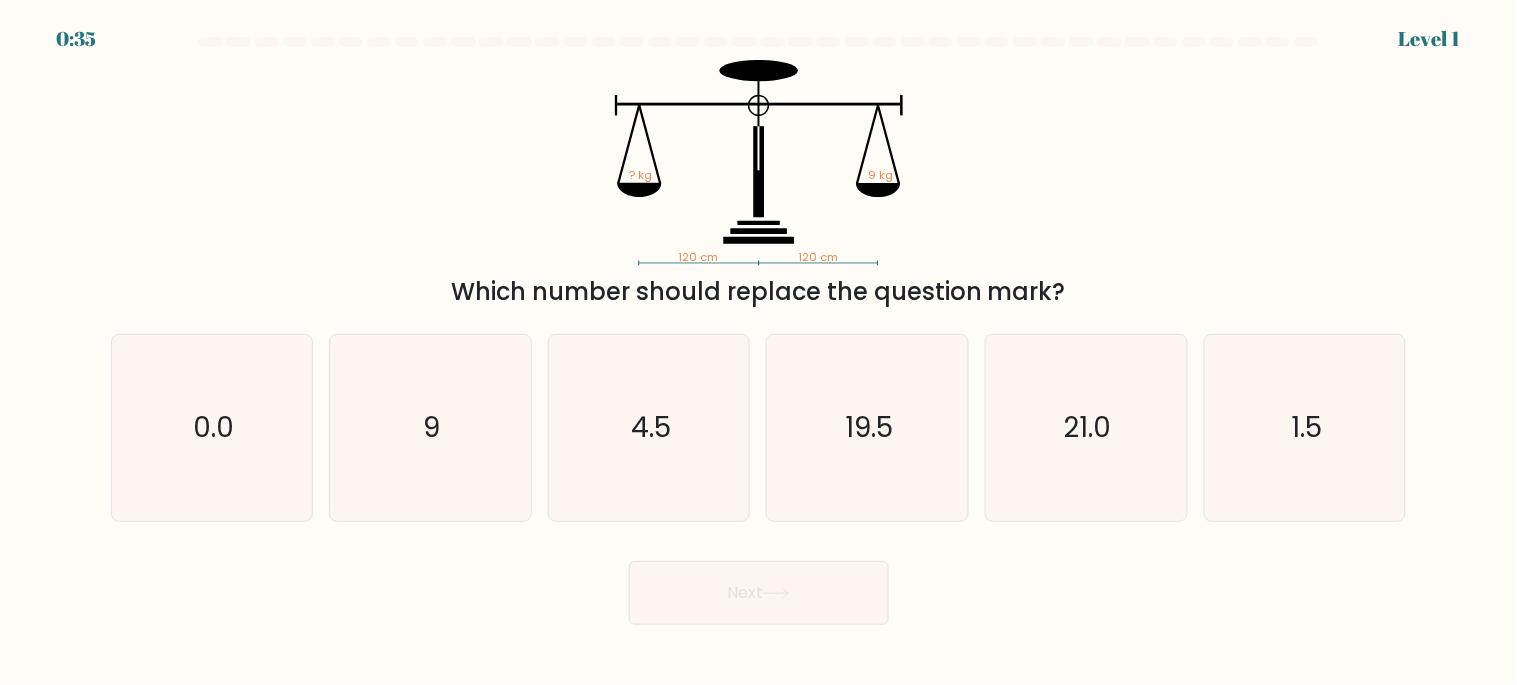 drag, startPoint x: 564, startPoint y: 51, endPoint x: 1054, endPoint y: 296, distance: 547.8367 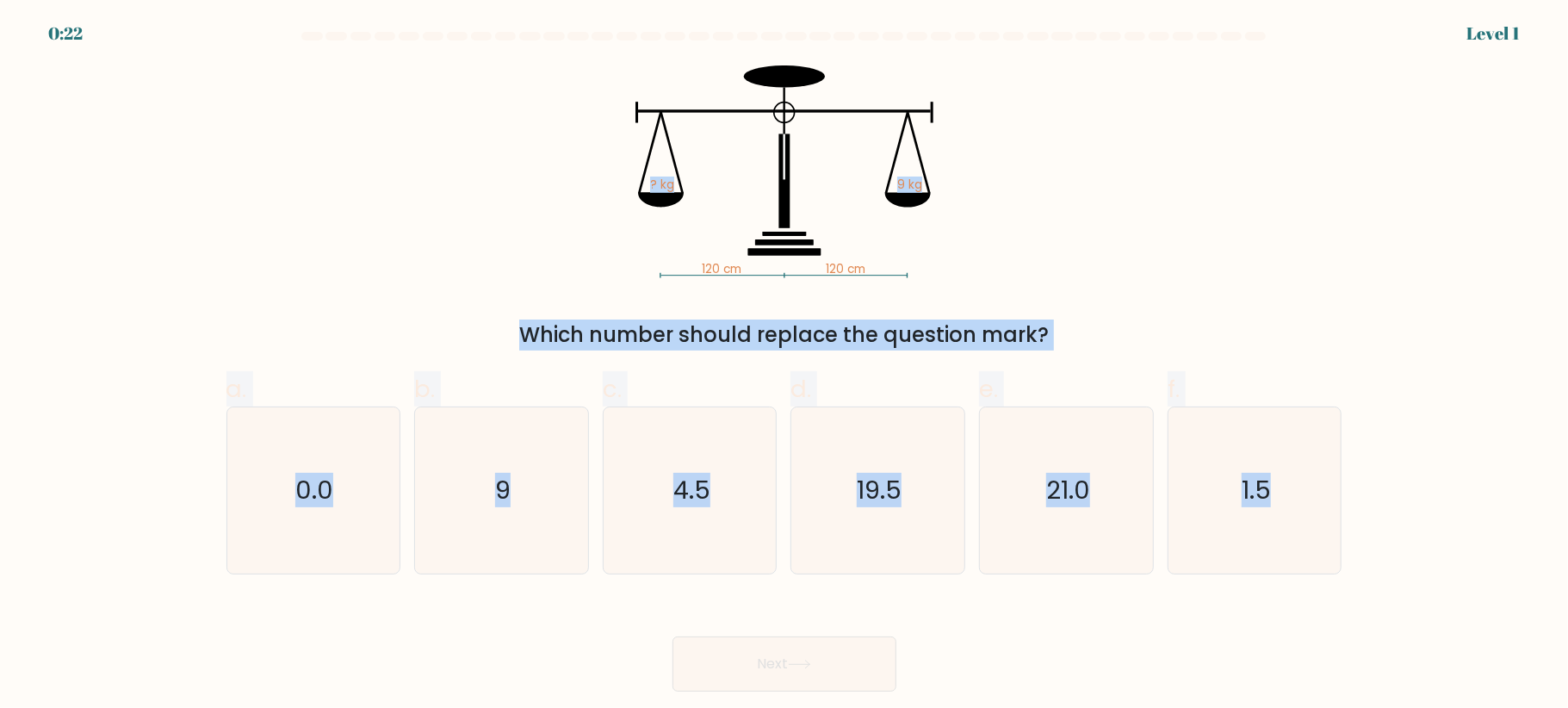 drag, startPoint x: 1290, startPoint y: 513, endPoint x: 584, endPoint y: 143, distance: 797.07967 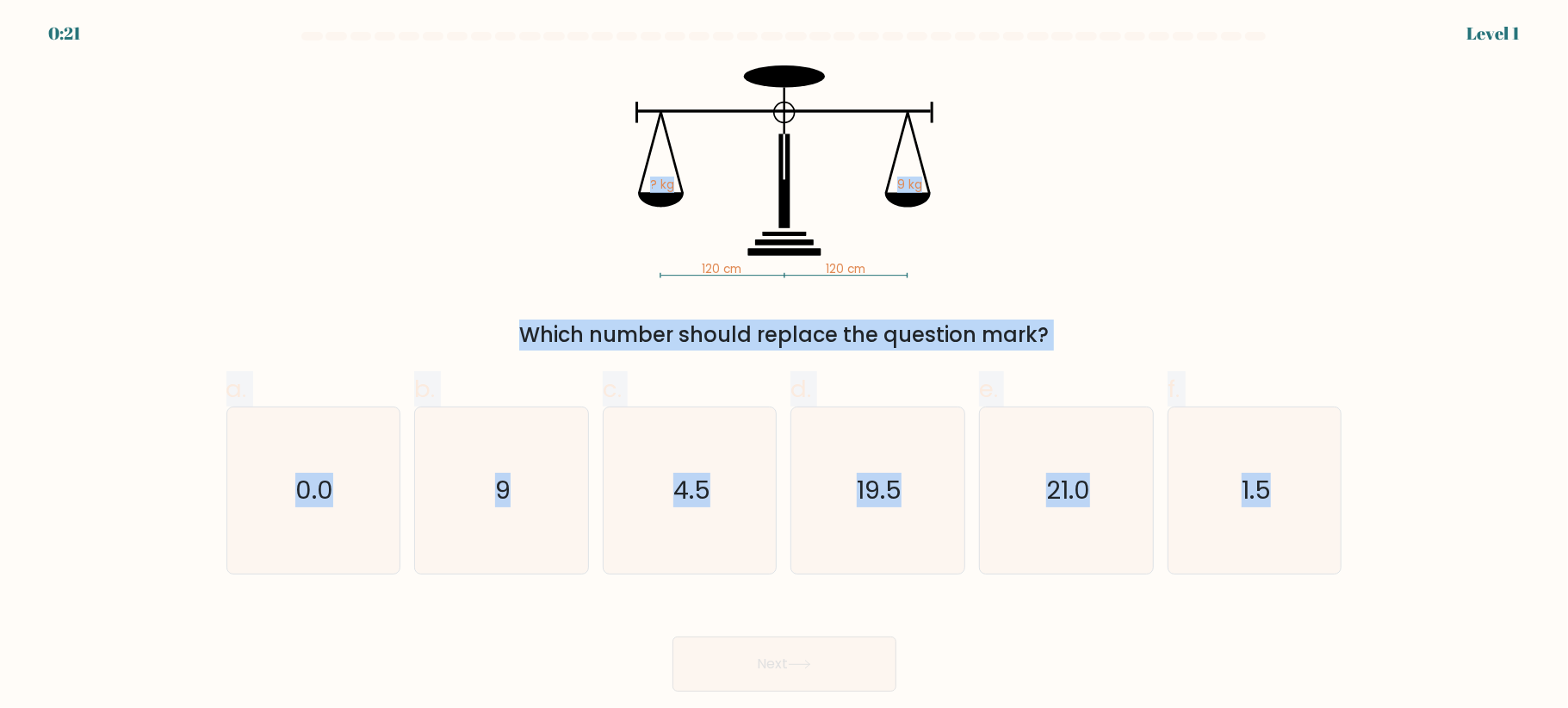 copy on "? kg   9 kg
Which number should replace the question mark?
a.
0.0
b.
9
c.
4.5
d.
19.5
e.
21.0
f.
1.5" 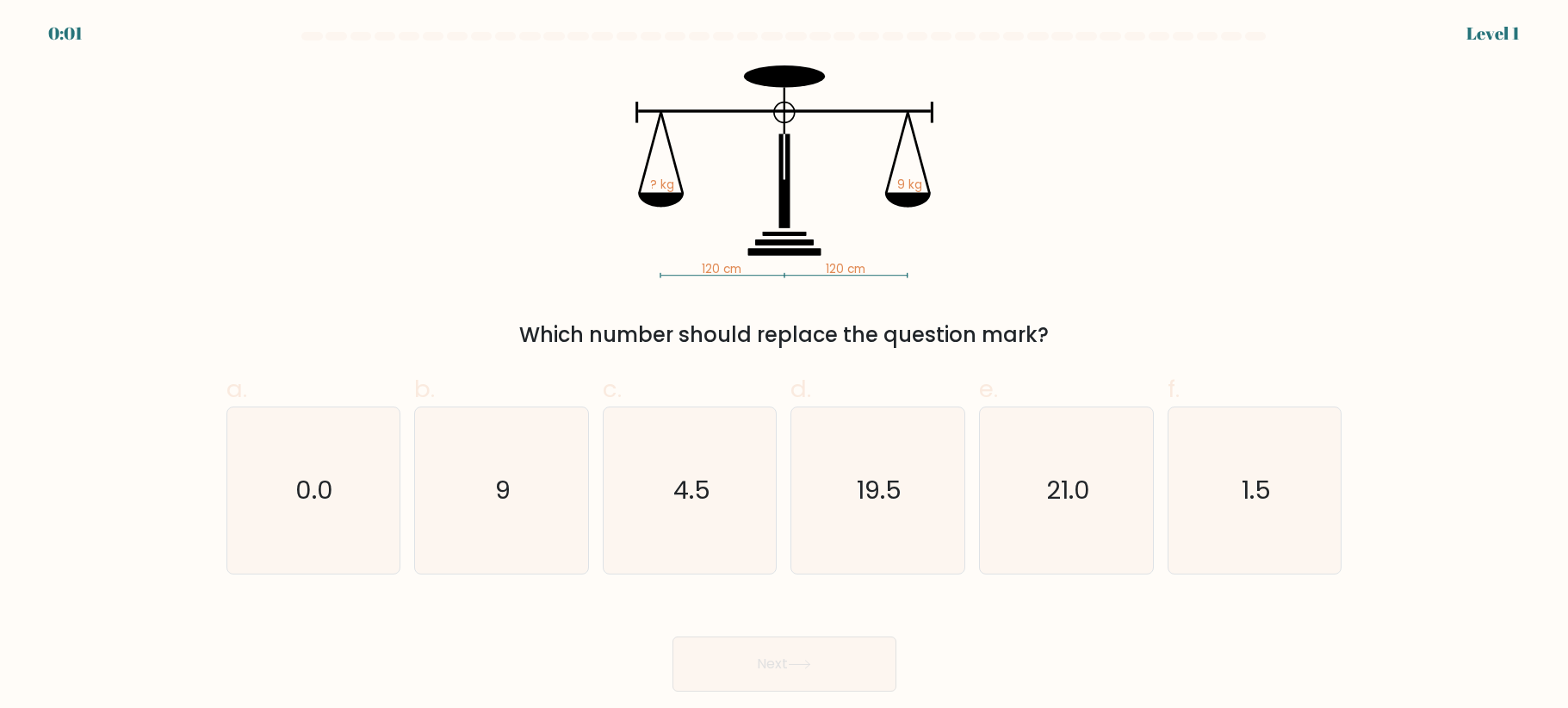 scroll, scrollTop: 0, scrollLeft: 0, axis: both 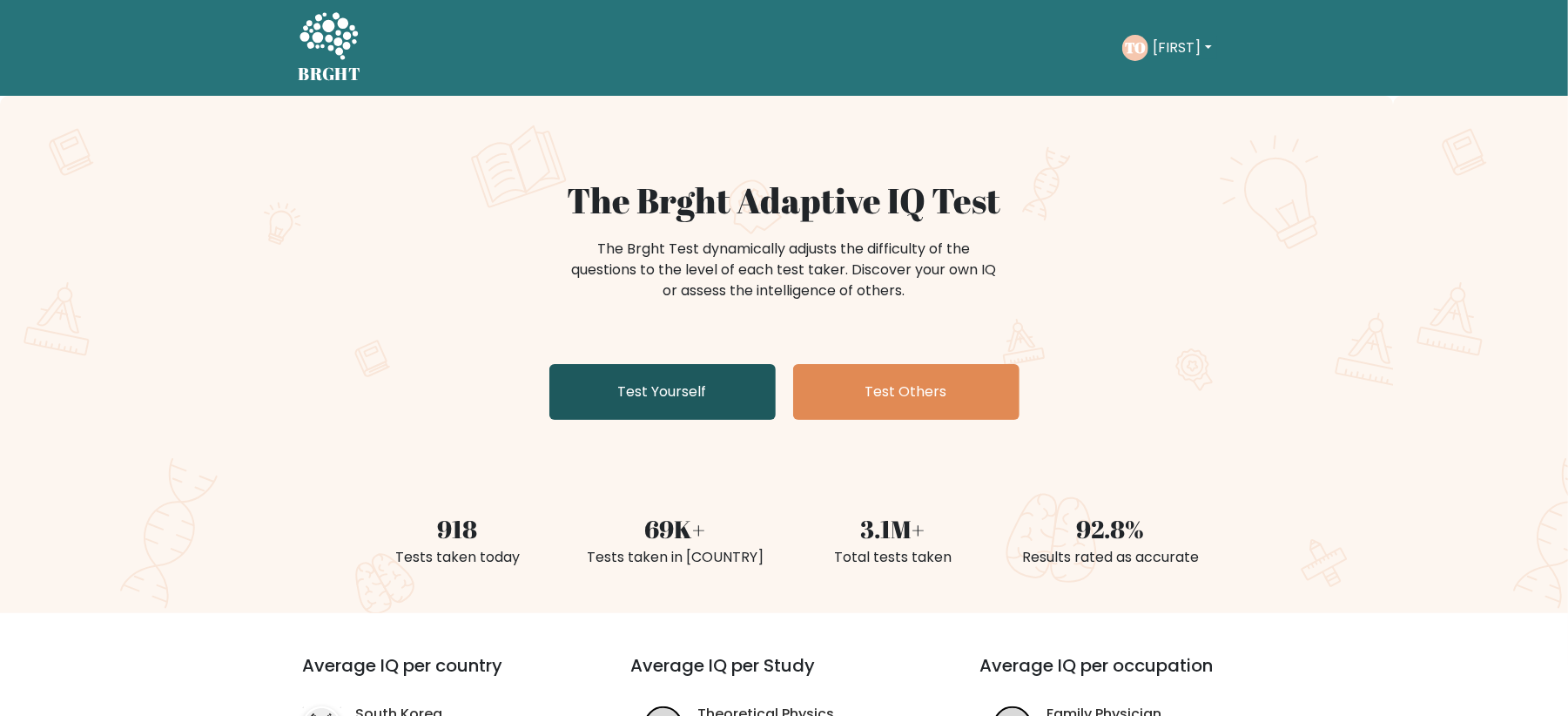 click on "Test Yourself" at bounding box center (663, 392) 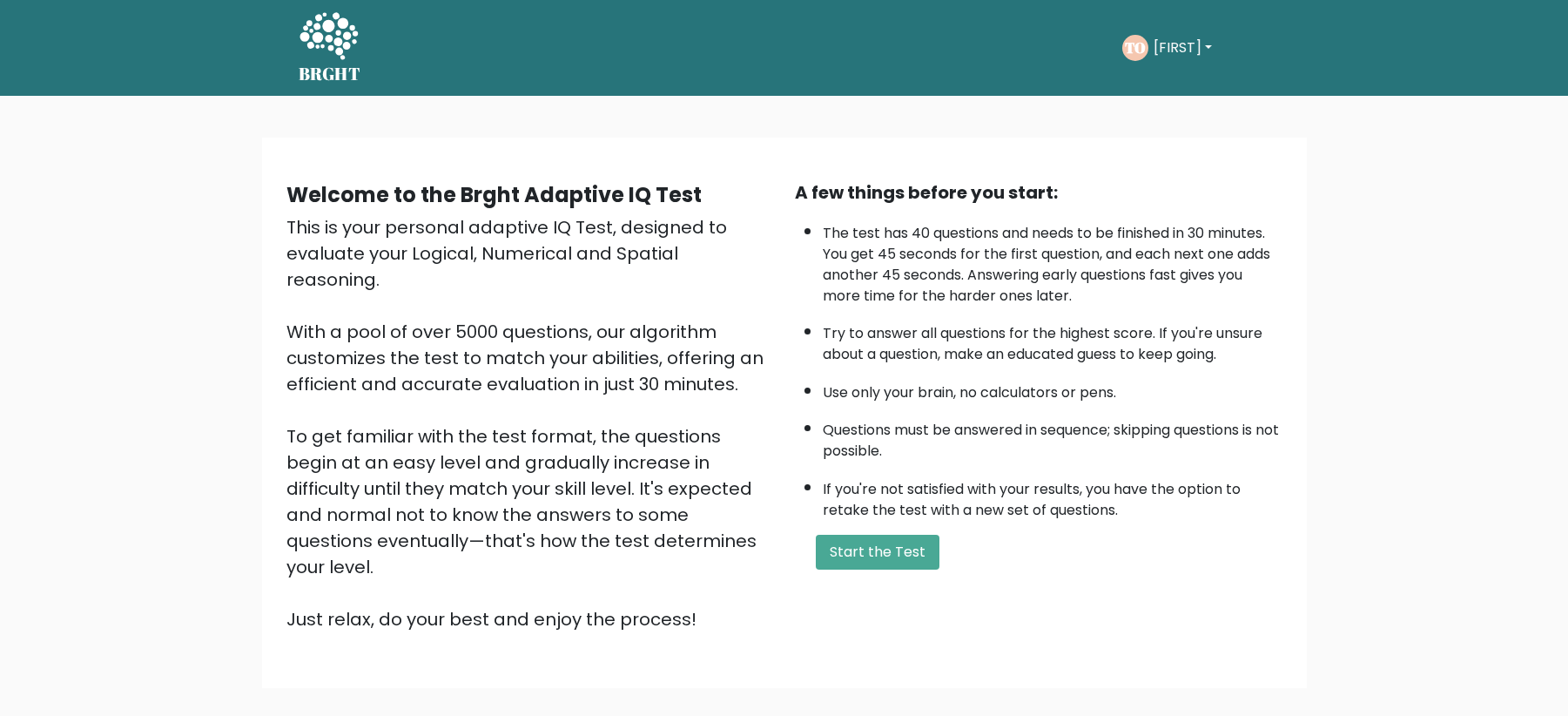 scroll, scrollTop: 0, scrollLeft: 0, axis: both 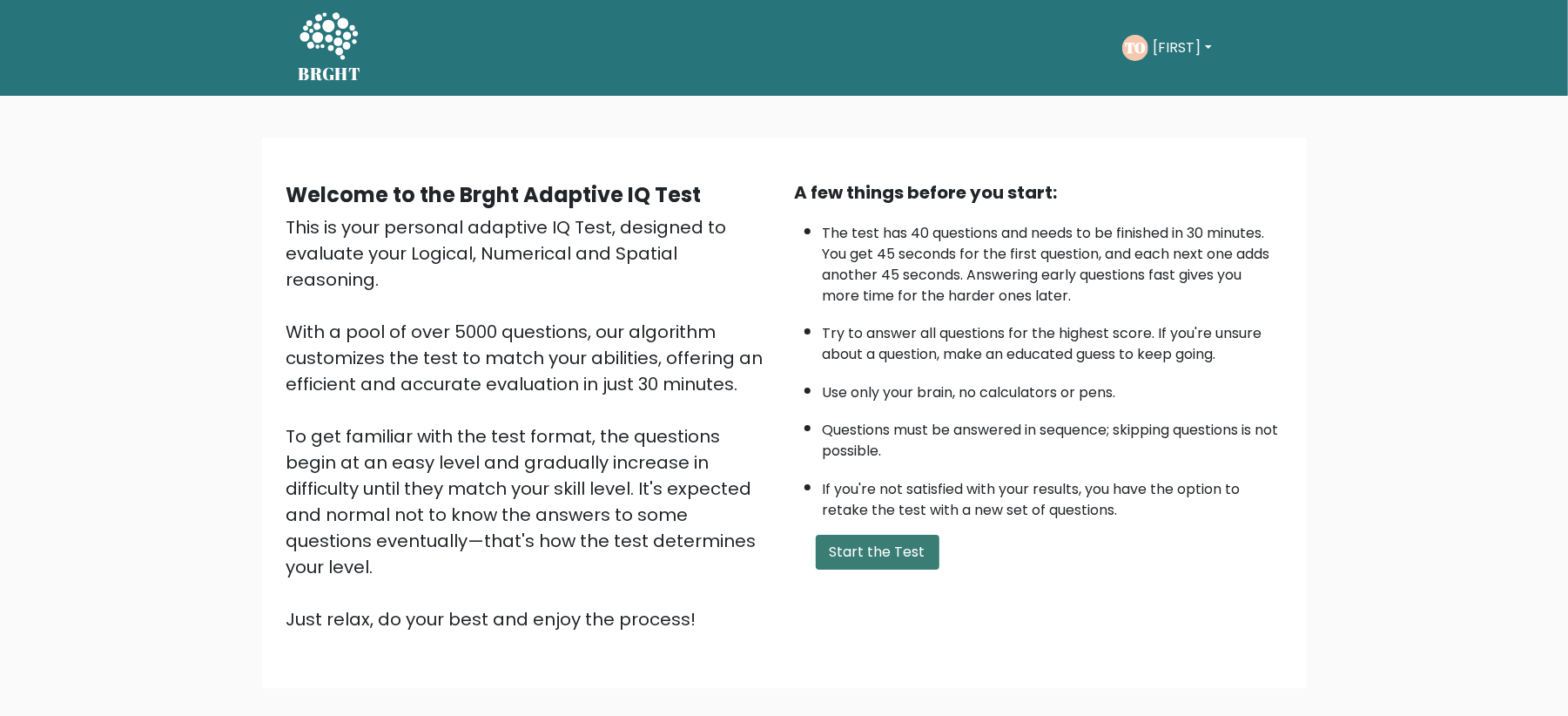 click on "Start the Test" at bounding box center [878, 552] 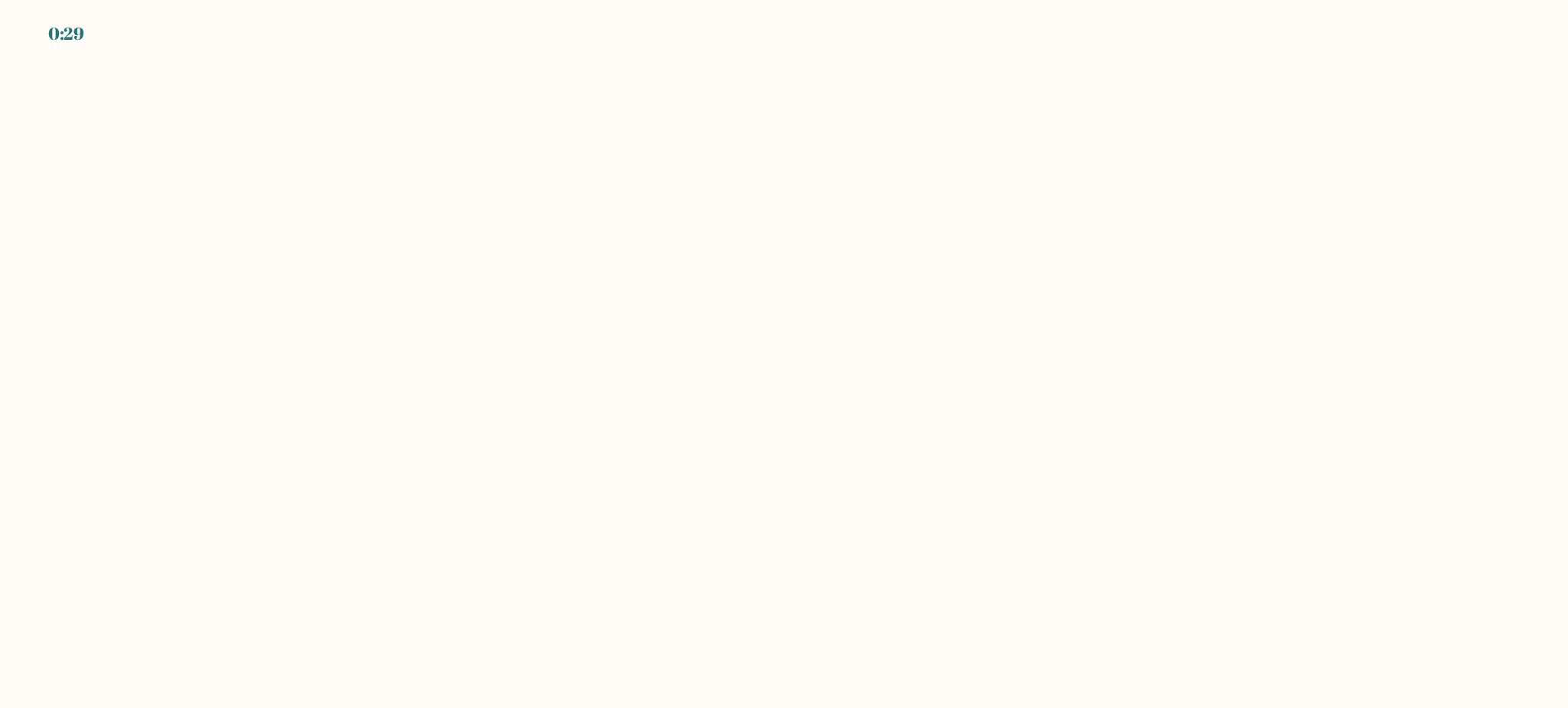 scroll, scrollTop: 0, scrollLeft: 0, axis: both 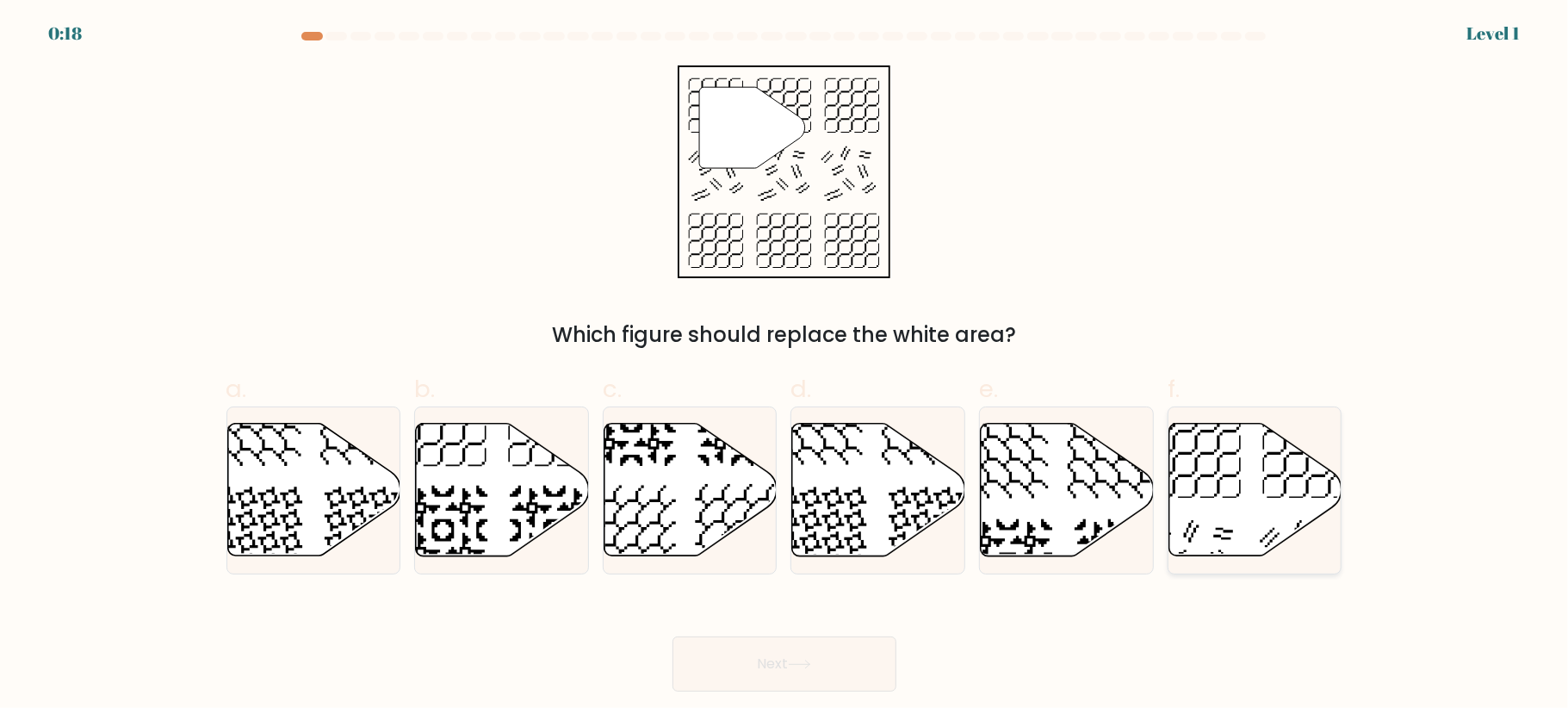 click 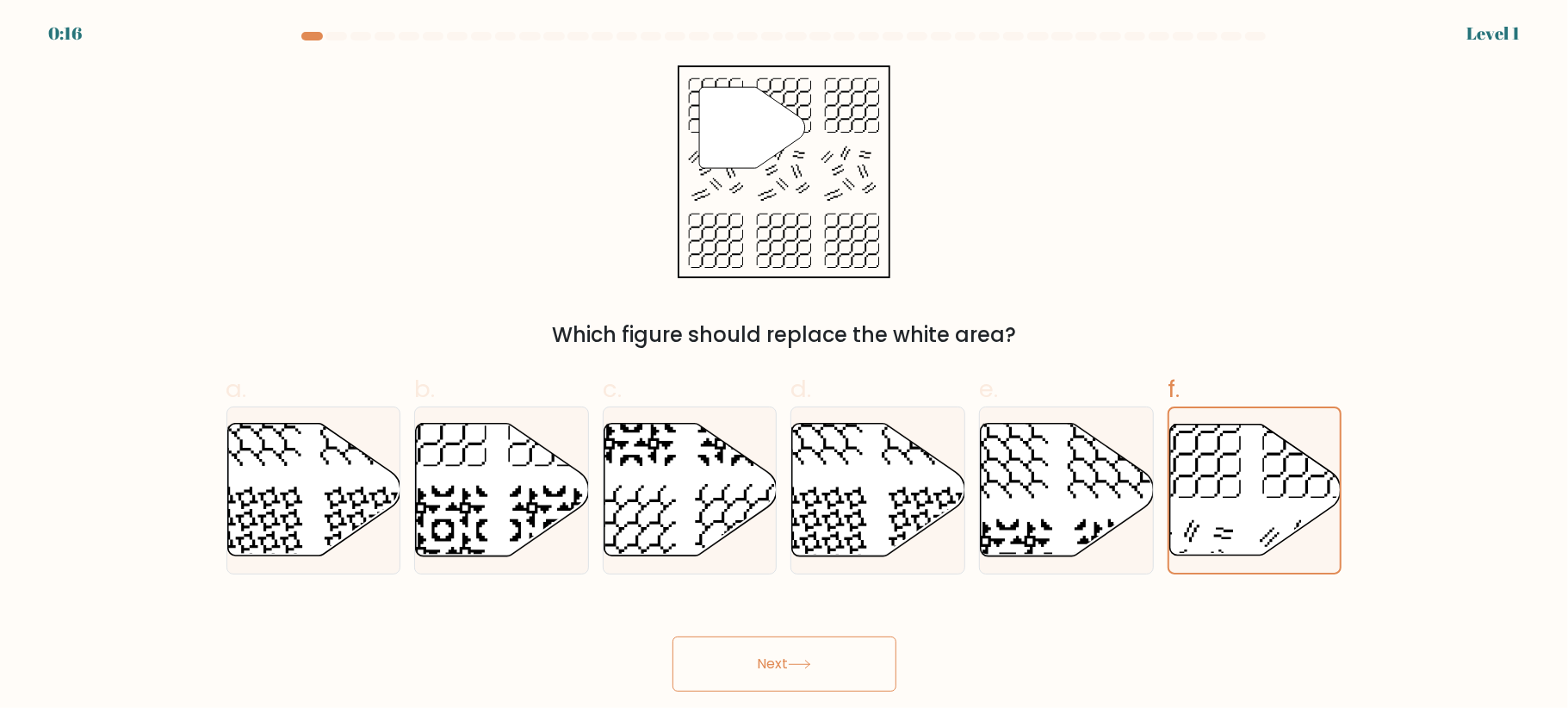 click on "Next" at bounding box center [784, 664] 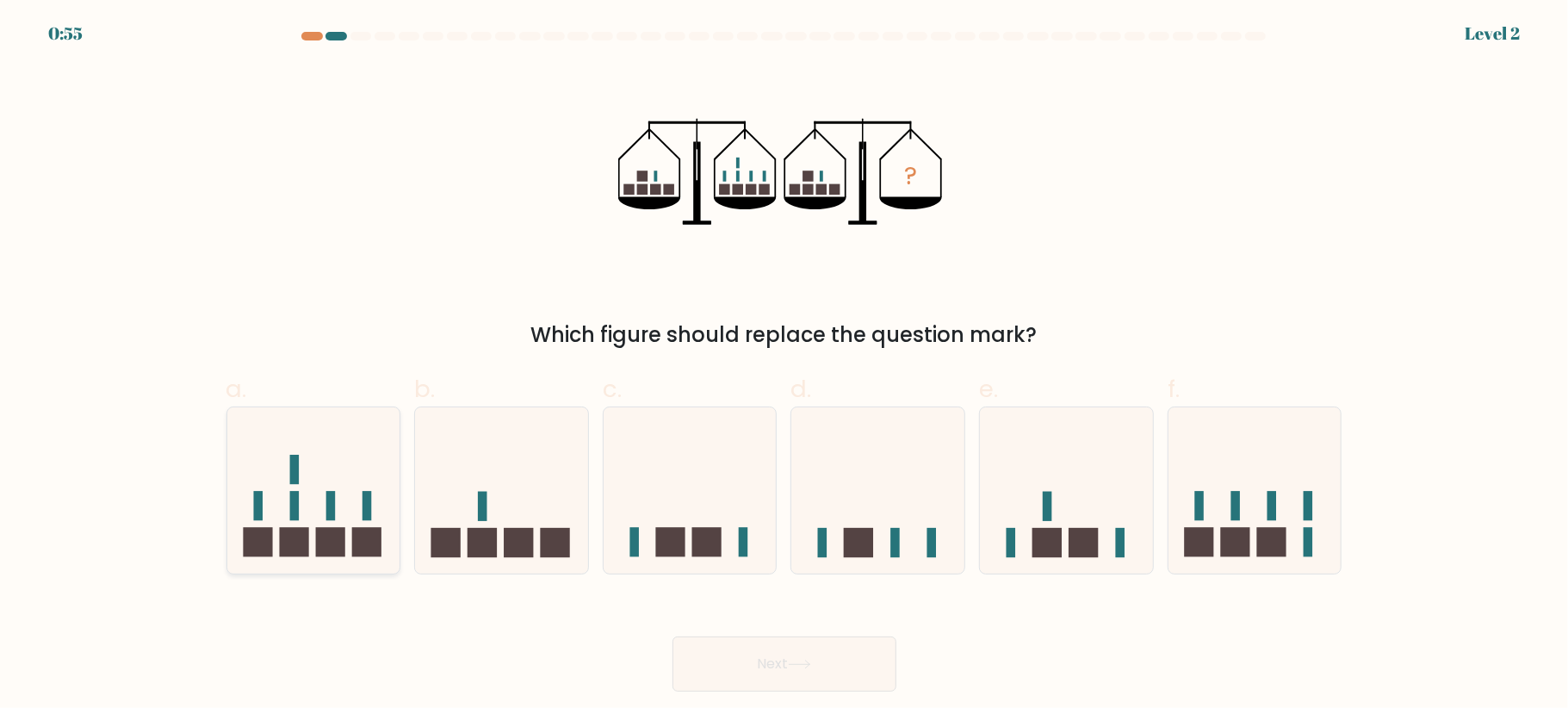 click 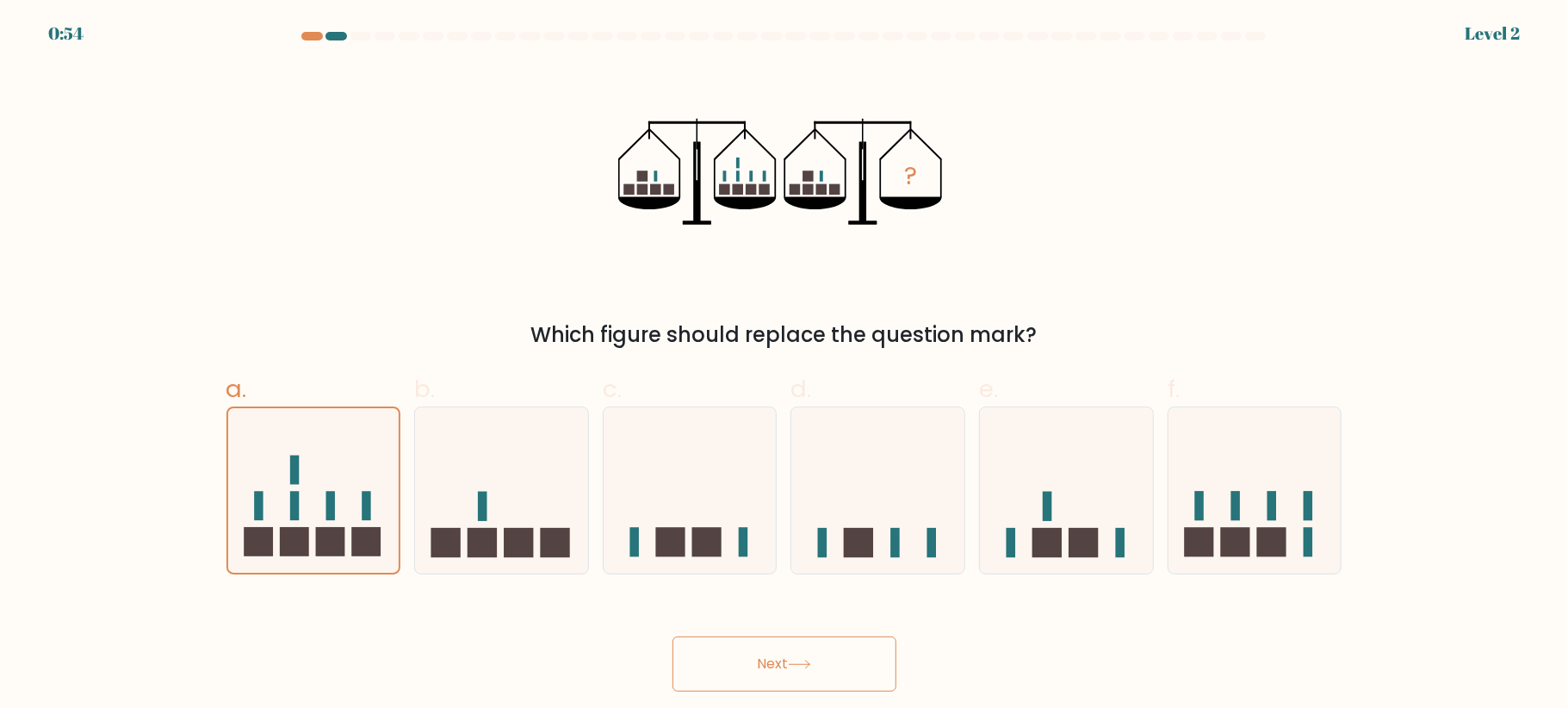 click on "Next" at bounding box center (784, 664) 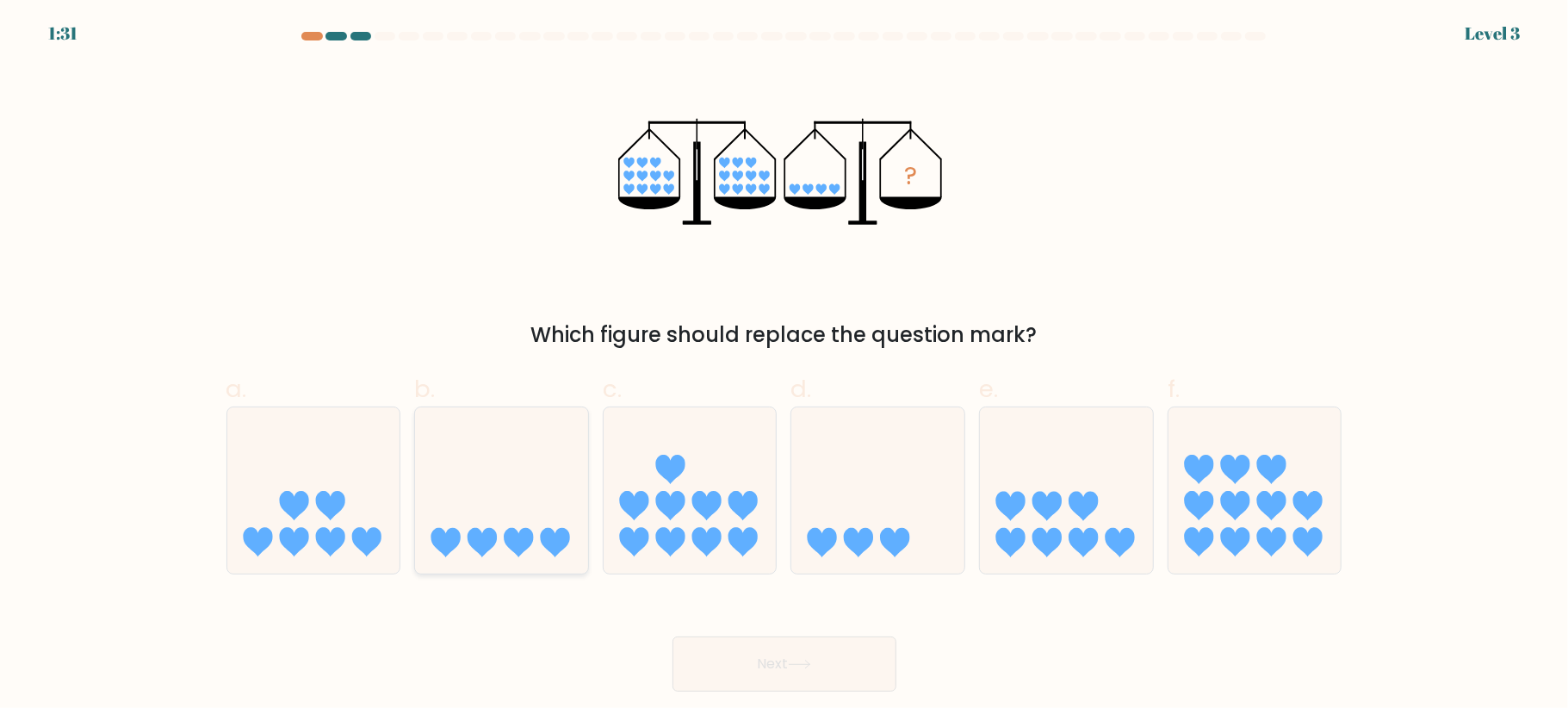 click 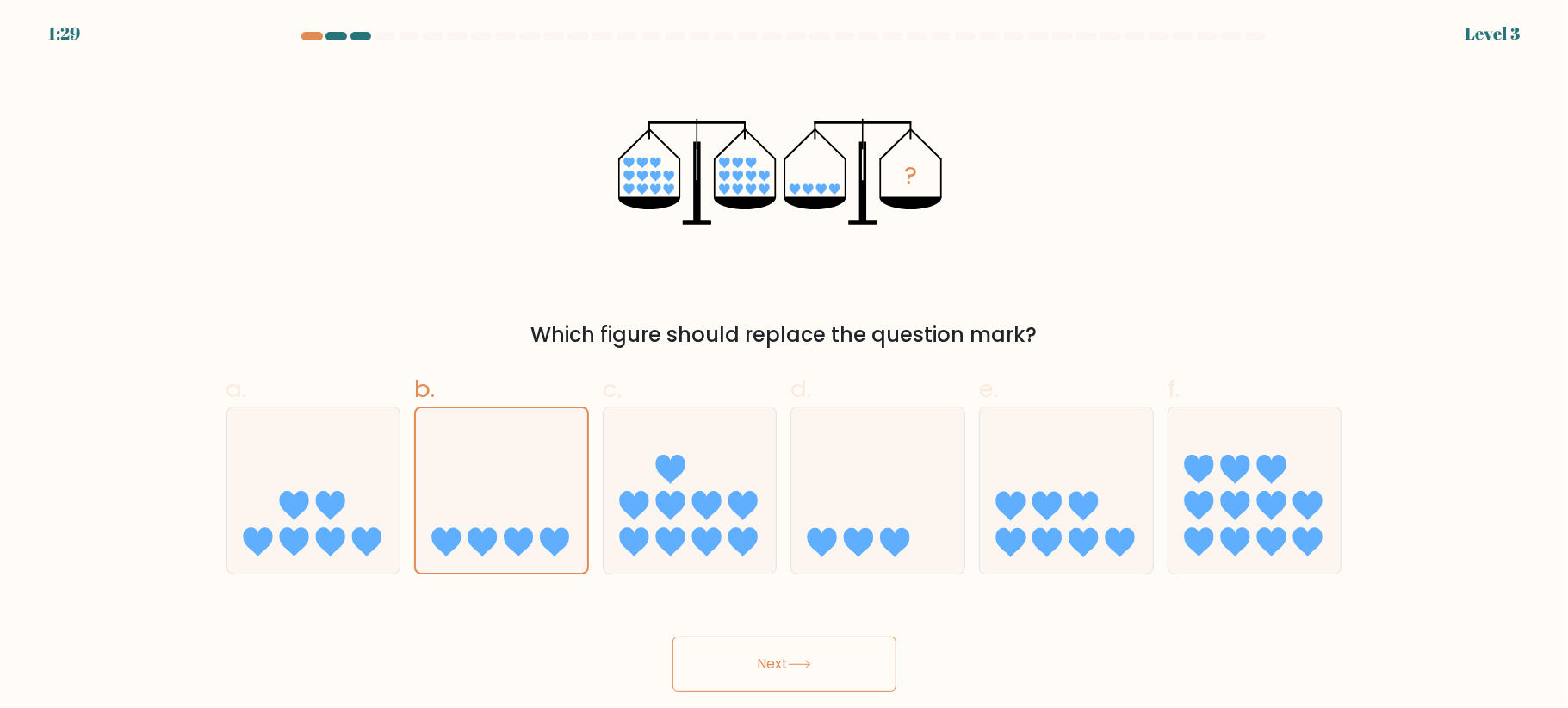 click on "Next" at bounding box center (784, 664) 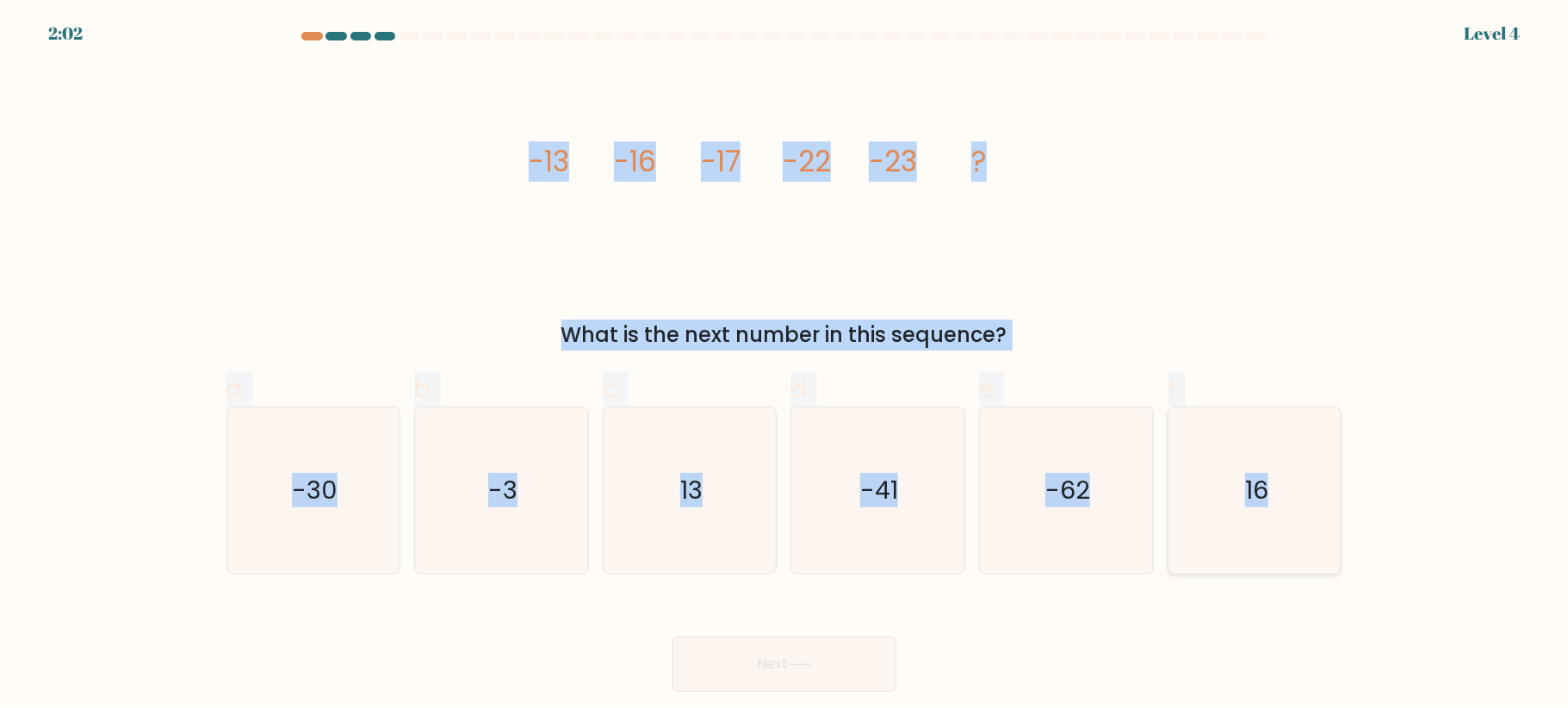 drag, startPoint x: 489, startPoint y: 163, endPoint x: 1271, endPoint y: 479, distance: 843.4335 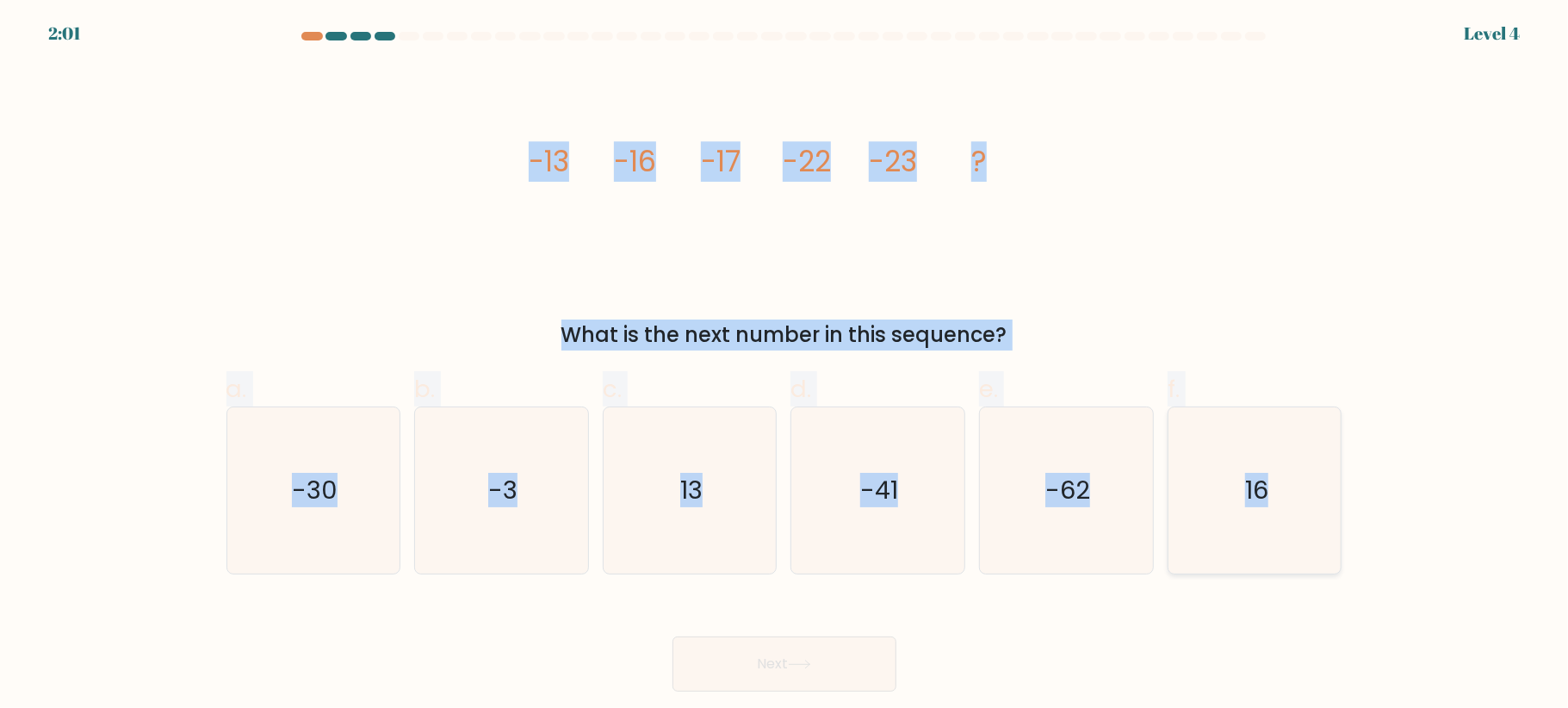 copy on "-13
-16
-17
-22
-23
?
What is the next number in this sequence?
a.
-30
b.
-3
c.
13
d.
-41
e.
-62
f.
16" 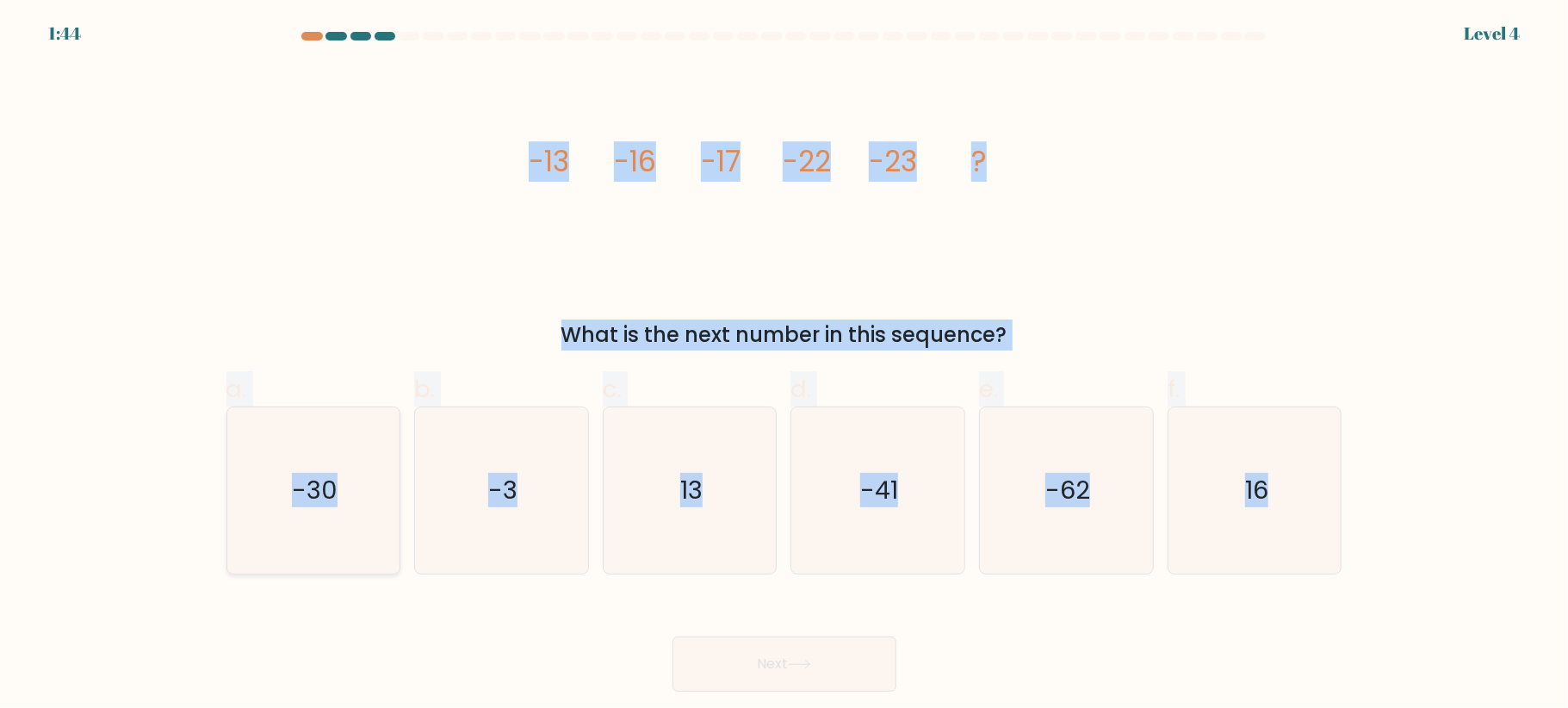 click on "-30" 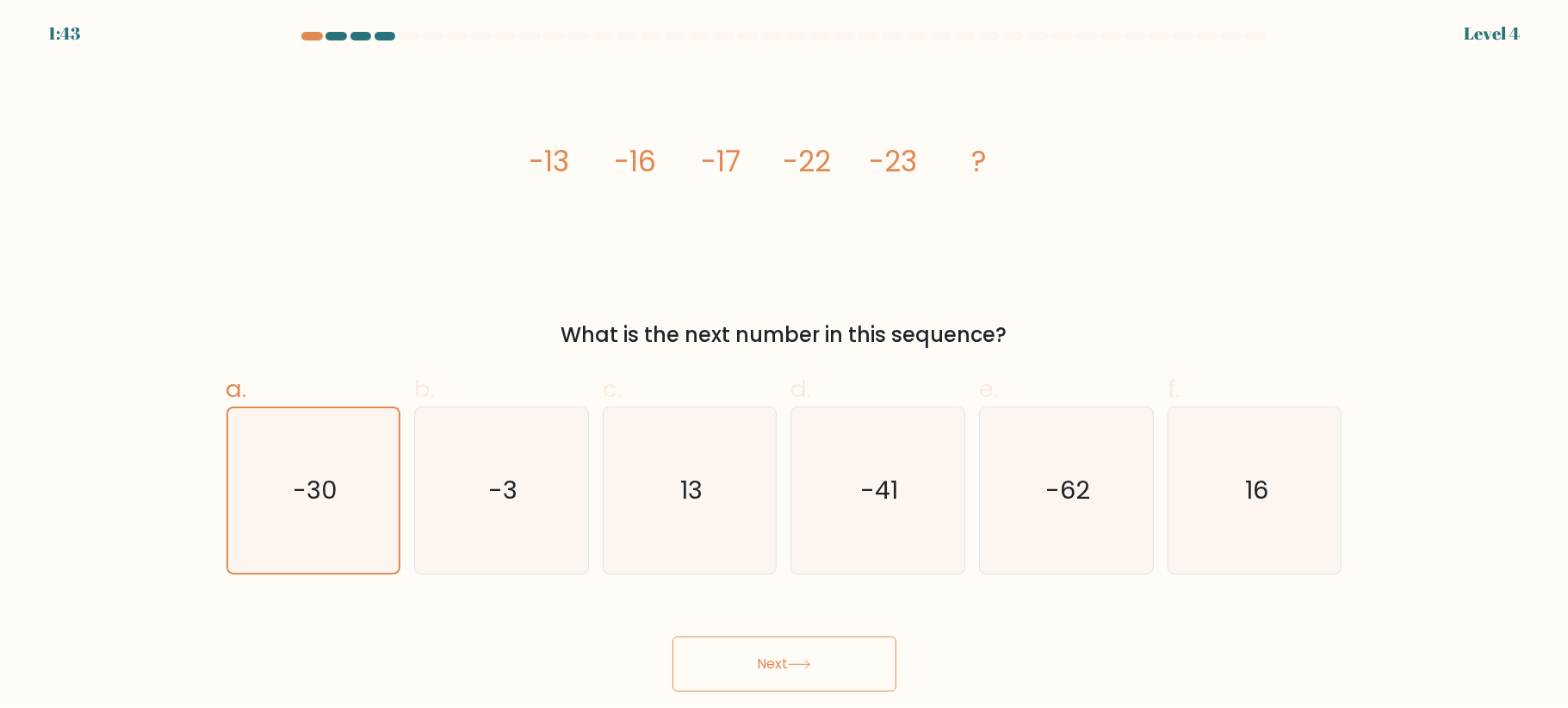 click on "Next" at bounding box center (784, 664) 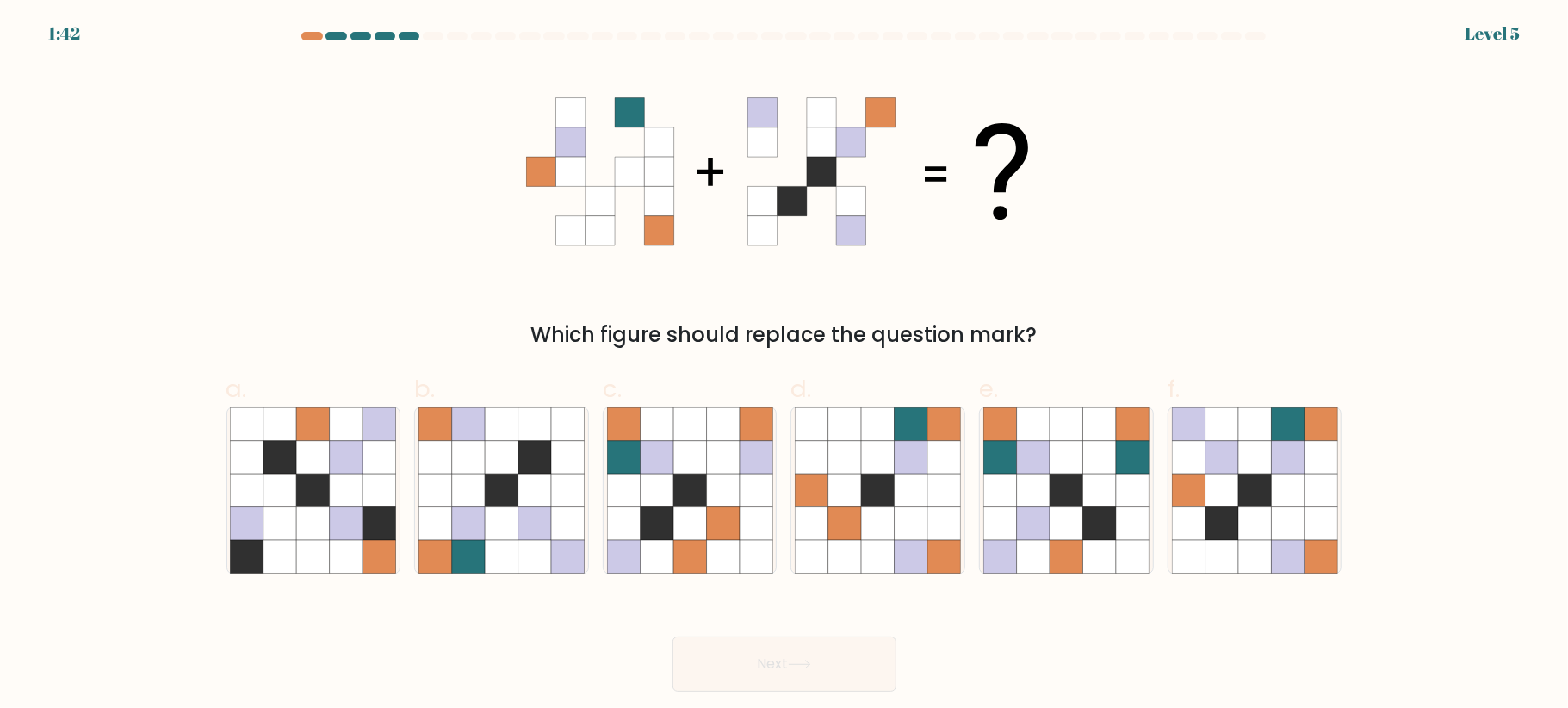 type 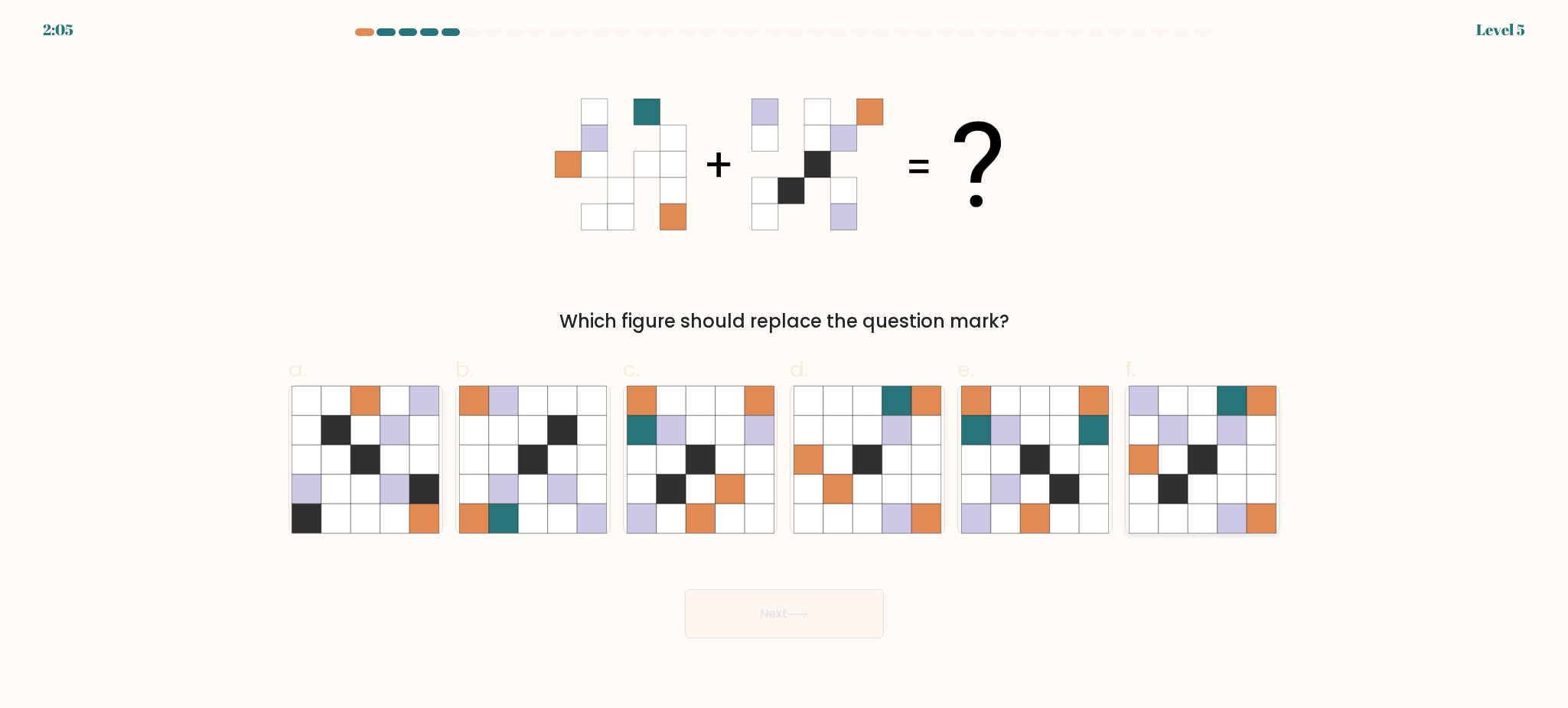 click 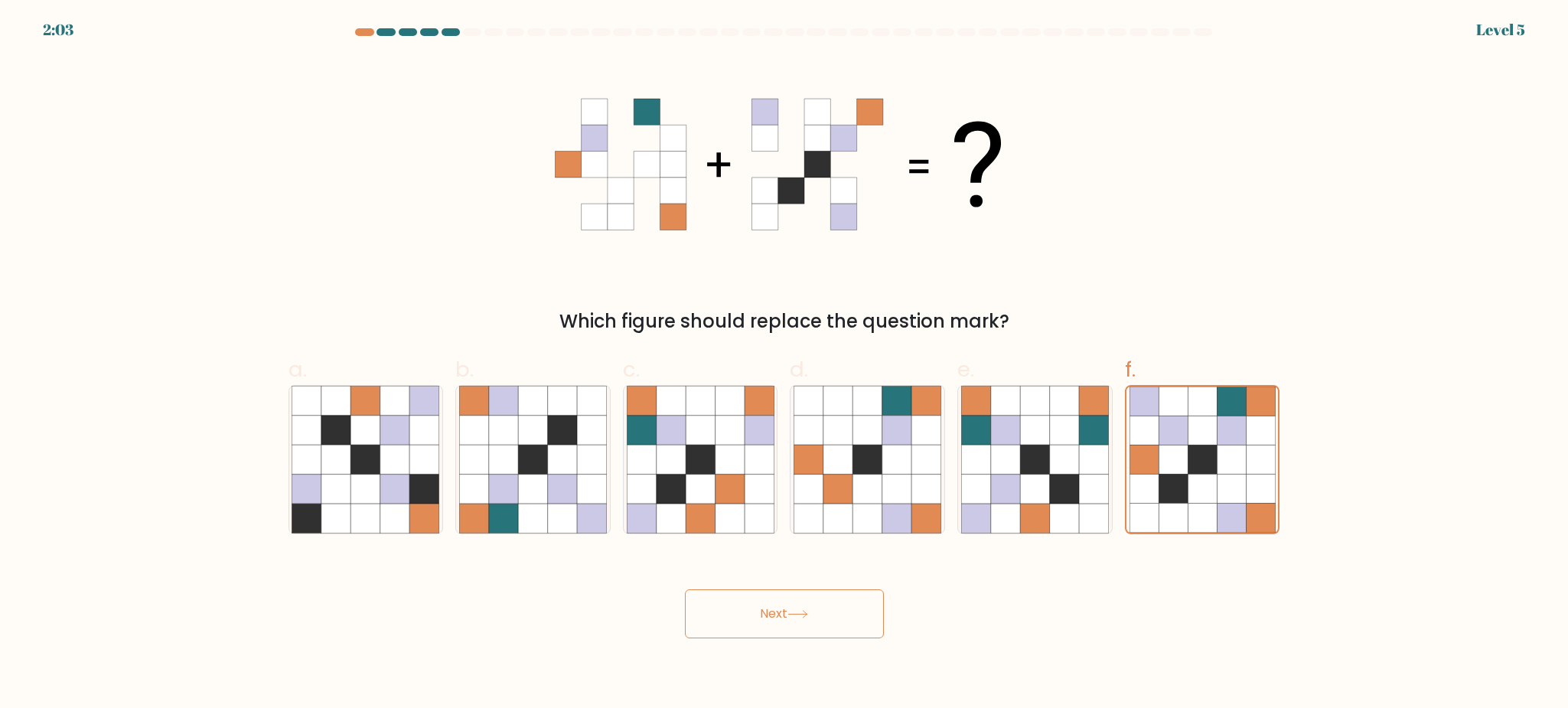click on "Next" at bounding box center (784, 614) 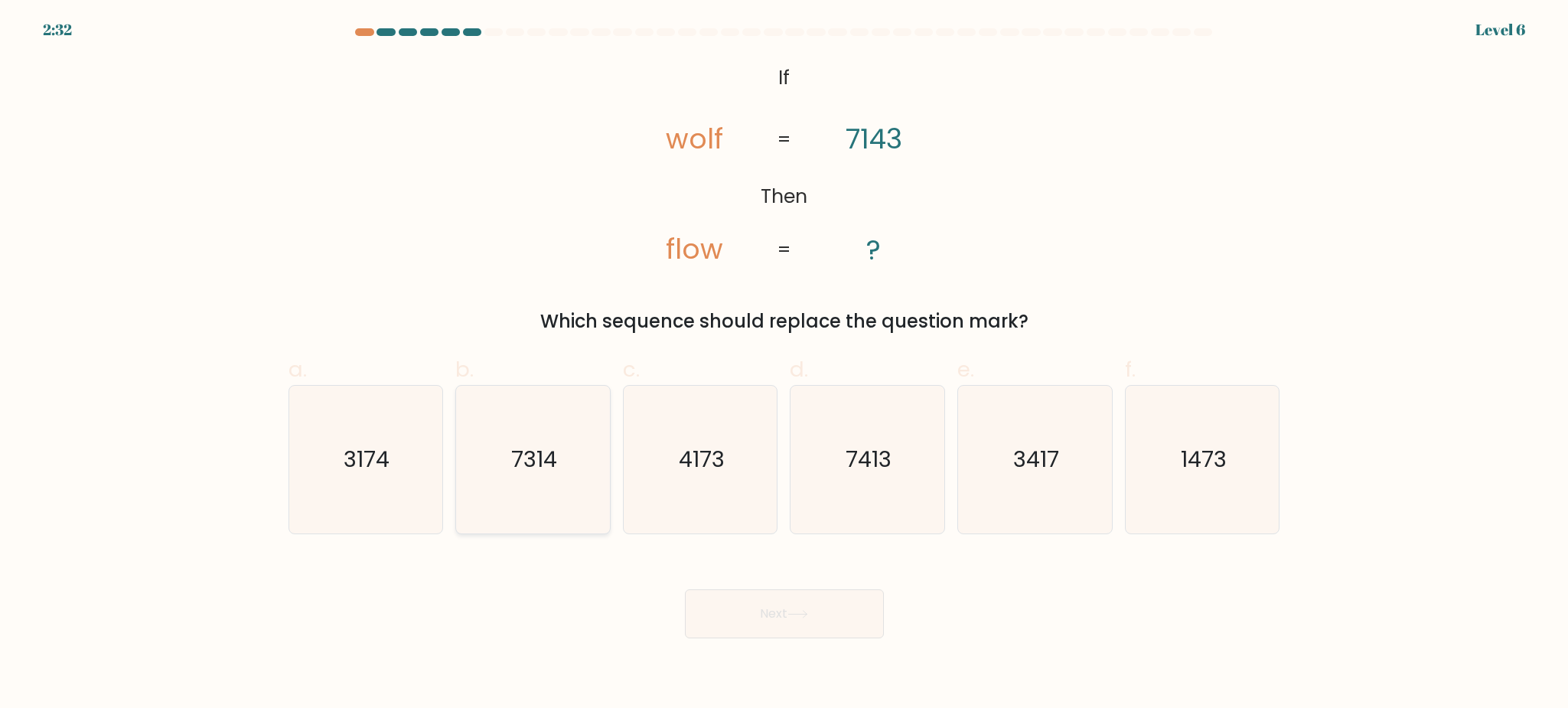 click on "7314" 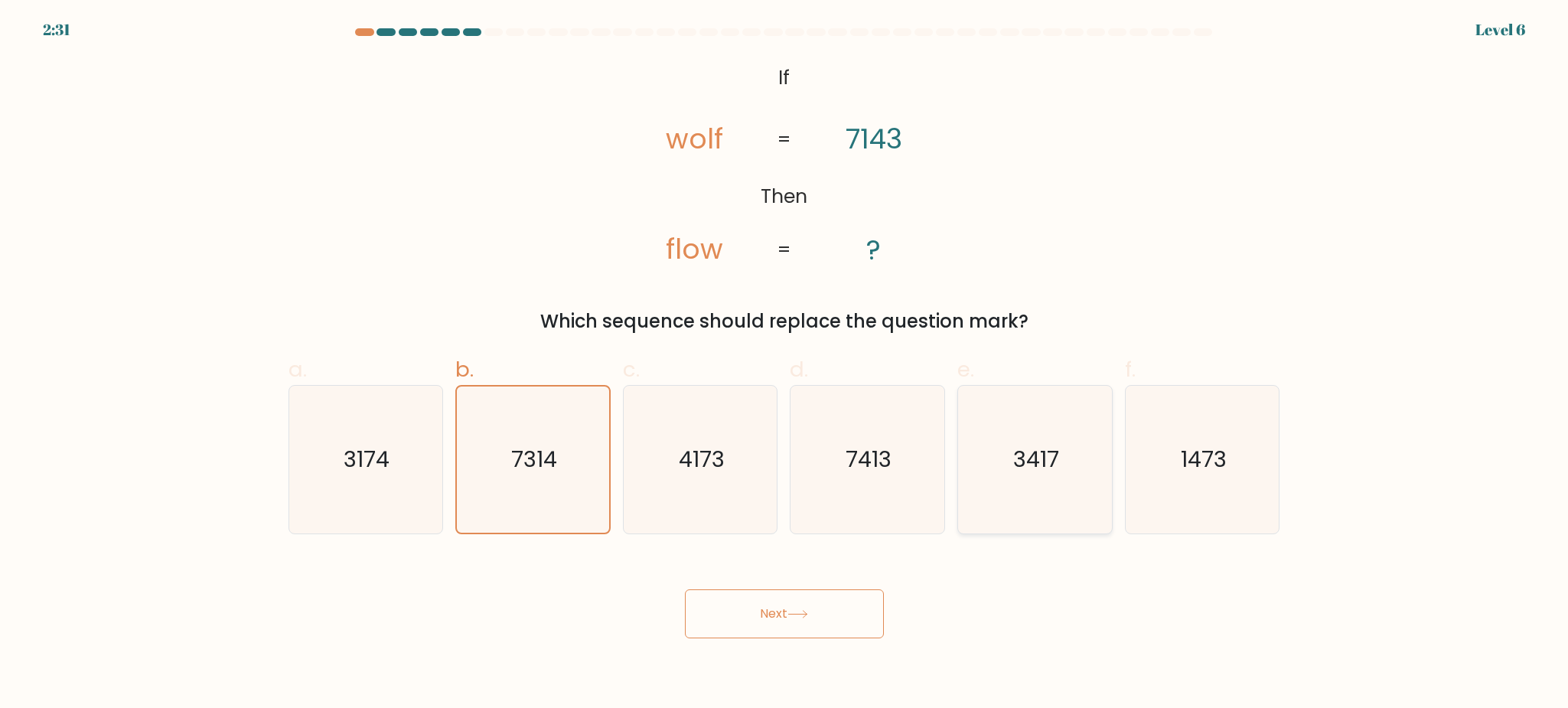 click on "3417" 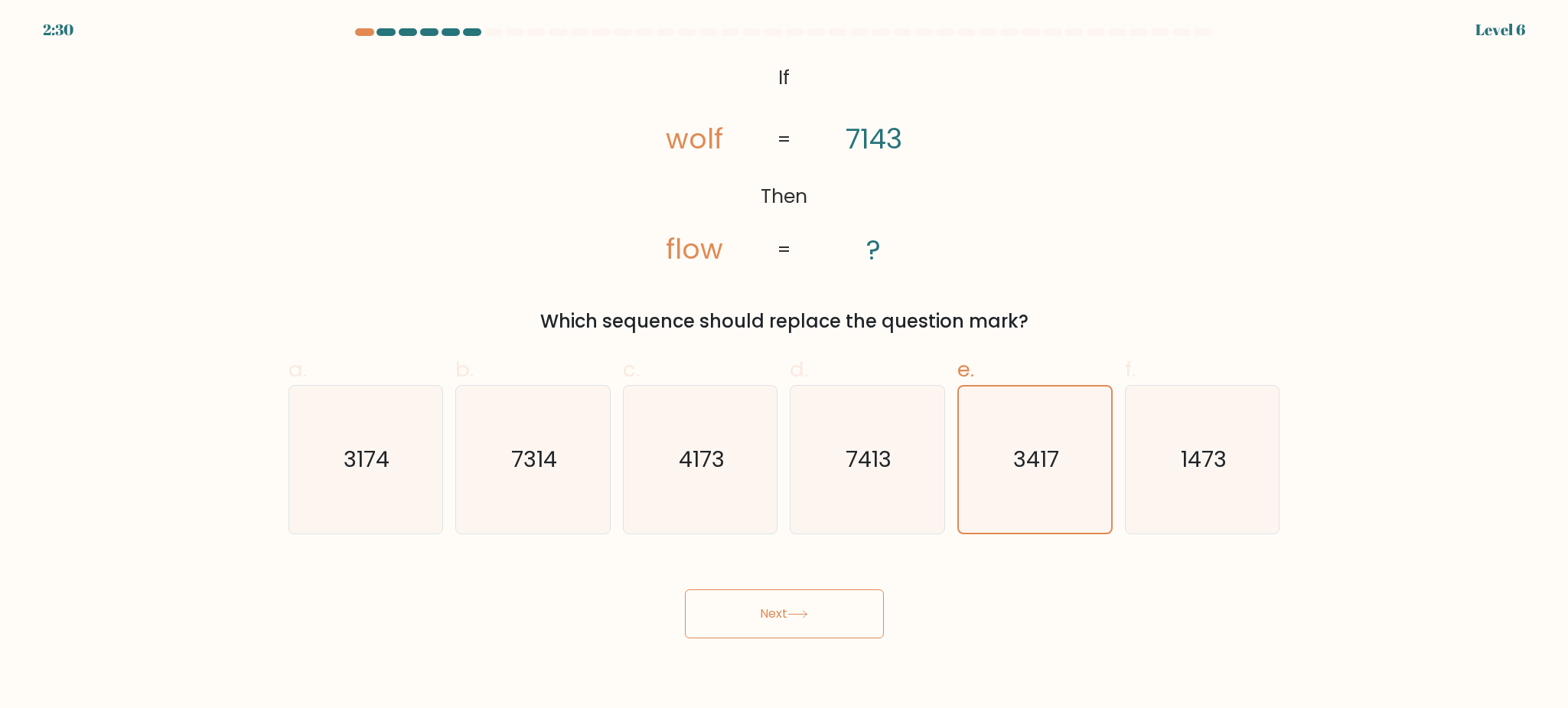 click on "Next" at bounding box center (784, 614) 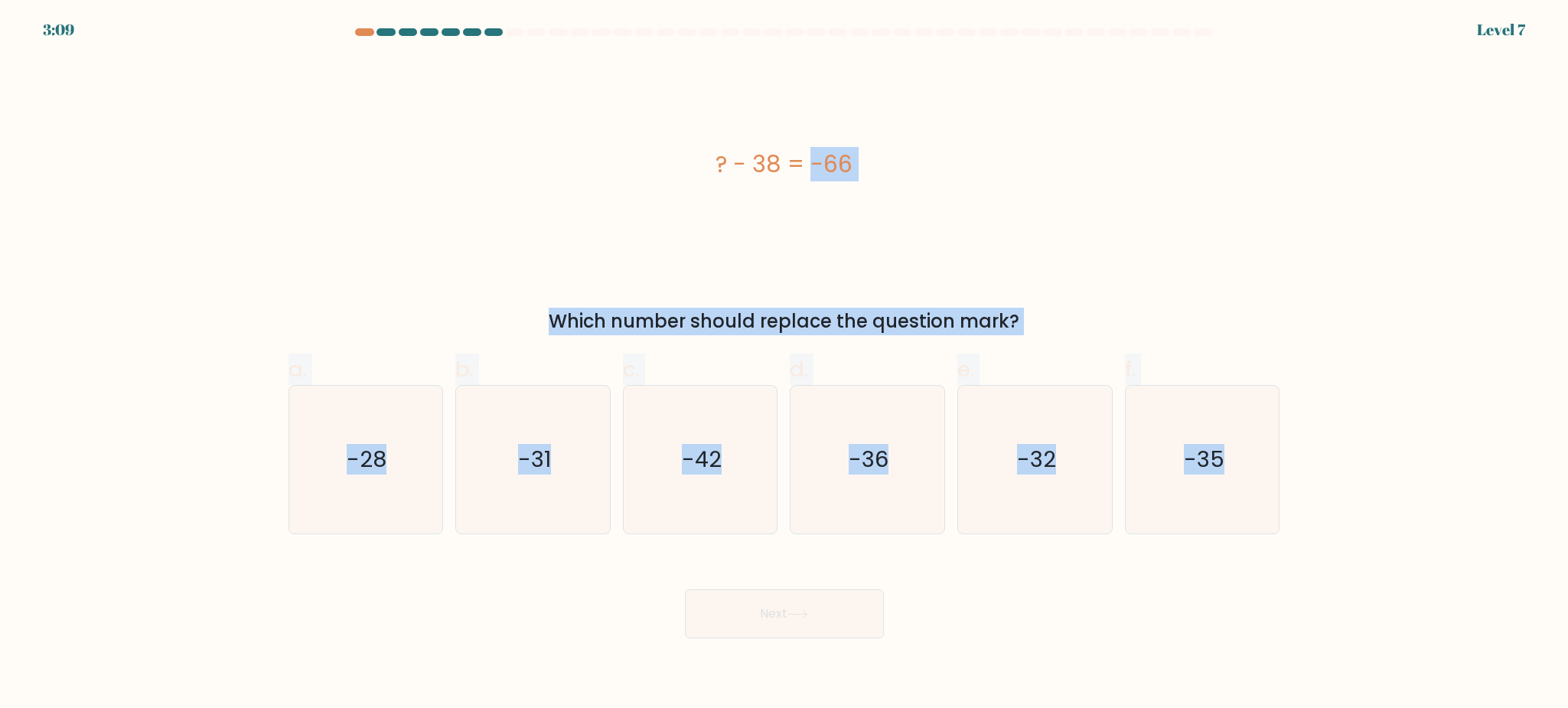 drag, startPoint x: 1253, startPoint y: 498, endPoint x: 650, endPoint y: 113, distance: 715.42575 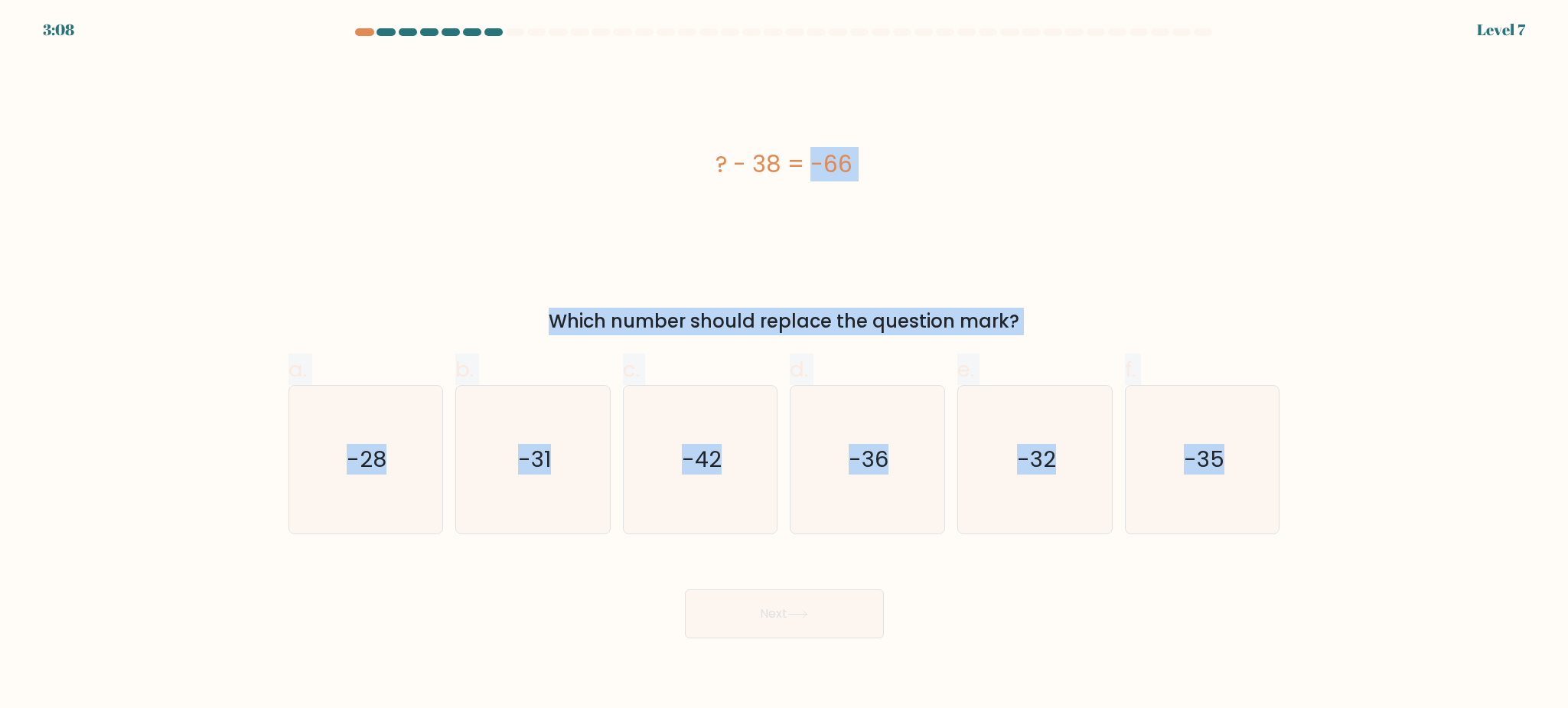 copy on "? - 38 = -66
Which number should replace the question mark?
a.
-28
b.
-31
c.
-42
d.
-36
e.
-32
f.
-35" 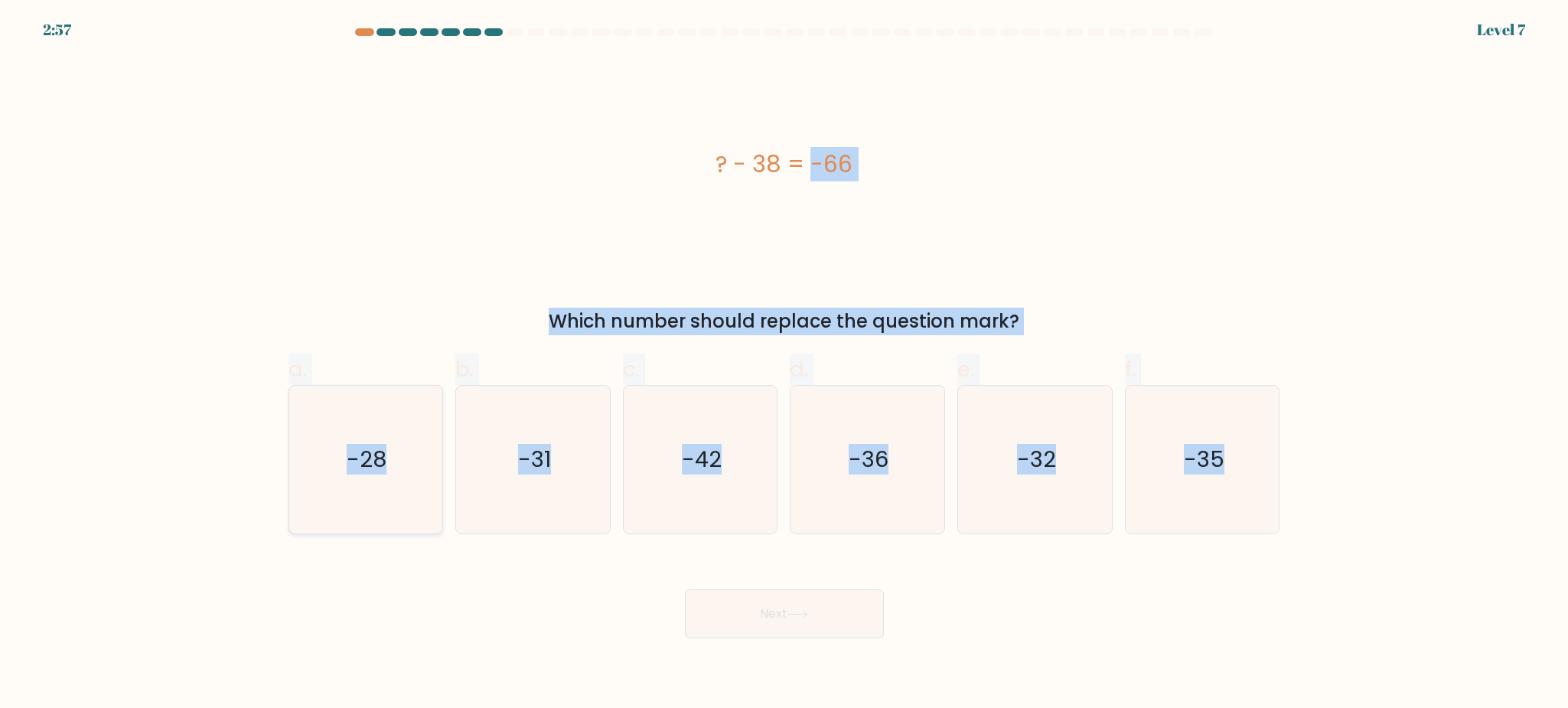 click on "-28" 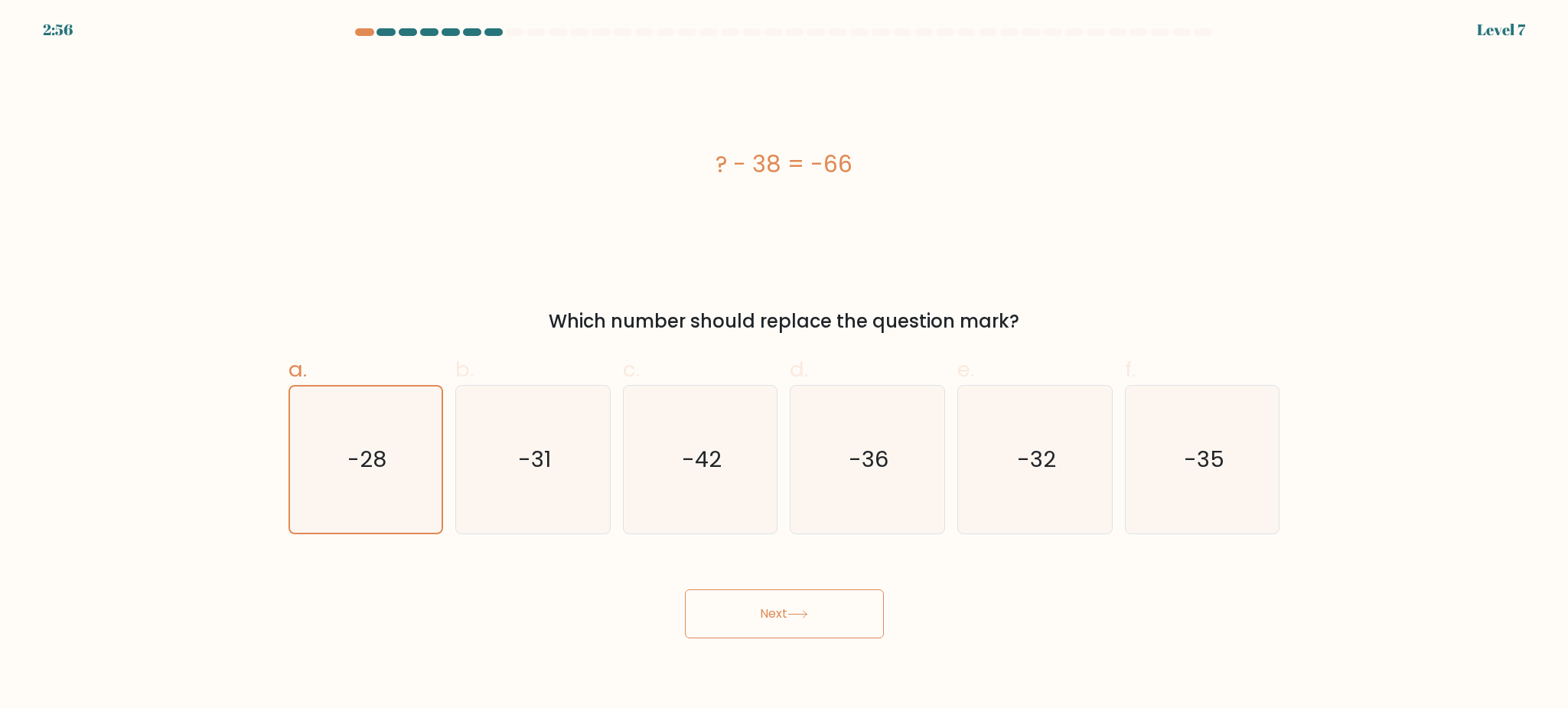 click on "Next" at bounding box center [784, 614] 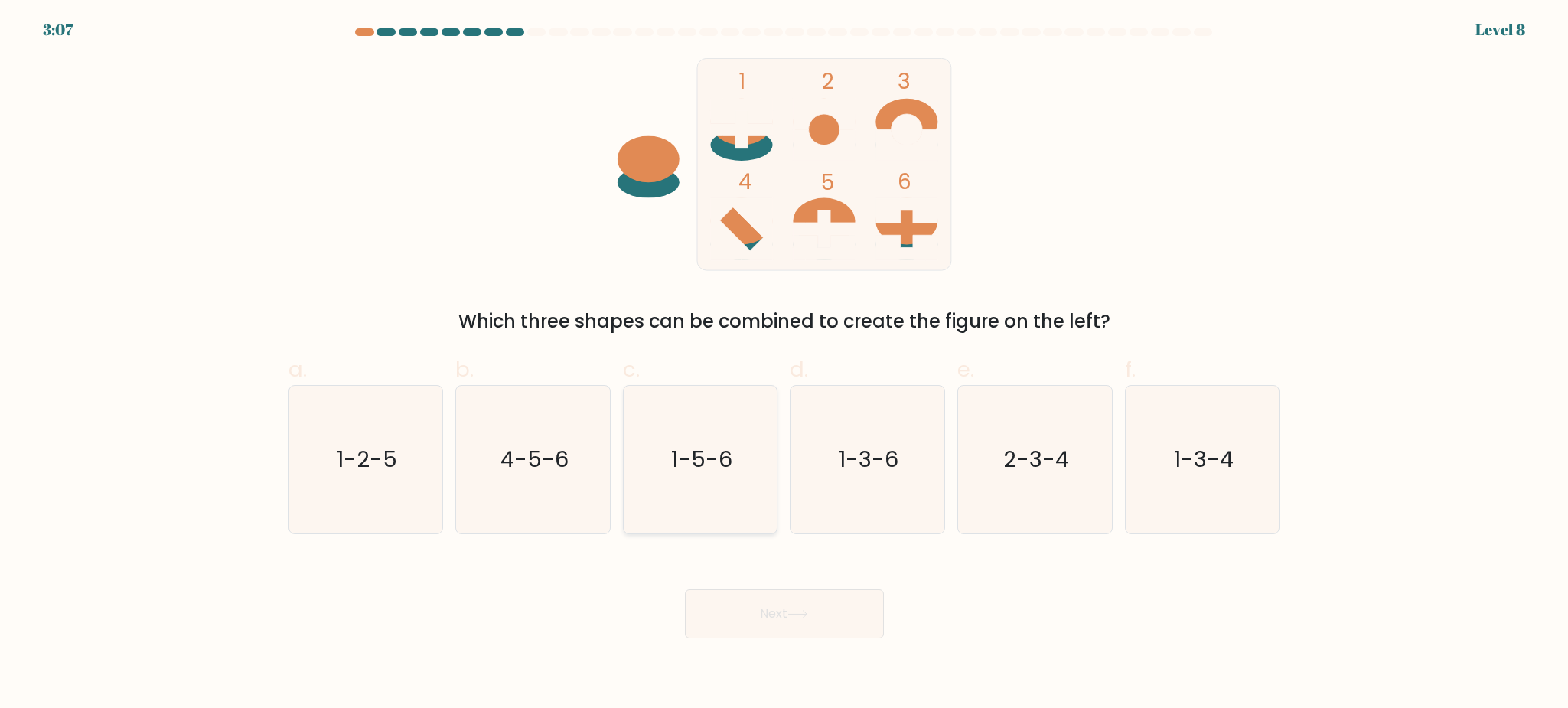 click on "1-5-6" 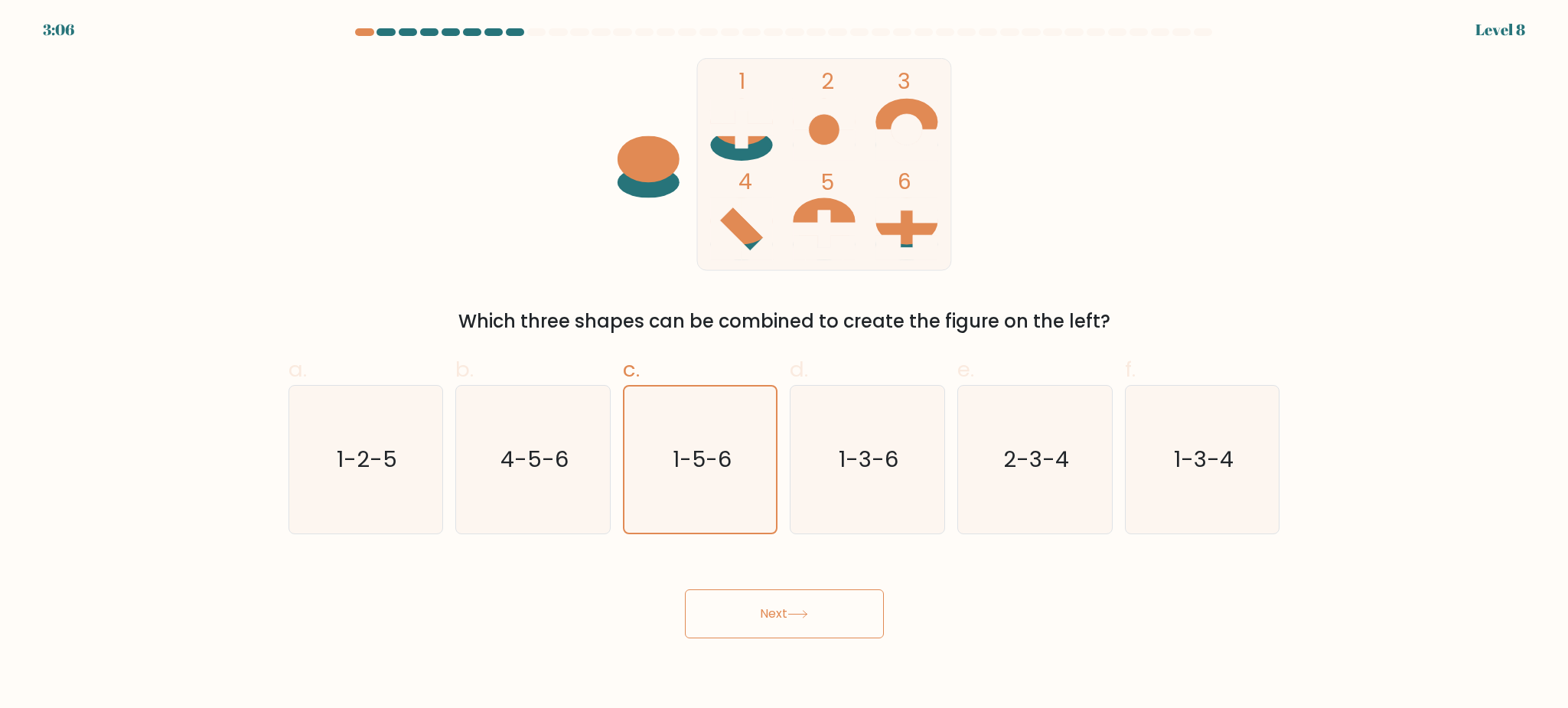 click on "Next" at bounding box center (784, 614) 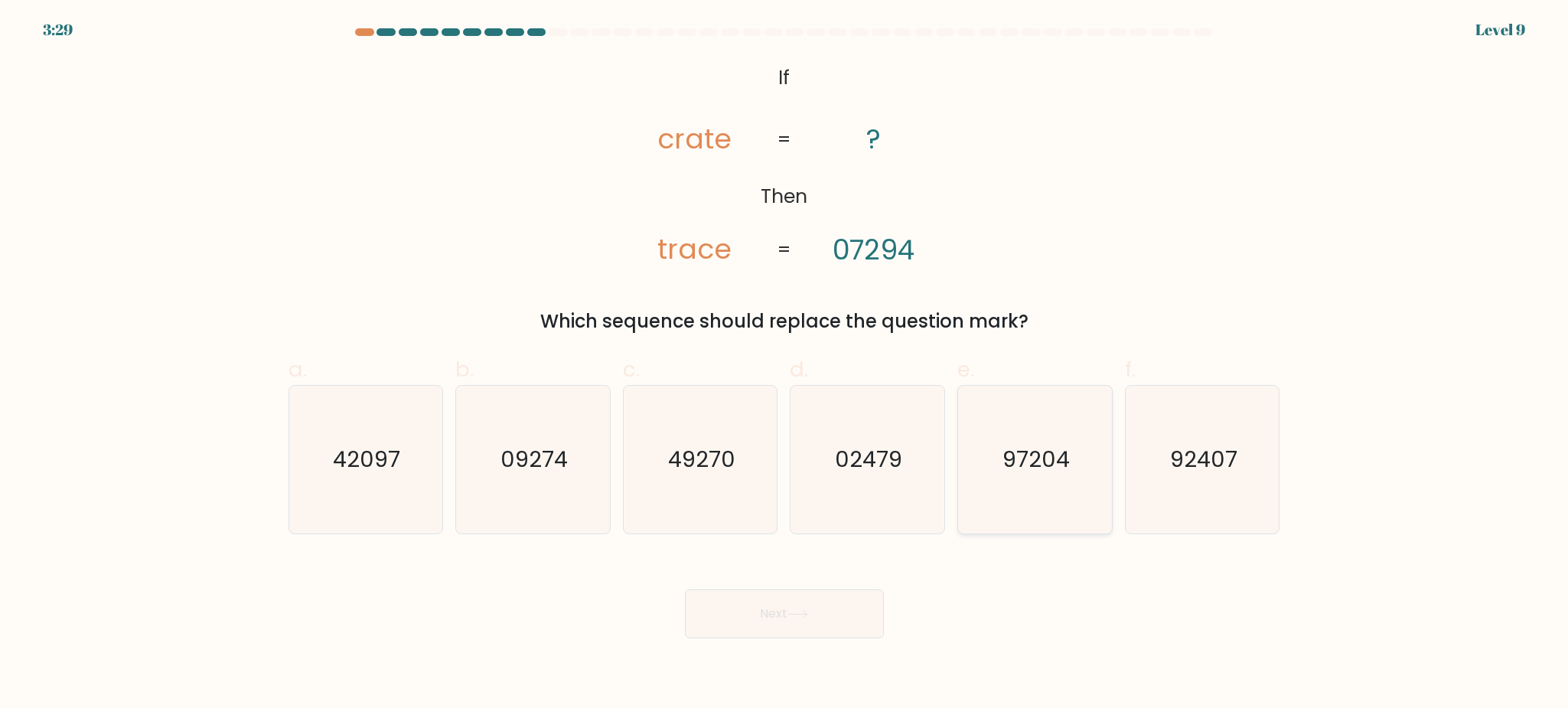 click on "97204" 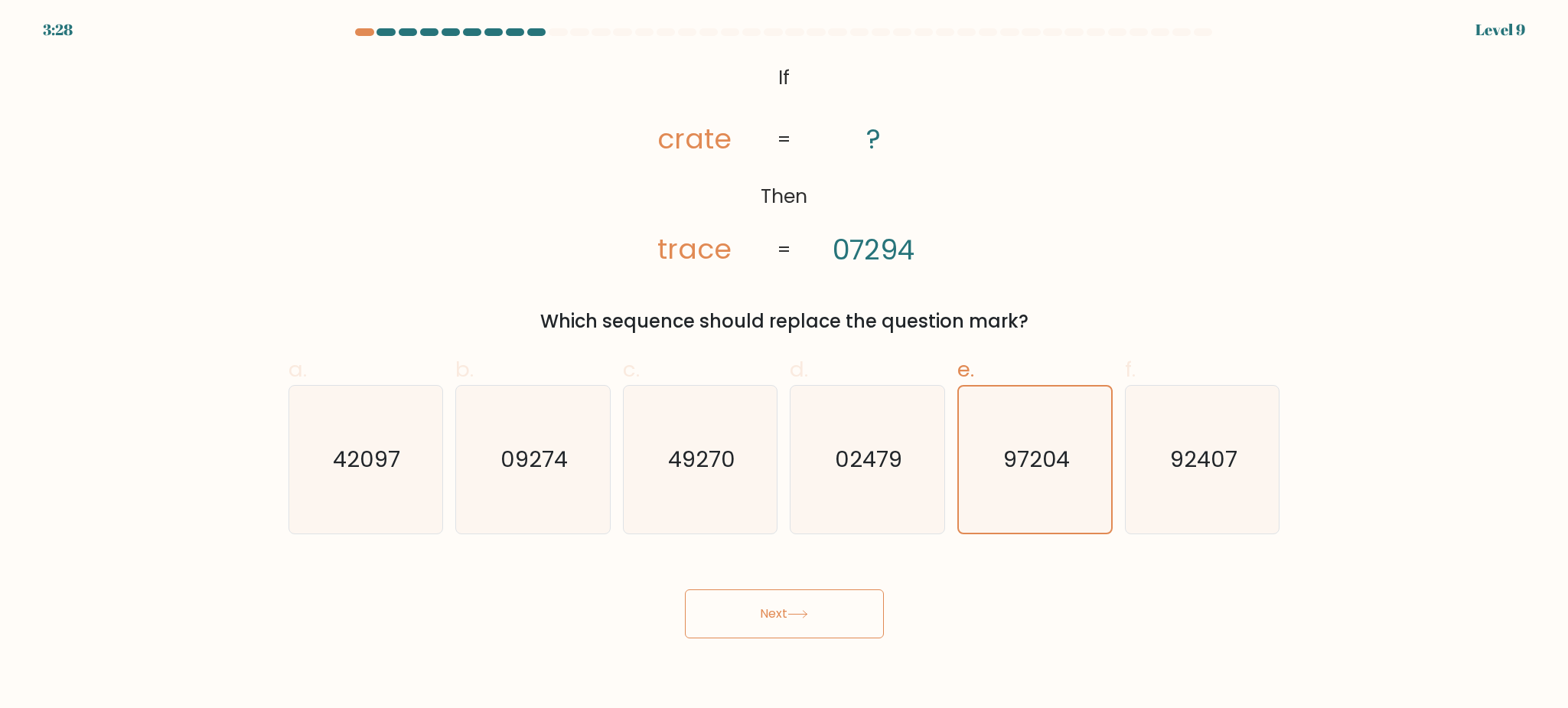 click on "Next" at bounding box center (784, 614) 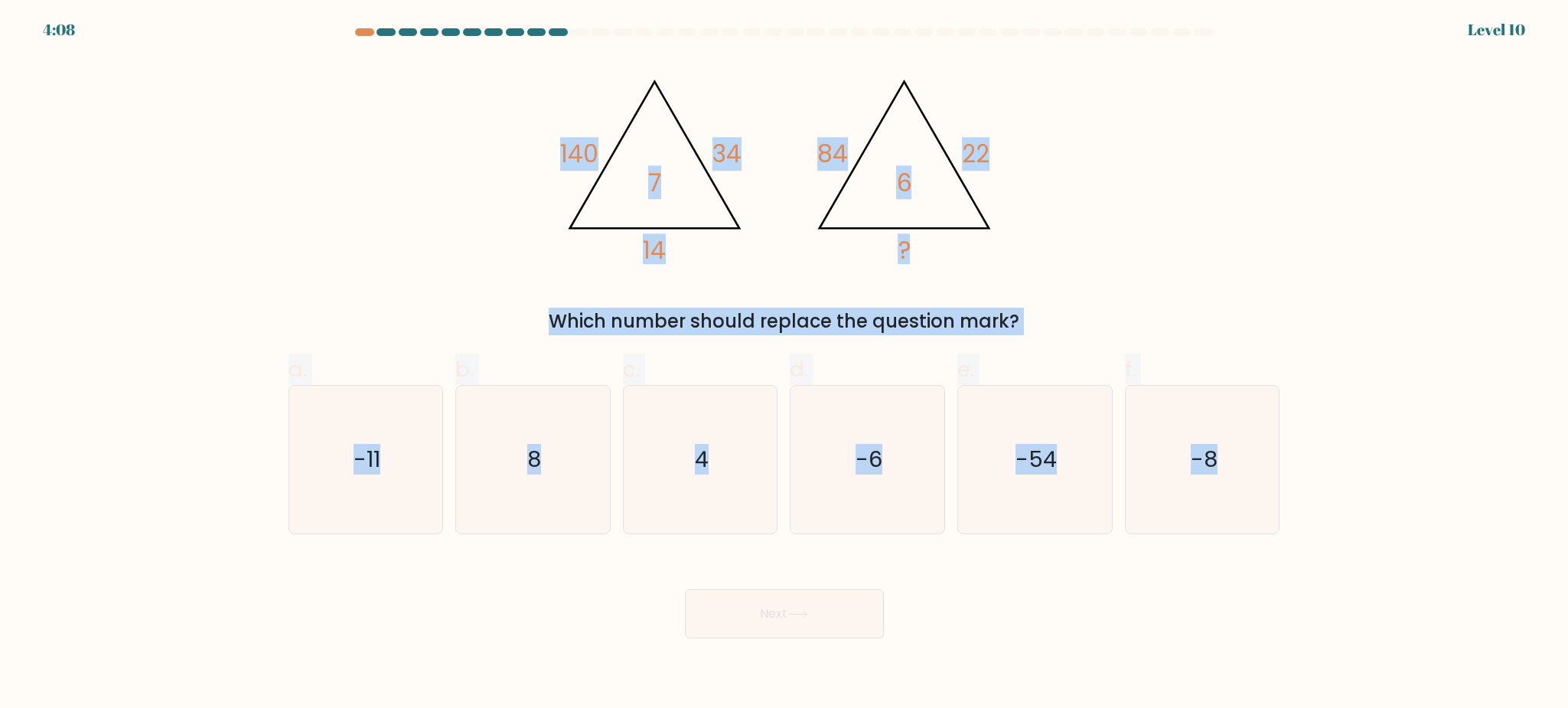 drag, startPoint x: 1233, startPoint y: 492, endPoint x: 544, endPoint y: 149, distance: 769.65577 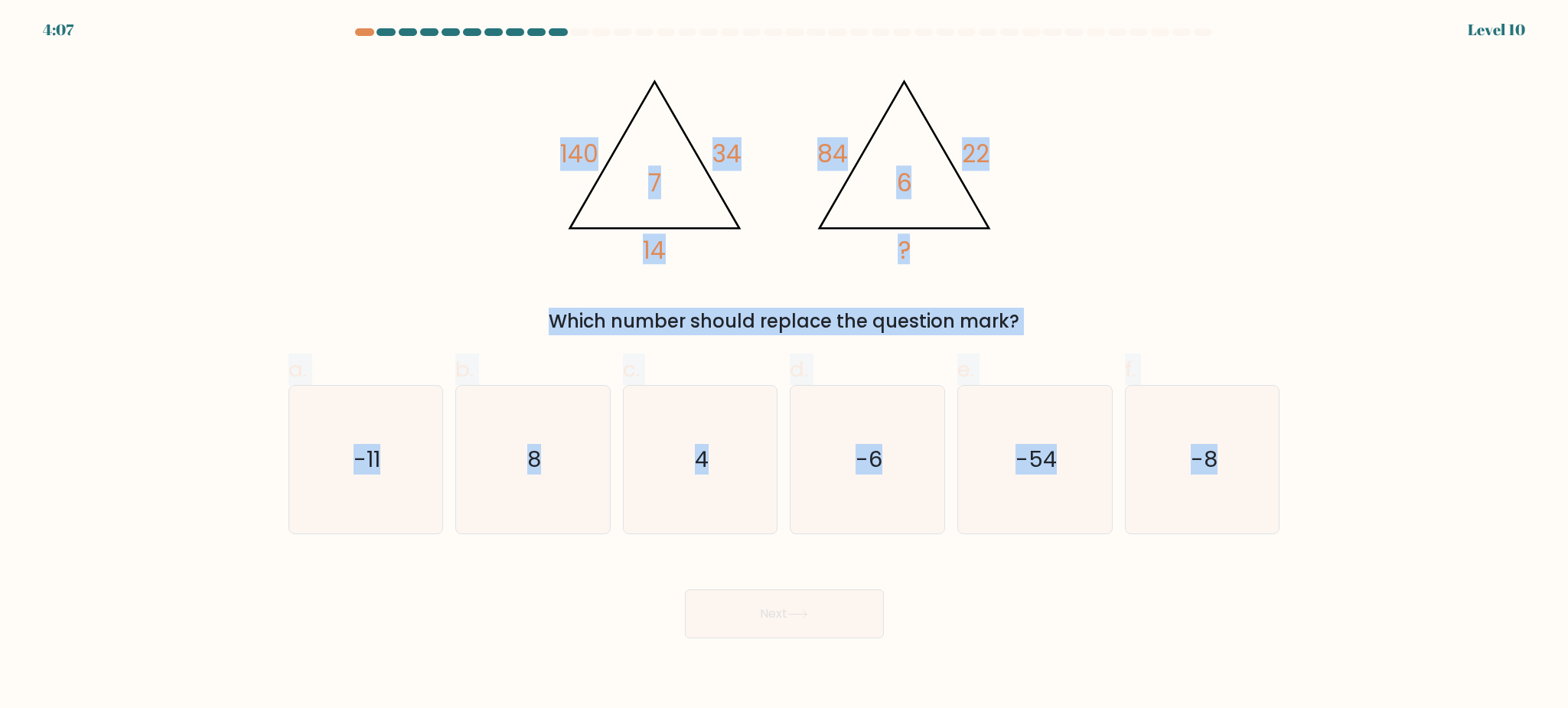 copy on "140       34       14       7                                       @import url('https://fonts.googleapis.com/css?family=Abril+Fatface:400,100,100italic,300,300italic,400italic,500,500italic,700,700italic,900,900italic');                        84       22       ?       6
Which number should replace the question mark?
a.
-11
b.
8
c.
4
d.
-6
e.
-54
f.
-8" 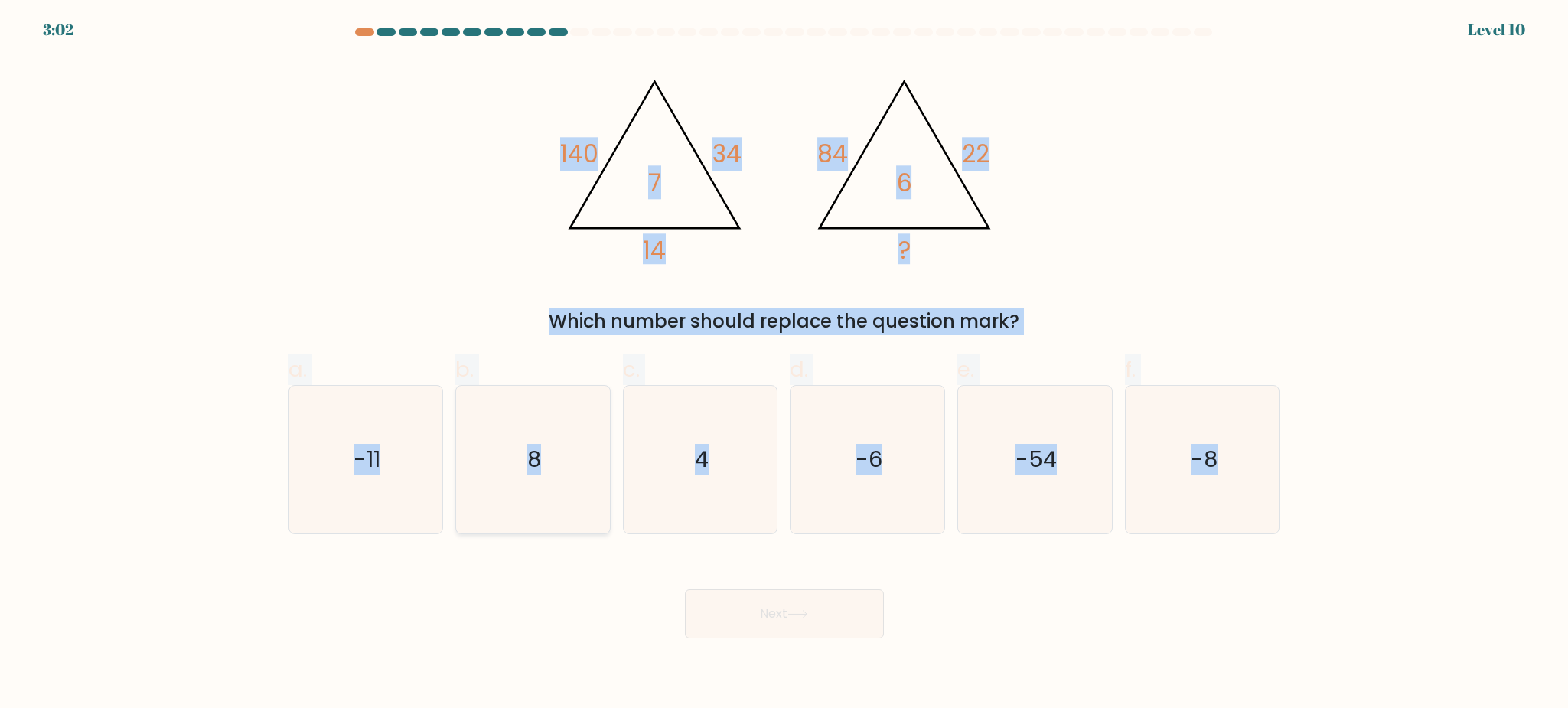 click on "8" 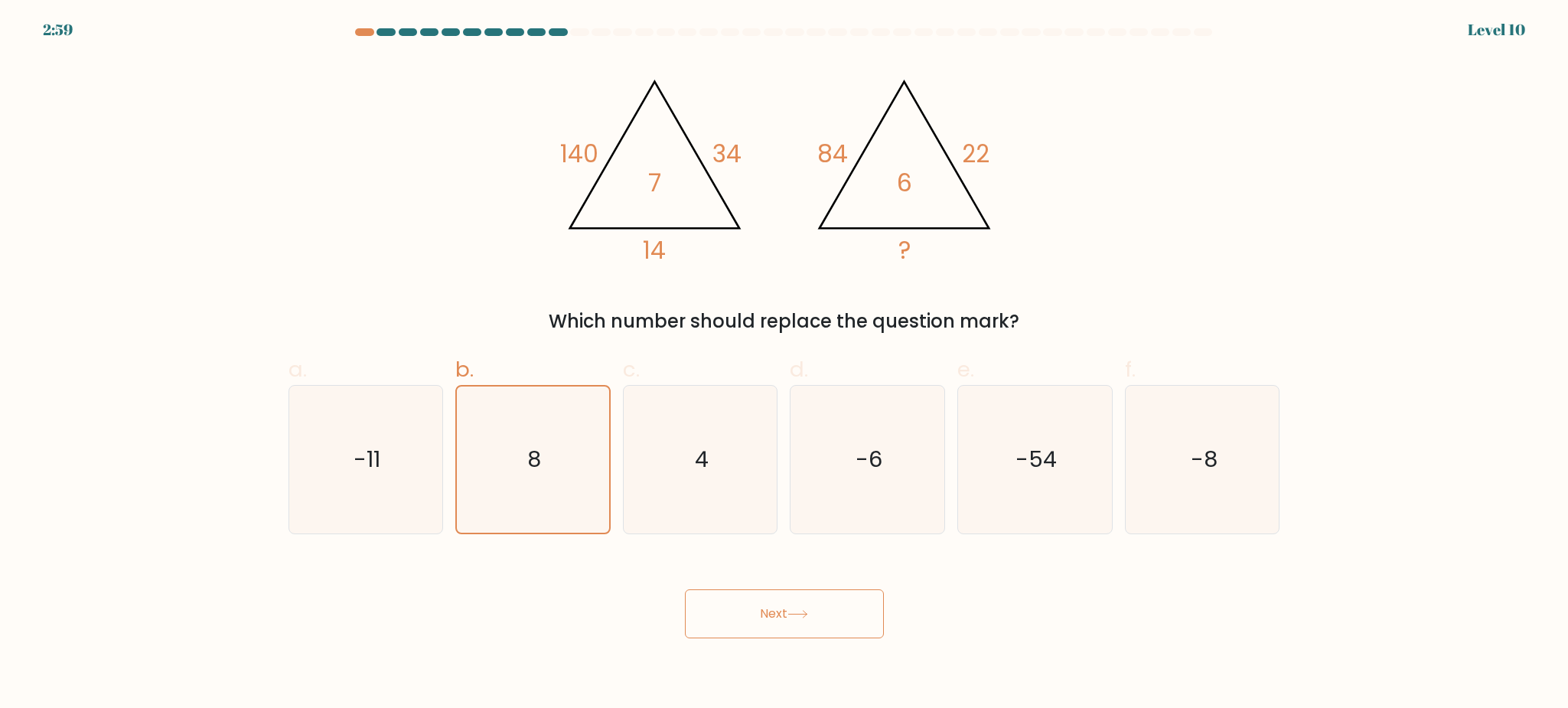 click on "Next" at bounding box center (784, 614) 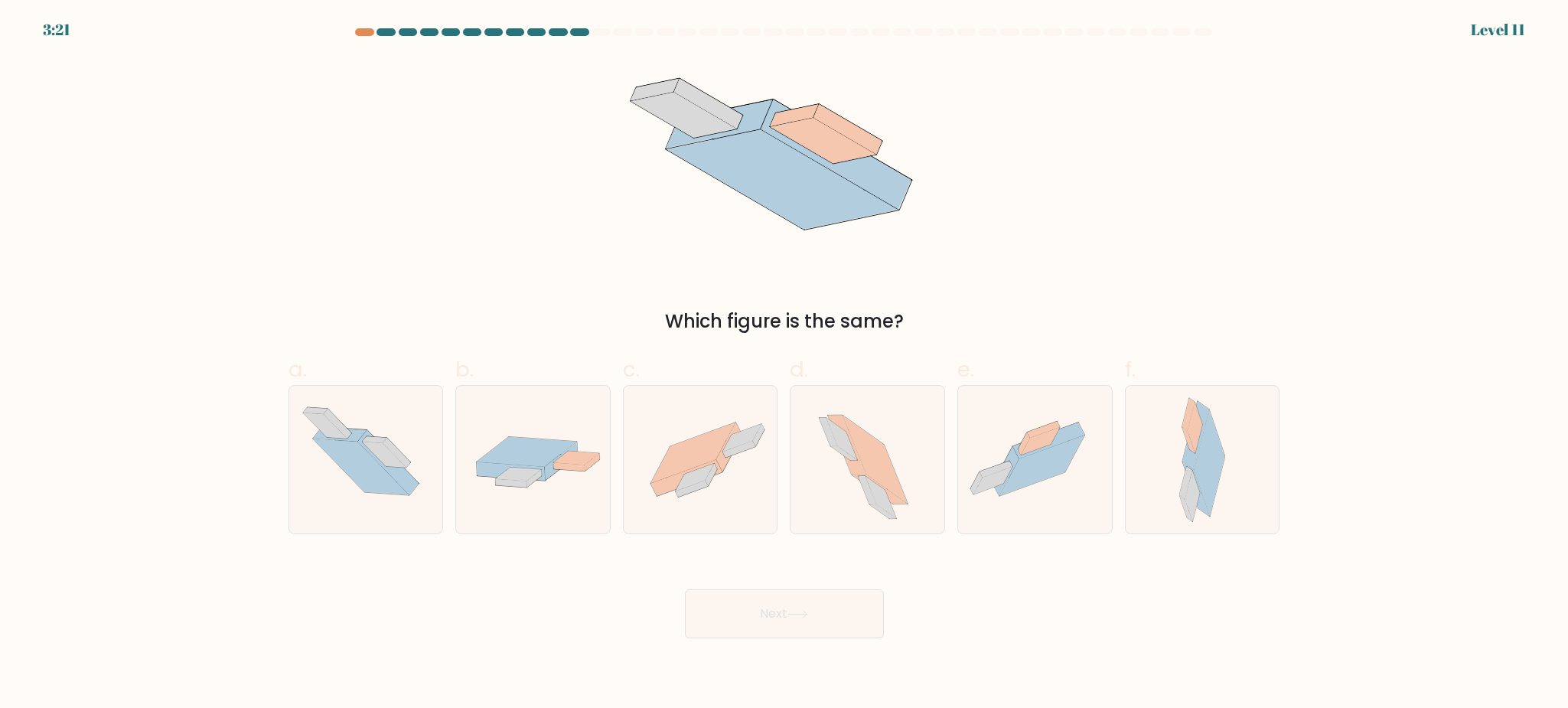 click at bounding box center [784, 333] 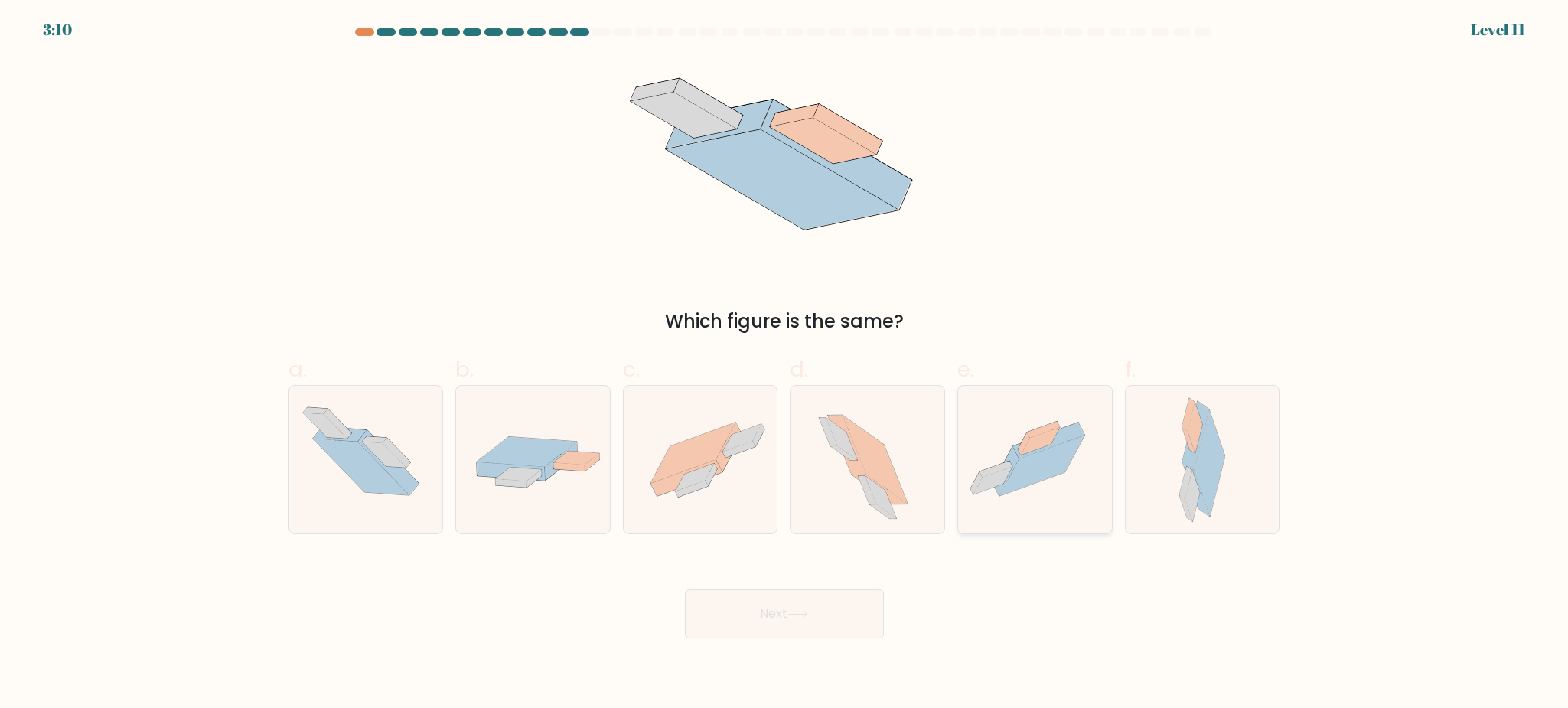 click 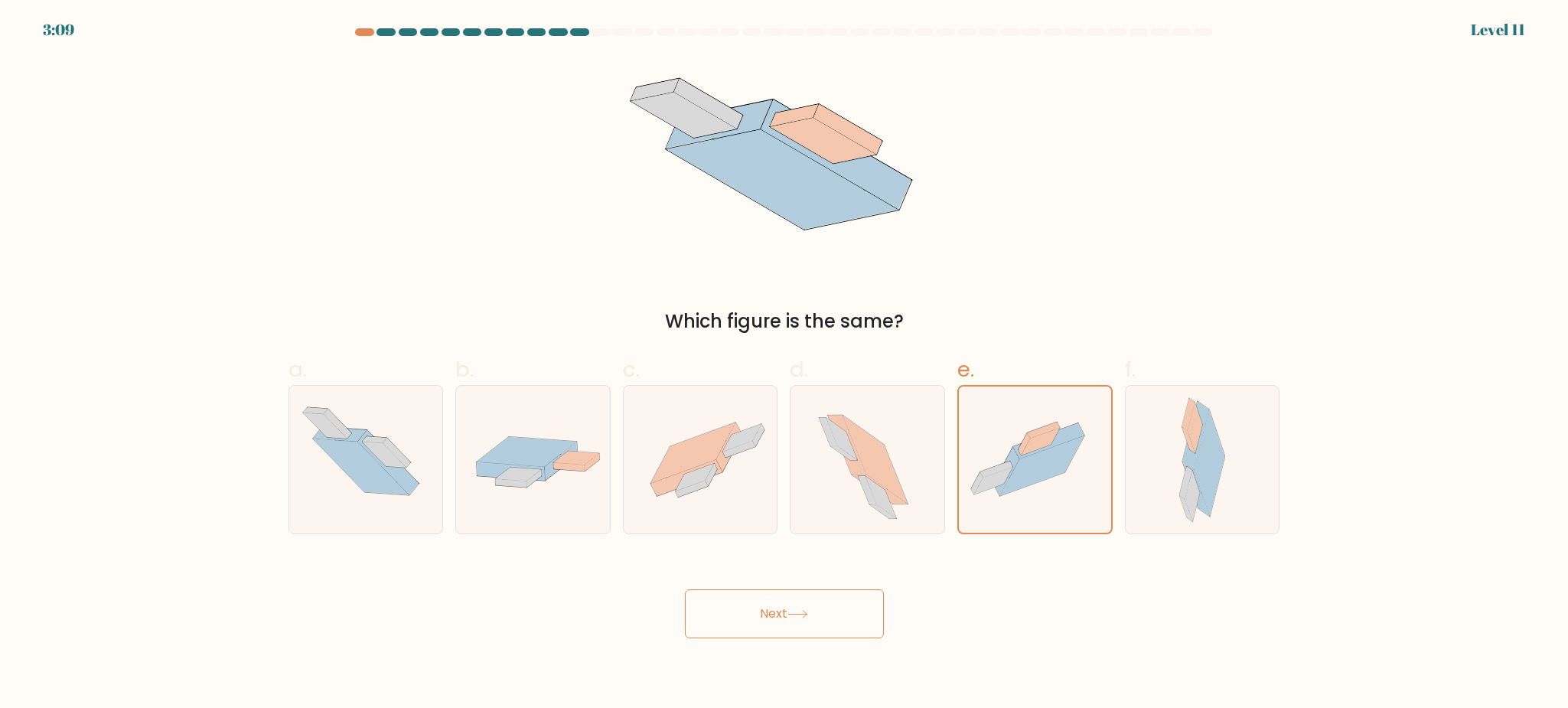 click on "Next" at bounding box center [784, 614] 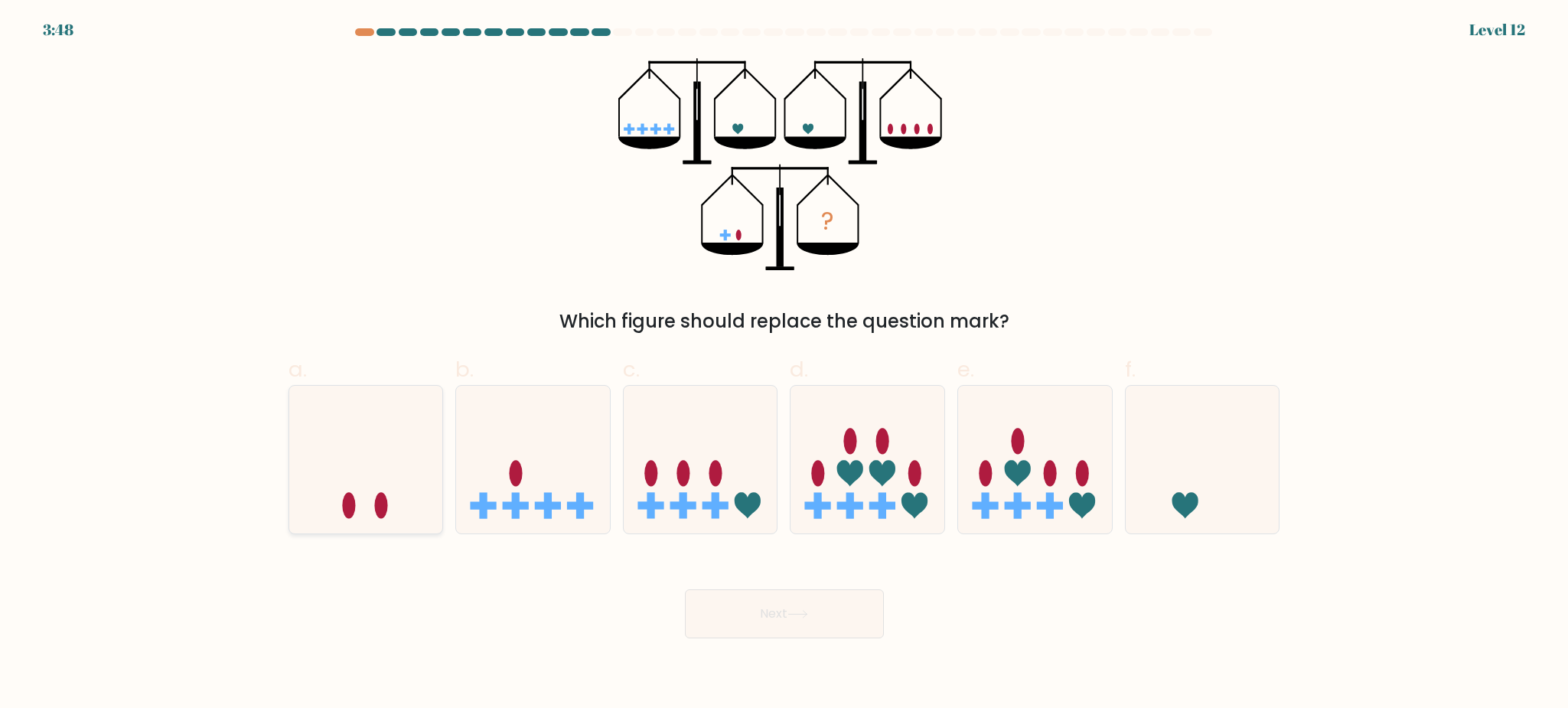 click 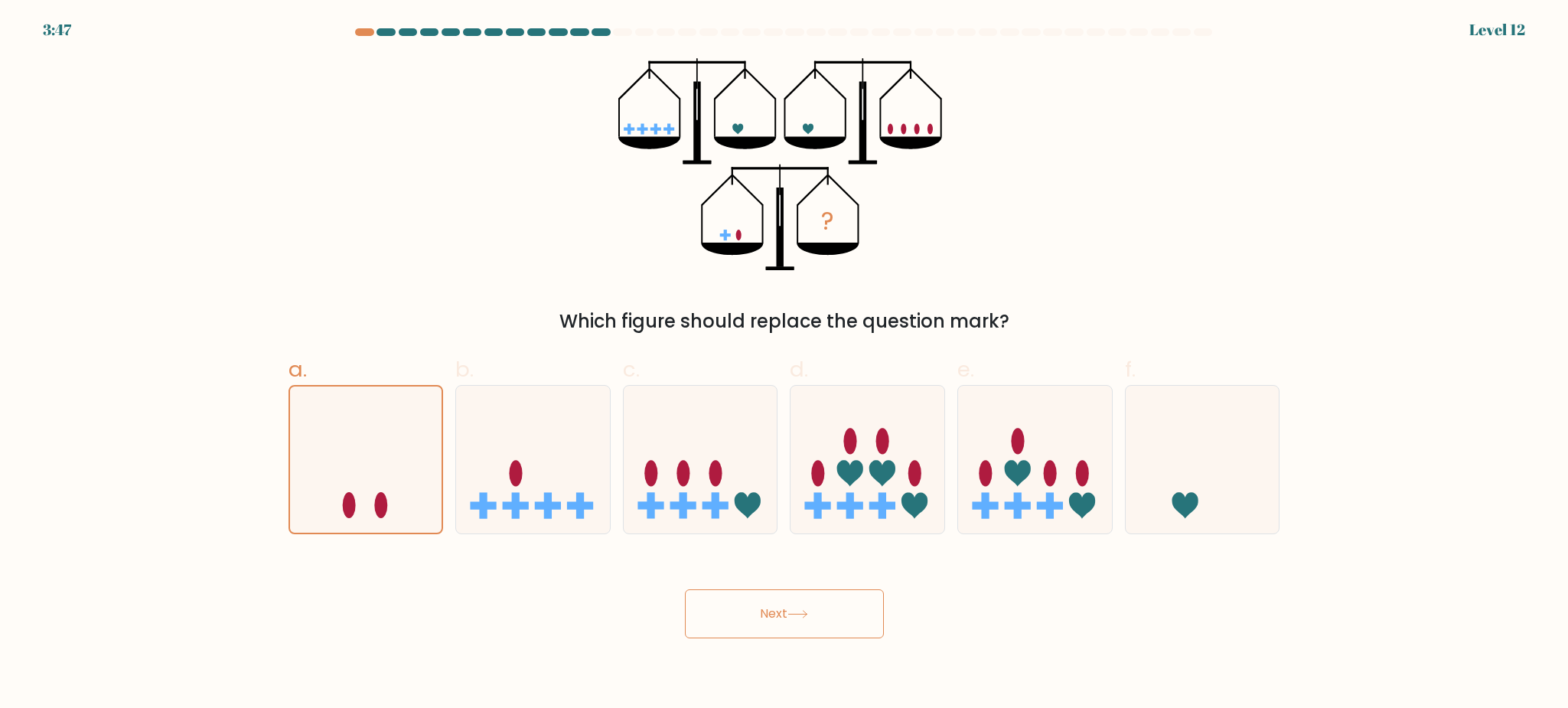 click on "Next" at bounding box center [784, 614] 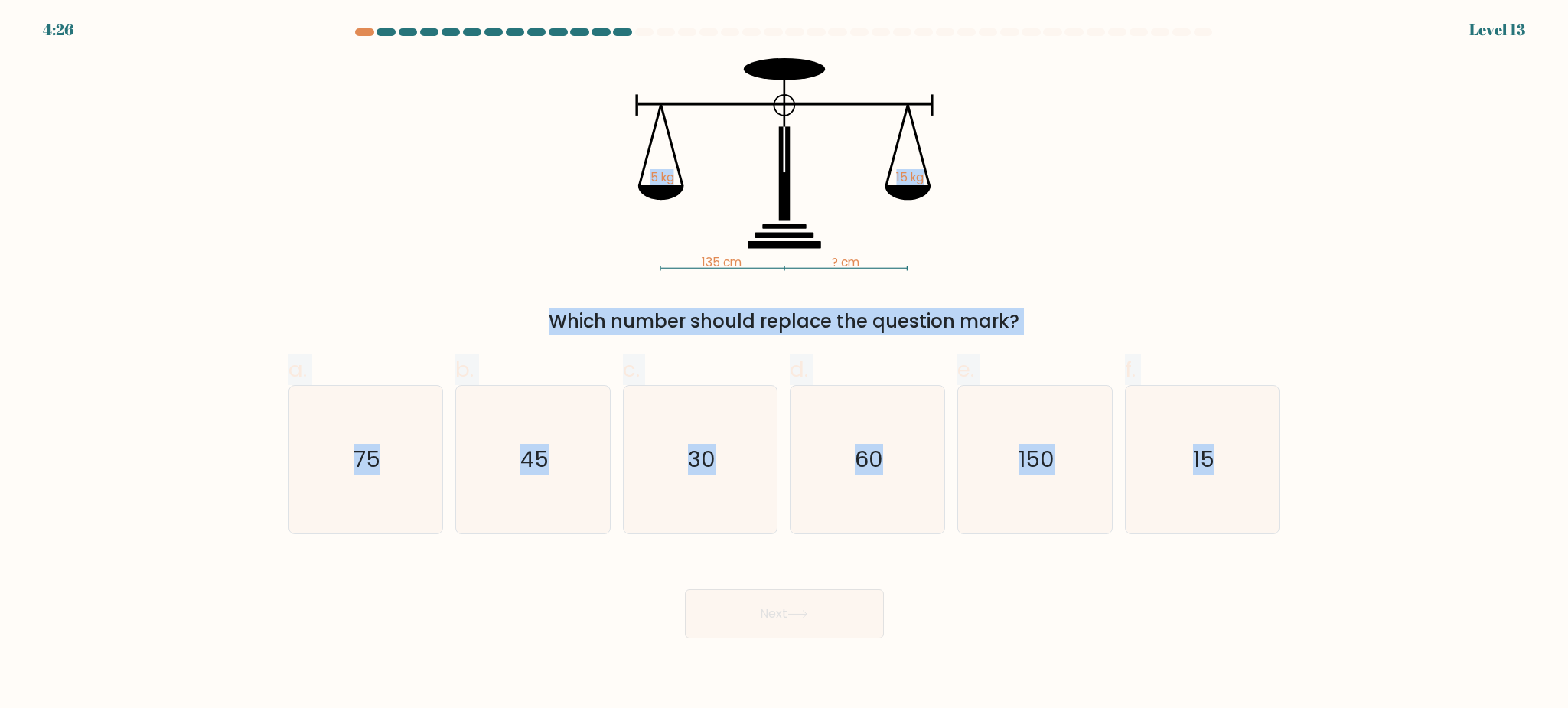 drag, startPoint x: 1238, startPoint y: 478, endPoint x: 569, endPoint y: 195, distance: 726.3952 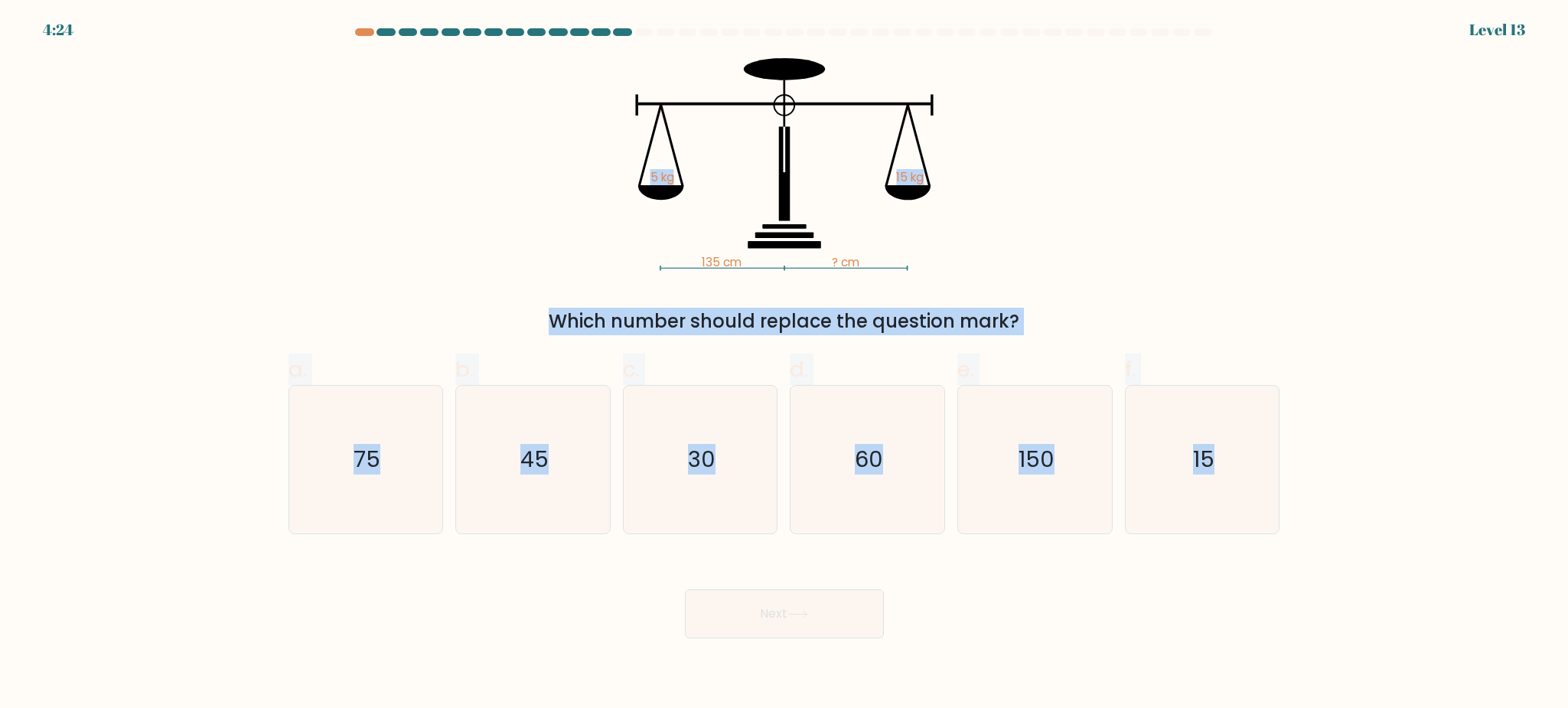 copy on "5 kg   15 kg
Which number should replace the question mark?
a.
75
b.
45
c.
30
d.
60
e.
150
f.
15" 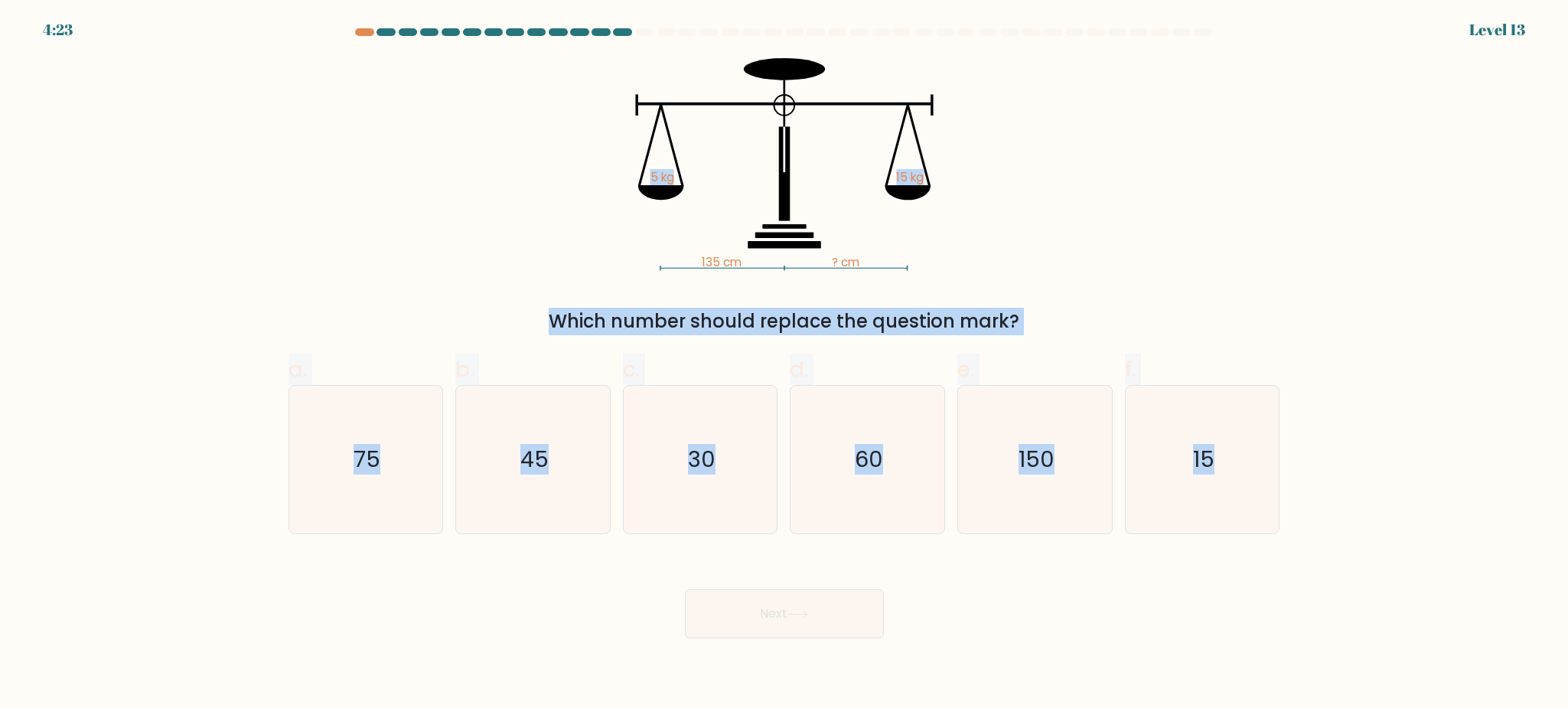 click on "135 cm   ? cm   5 kg   15 kg" 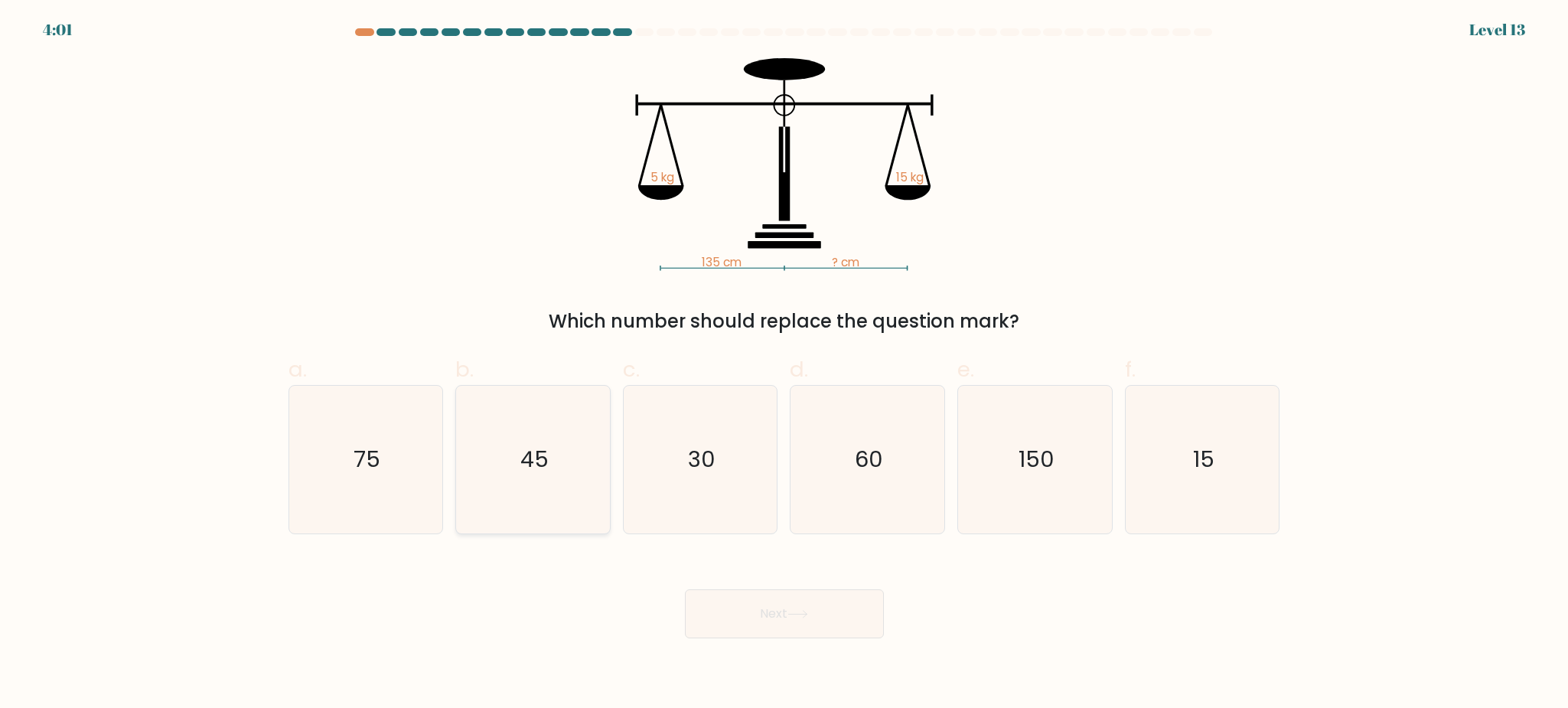 click on "45" 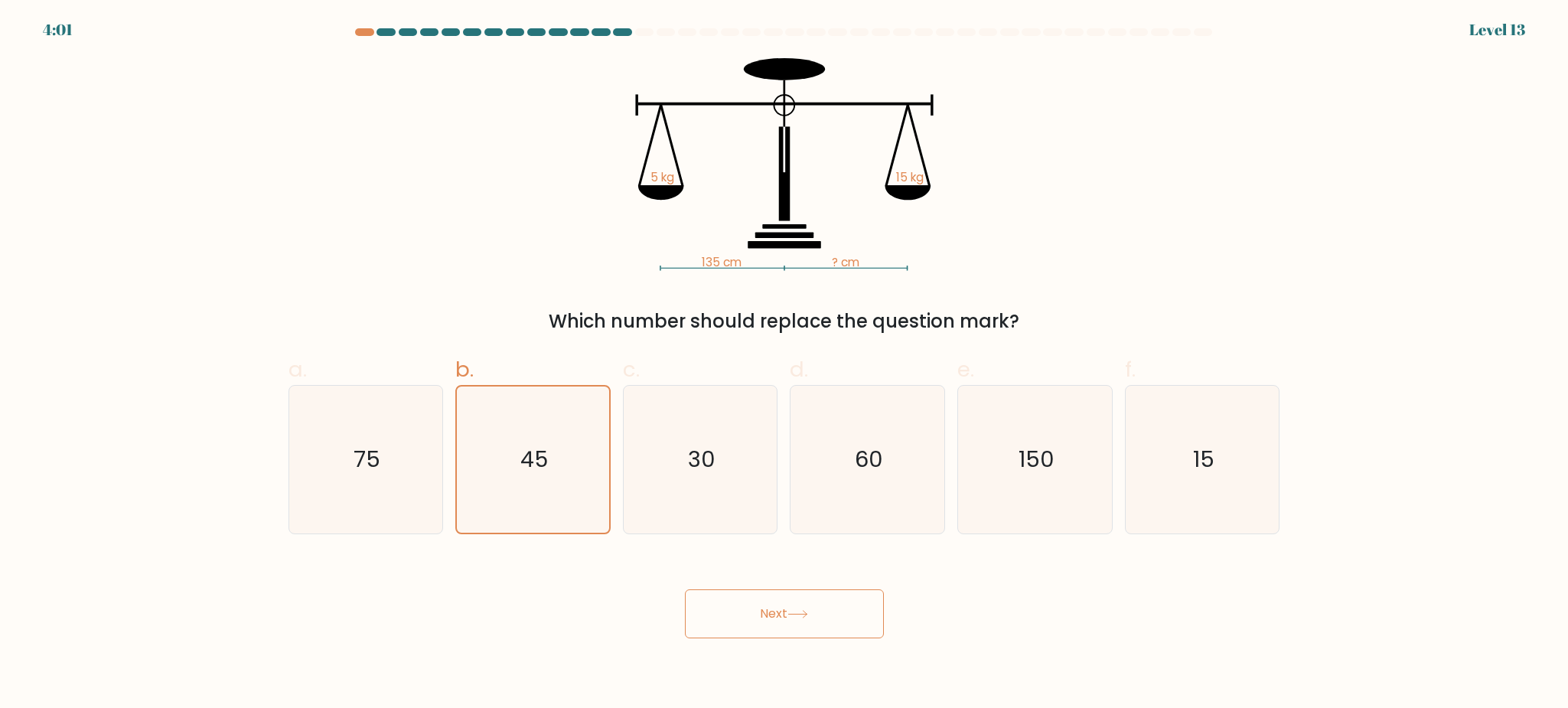 click on "Next" at bounding box center (784, 614) 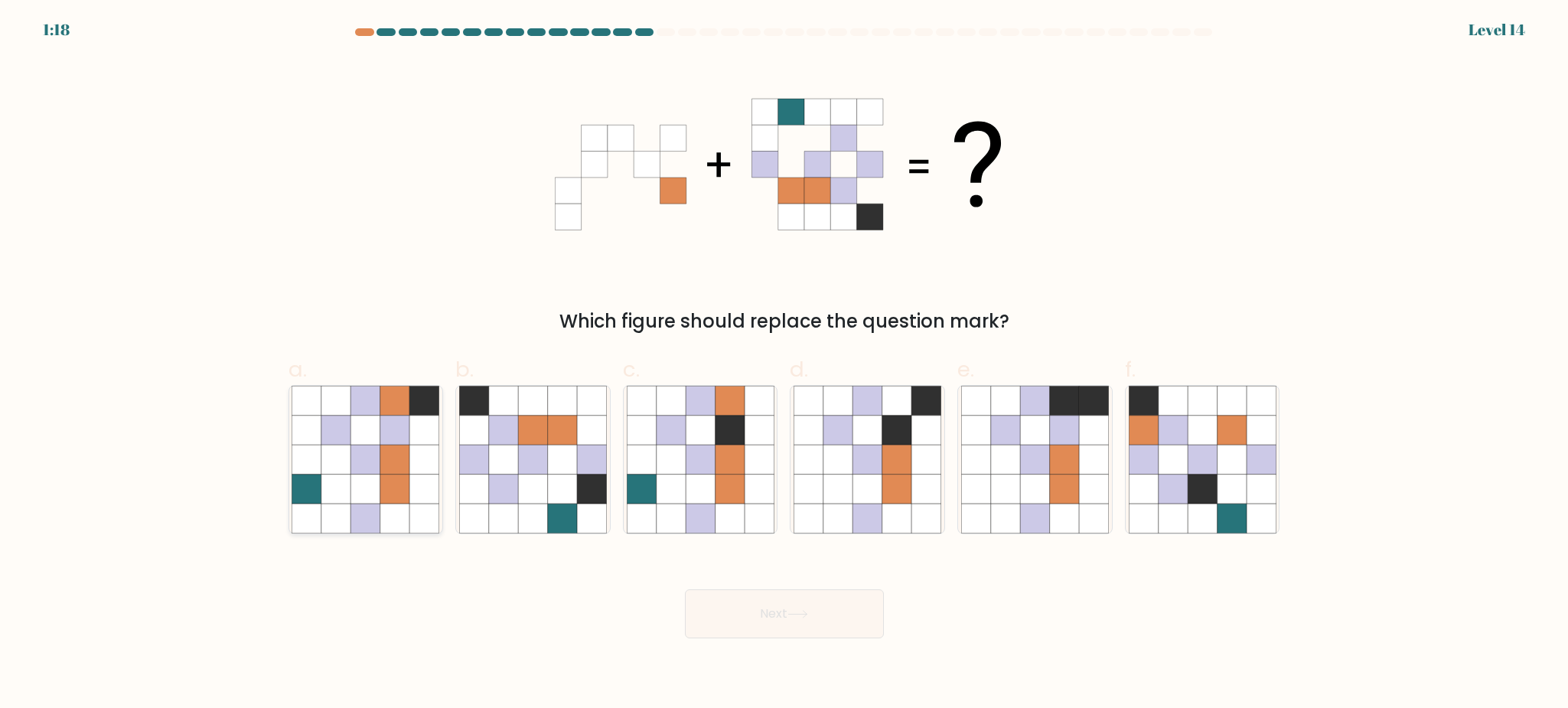 drag, startPoint x: 343, startPoint y: 367, endPoint x: 347, endPoint y: 452, distance: 85.09407 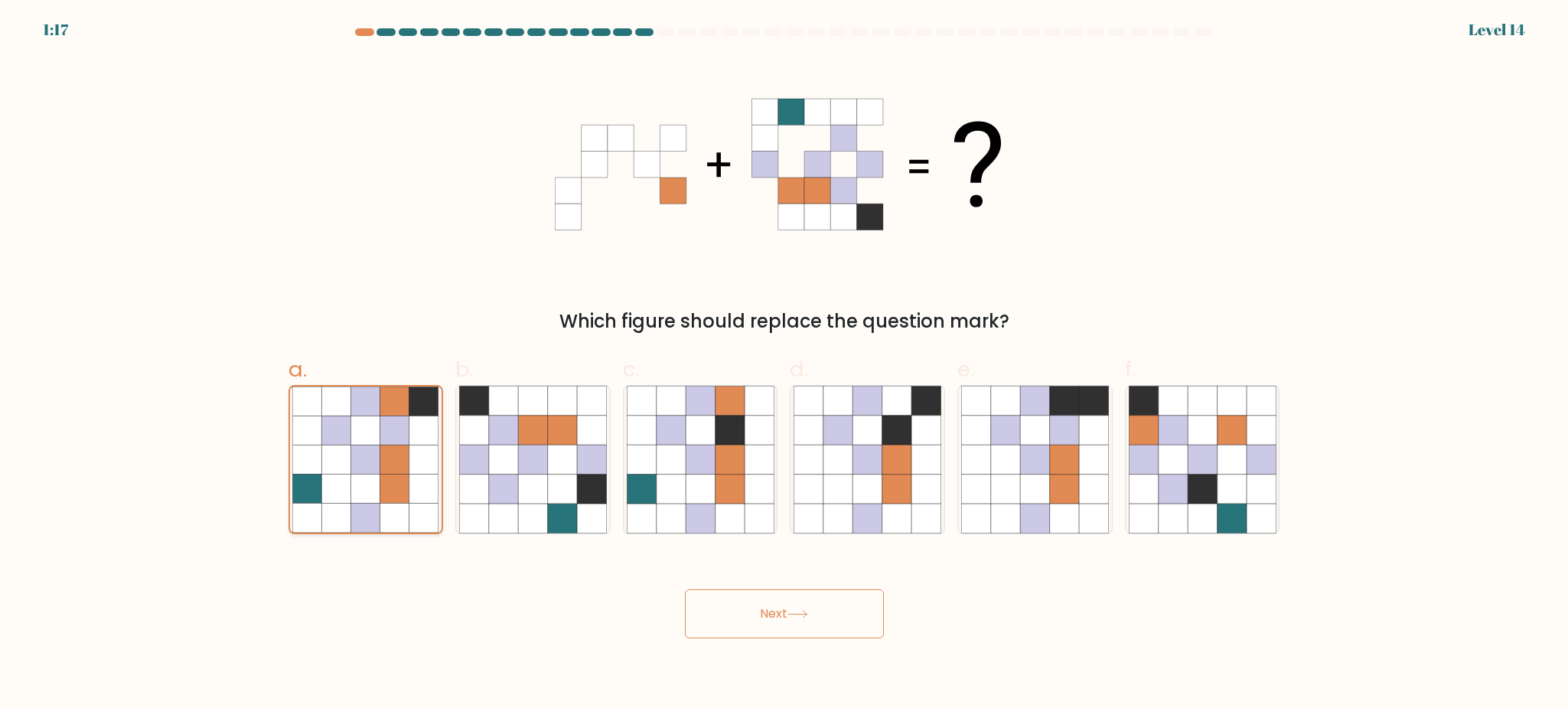 click 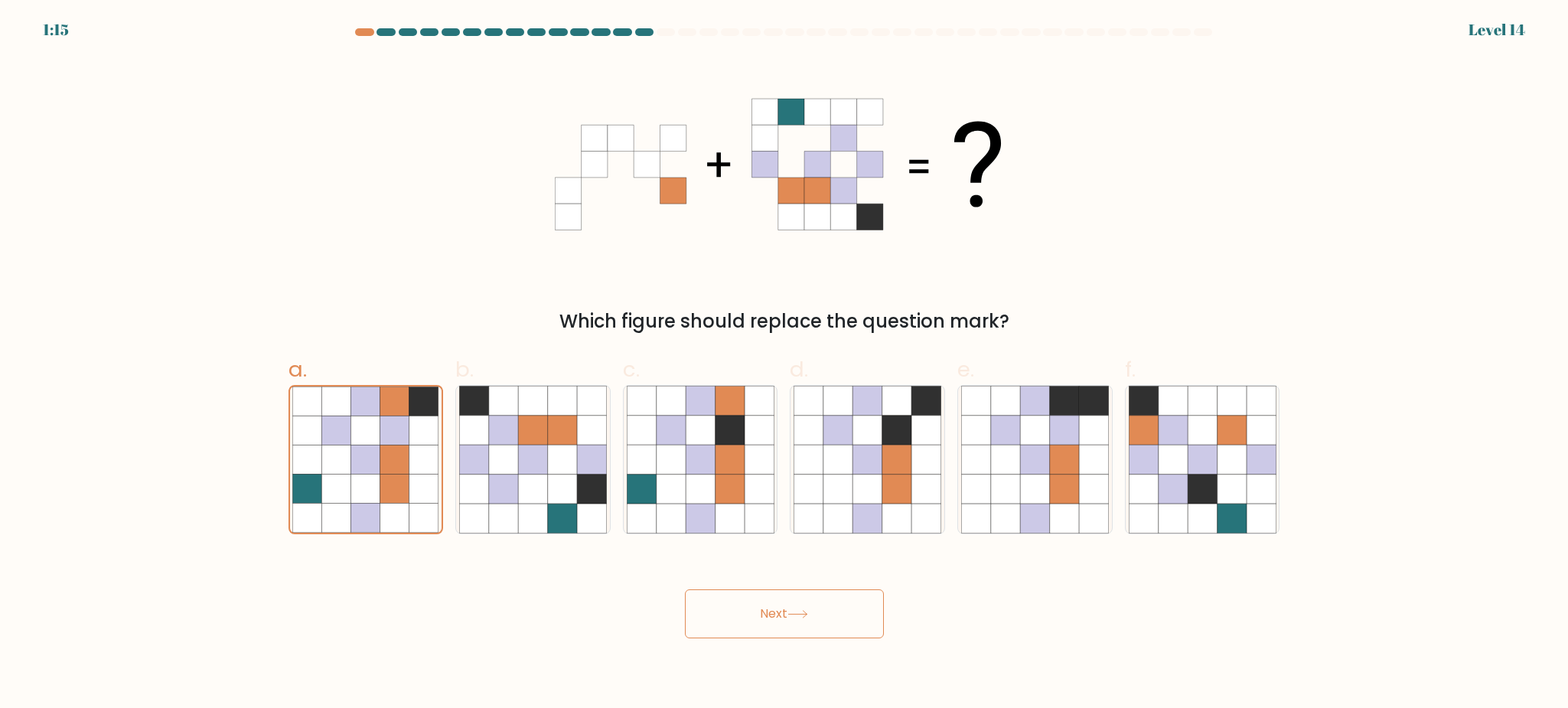 click on "Next" at bounding box center [784, 614] 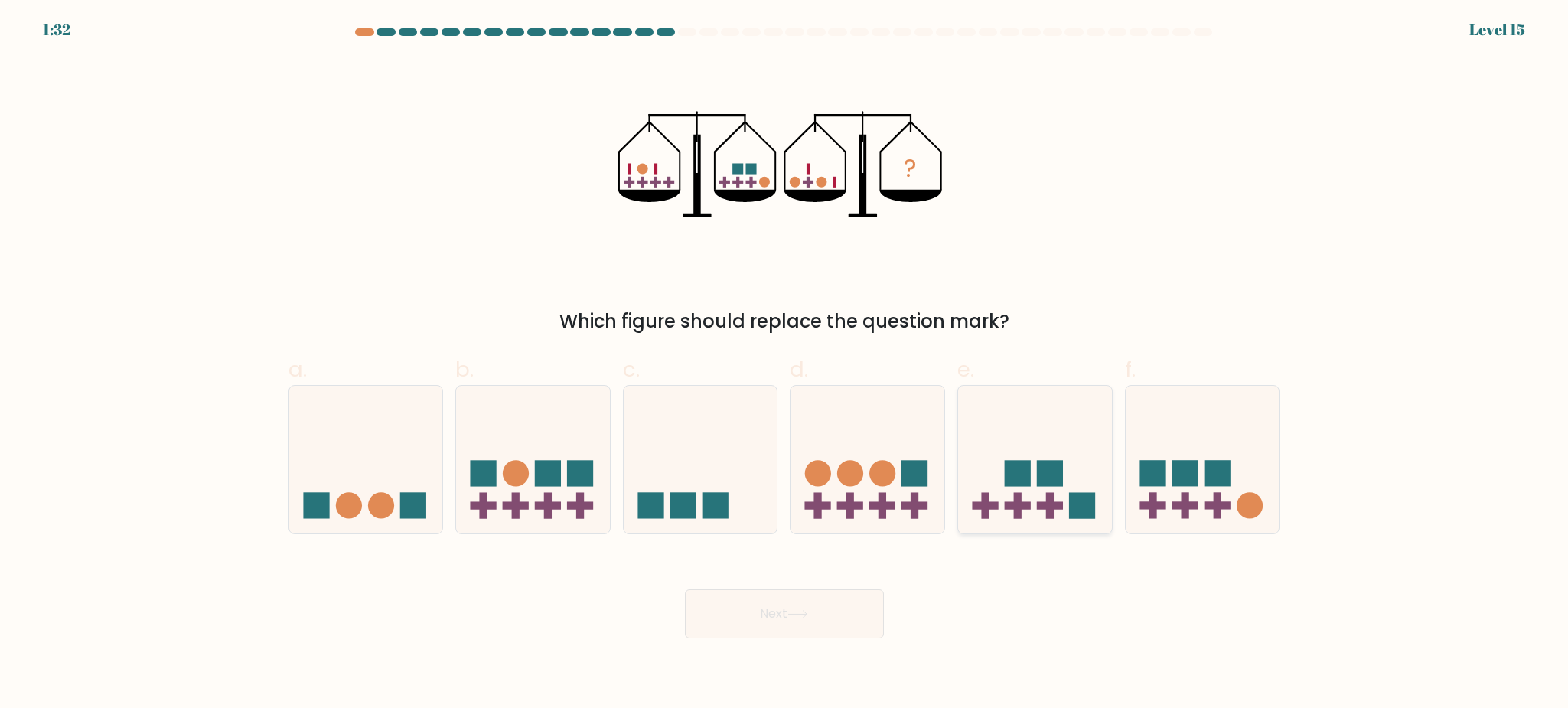 click 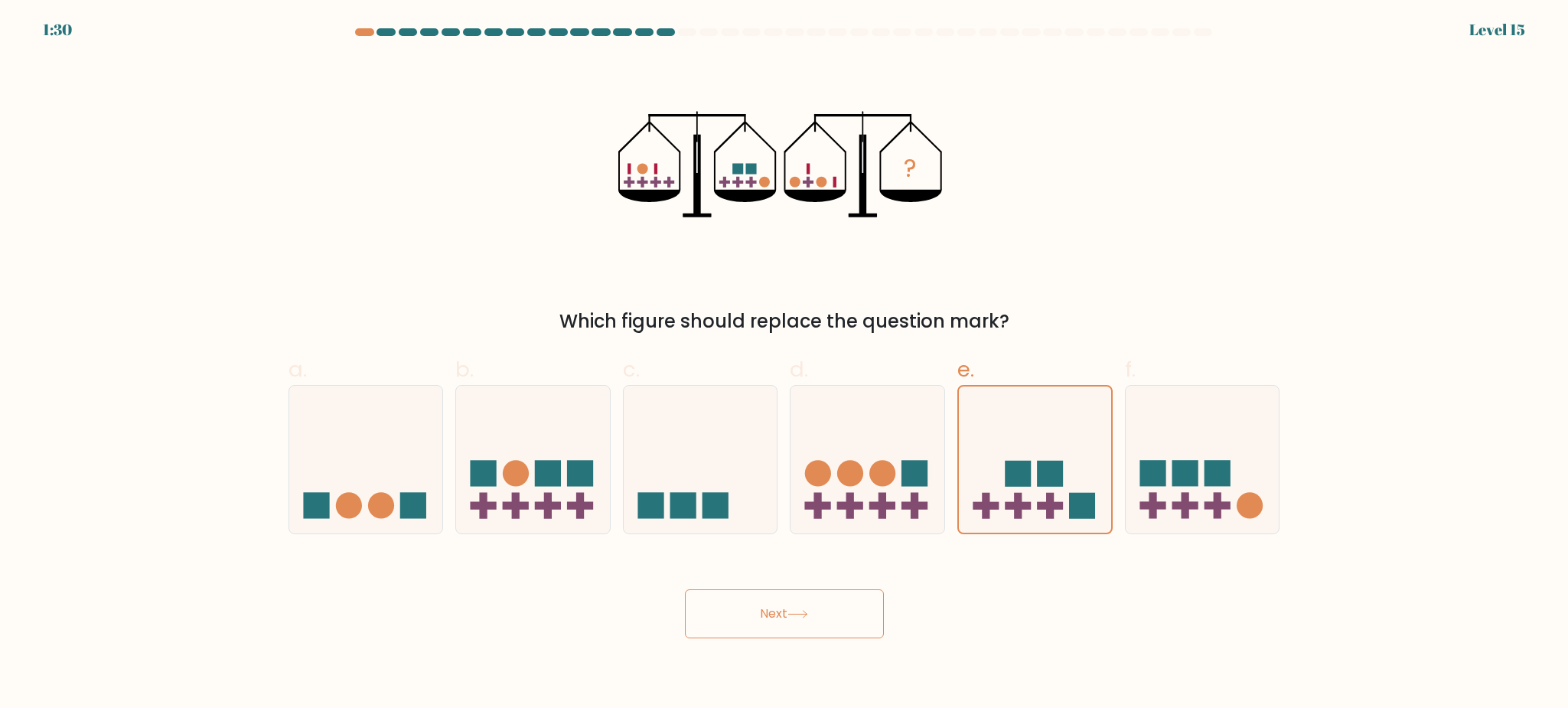 click on "Next" at bounding box center [784, 614] 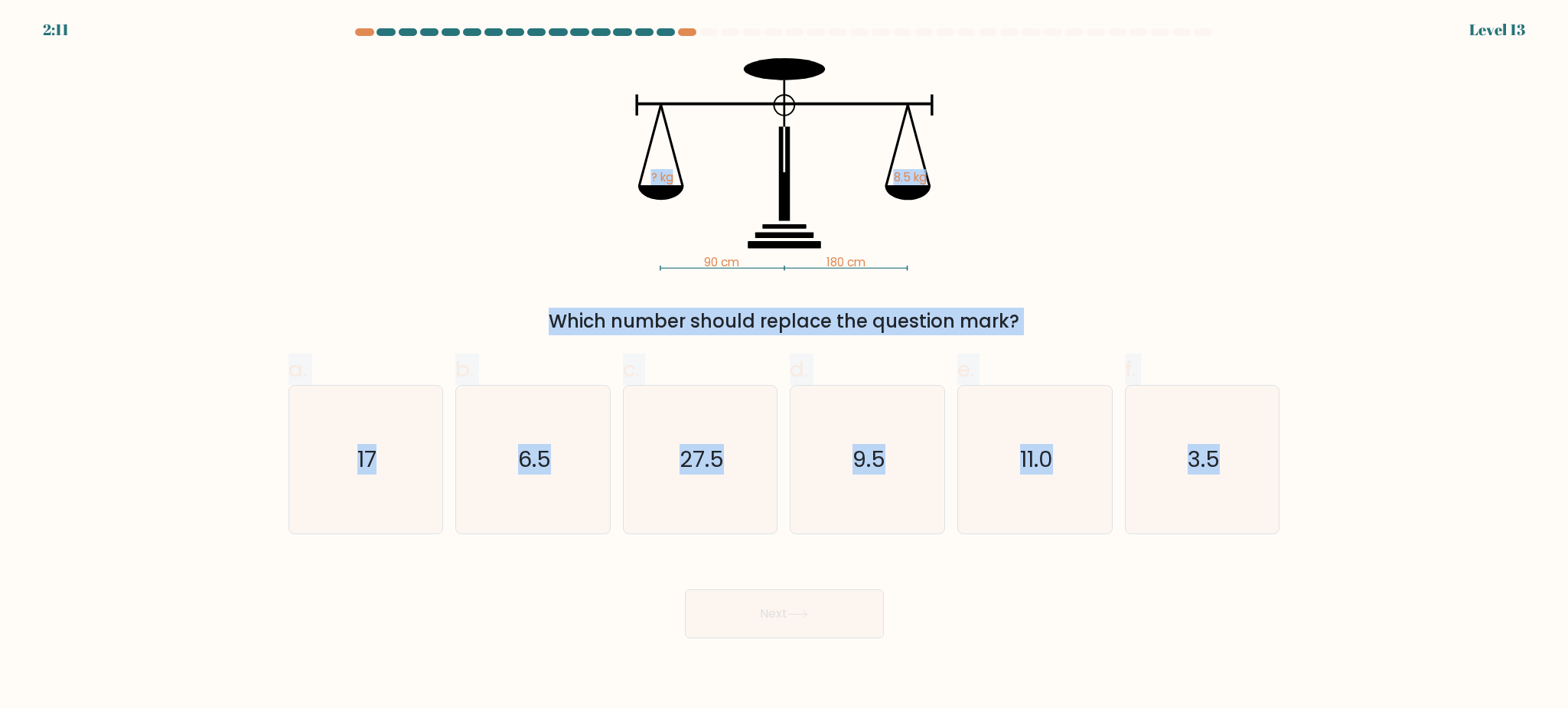 drag, startPoint x: 1270, startPoint y: 468, endPoint x: 414, endPoint y: 219, distance: 891.48 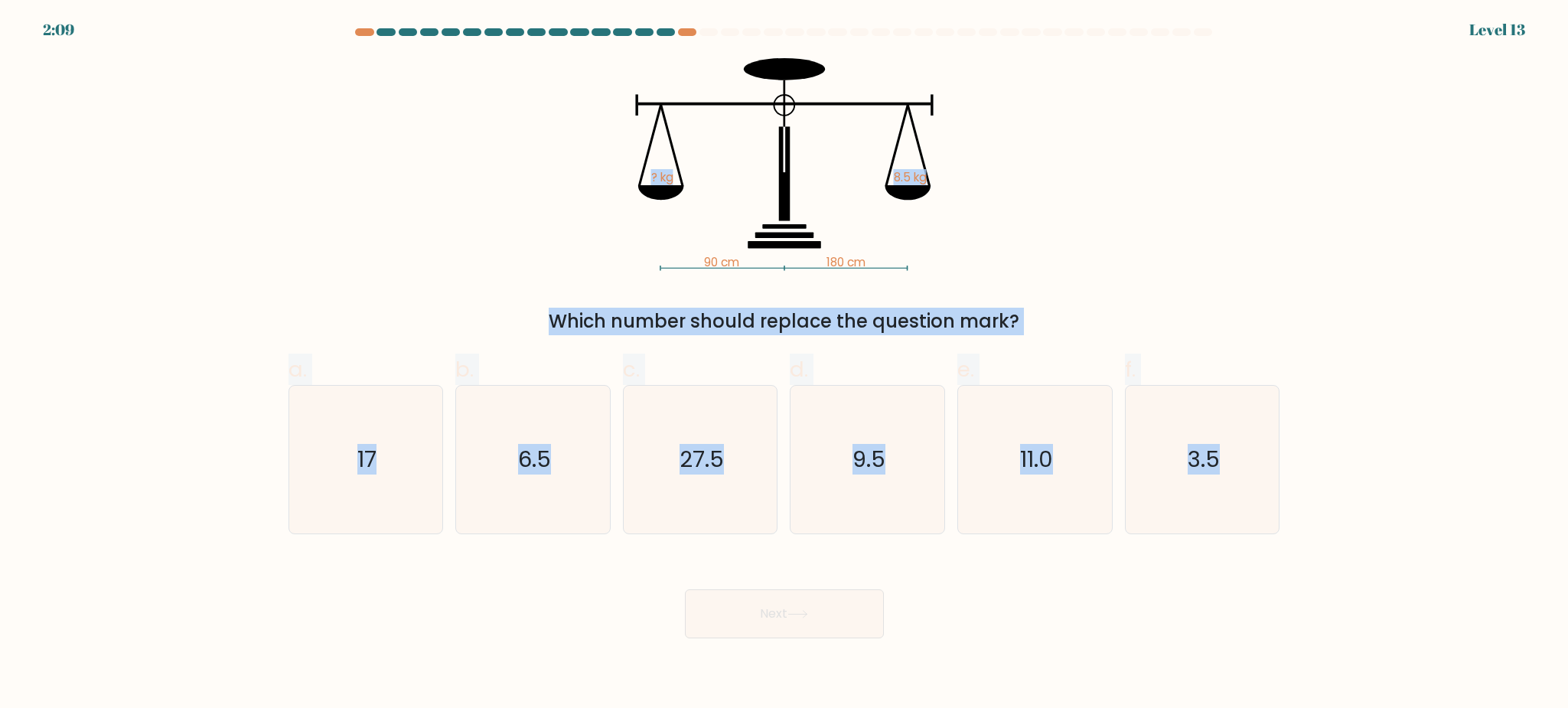 click on "90 cm   180 cm   ? kg   8.5 kg
Which number should replace the question mark?" at bounding box center [784, 197] 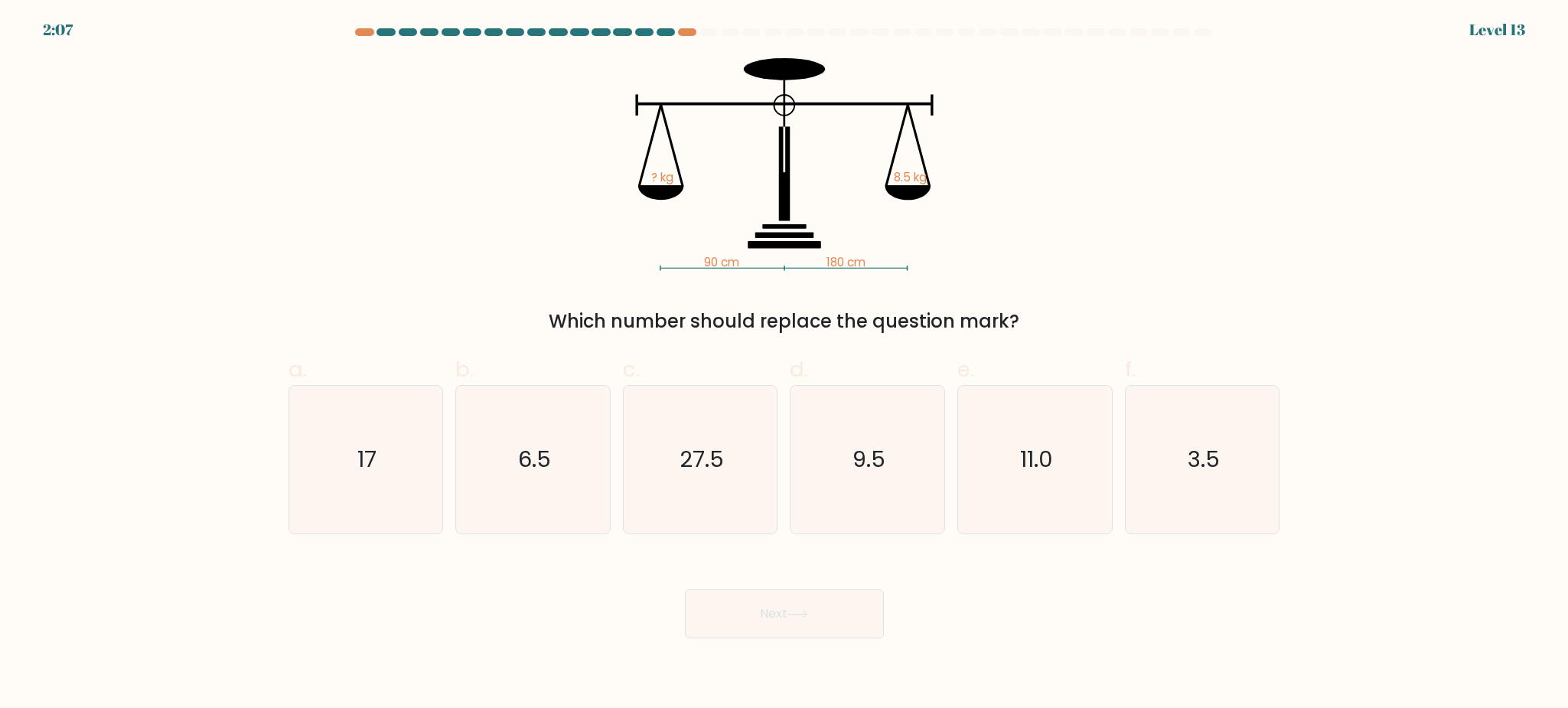 drag, startPoint x: 478, startPoint y: 182, endPoint x: 605, endPoint y: 145, distance: 132.28001 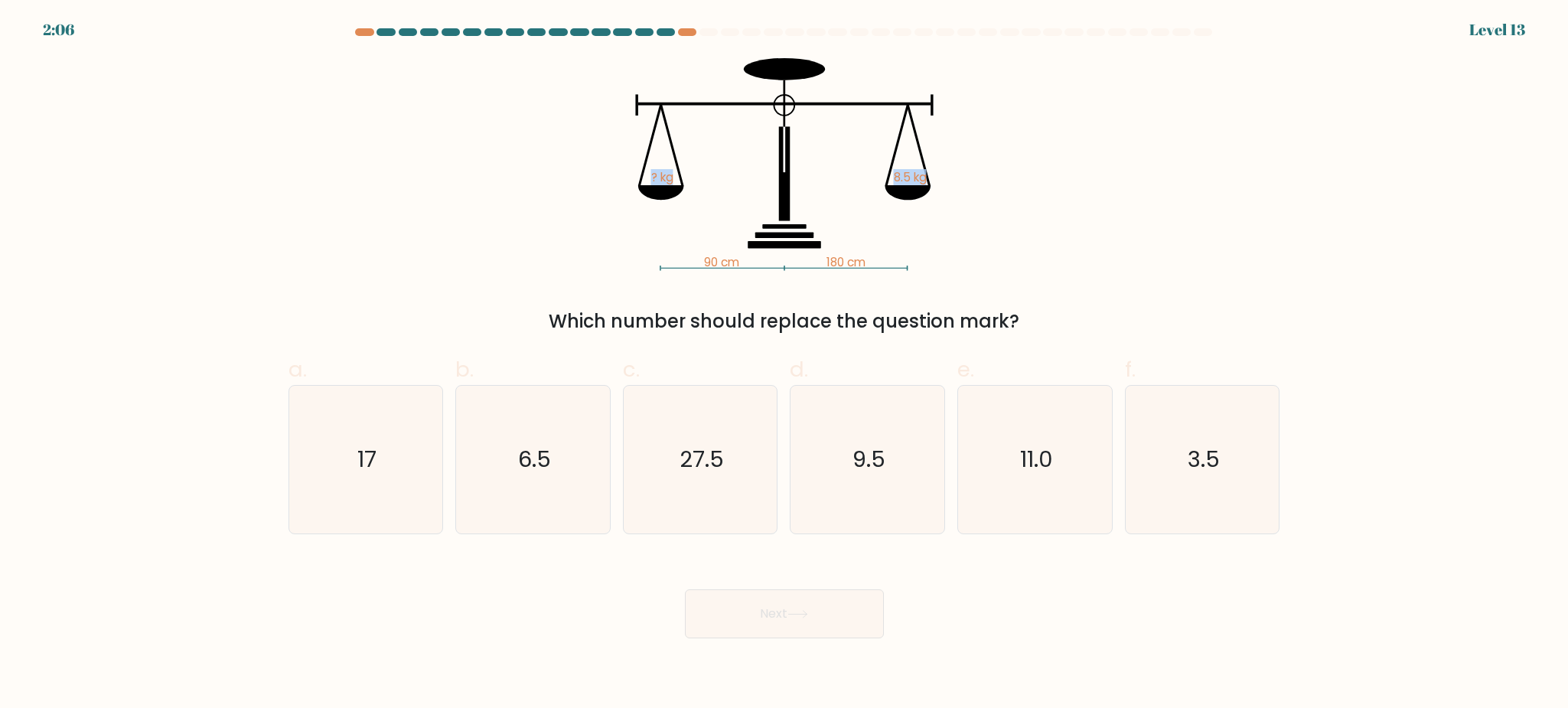 drag, startPoint x: 600, startPoint y: 145, endPoint x: 731, endPoint y: 124, distance: 132.67253 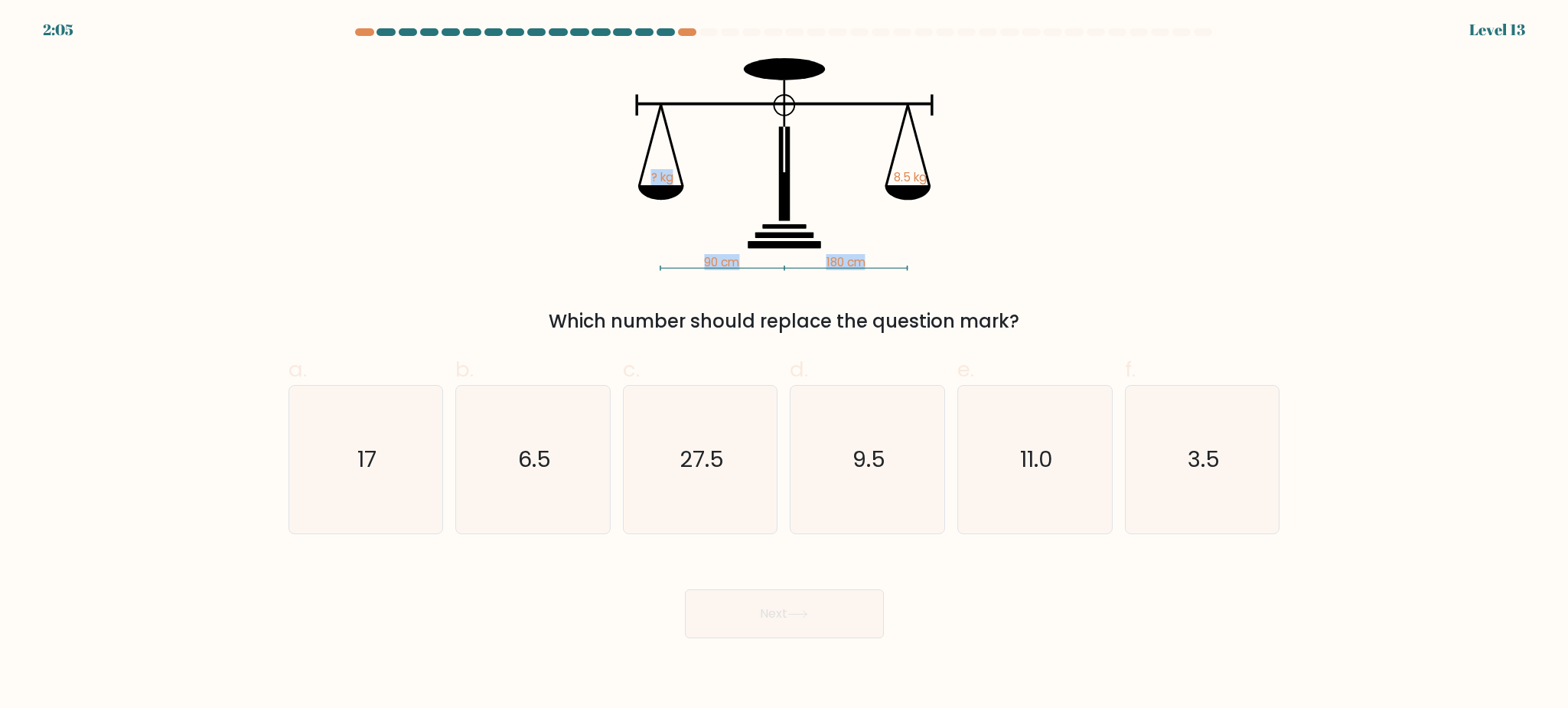 click on "90 cm   180 cm   ? kg   8.5 kg
Which number should replace the question mark?" at bounding box center [784, 197] 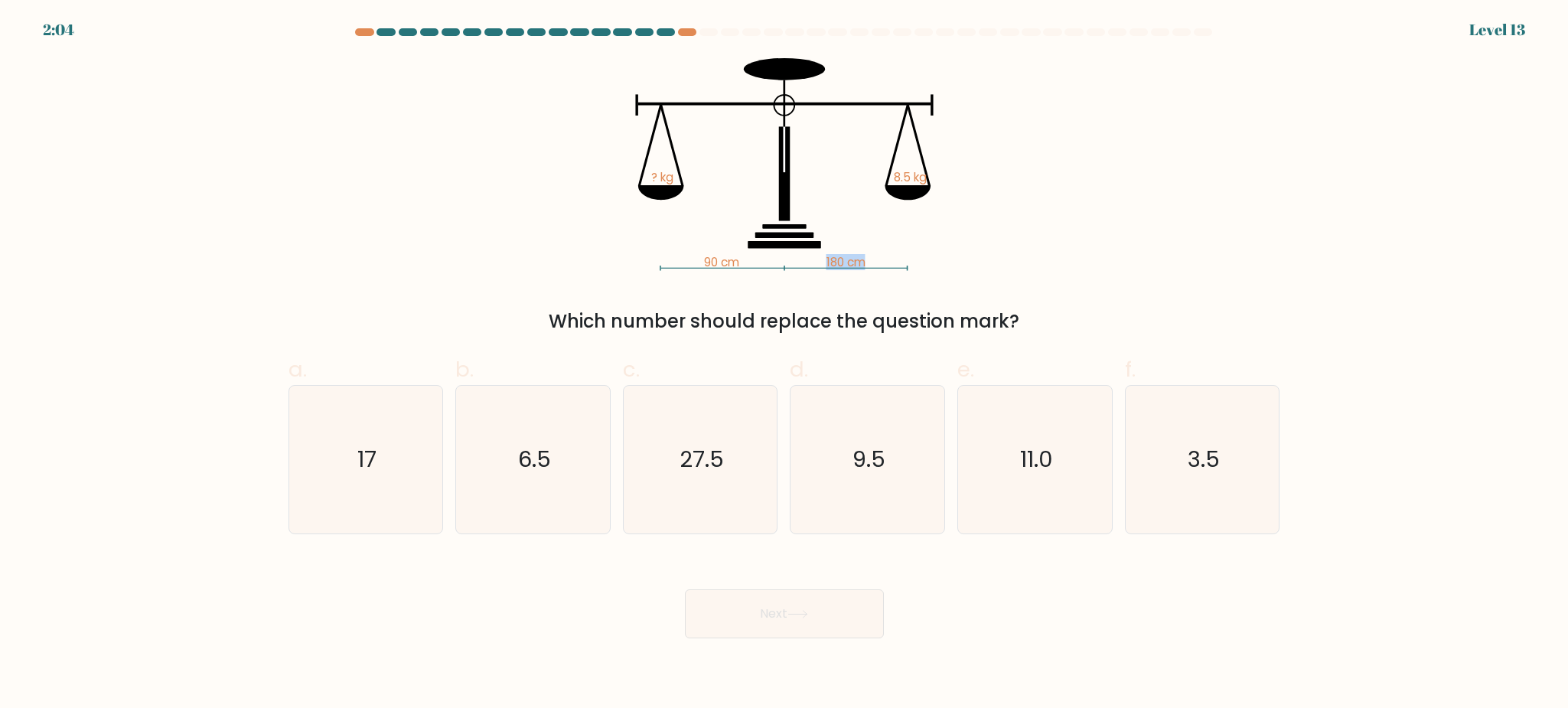 drag, startPoint x: 494, startPoint y: 178, endPoint x: 680, endPoint y: 203, distance: 187.67259 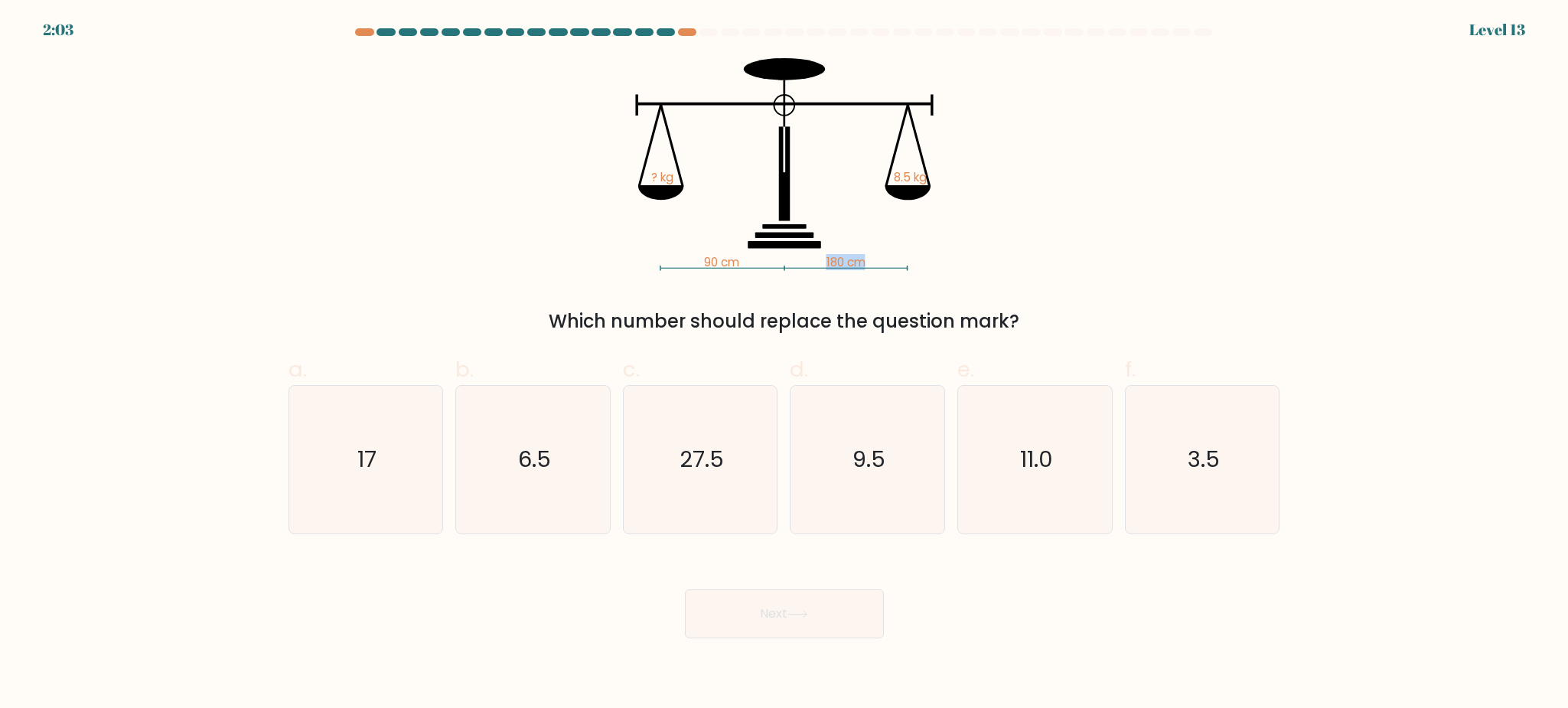 click on "90 cm   180 cm   ? kg   8.5 kg" 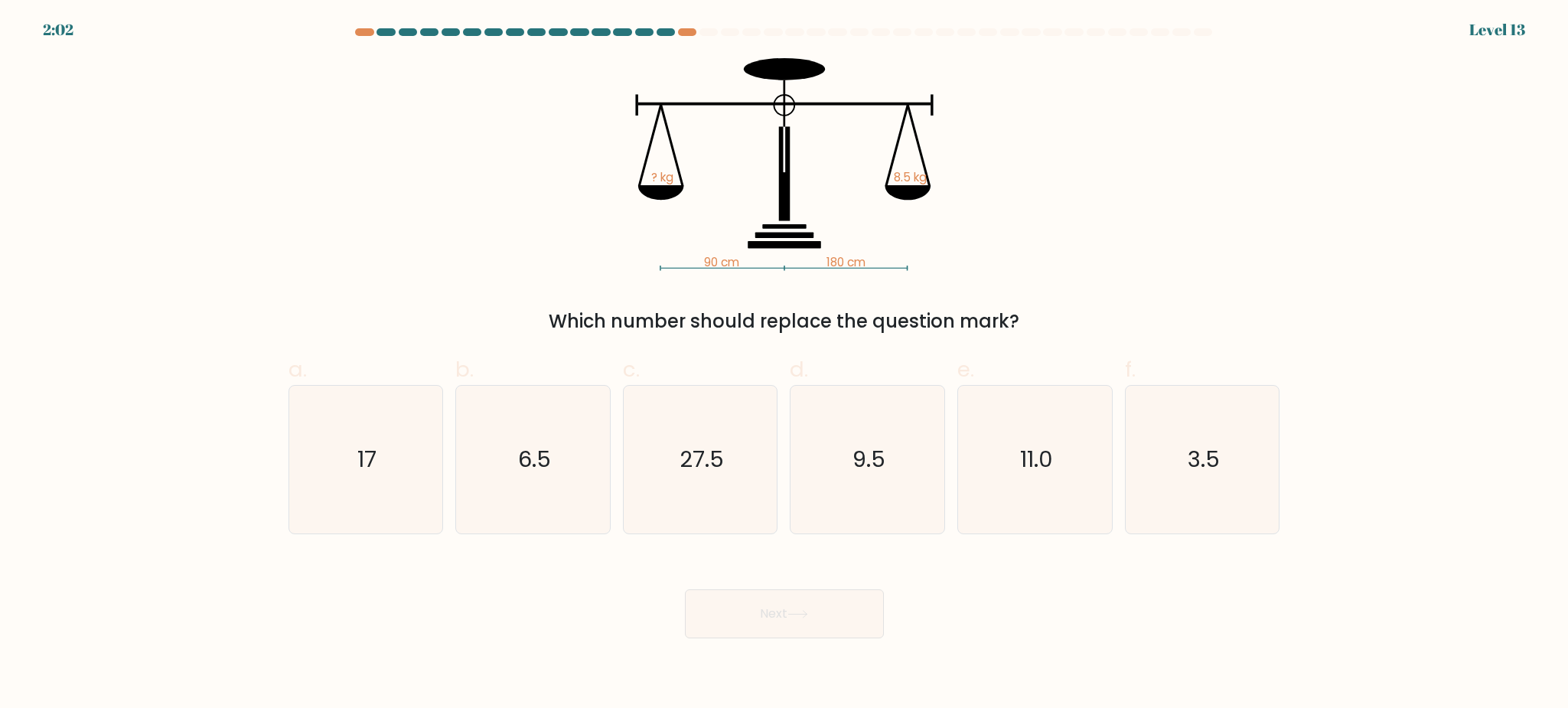 click on "90 cm   180 cm   ? kg   8.5 kg" 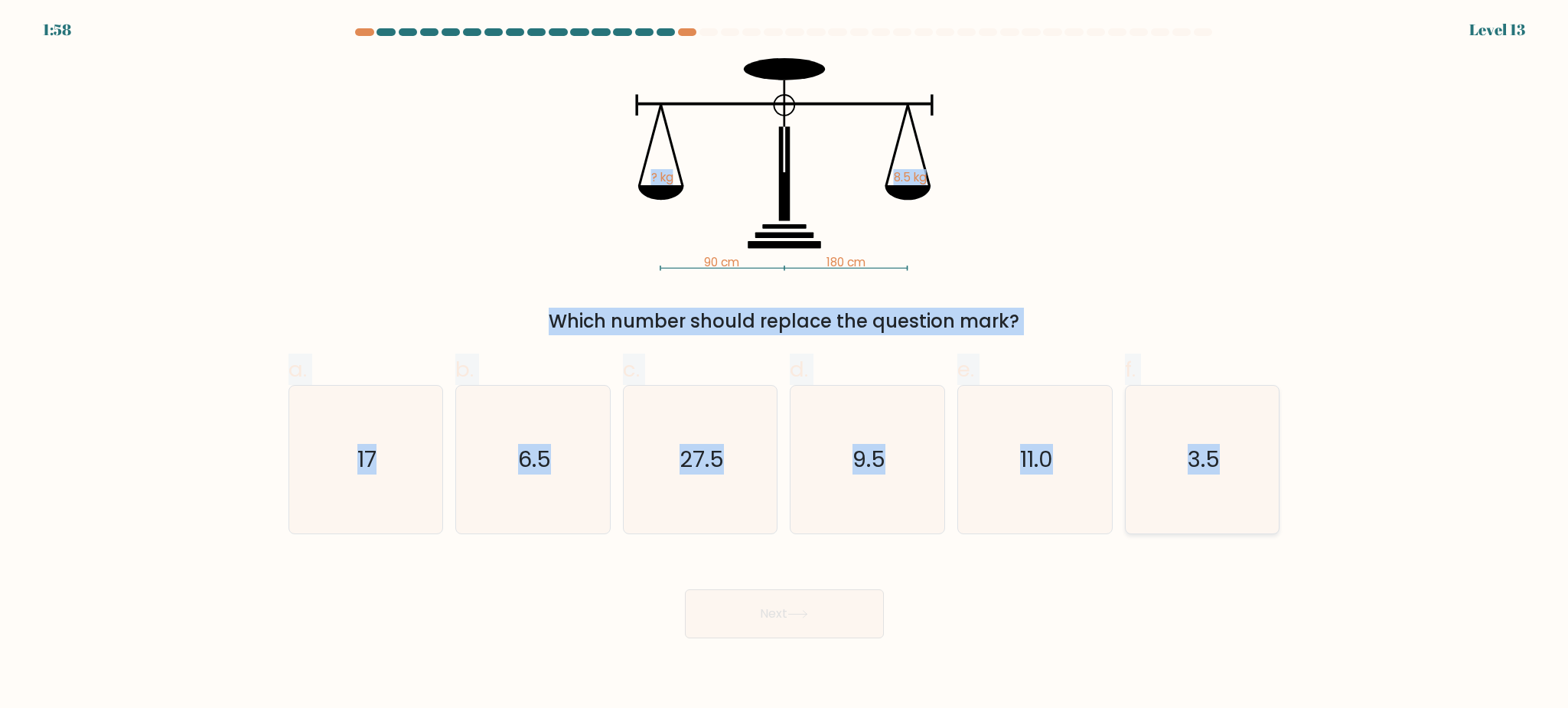 drag, startPoint x: 588, startPoint y: 102, endPoint x: 1203, endPoint y: 411, distance: 688.263 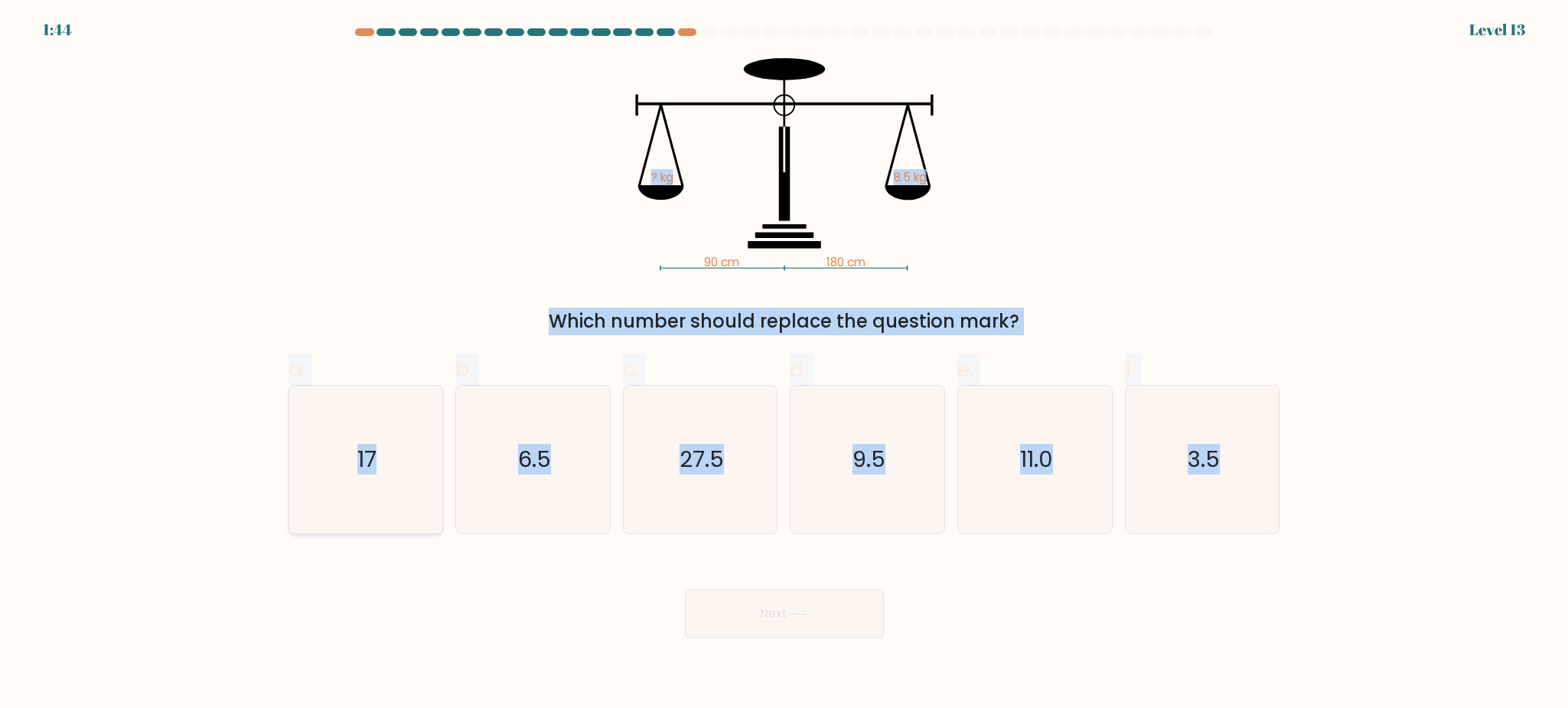 click on "17" 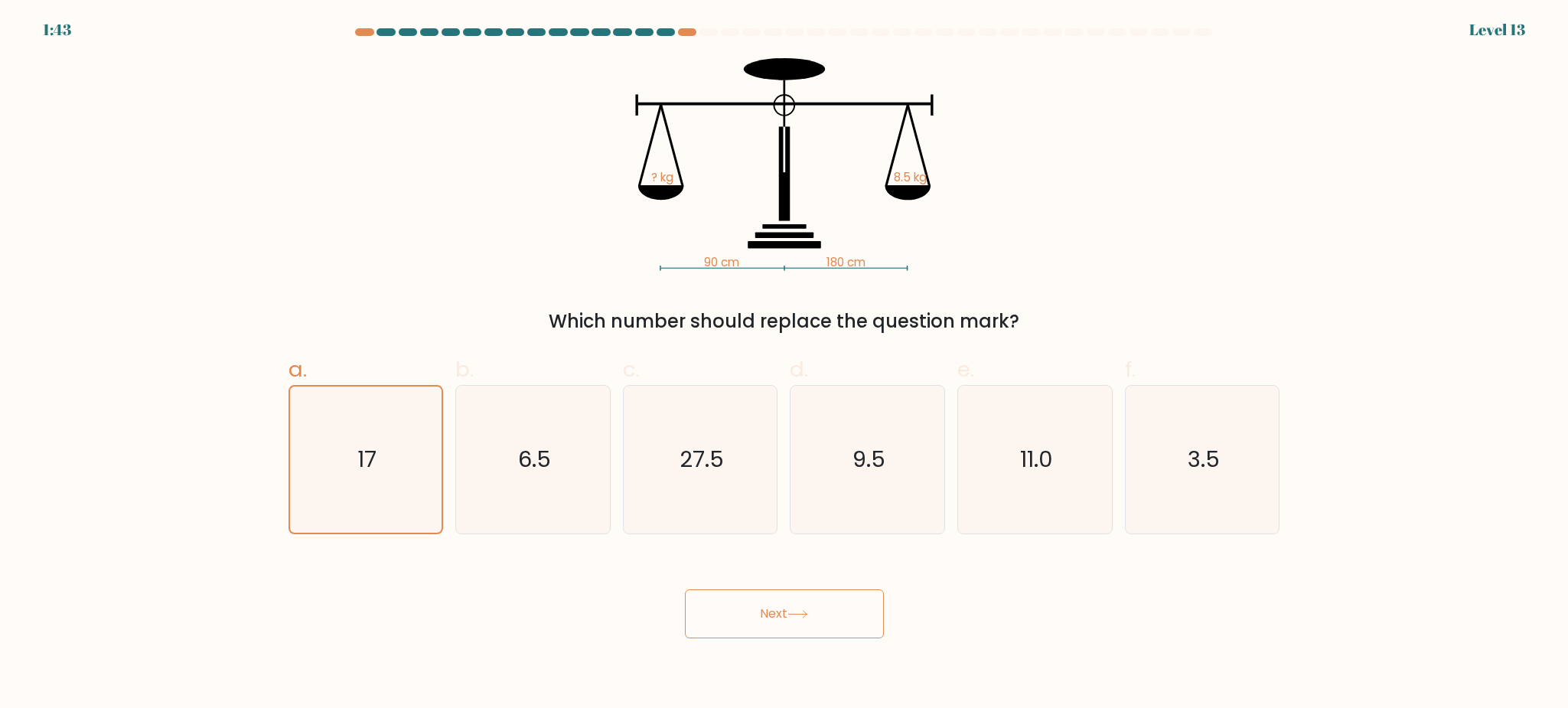 click on "Next" at bounding box center (784, 614) 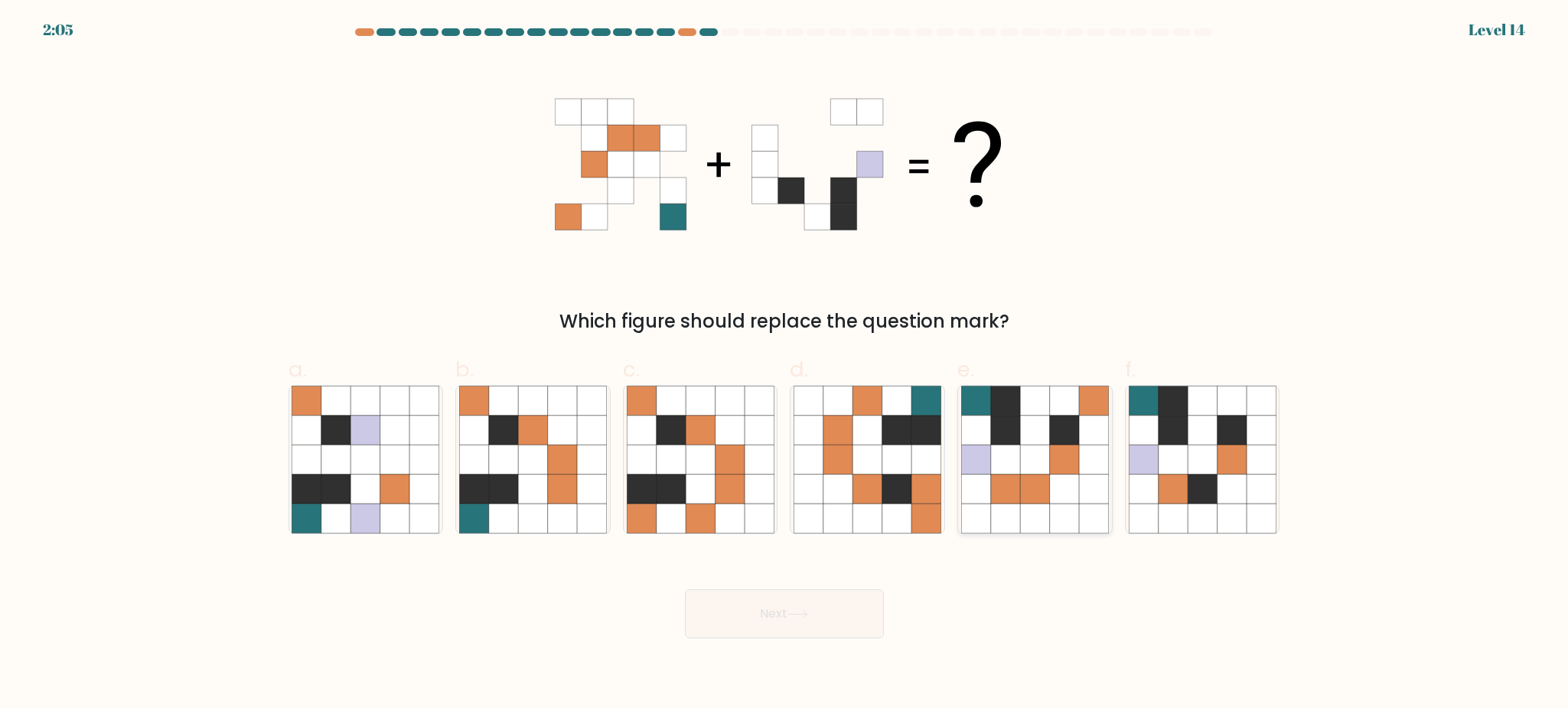 click 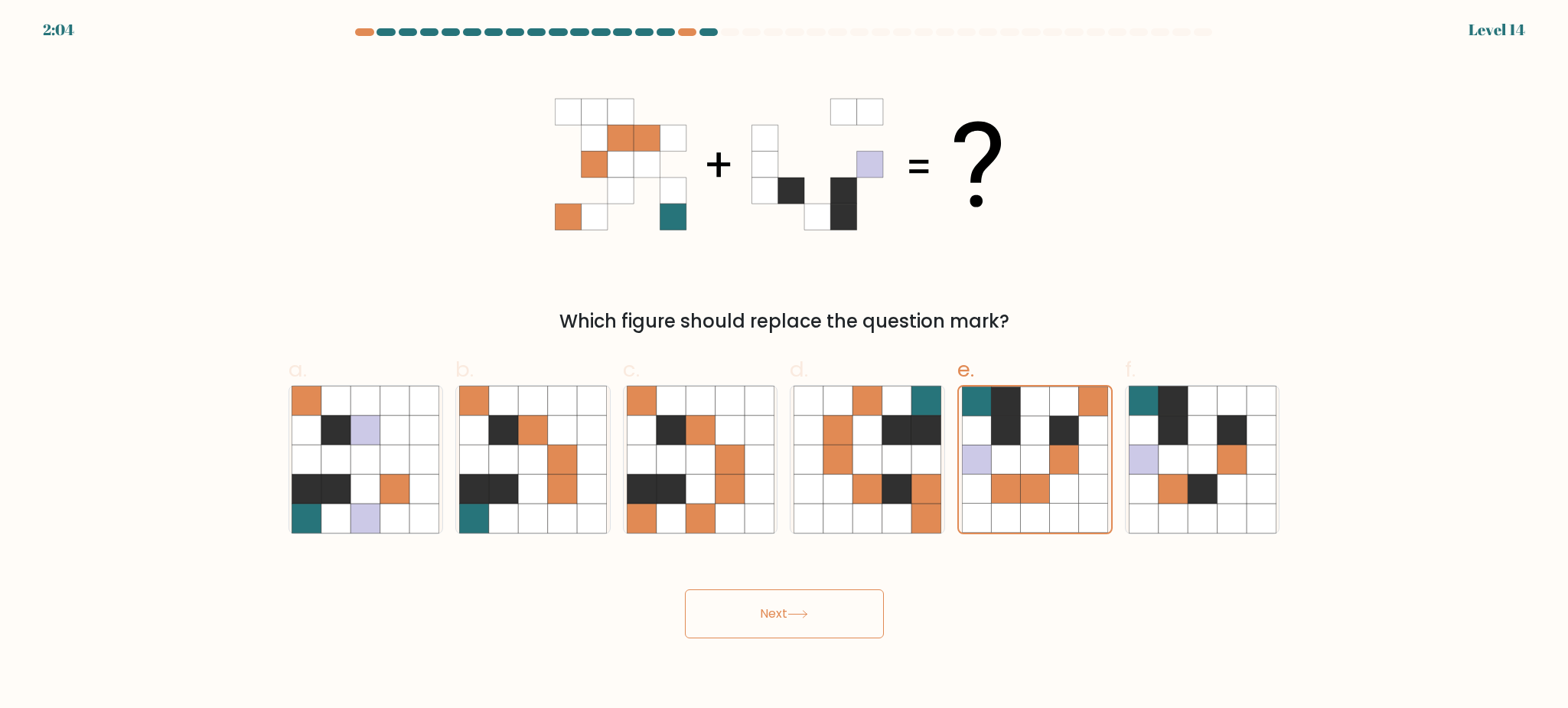 click on "Next" at bounding box center [784, 614] 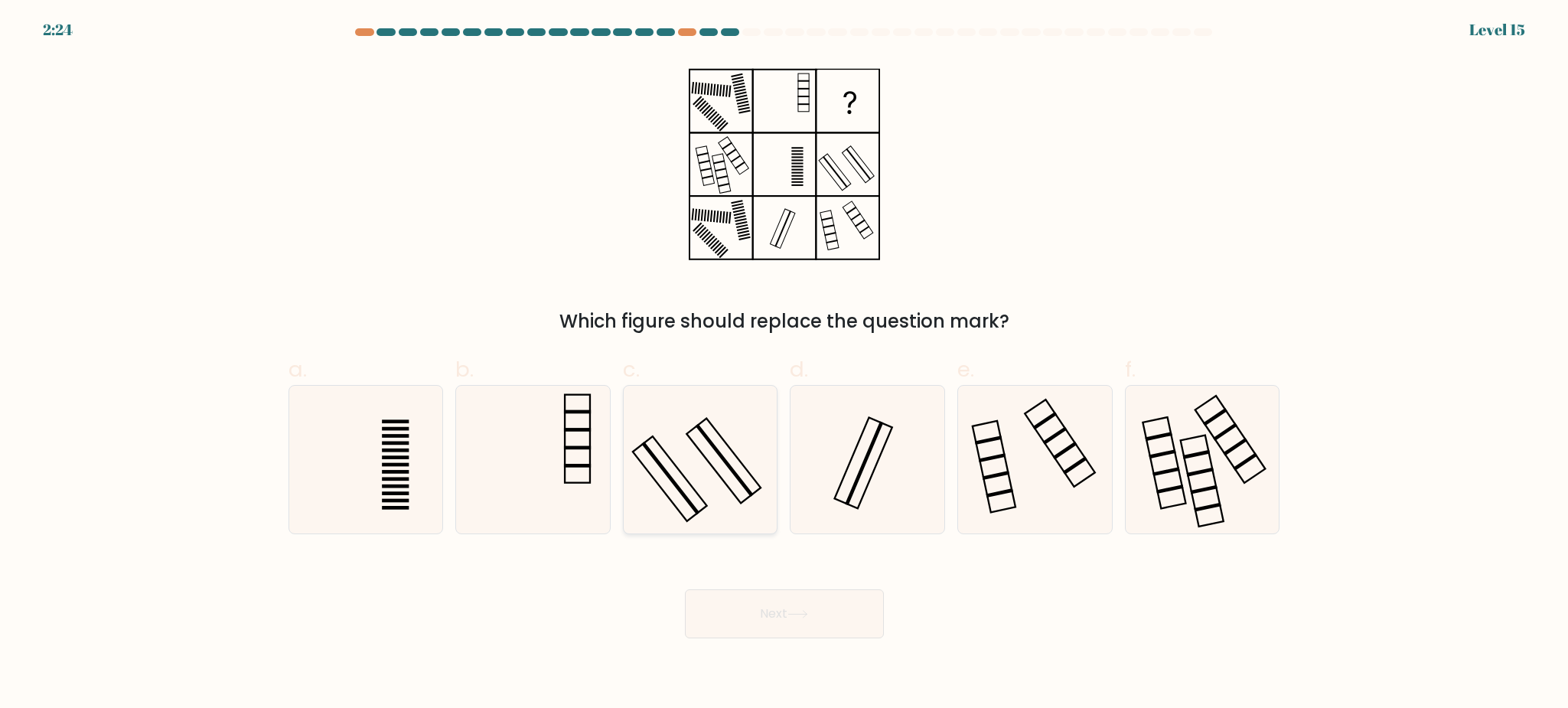 click 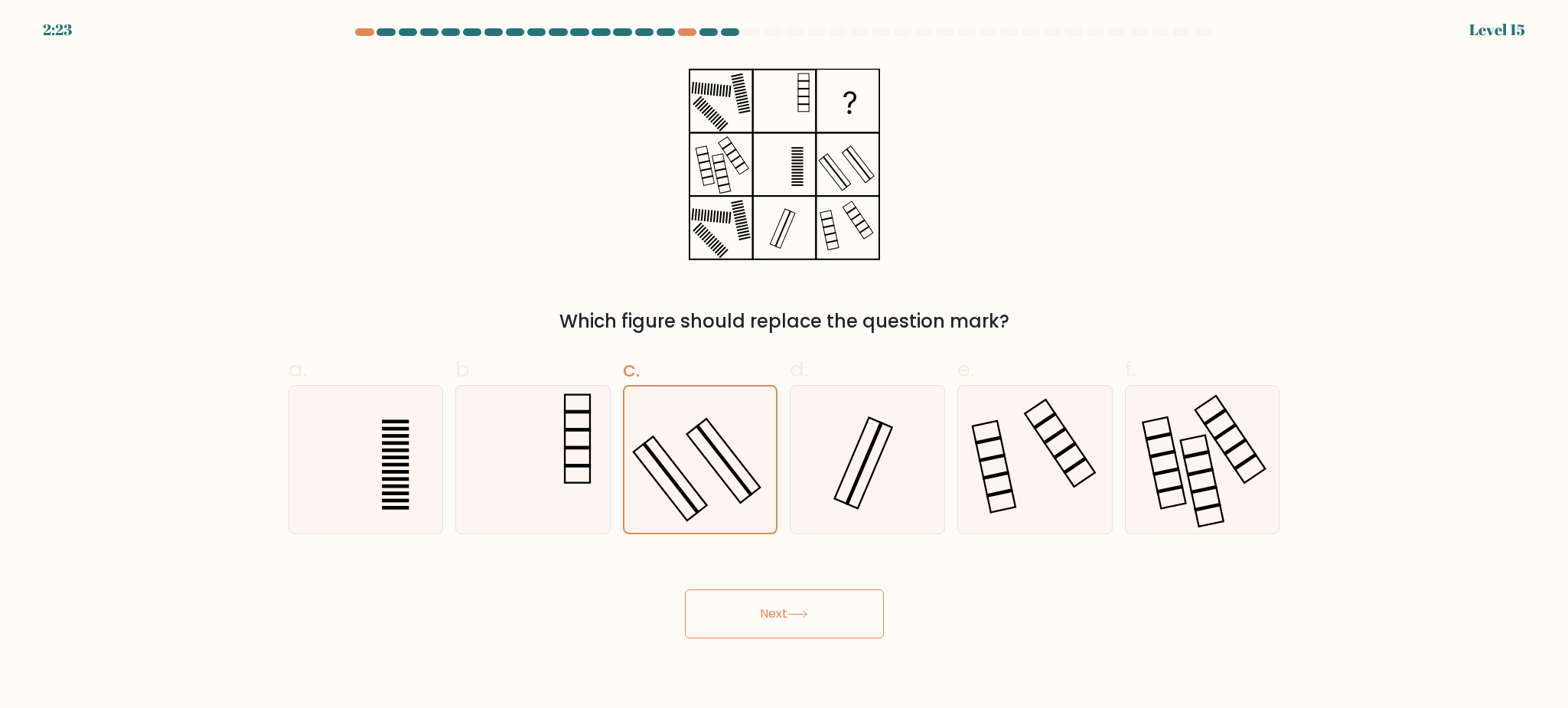 click on "Next" at bounding box center [784, 614] 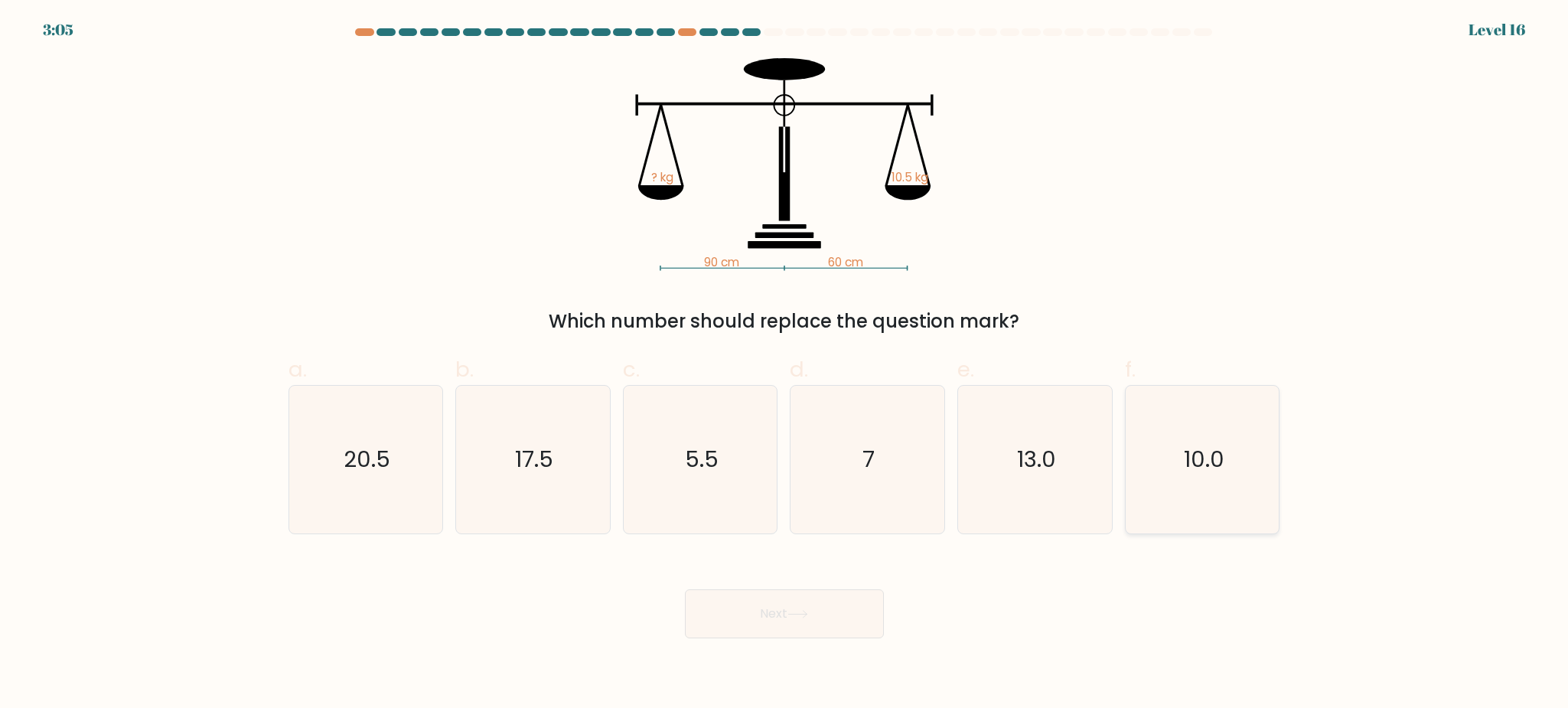 click on "10.0" 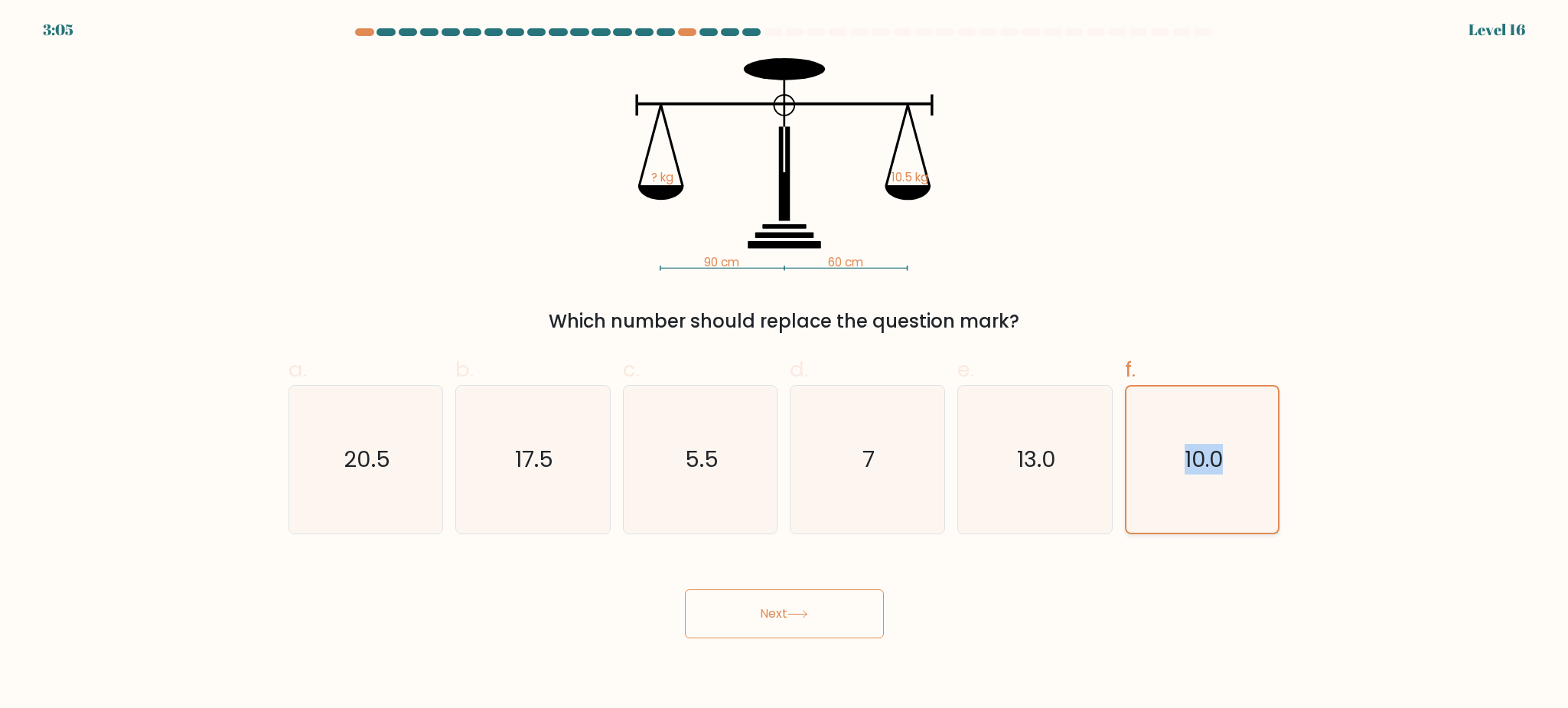 click on "10.0" 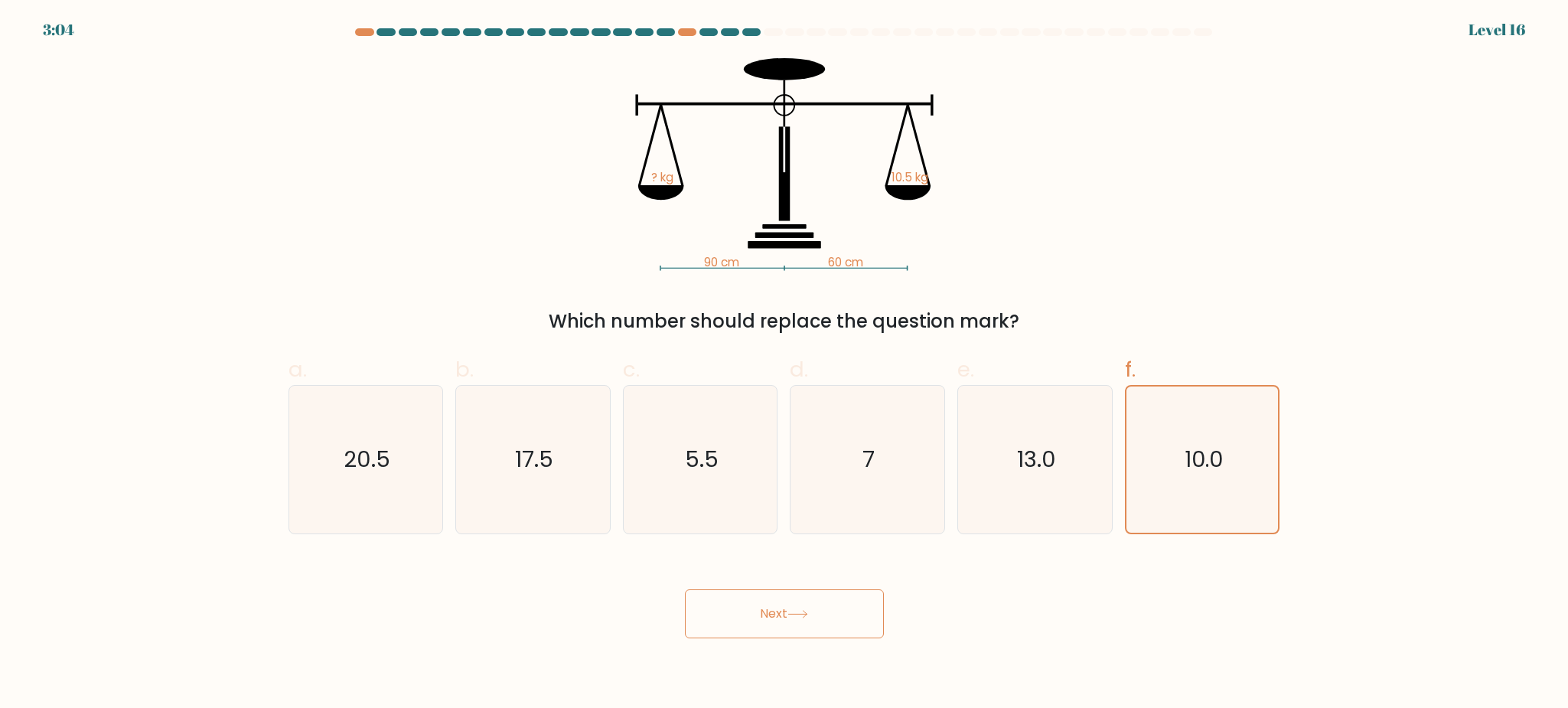 click on "90 cm   60 cm   ? kg   10.5 kg
Which number should replace the question mark?" at bounding box center (784, 197) 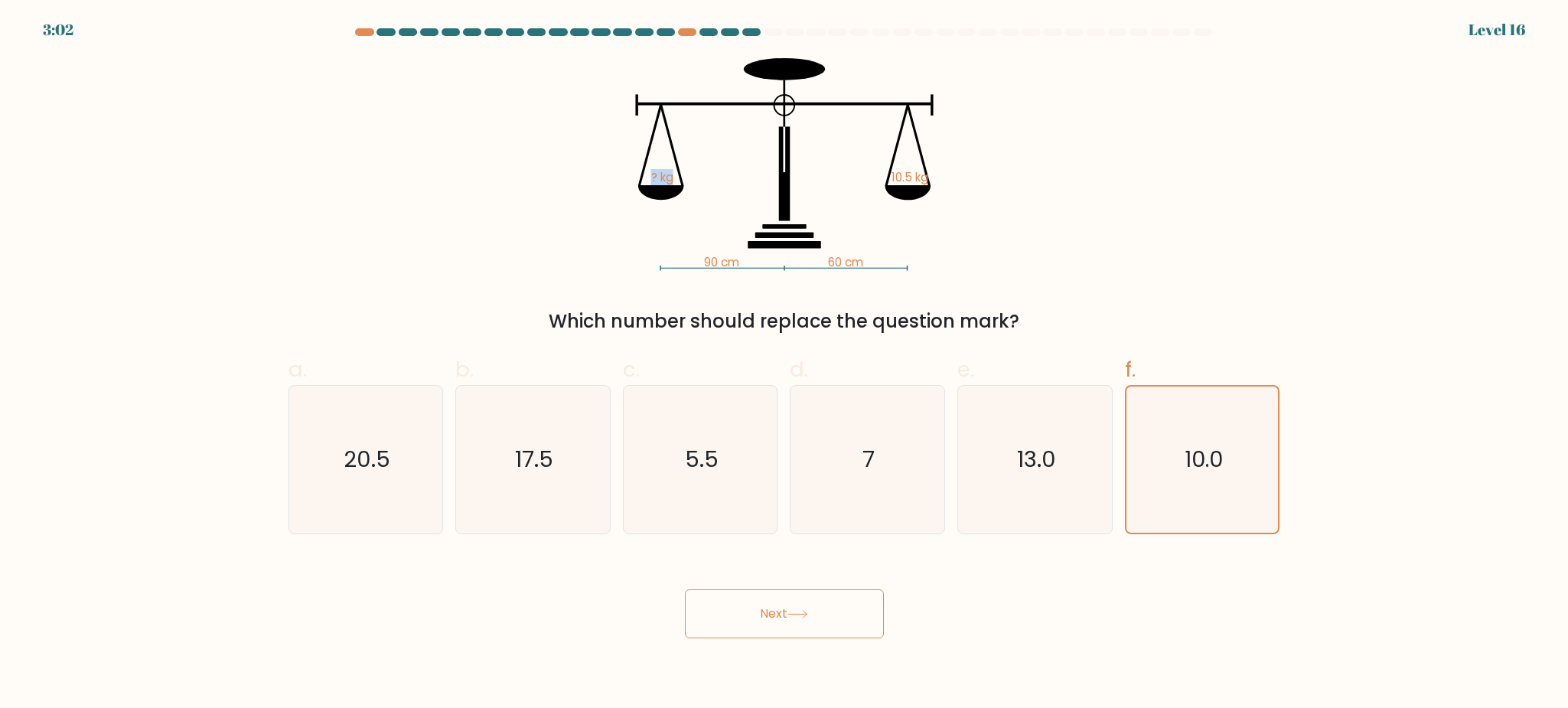 drag, startPoint x: 536, startPoint y: 108, endPoint x: 638, endPoint y: 181, distance: 125.43126 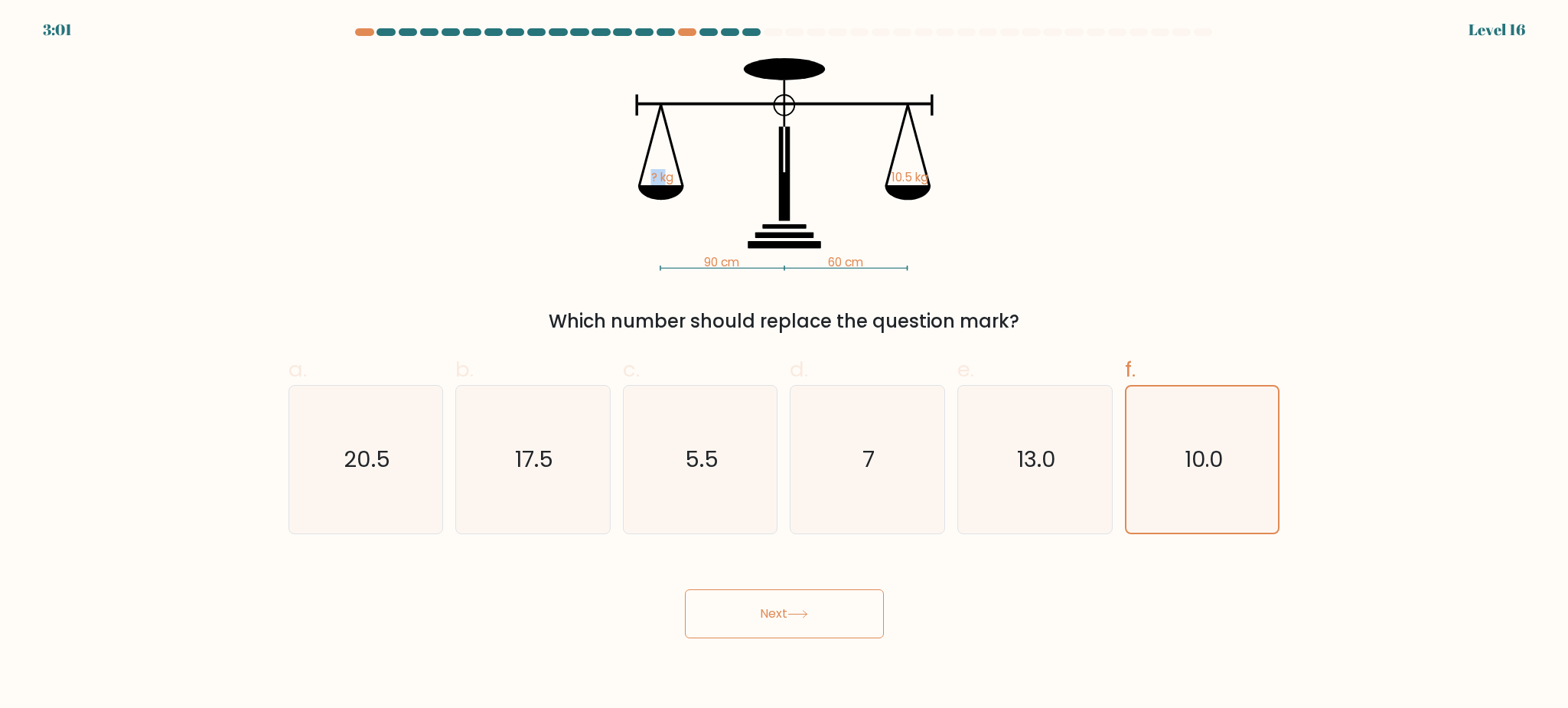 click on "90 cm   60 cm   ? kg   10.5 kg" 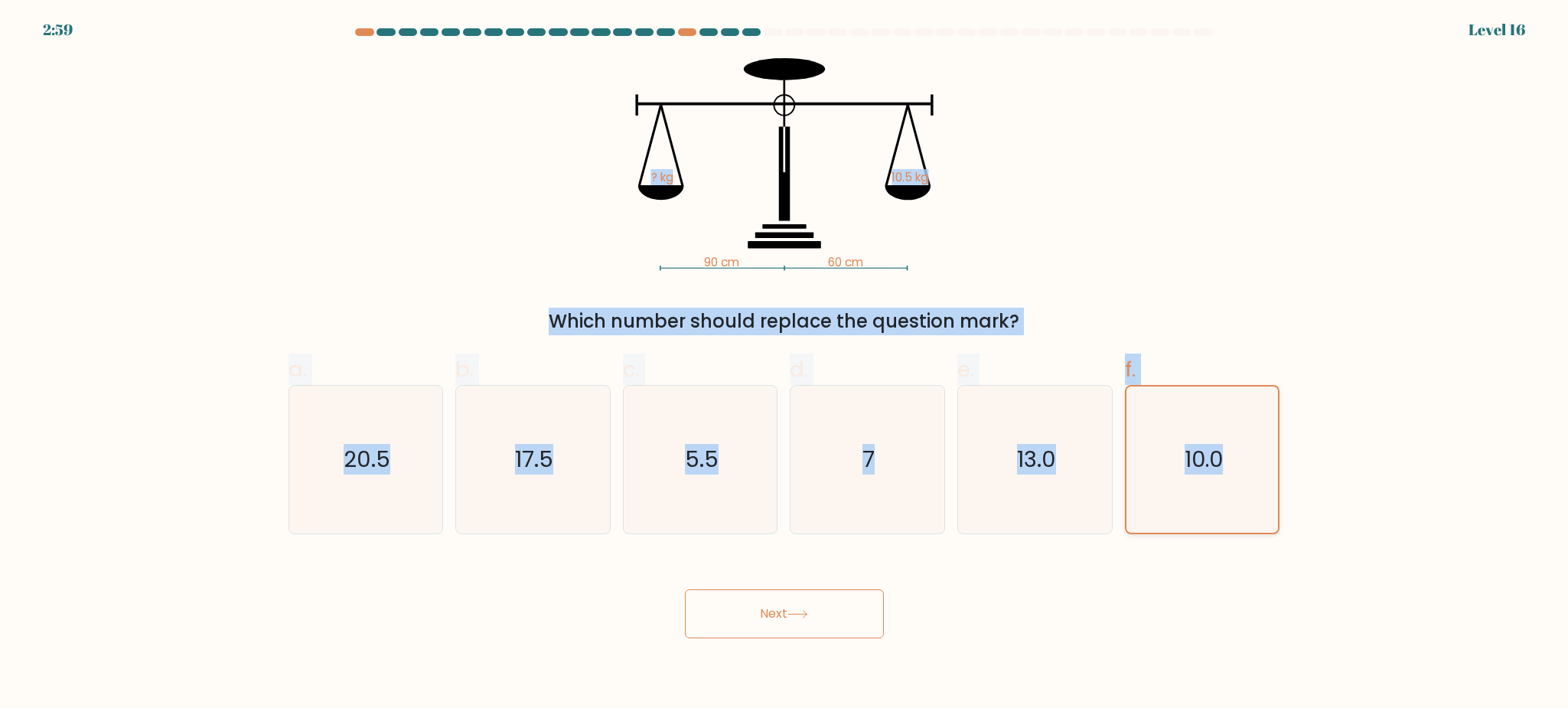 drag, startPoint x: 565, startPoint y: 158, endPoint x: 1256, endPoint y: 527, distance: 783.353 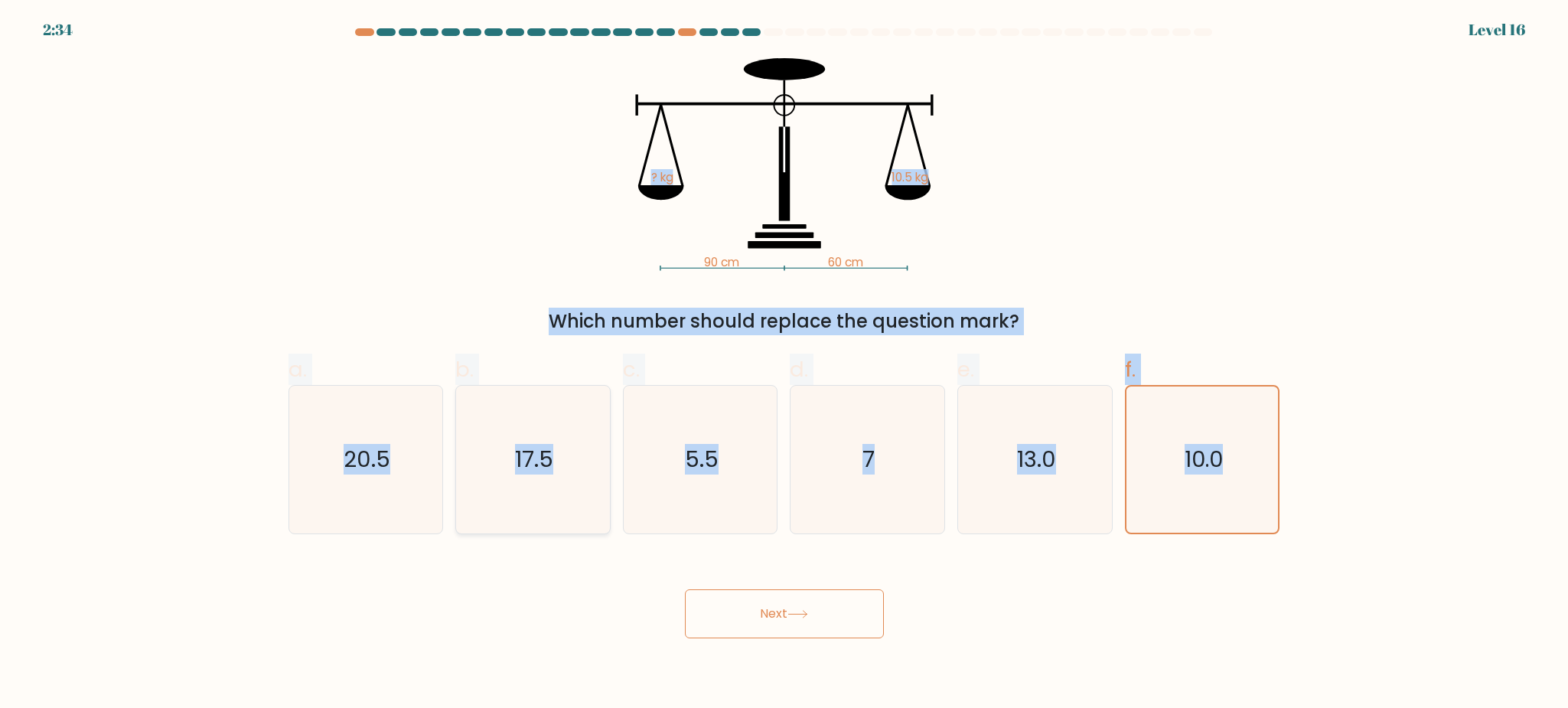 click on "17.5" 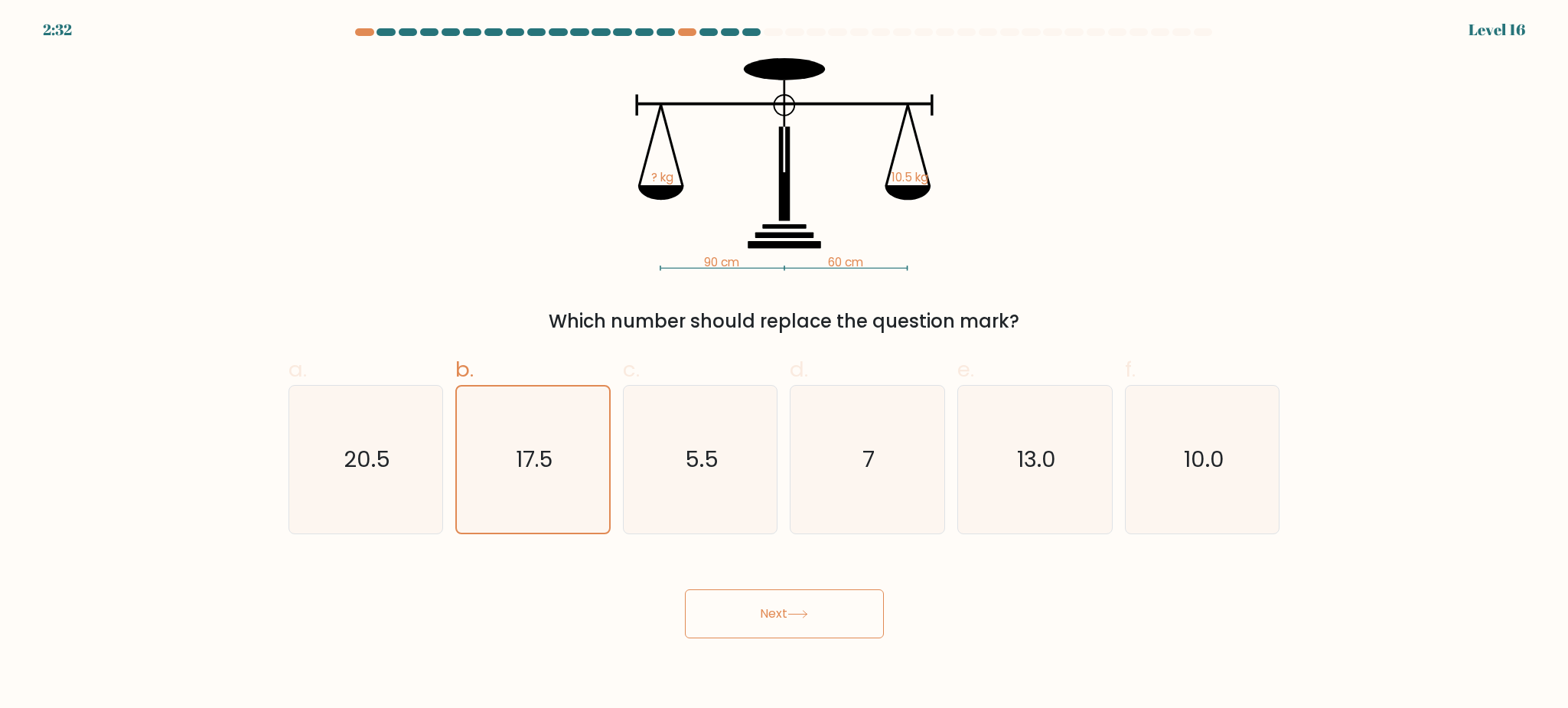 click on "Next" at bounding box center (784, 614) 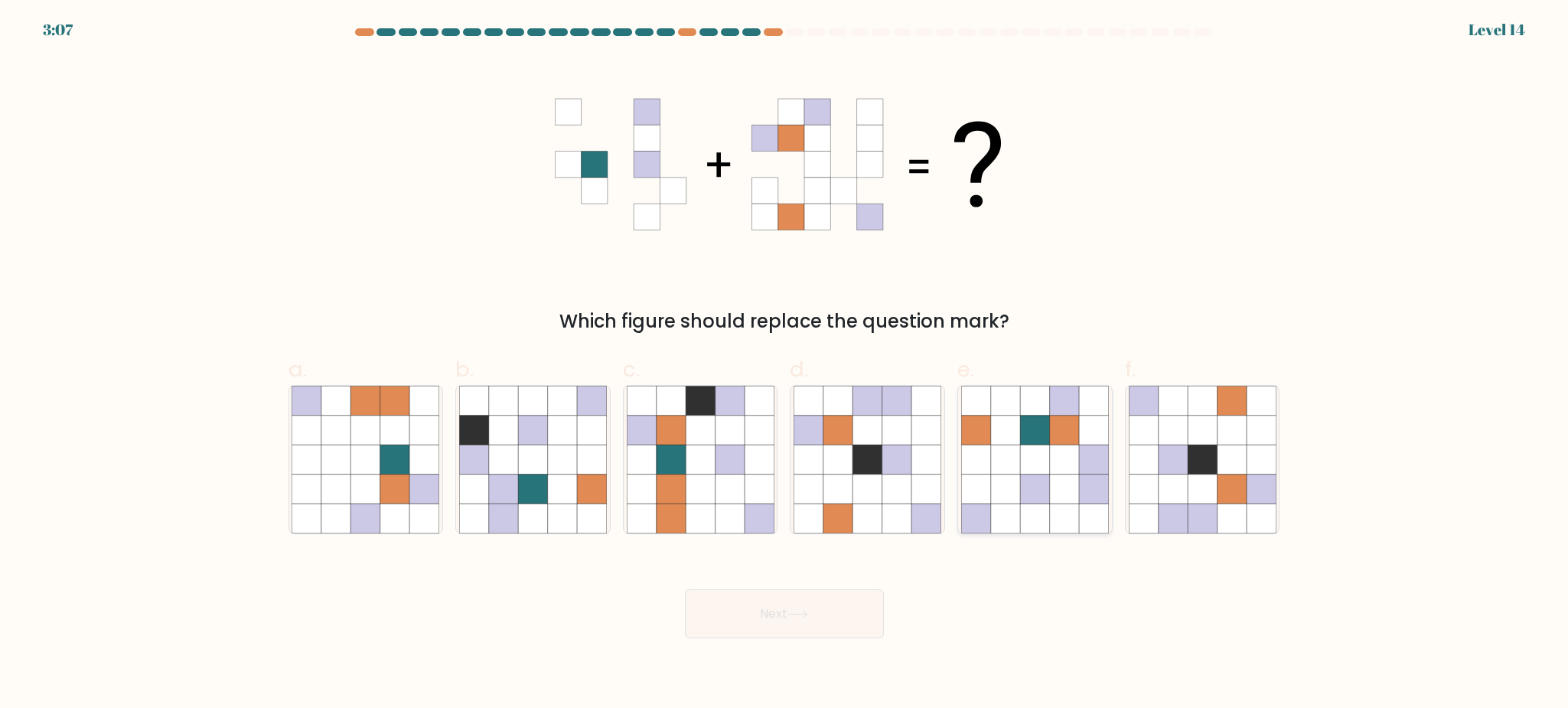 click 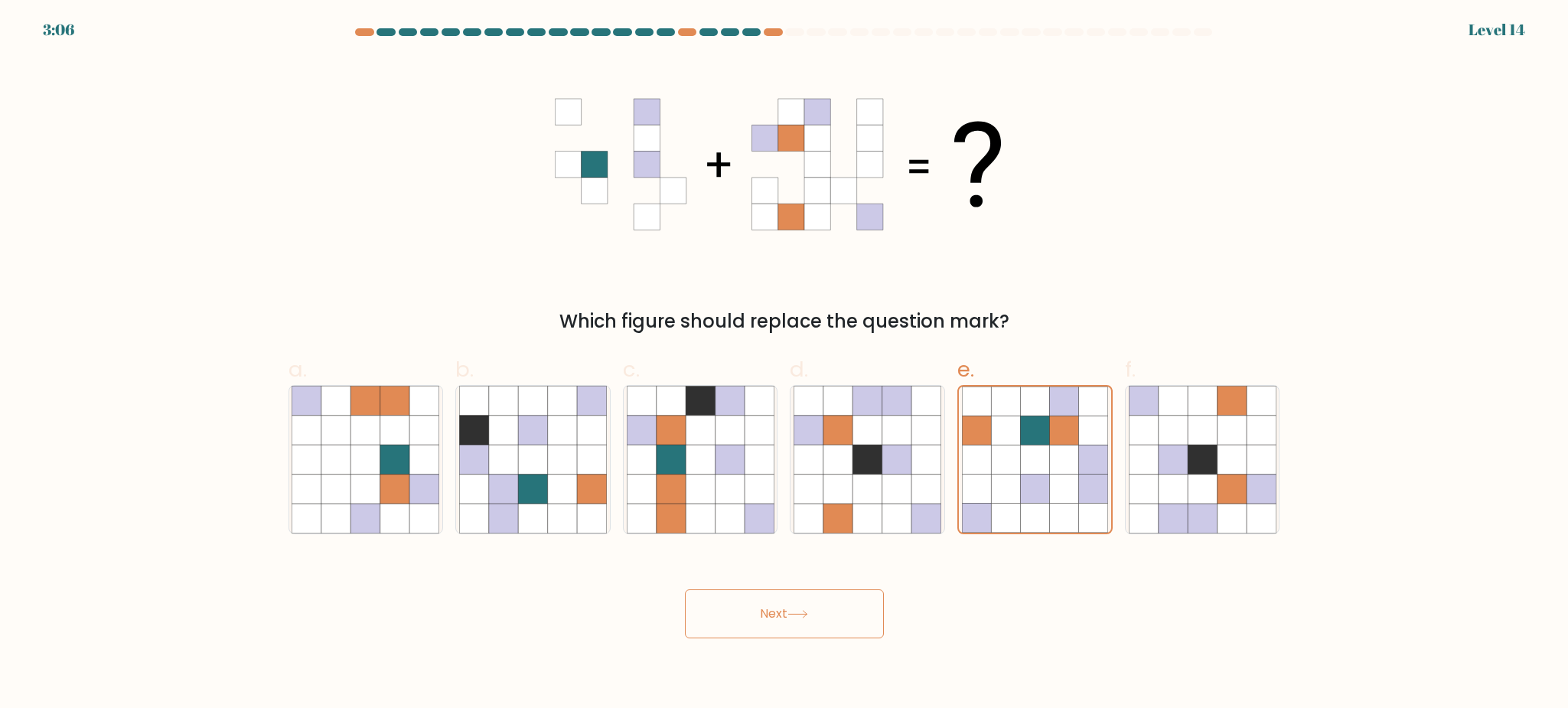 click on "Next" at bounding box center (784, 614) 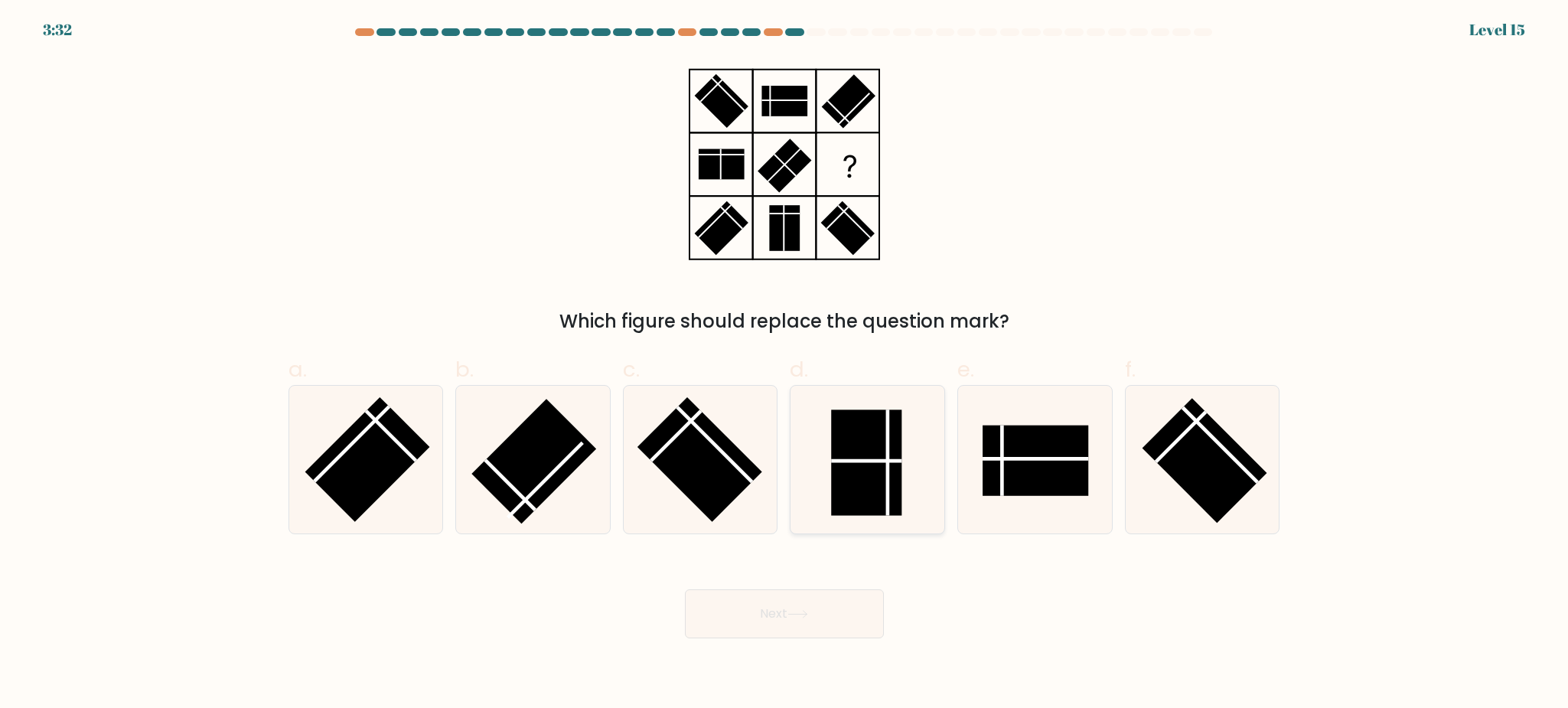 click 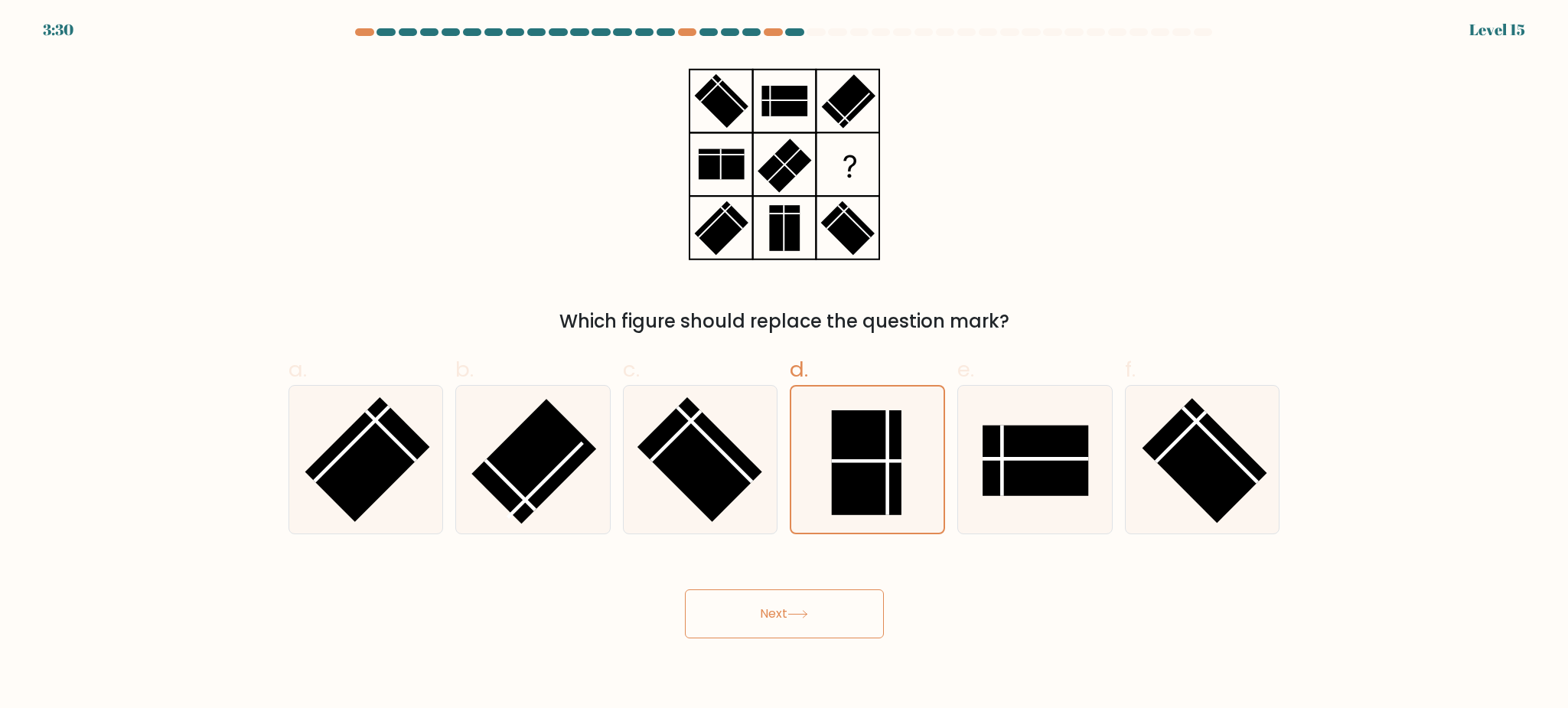 click on "Next" at bounding box center [784, 614] 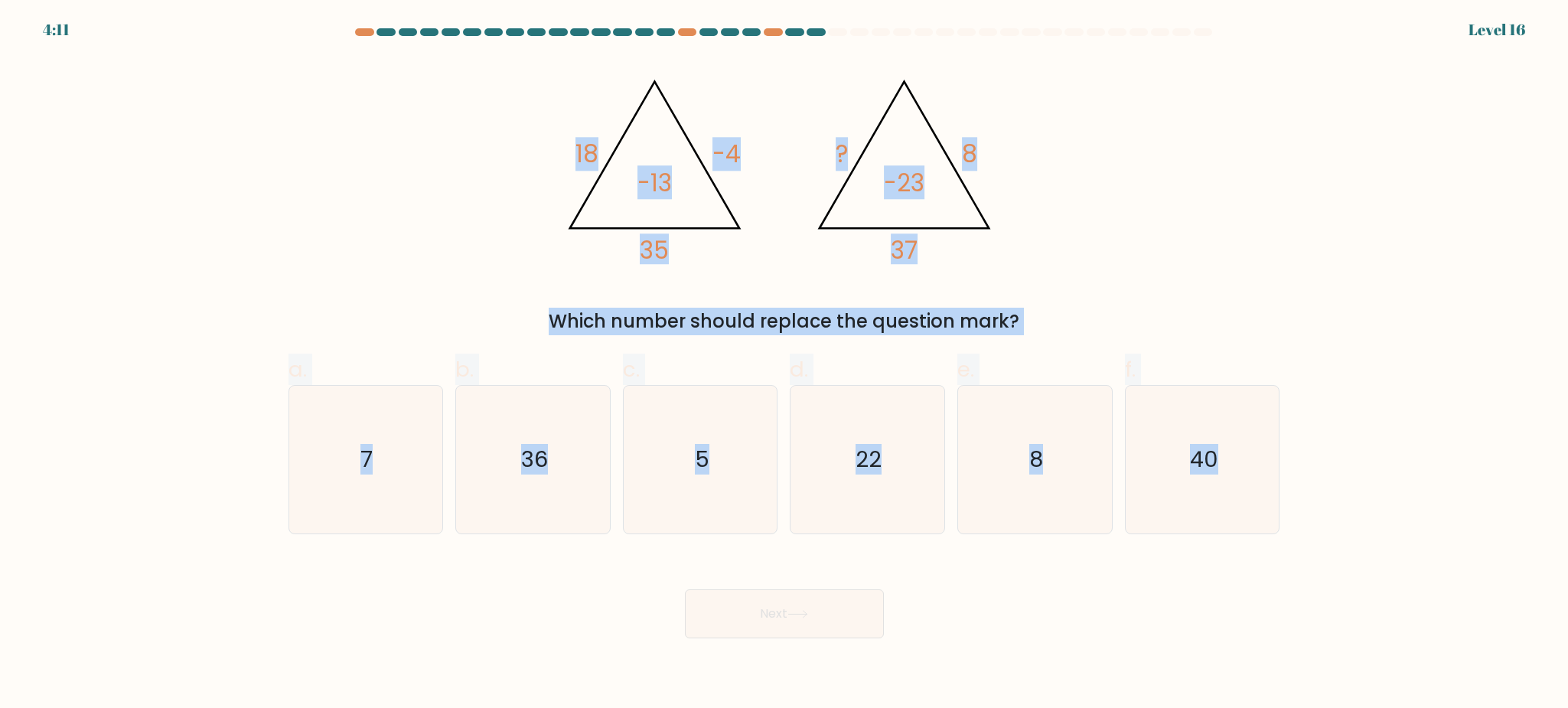 drag, startPoint x: 1235, startPoint y: 466, endPoint x: 513, endPoint y: 135, distance: 794.2575 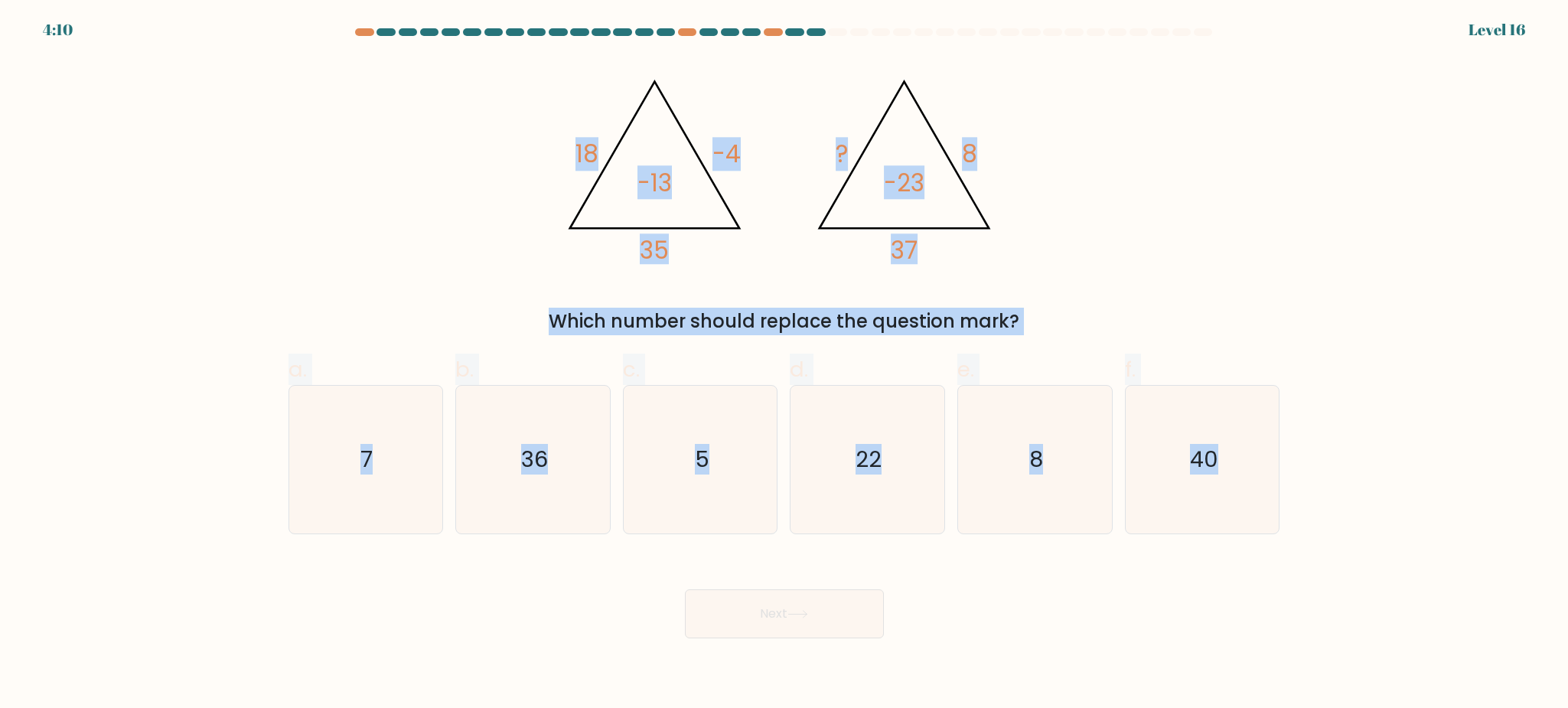 copy on "18       -4       35       -13                                       @import url('https://fonts.googleapis.com/css?family=Abril+Fatface:400,100,100italic,300,300italic,400italic,500,500italic,700,700italic,900,900italic');                        ?       8       37       -23
Which number should replace the question mark?
a.
7
b.
36
c.
5
d.
22
e.
8
f.
40" 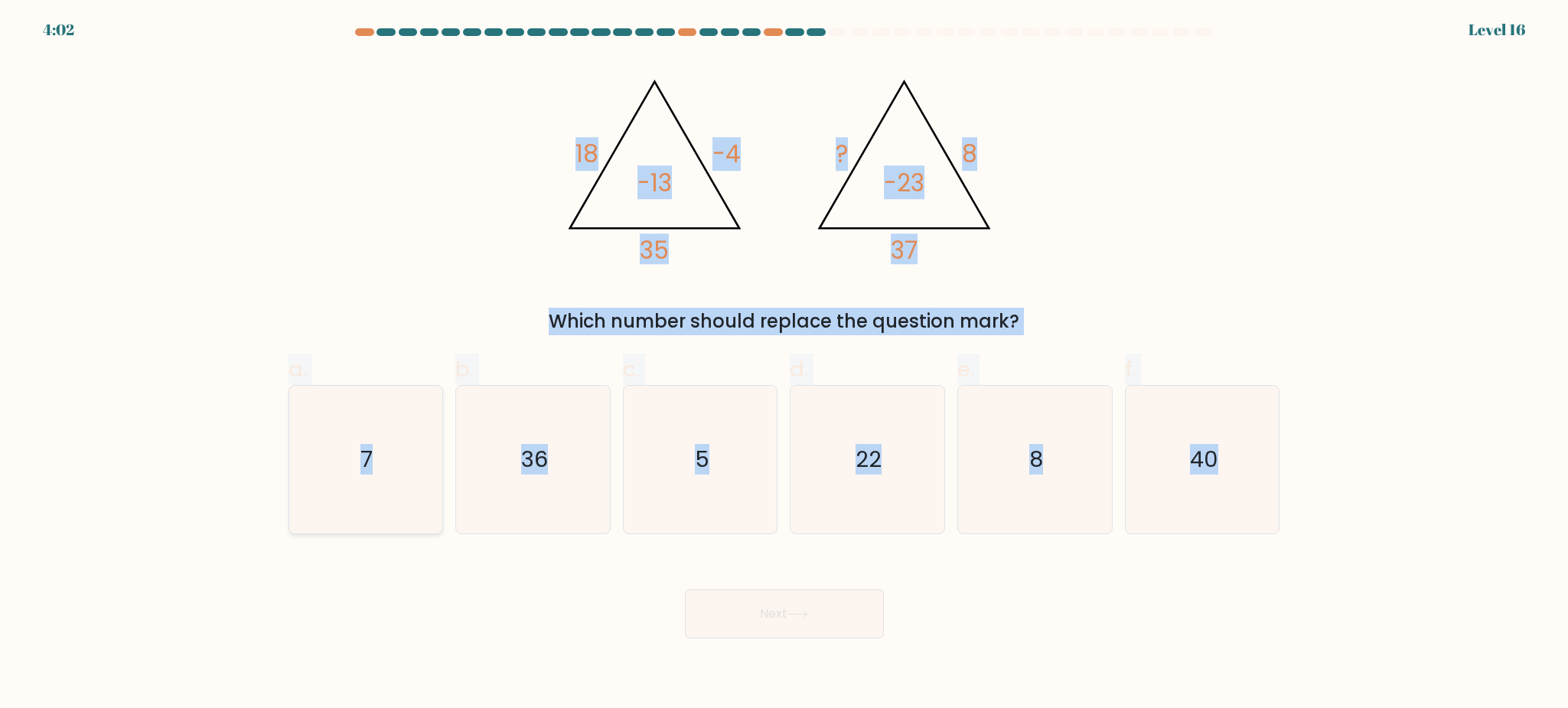 click on "7" 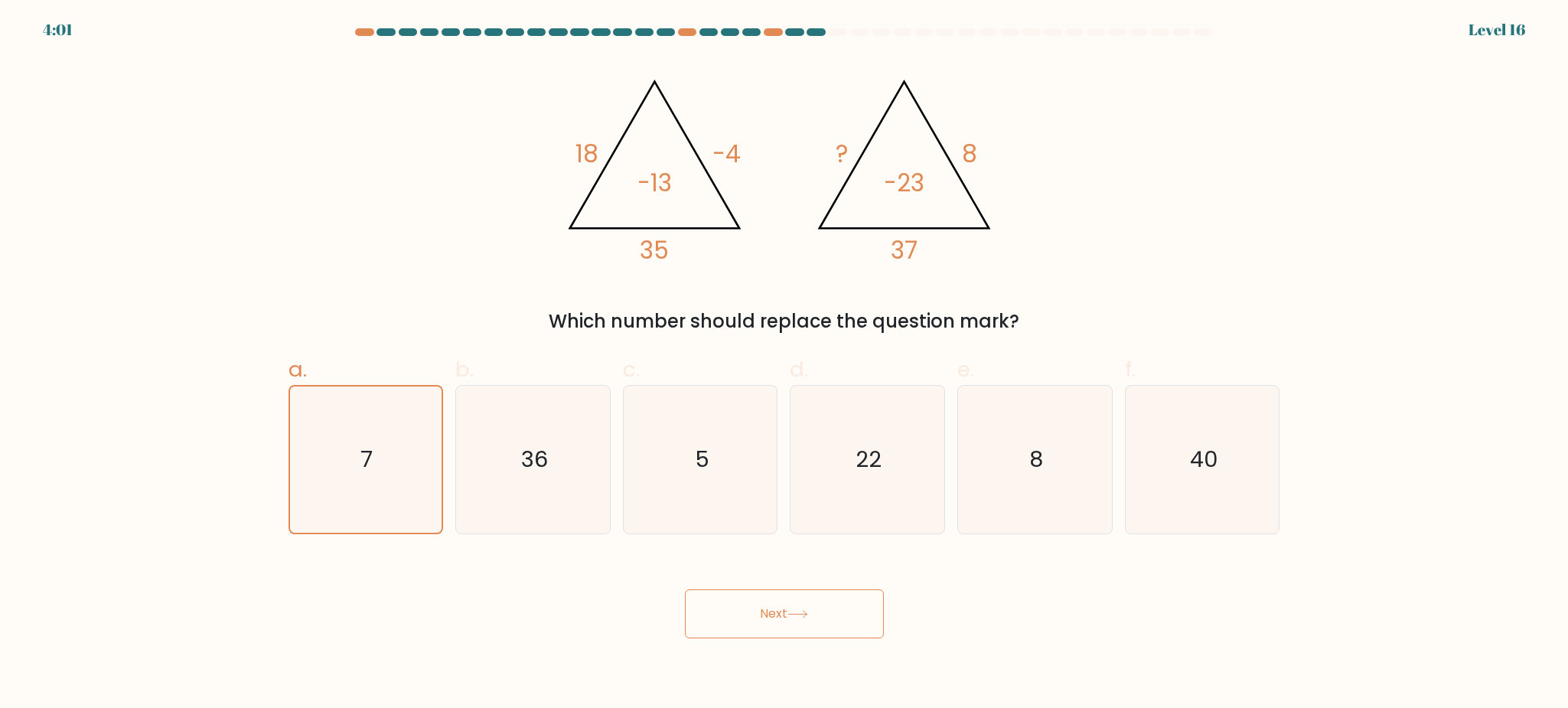 click on "Next" at bounding box center [784, 614] 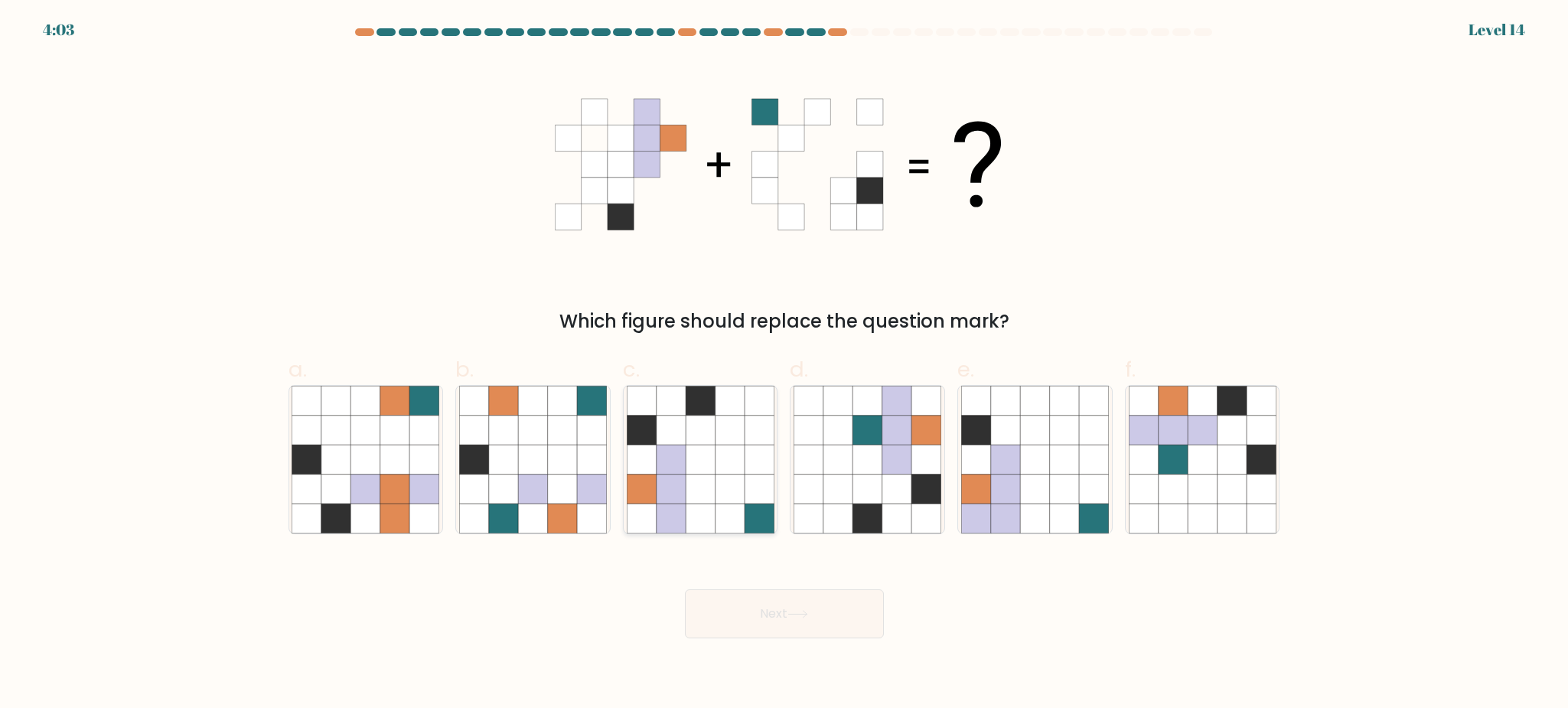 click 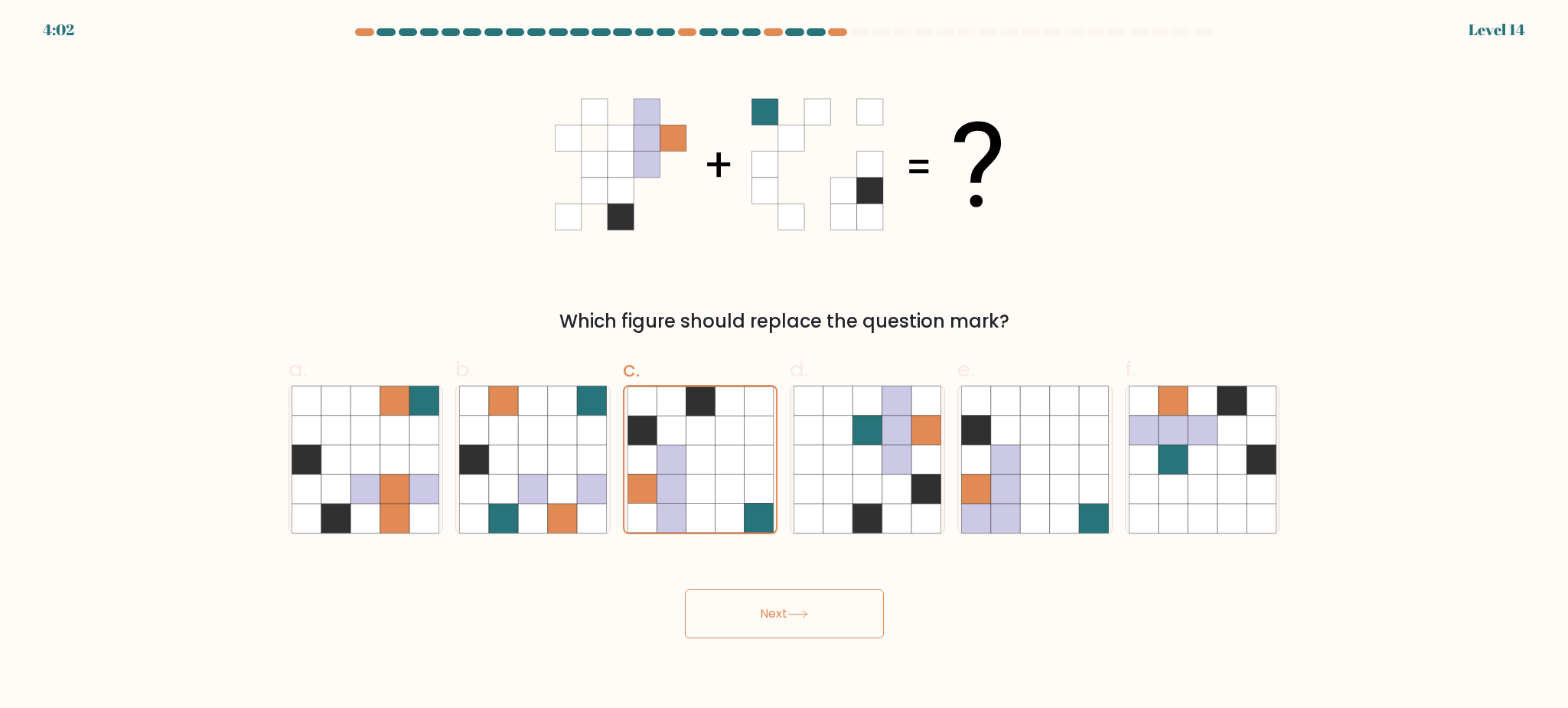 click on "Next" at bounding box center (784, 614) 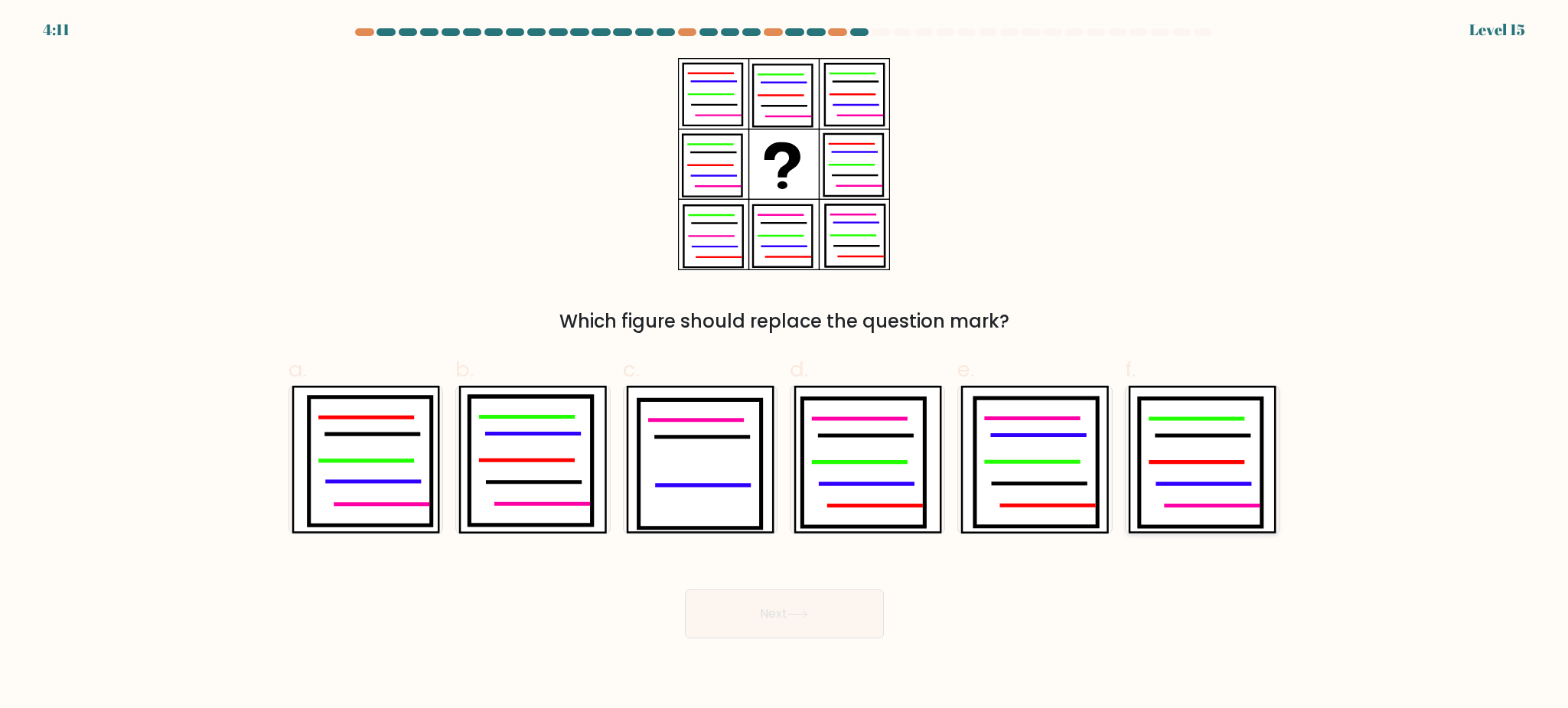 click 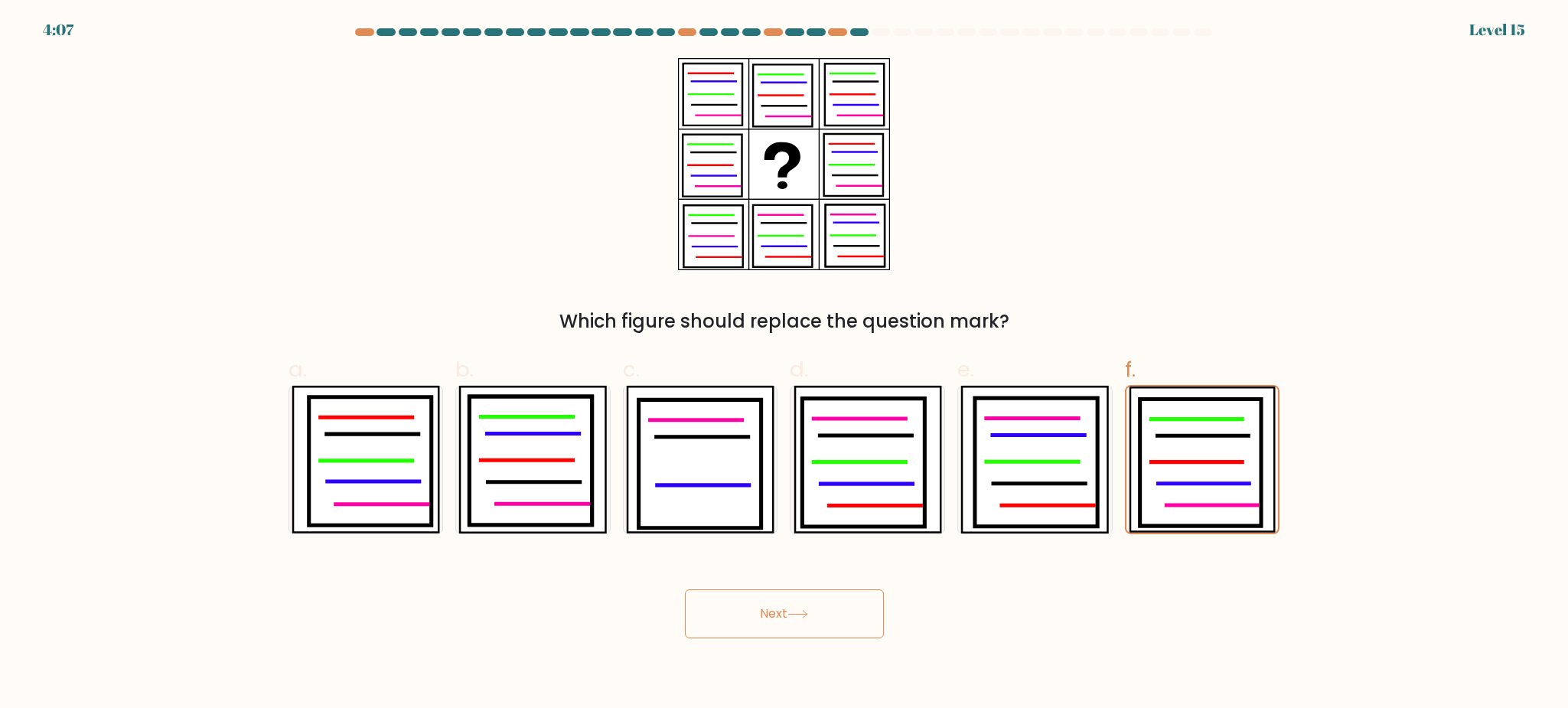 click on "Next" at bounding box center [784, 614] 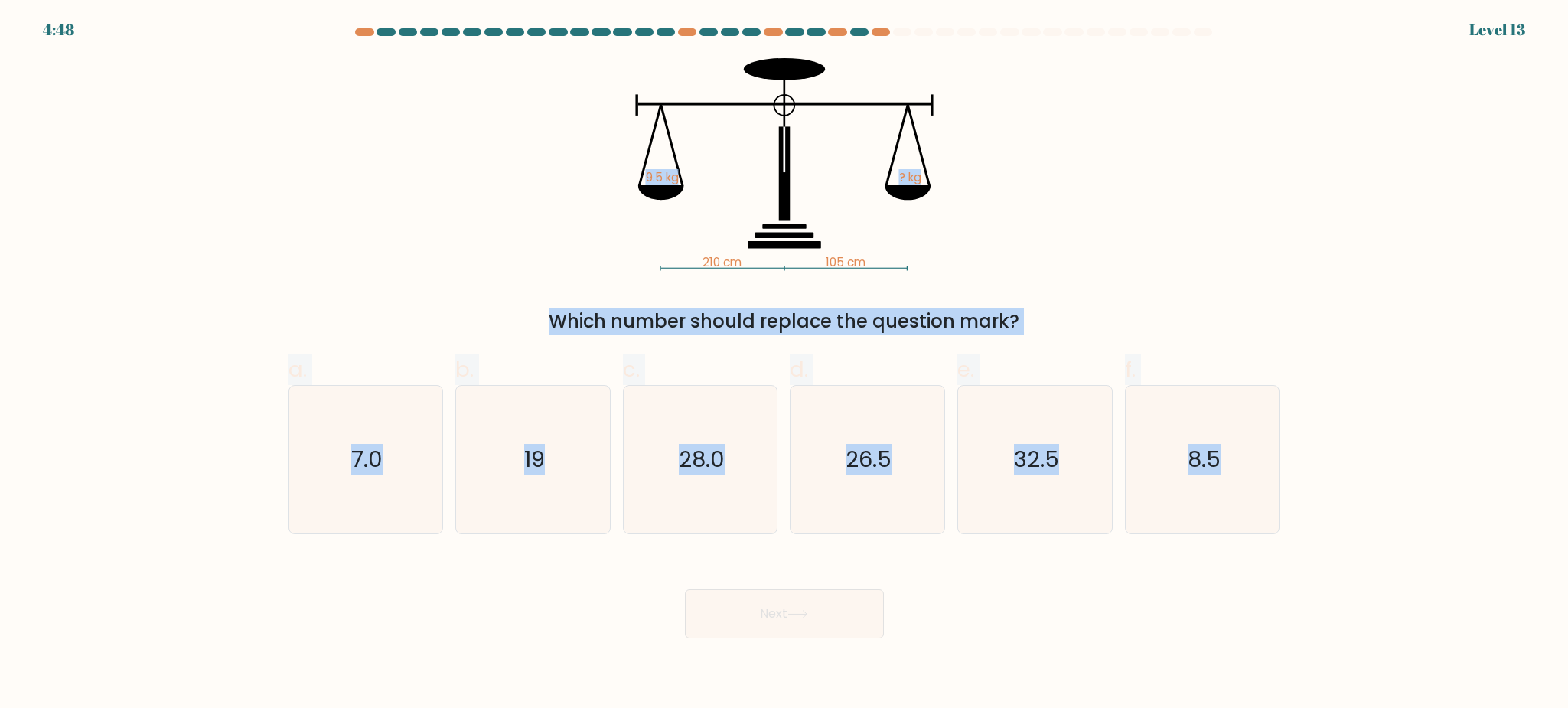 drag, startPoint x: 1235, startPoint y: 449, endPoint x: 499, endPoint y: 136, distance: 799.791 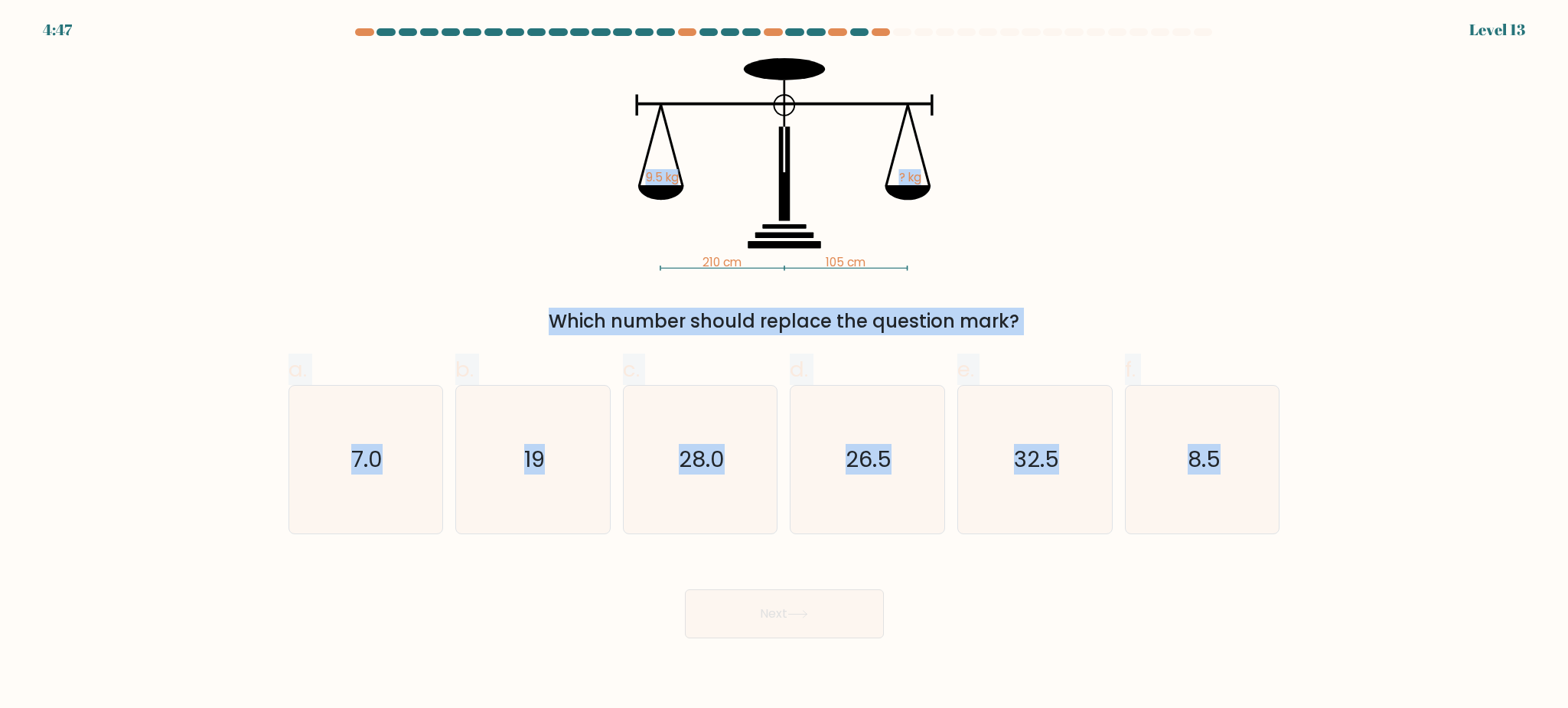 copy on "9.5 kg   ? kg
Which number should replace the question mark?
a.
7.0
b.
19
c.
28.0
d.
26.5
e.
32.5
f.
8.5" 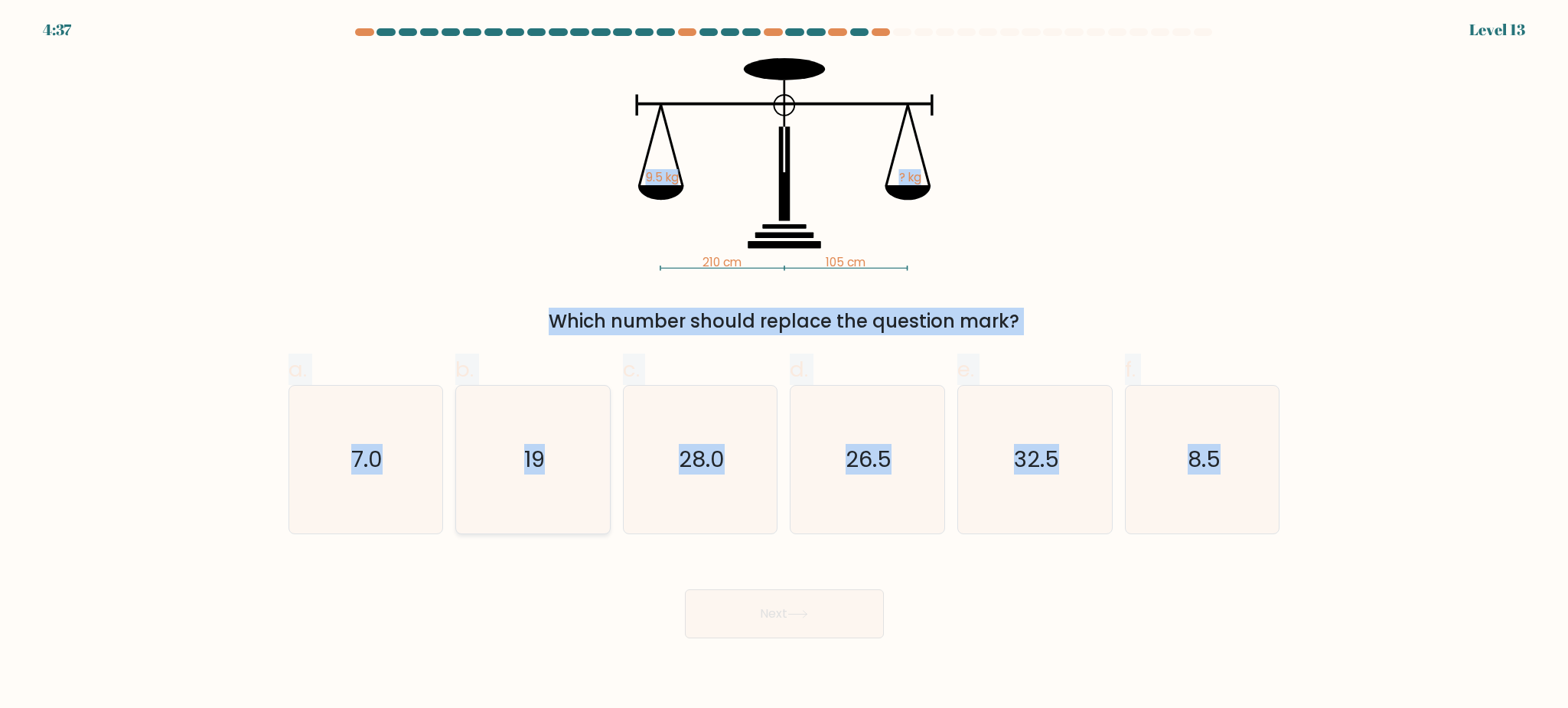 click on "19" 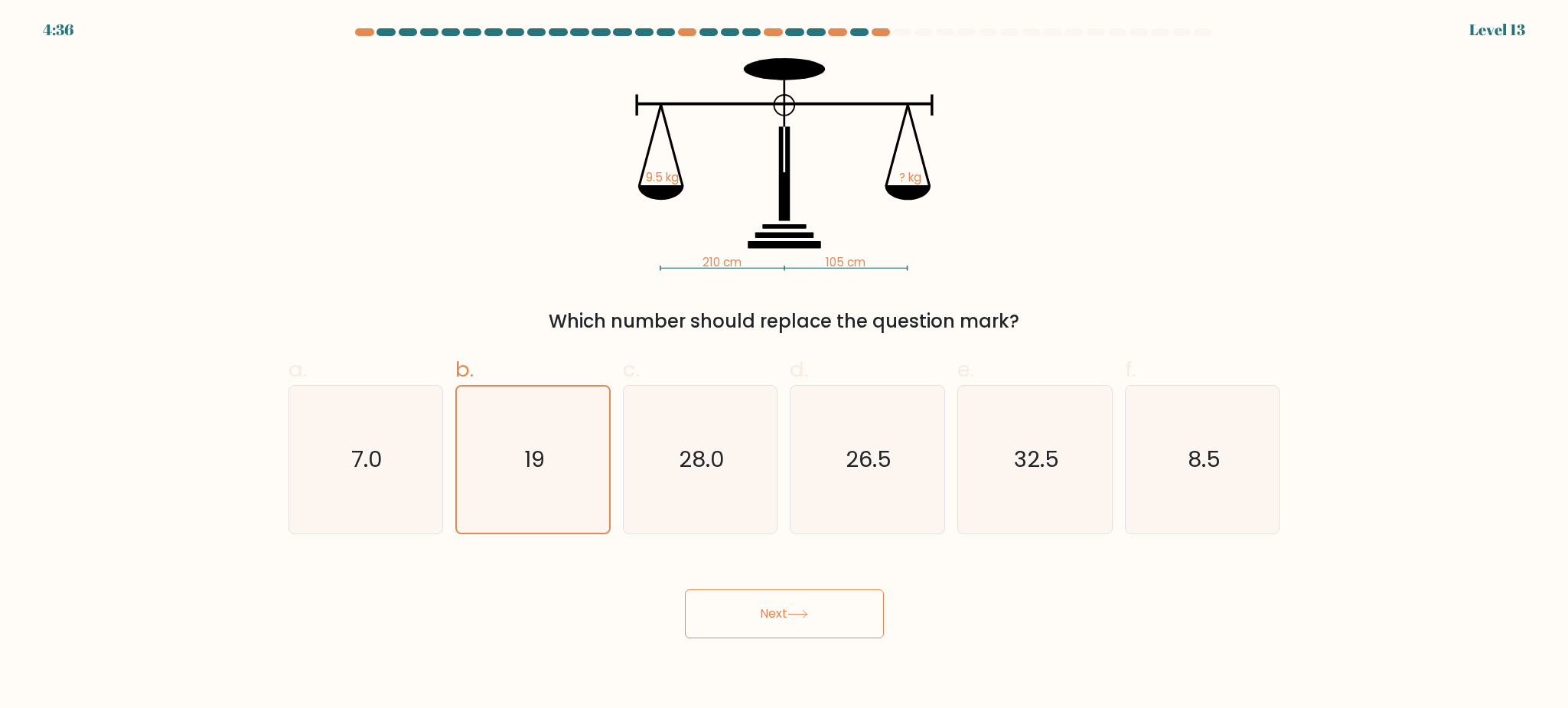click on "Next" at bounding box center (784, 614) 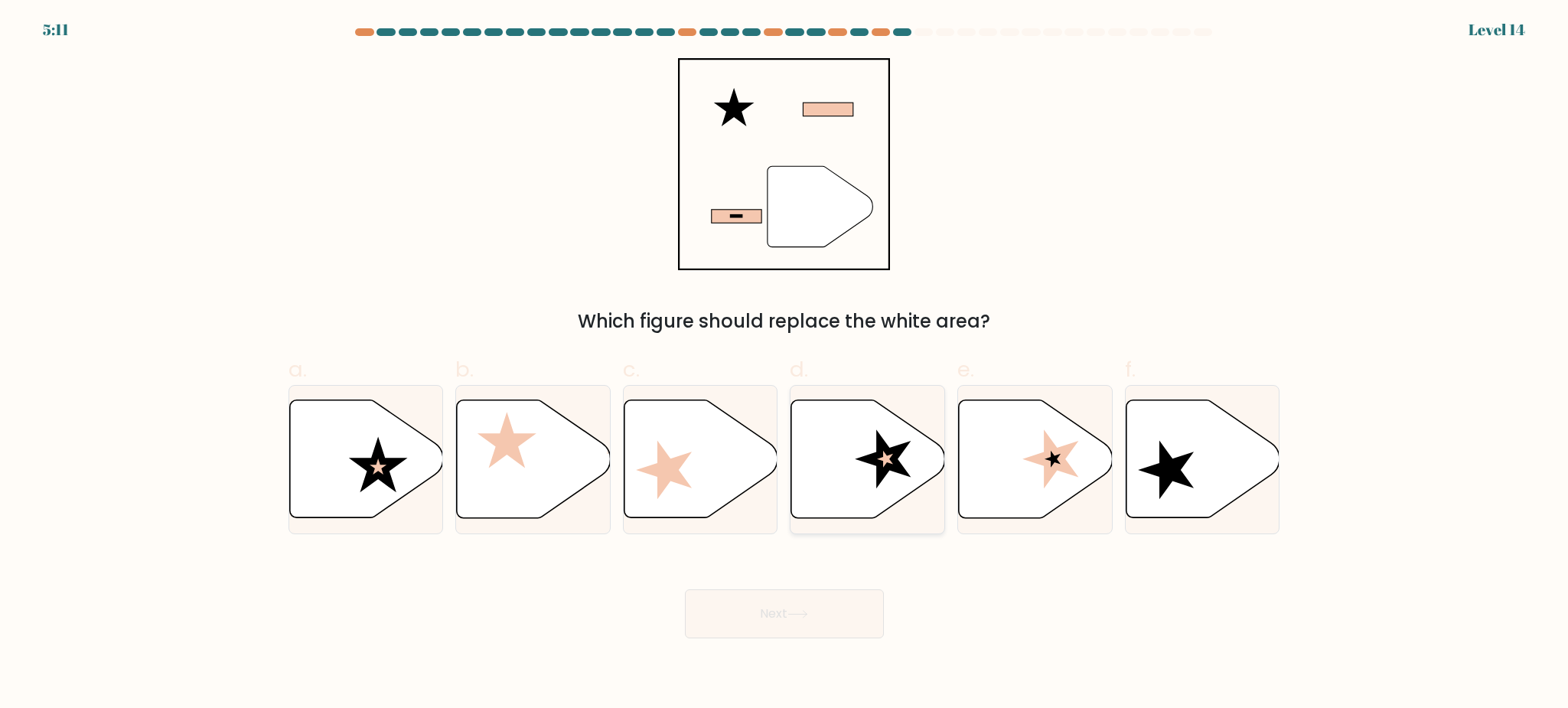 click 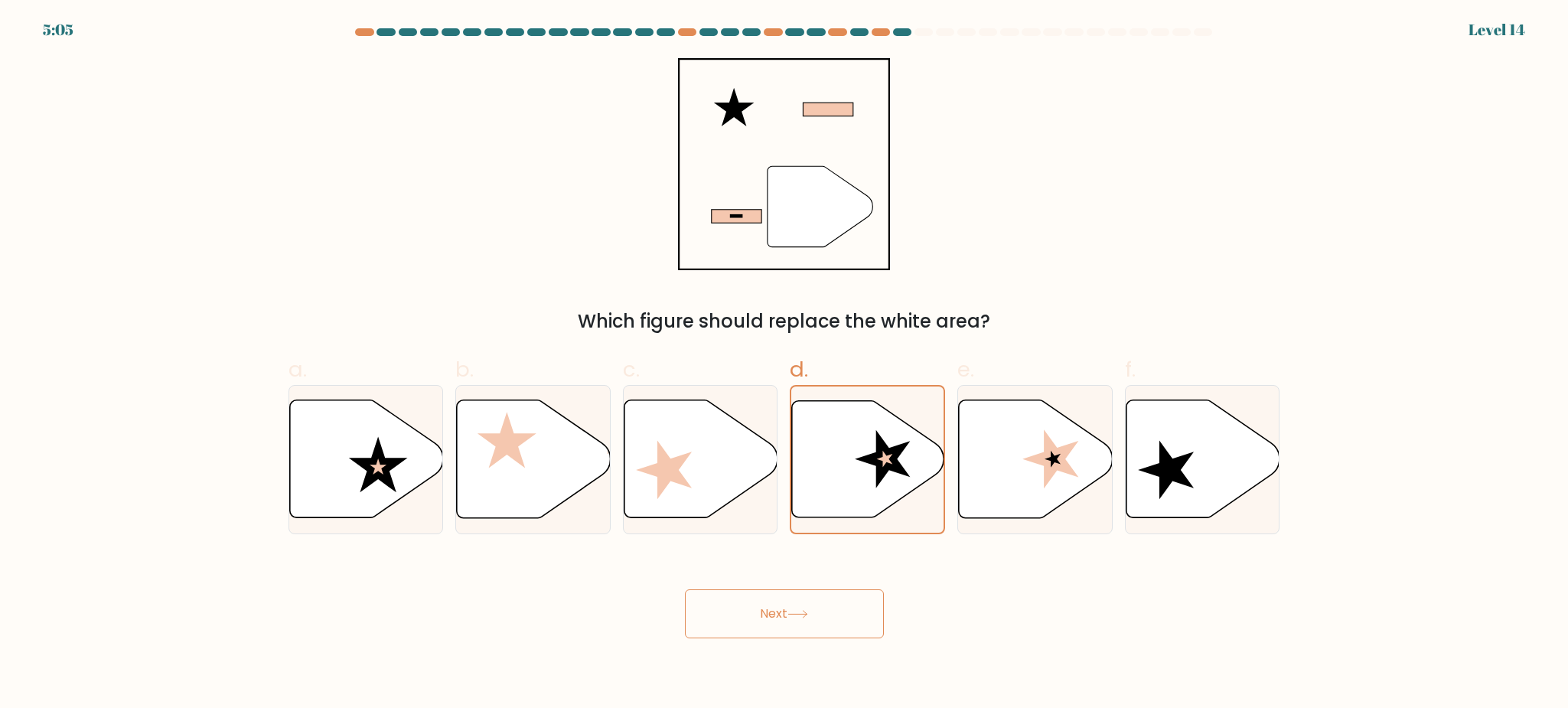 click on "Next" at bounding box center (784, 614) 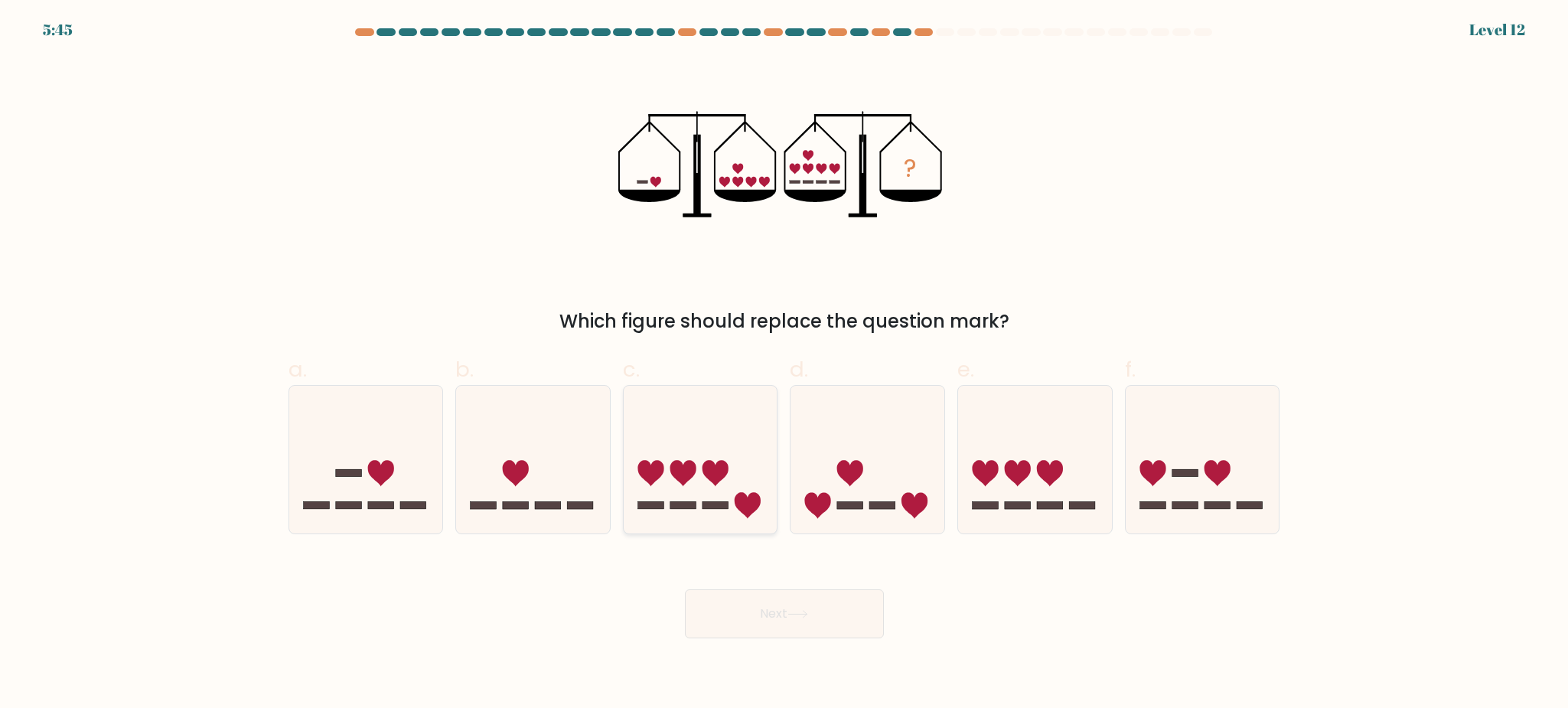 click 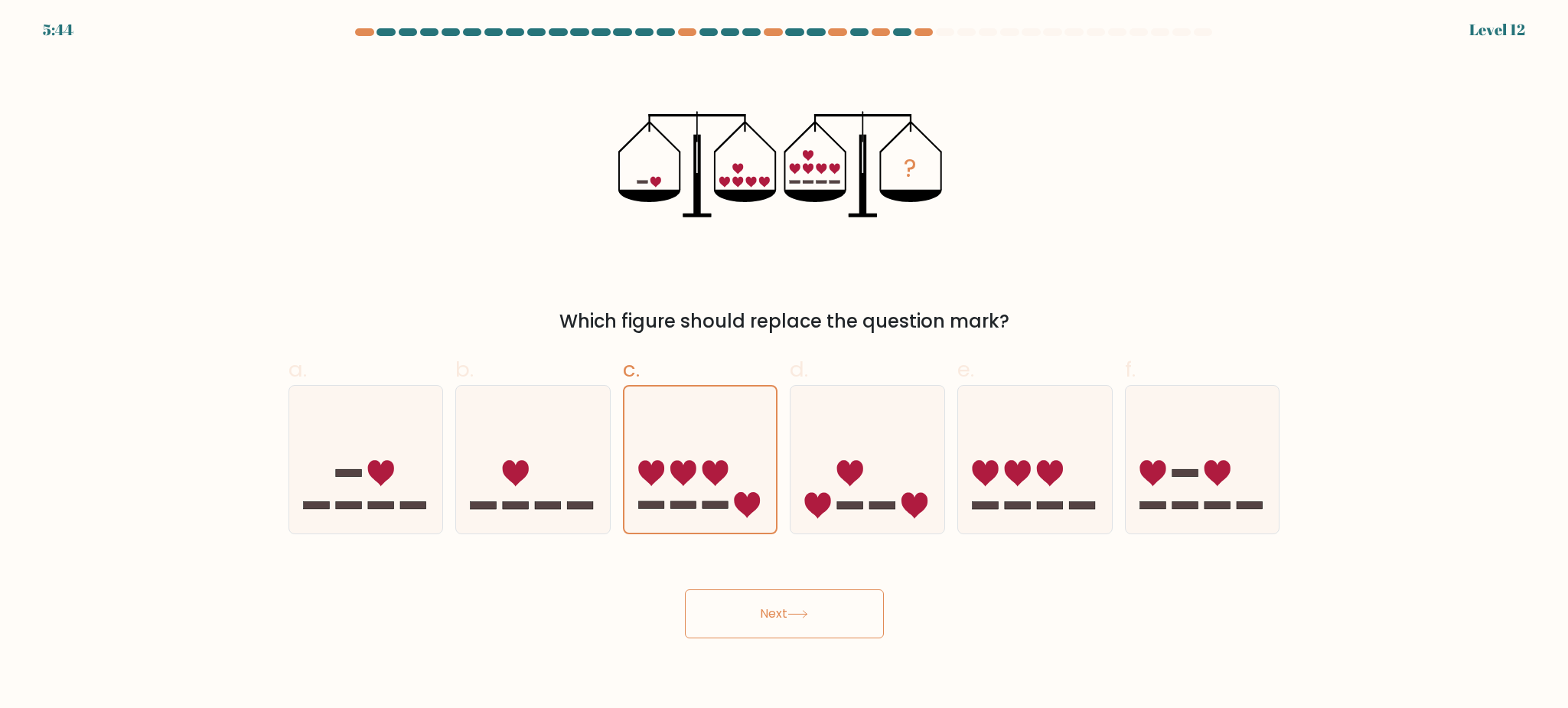 click on "Next" at bounding box center (784, 614) 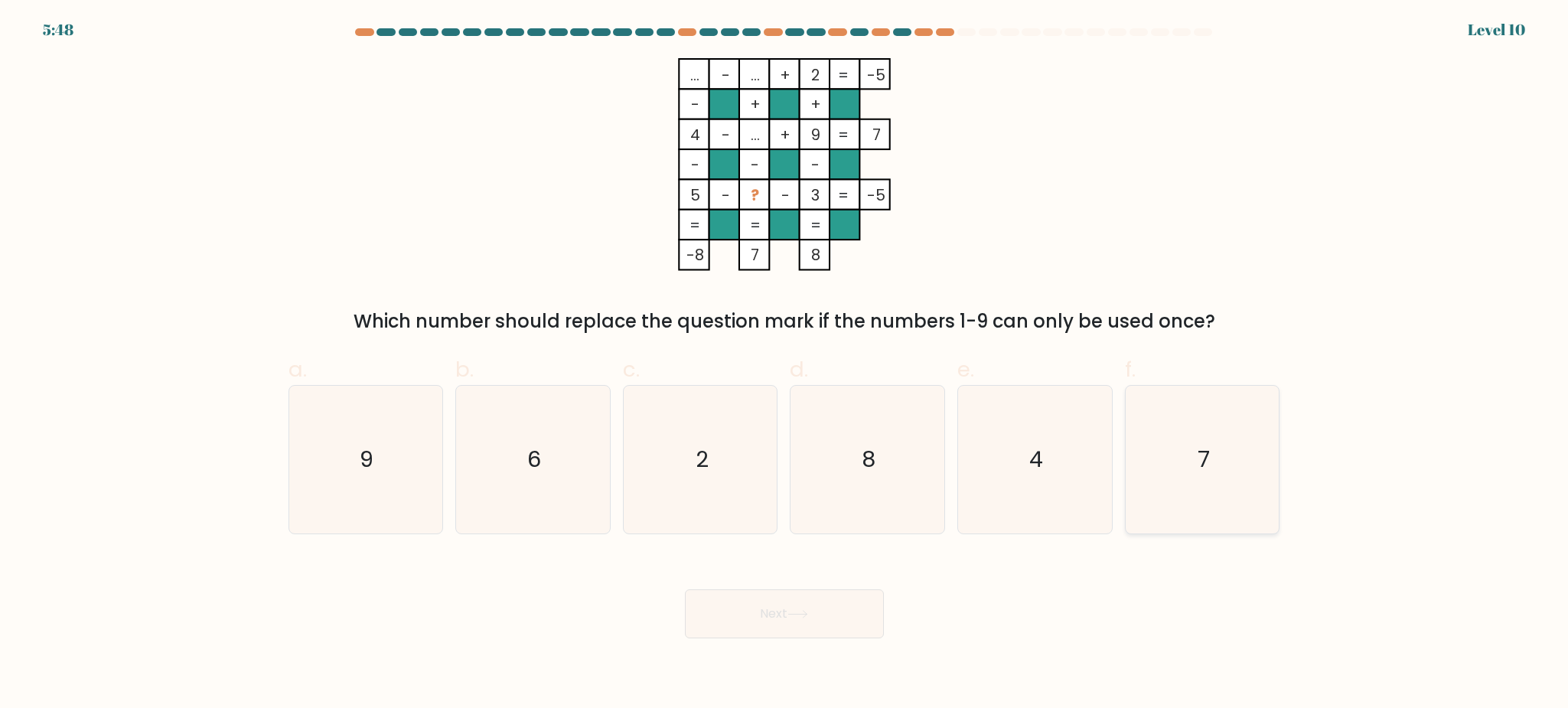 click on "7" 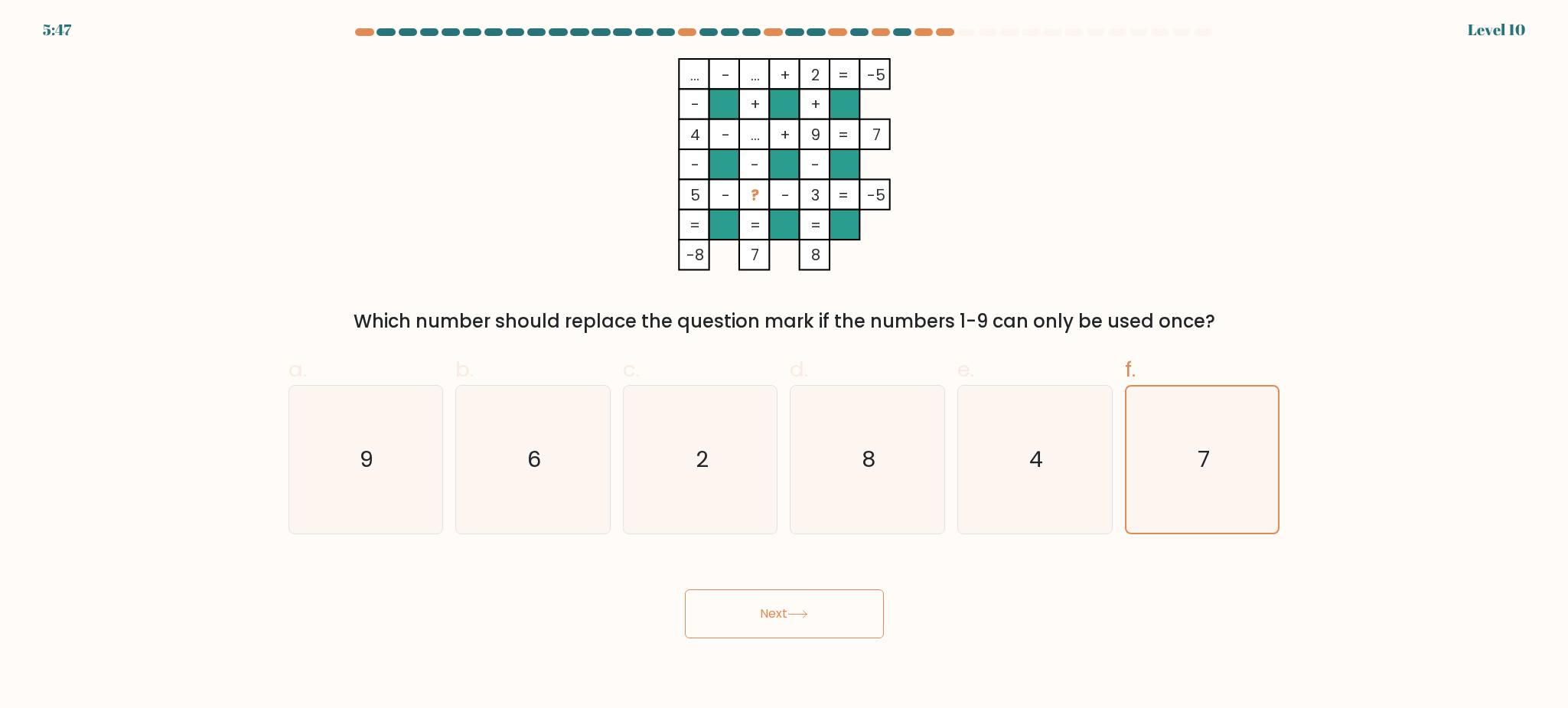 click on "Next" at bounding box center (784, 614) 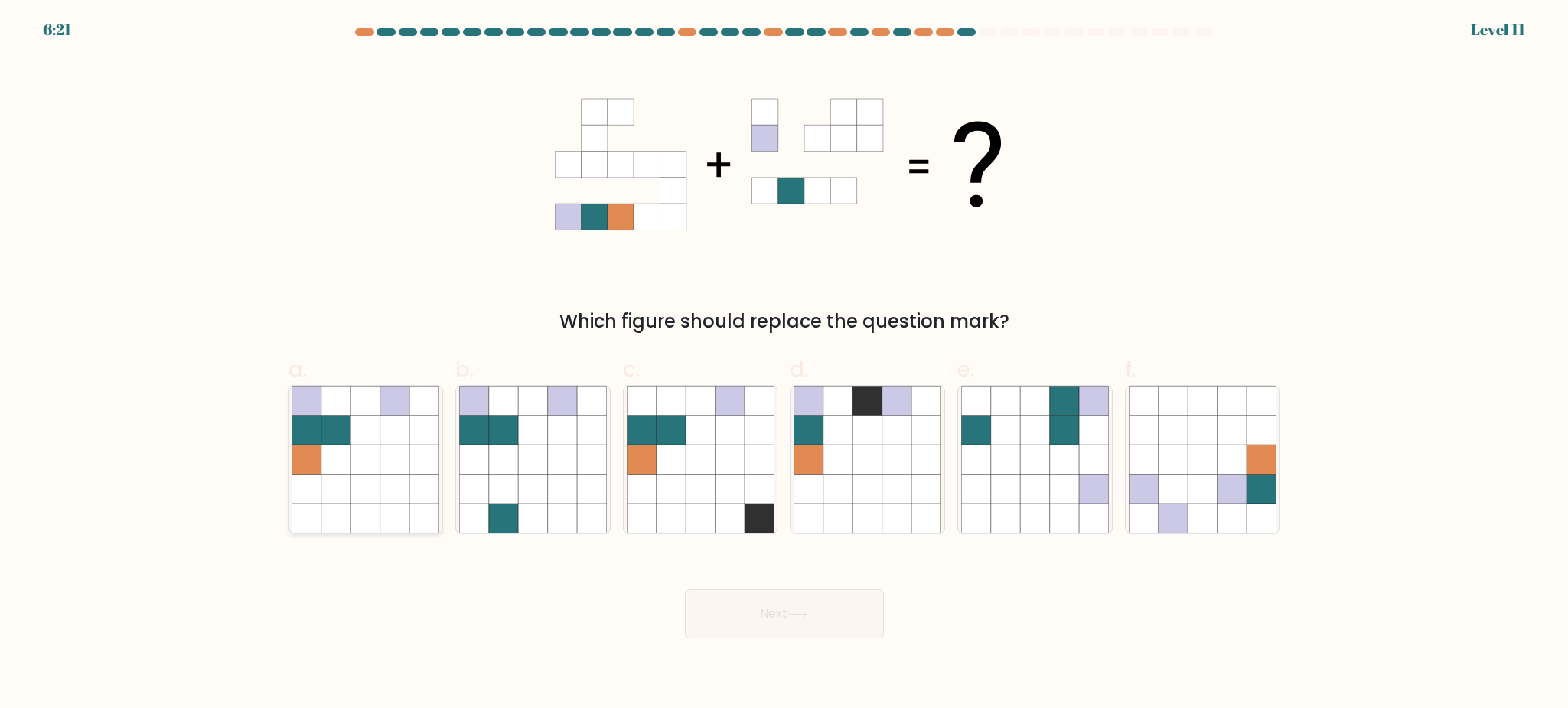 click 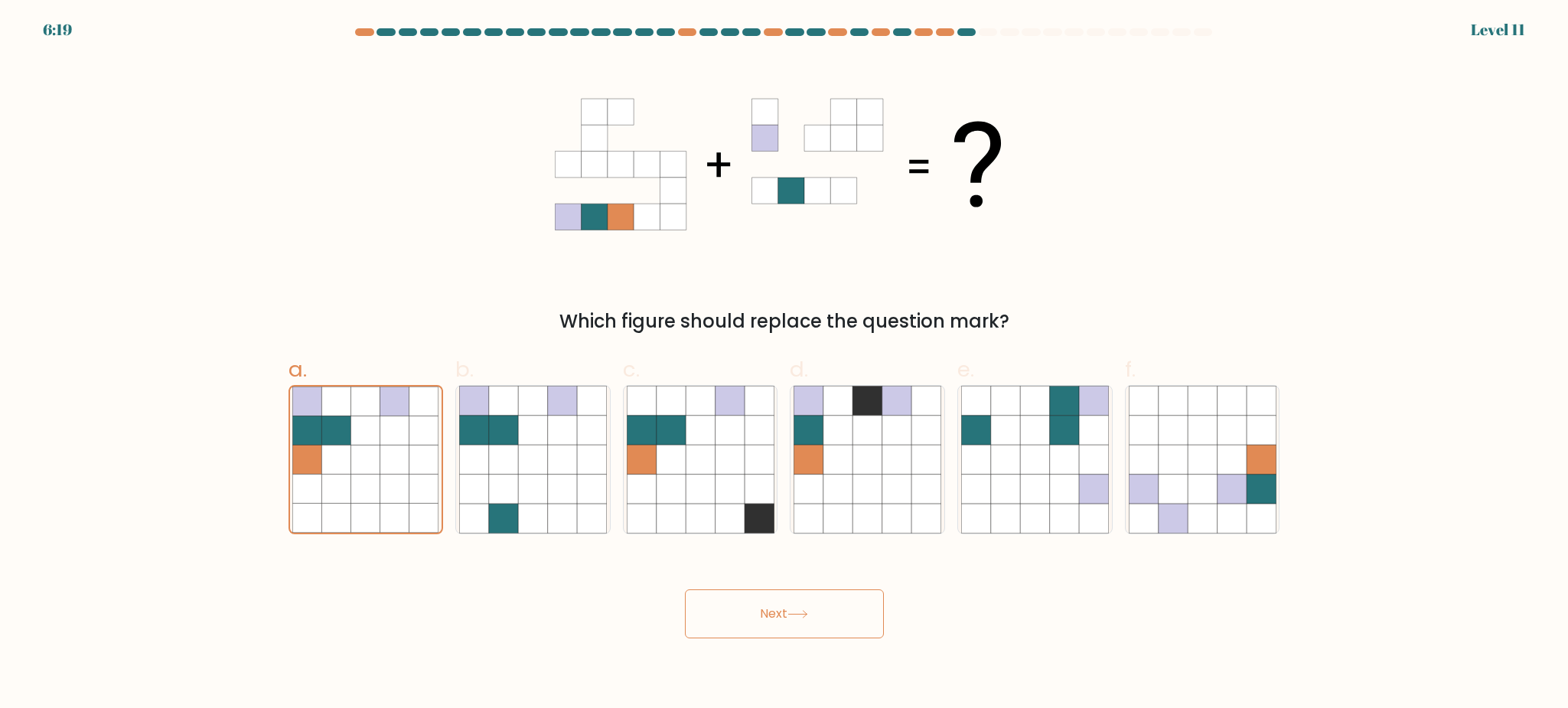 click on "6:19
Level 11" at bounding box center [784, 354] 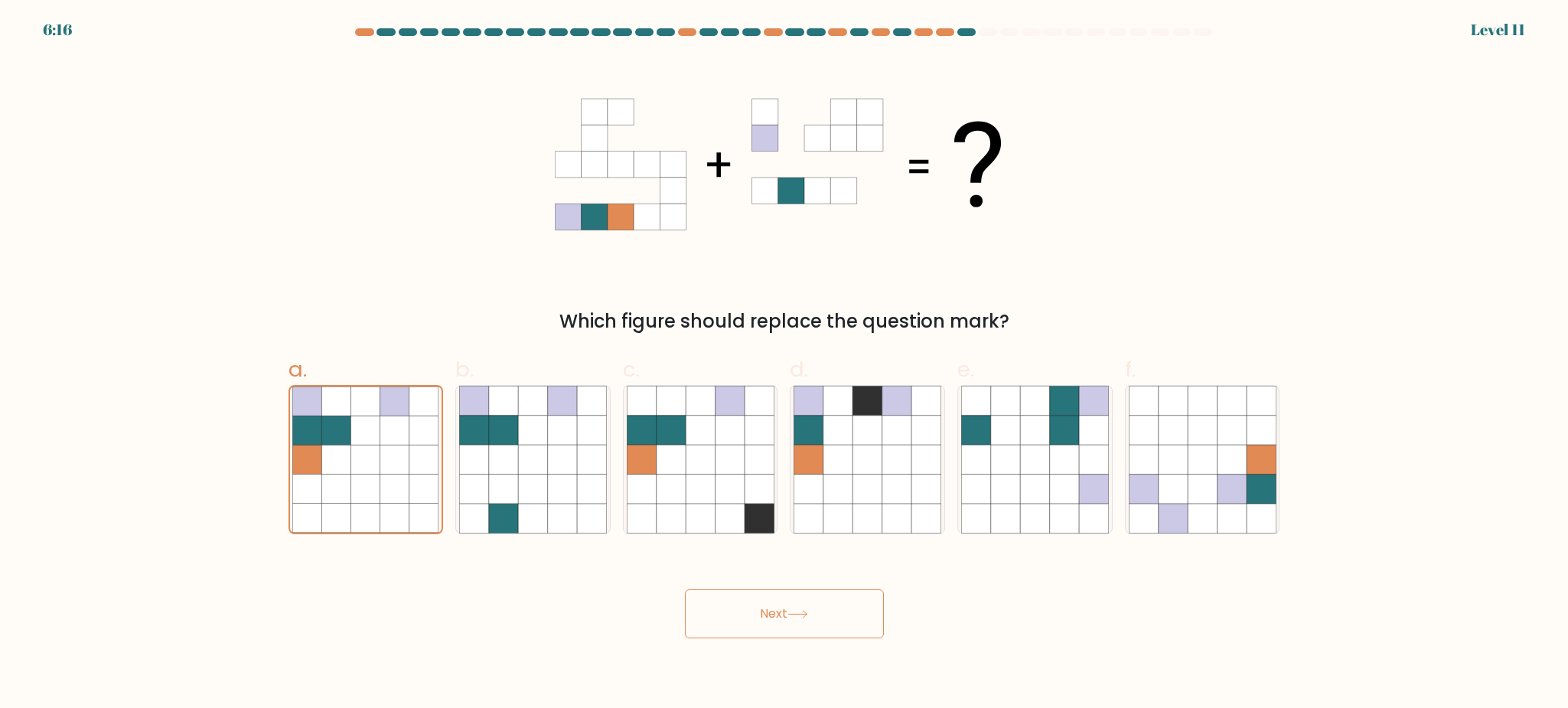 click on "Next" at bounding box center [784, 614] 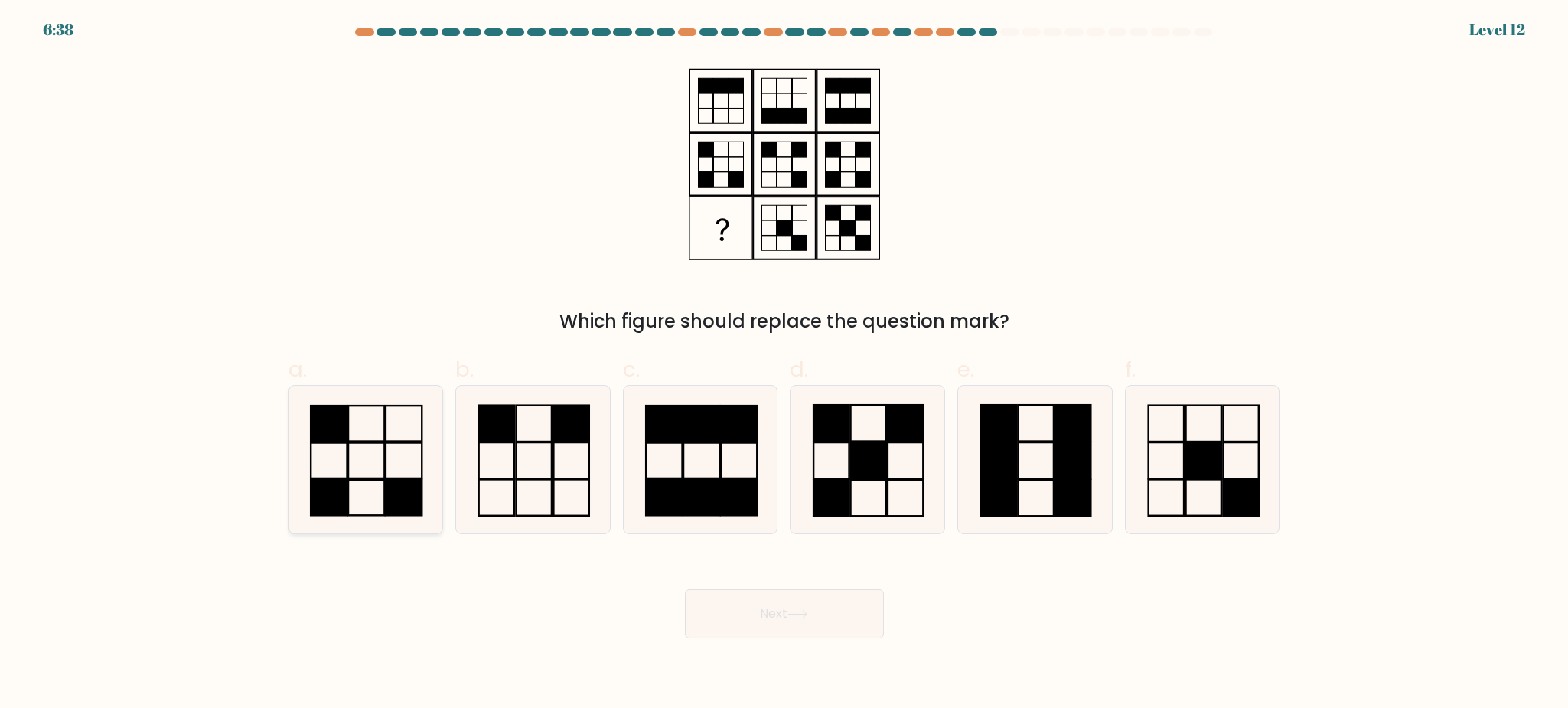 click 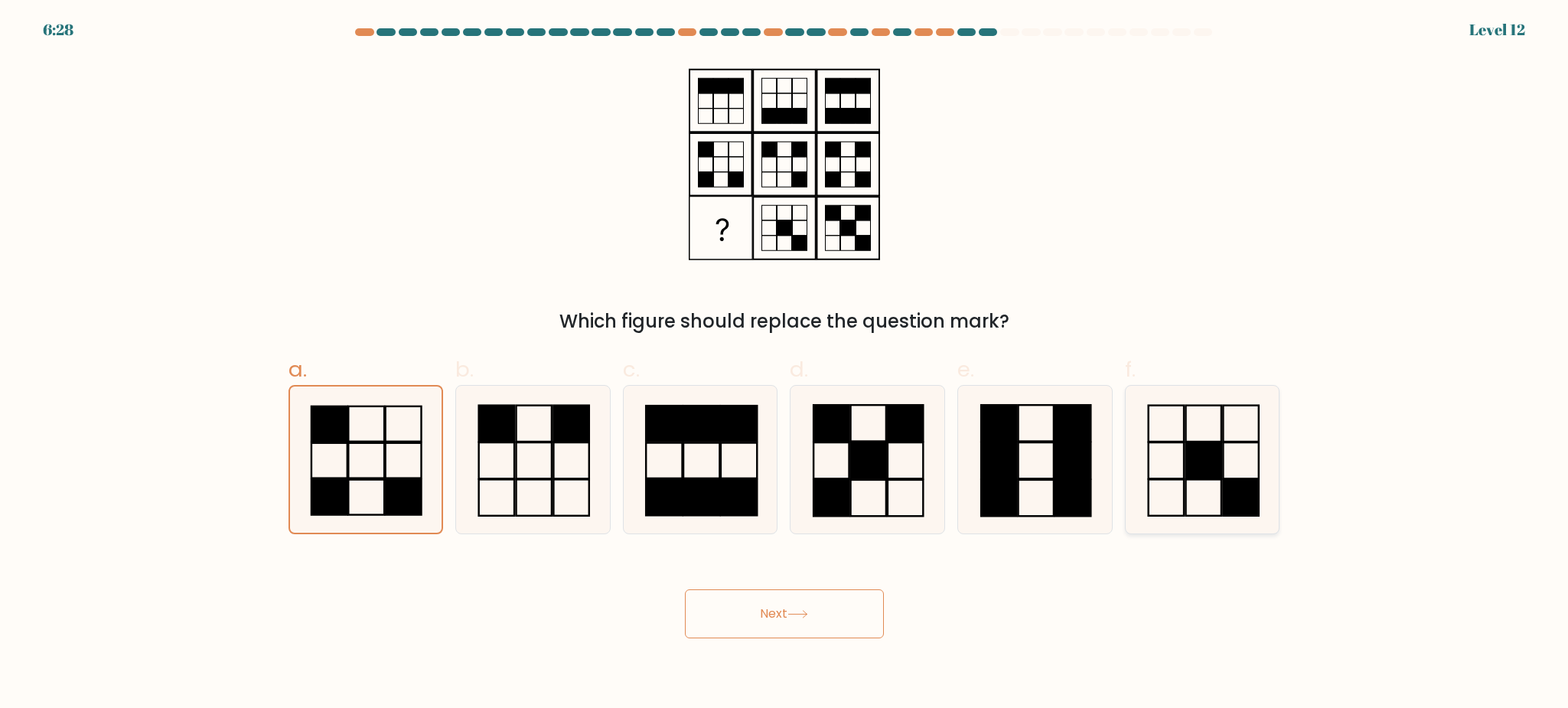 click 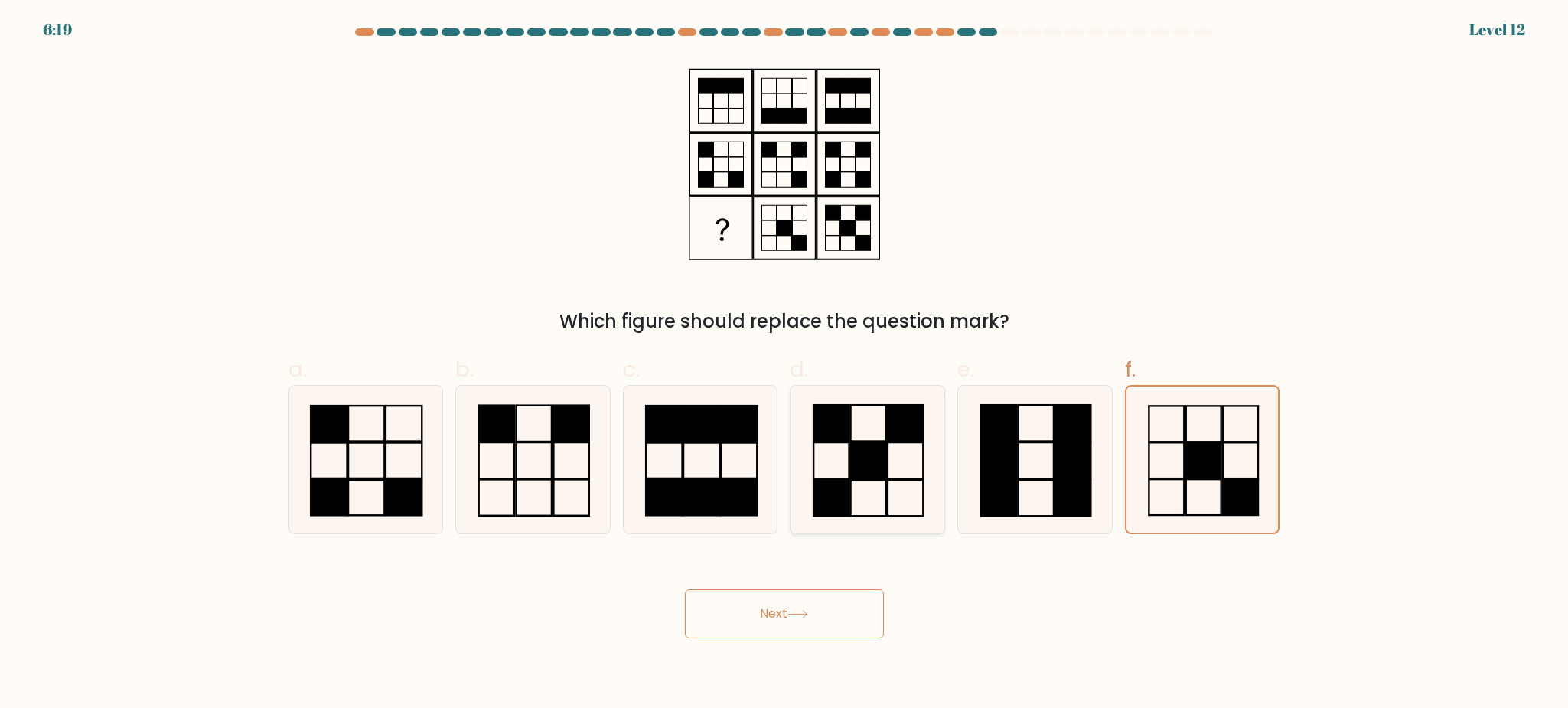 click 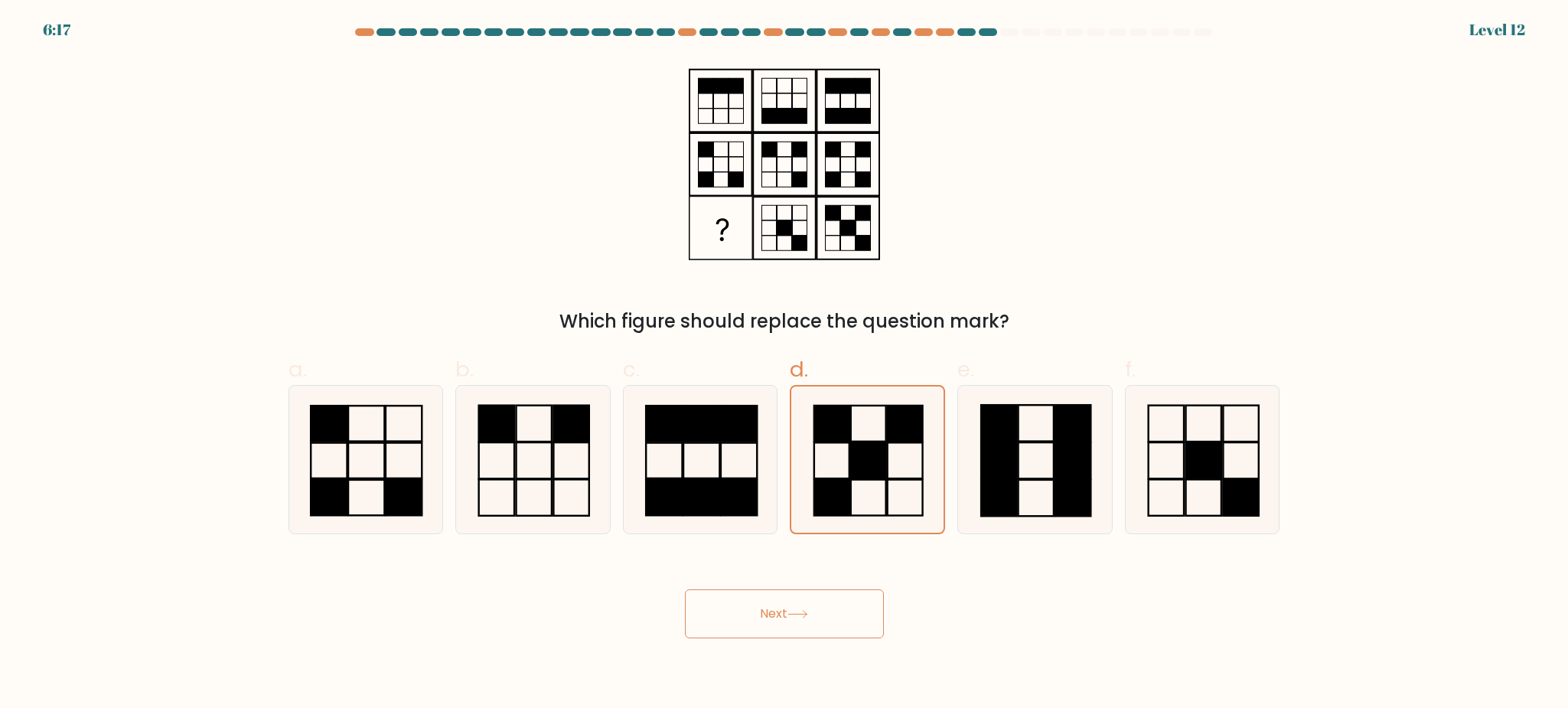 click on "Next" at bounding box center [784, 614] 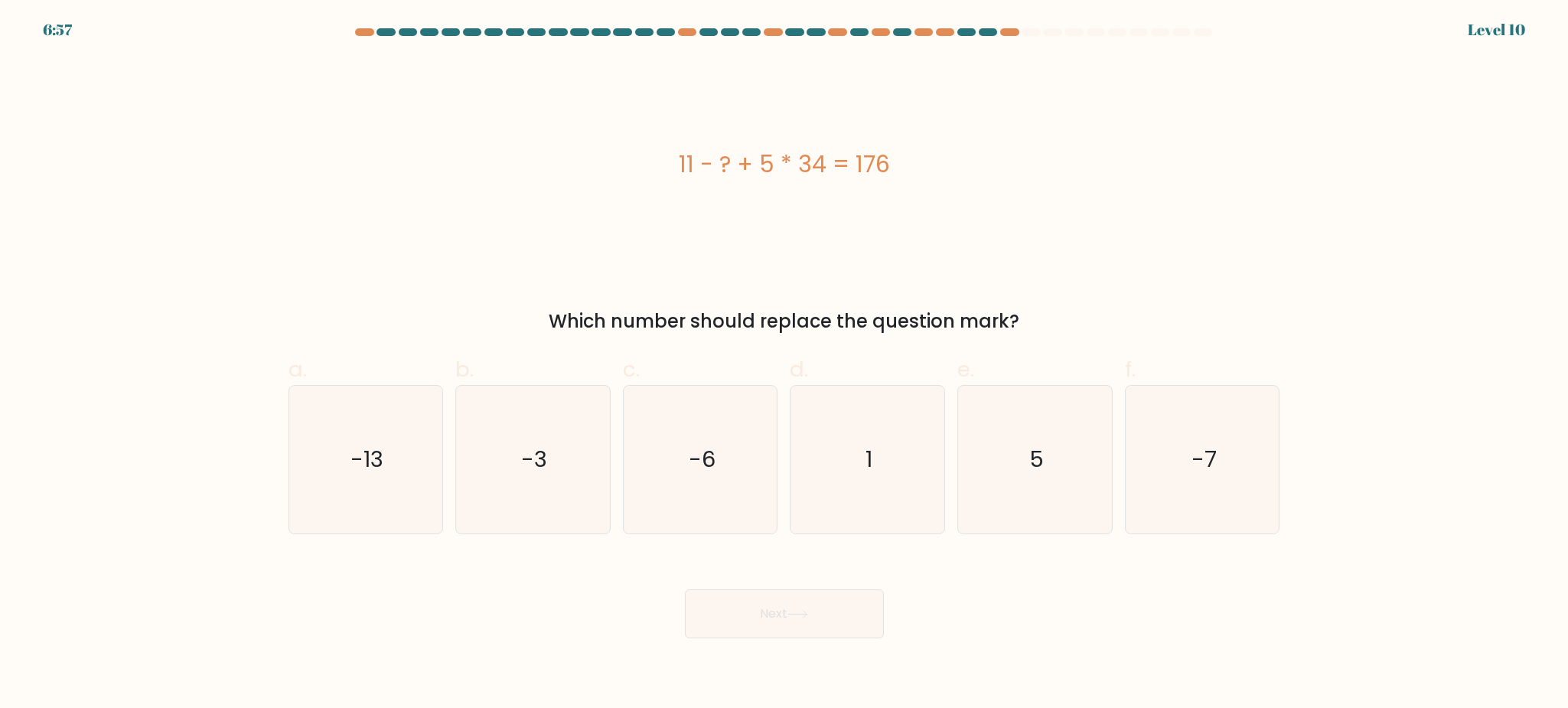 drag, startPoint x: 1045, startPoint y: 325, endPoint x: 623, endPoint y: 126, distance: 466.5673 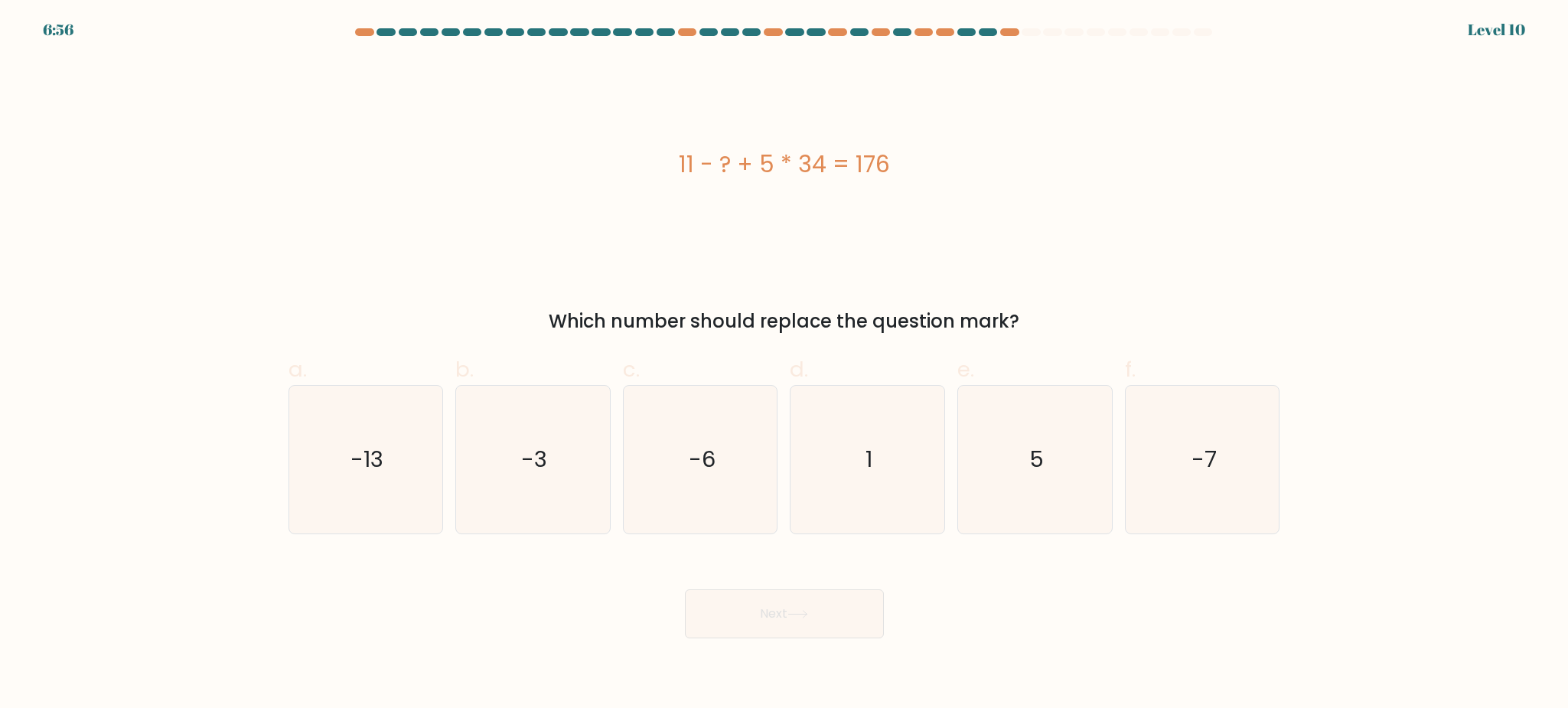 copy on "11 - ? + 5 * 34 = 176
Which number should replace the question mark?" 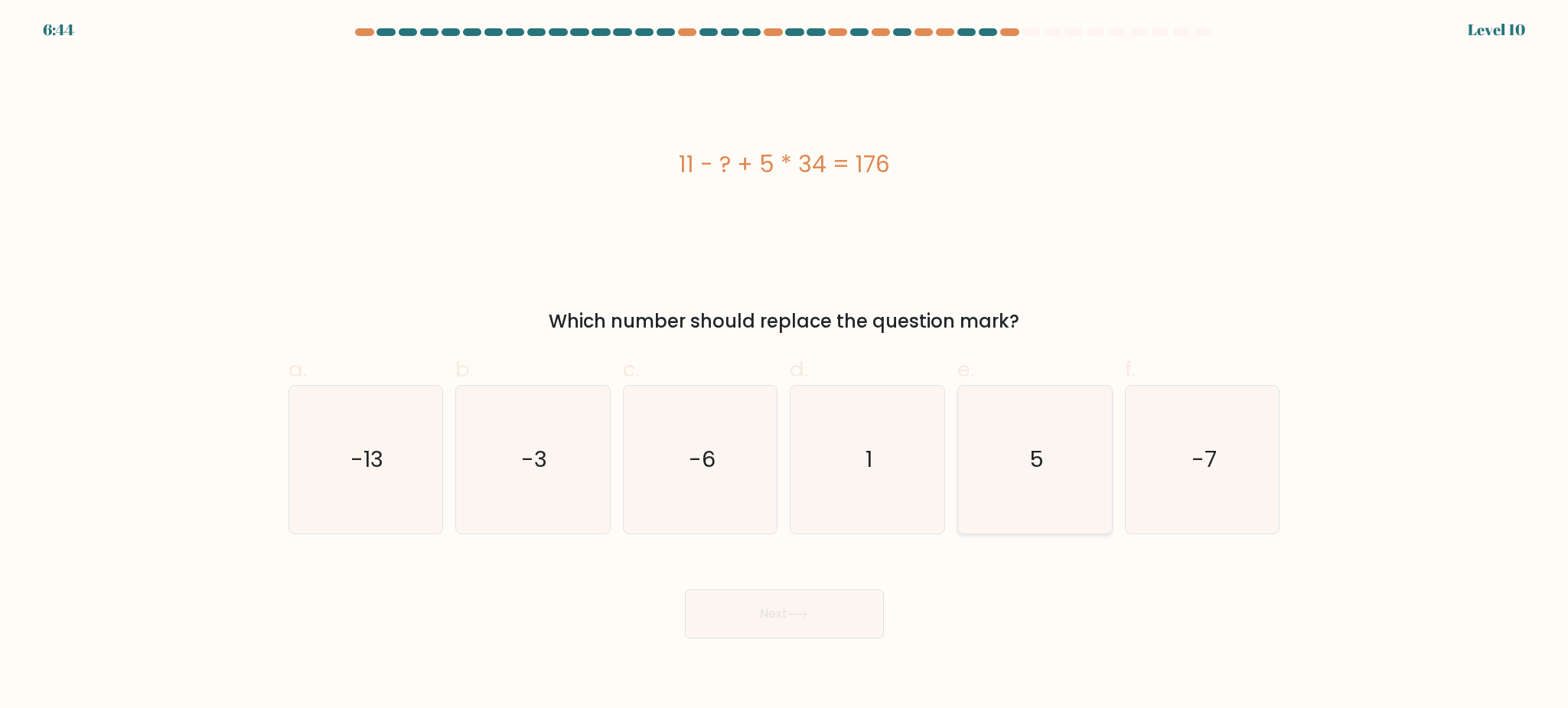 click on "5" 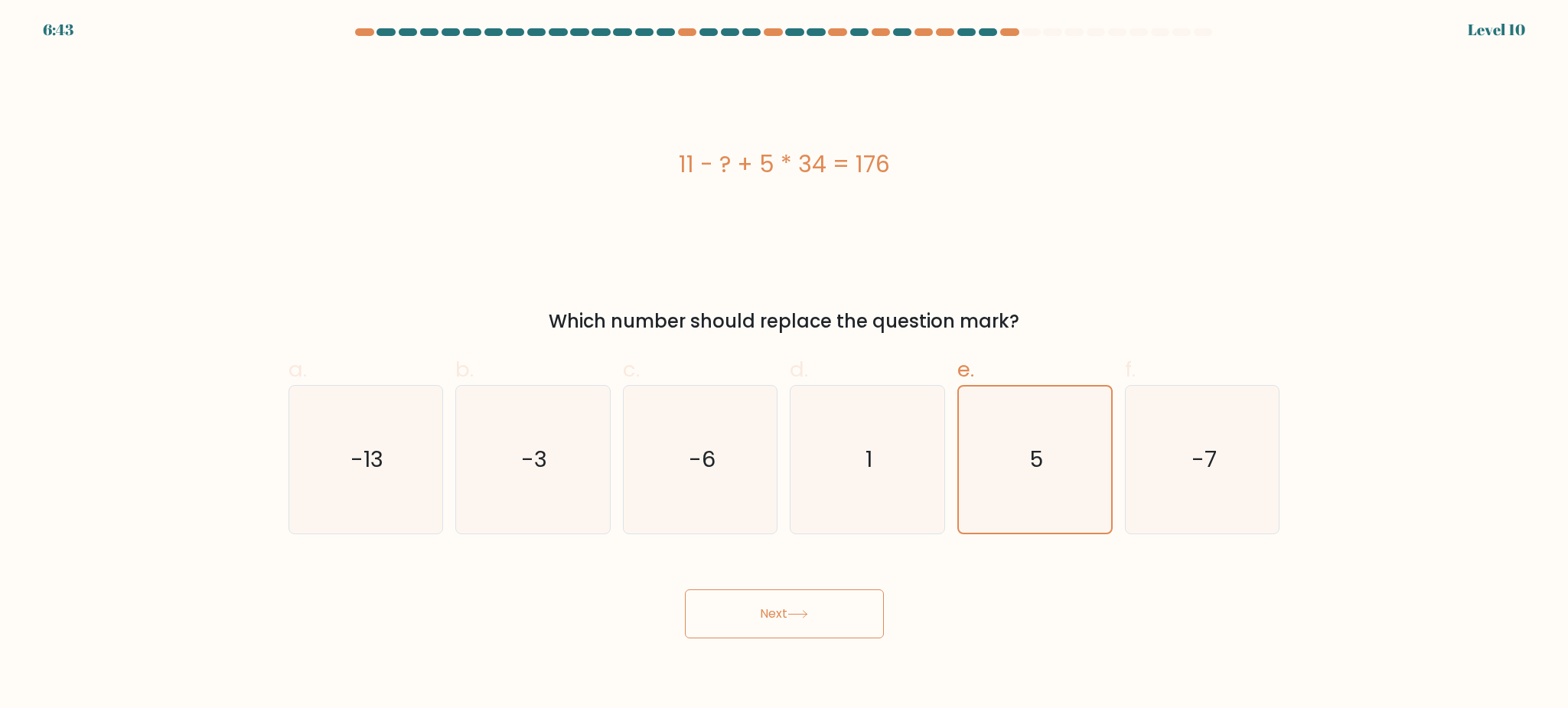 click on "Next" at bounding box center [784, 614] 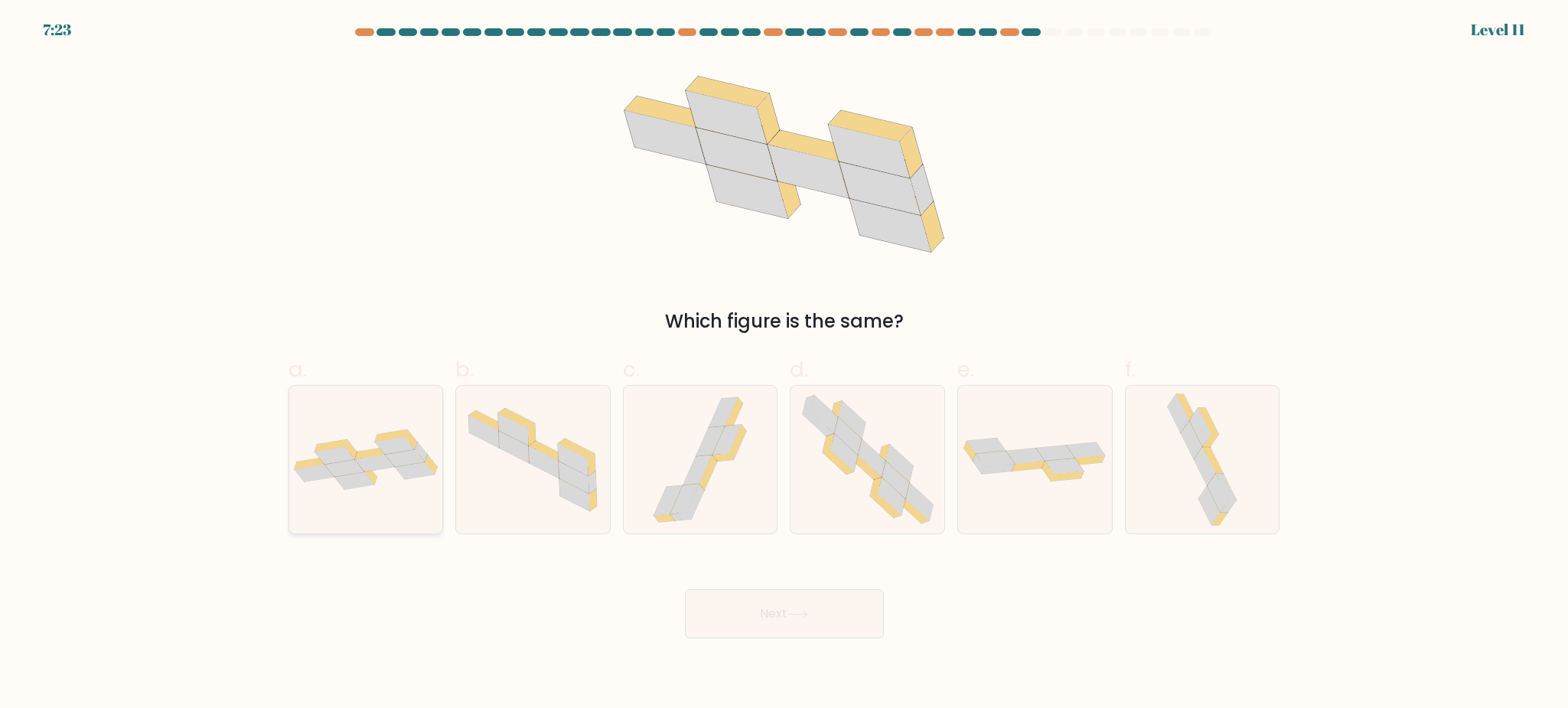 click 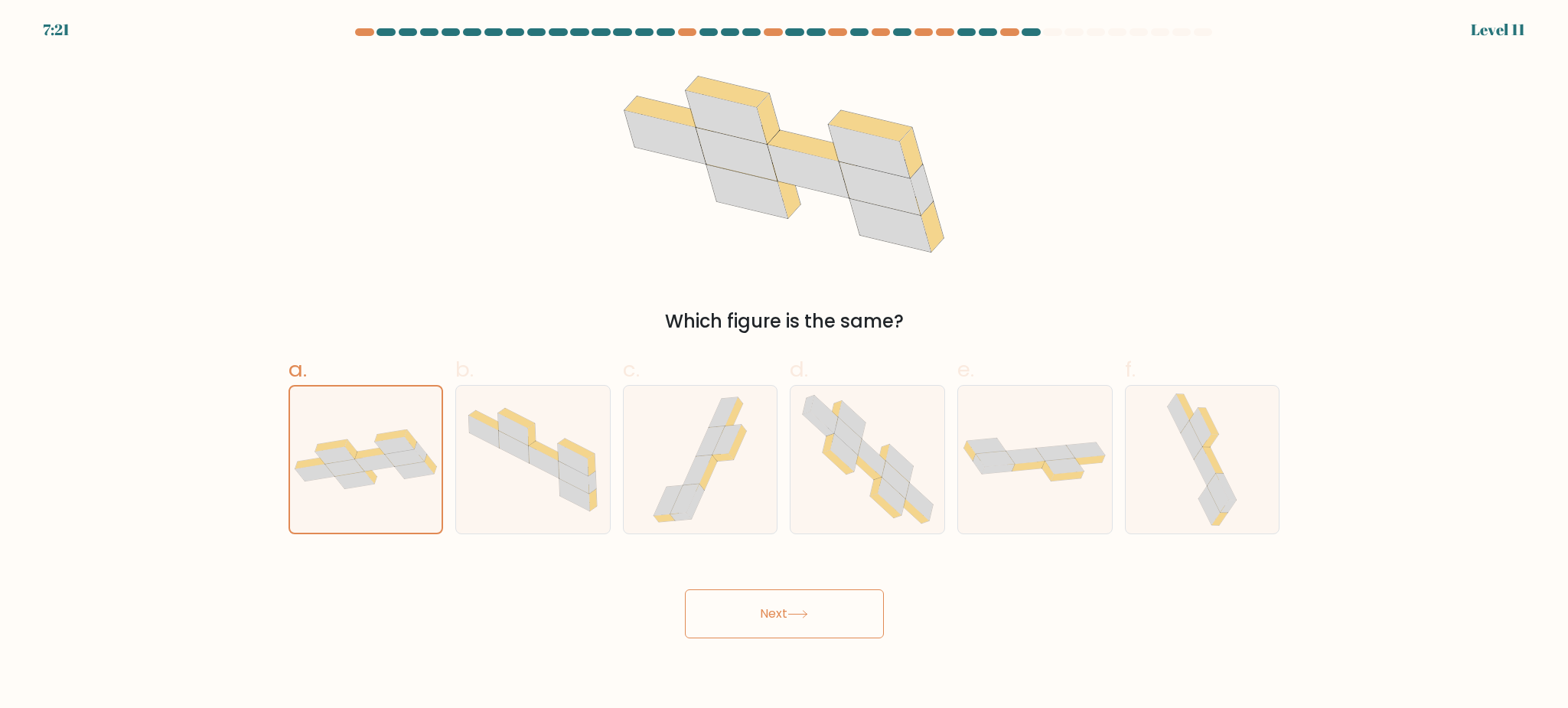 click on "Next" at bounding box center (784, 614) 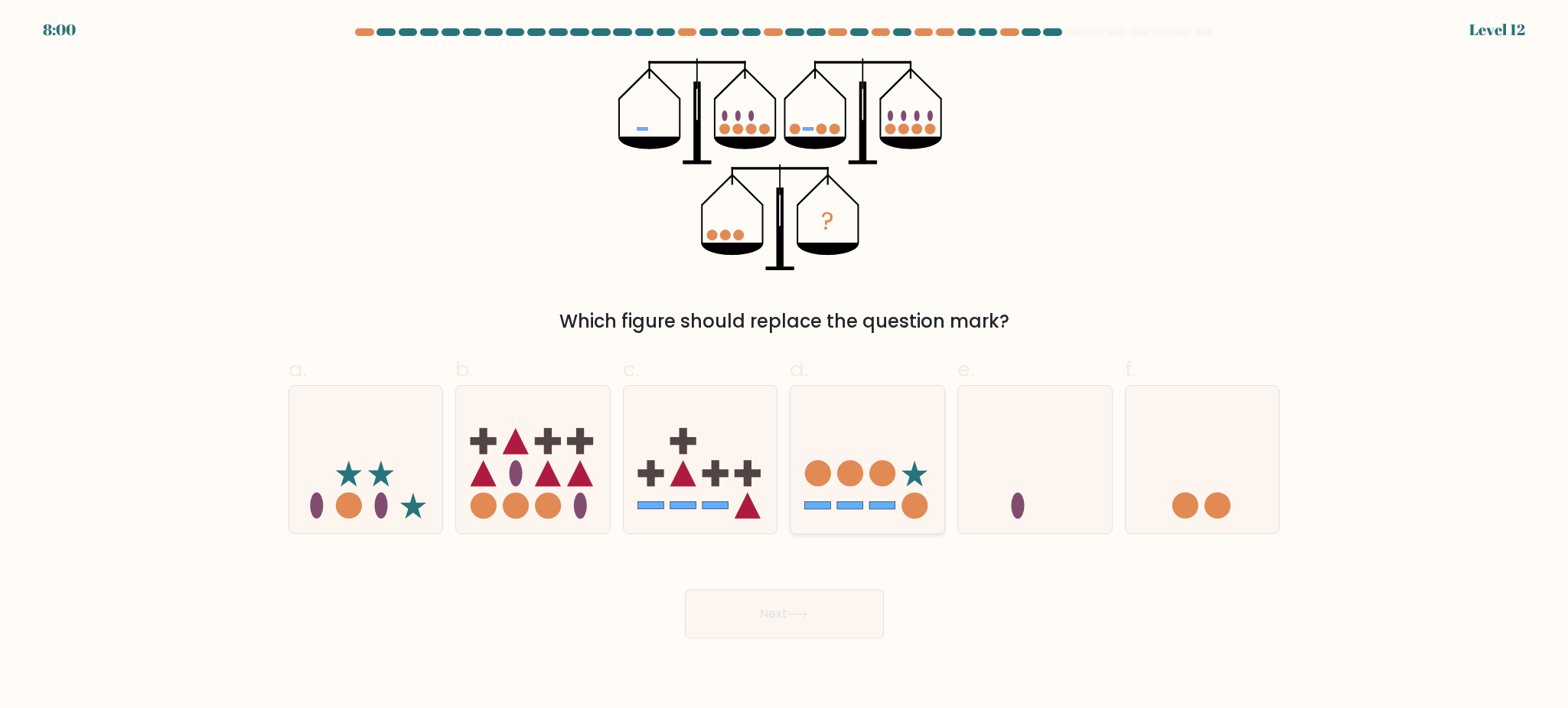 click 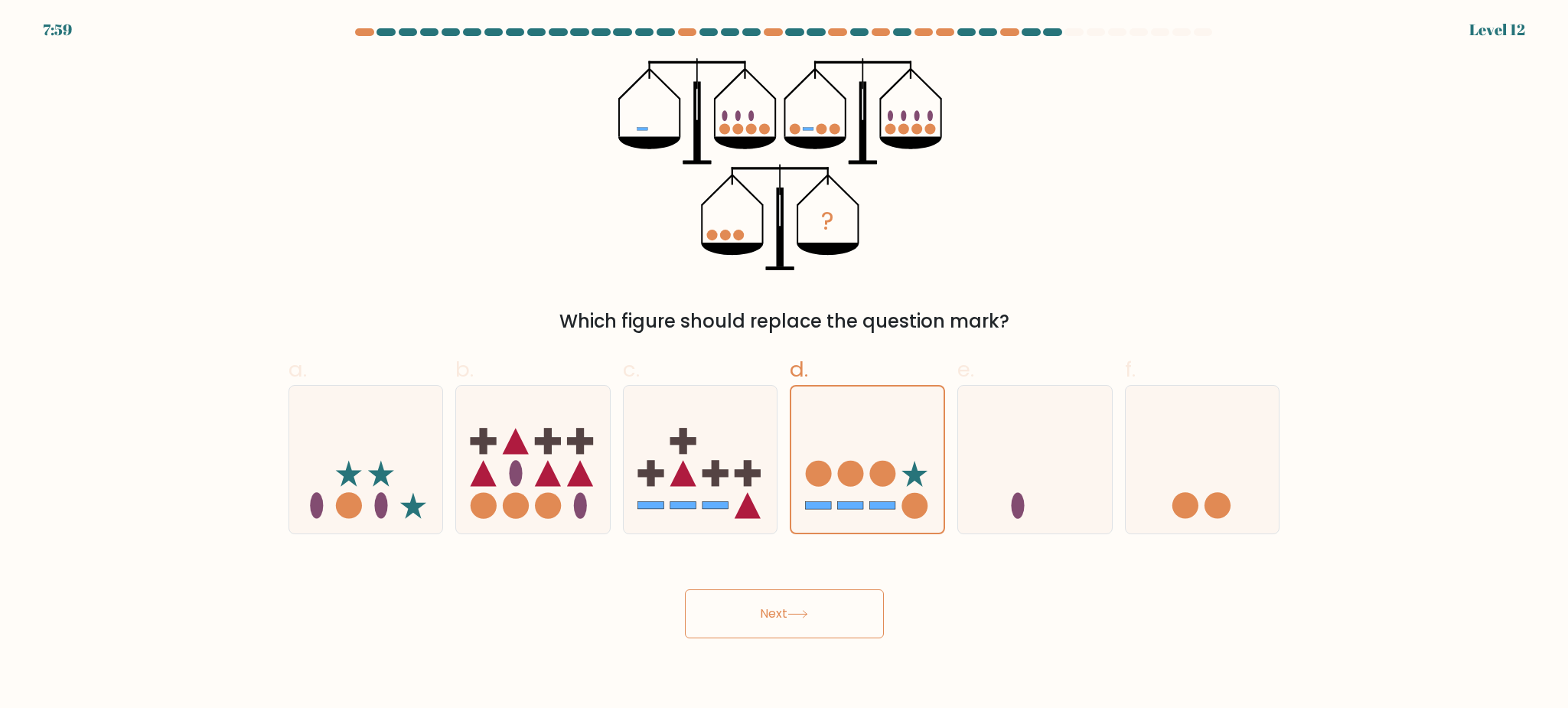 click on "Next" at bounding box center (784, 614) 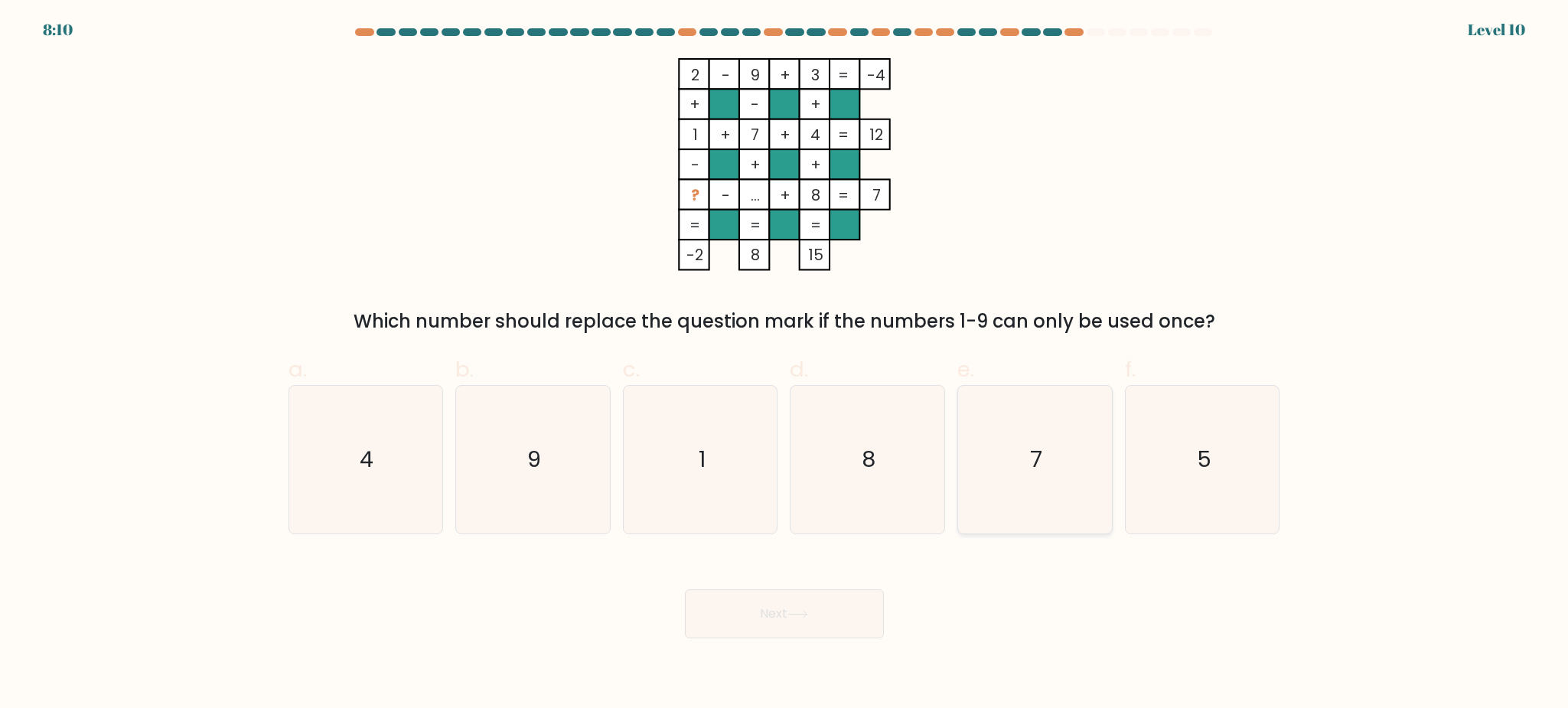 click on "7" 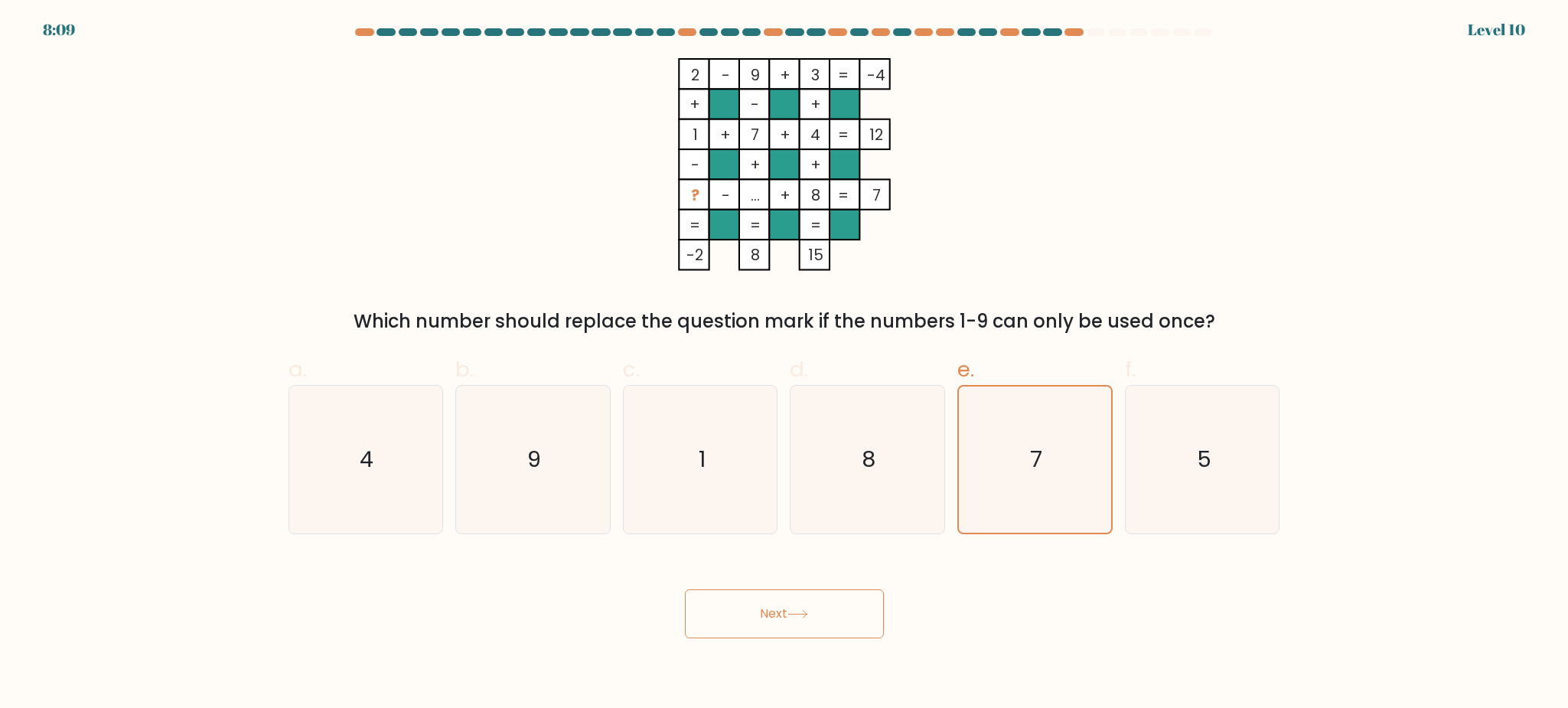 click on "Next" at bounding box center [784, 614] 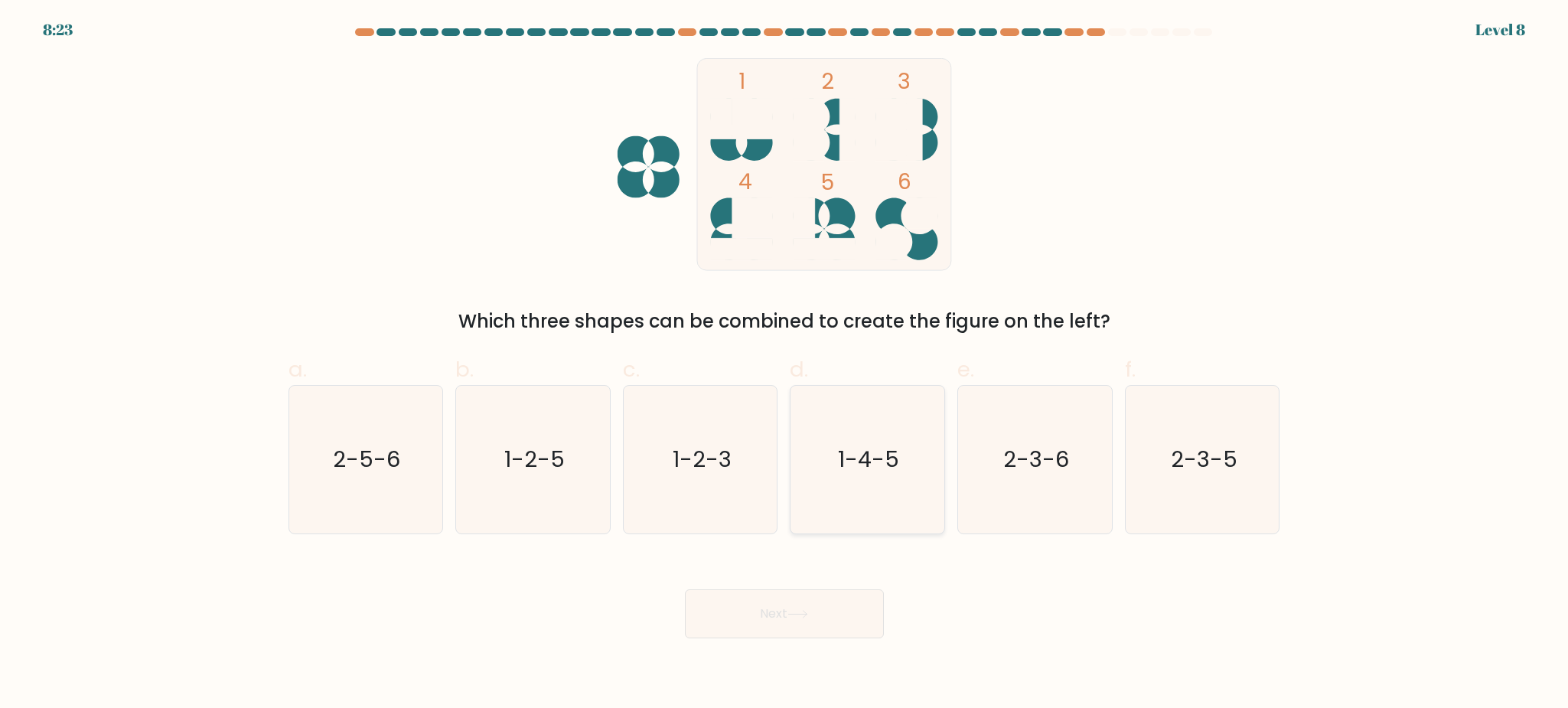 click on "1-4-5" 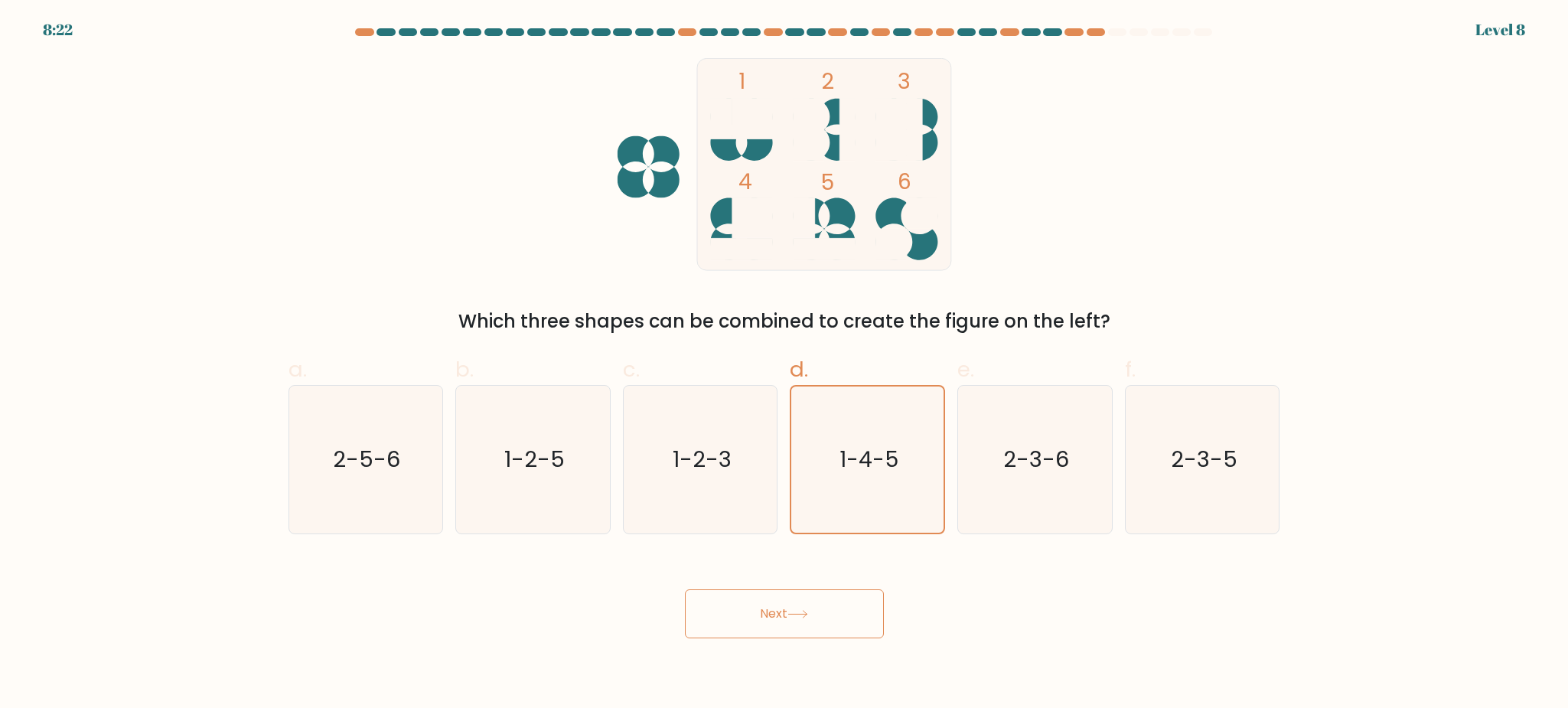 click on "Next" at bounding box center [784, 614] 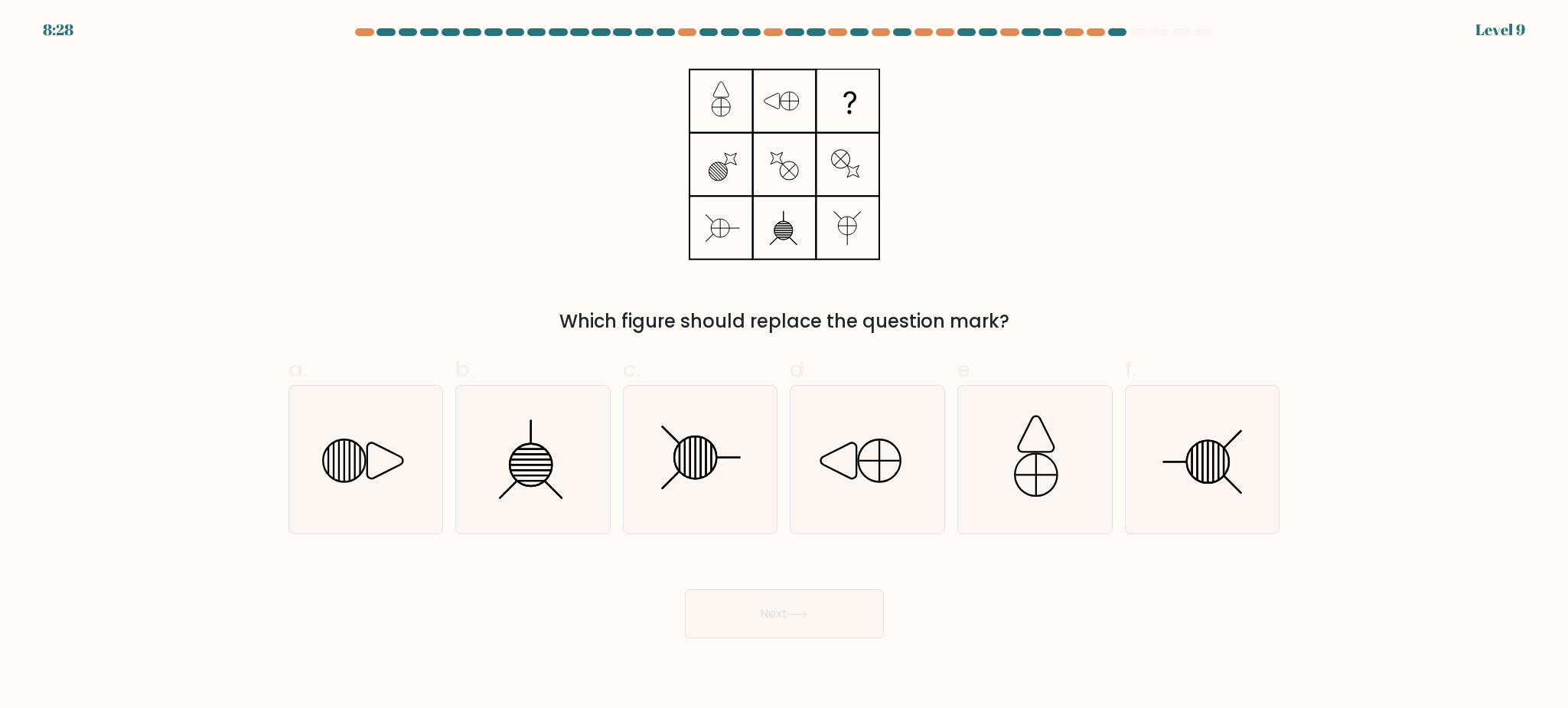 click at bounding box center [784, 333] 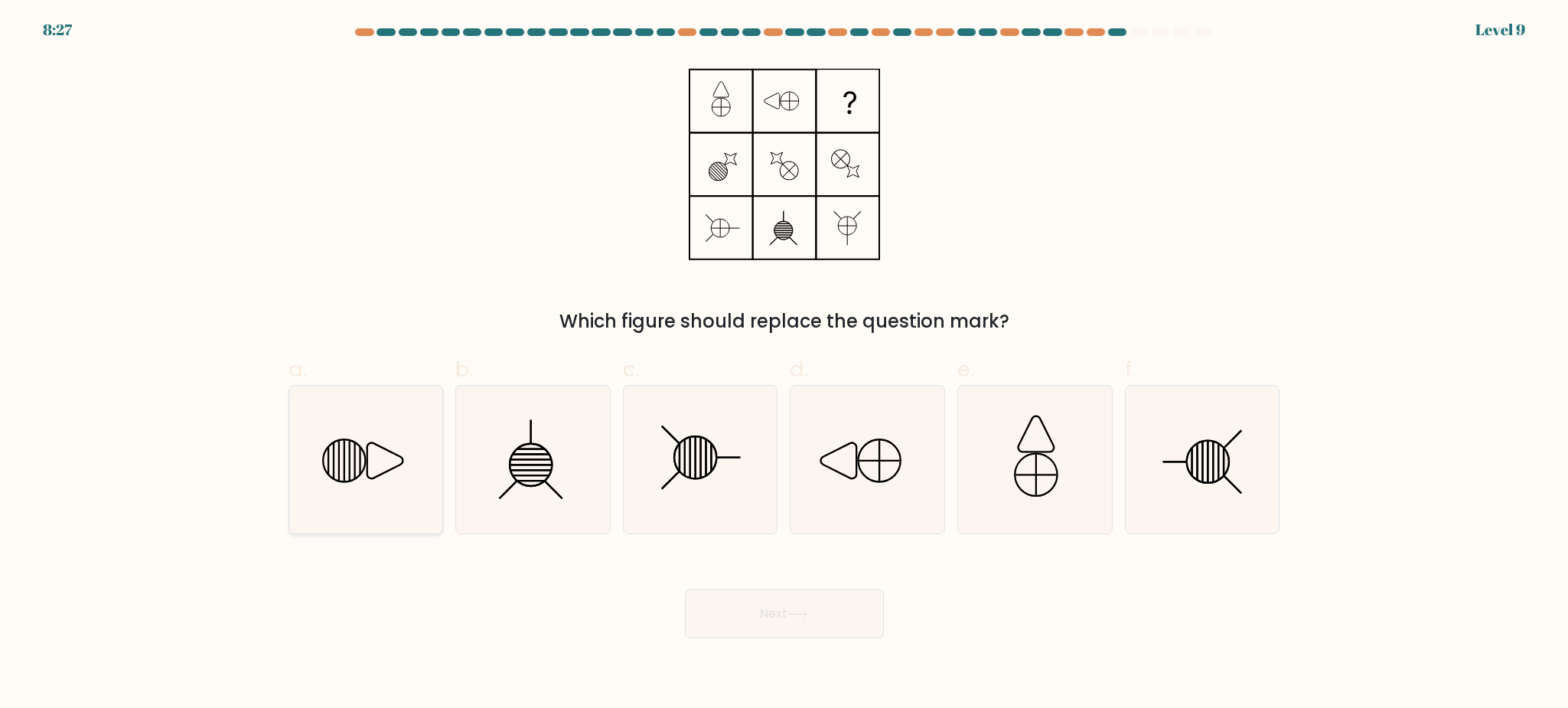 click 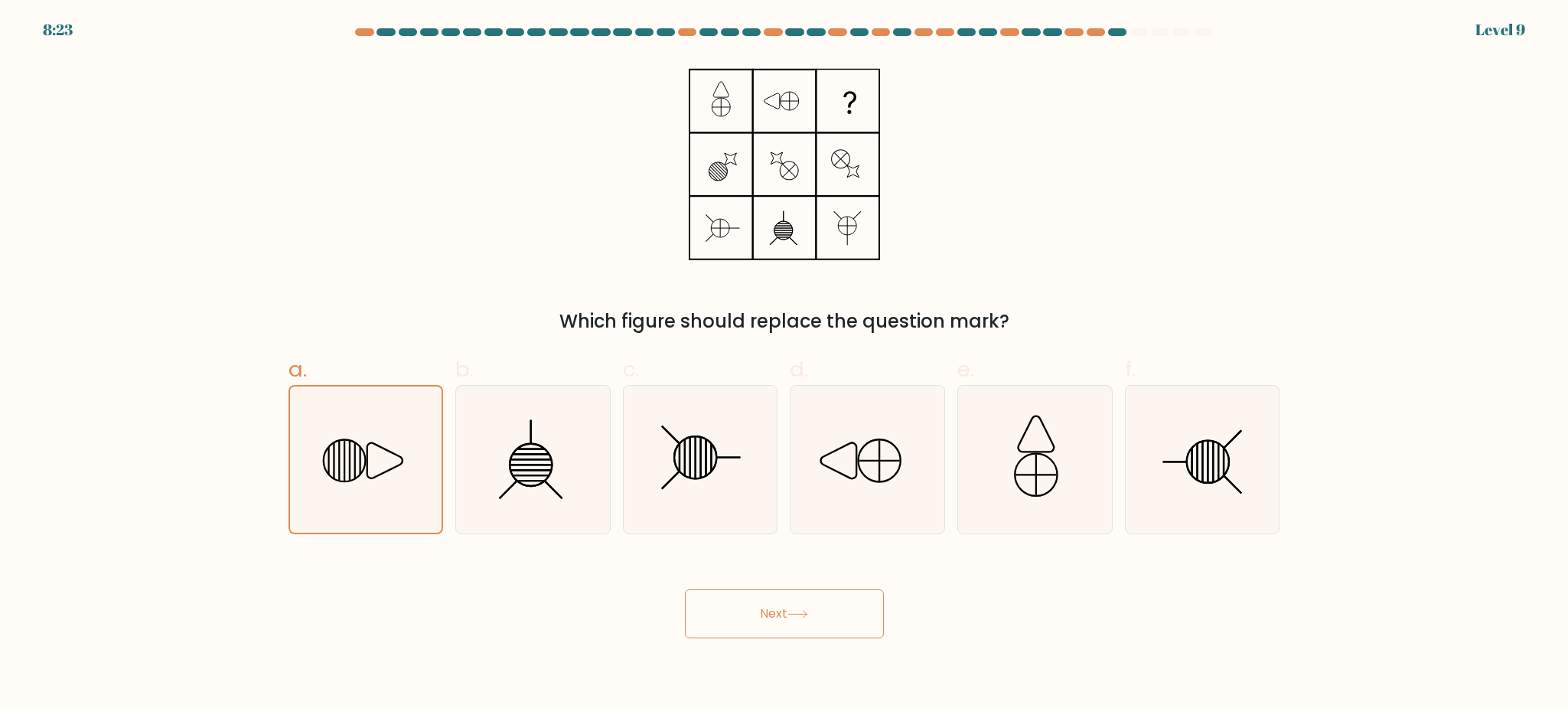 click on "Next" at bounding box center [784, 614] 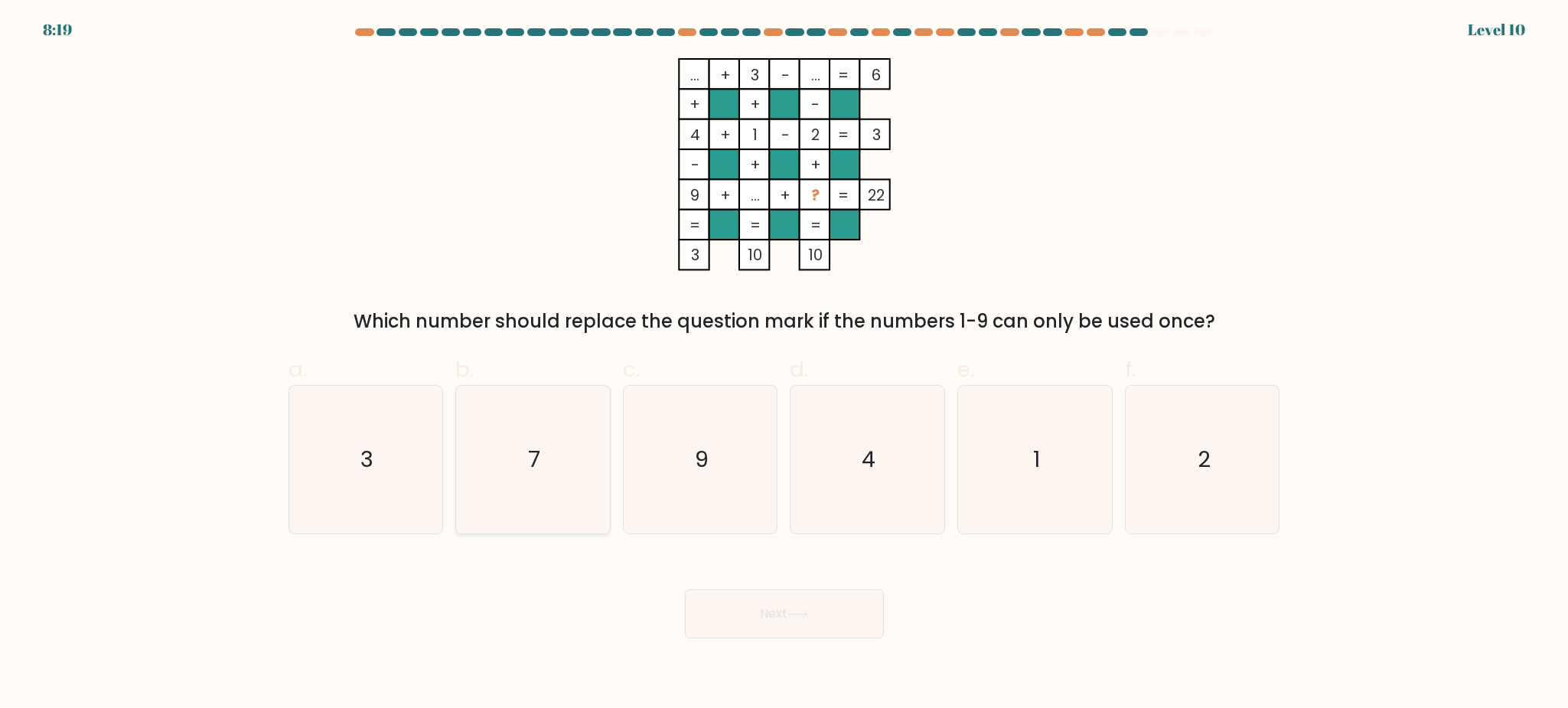 click on "7" 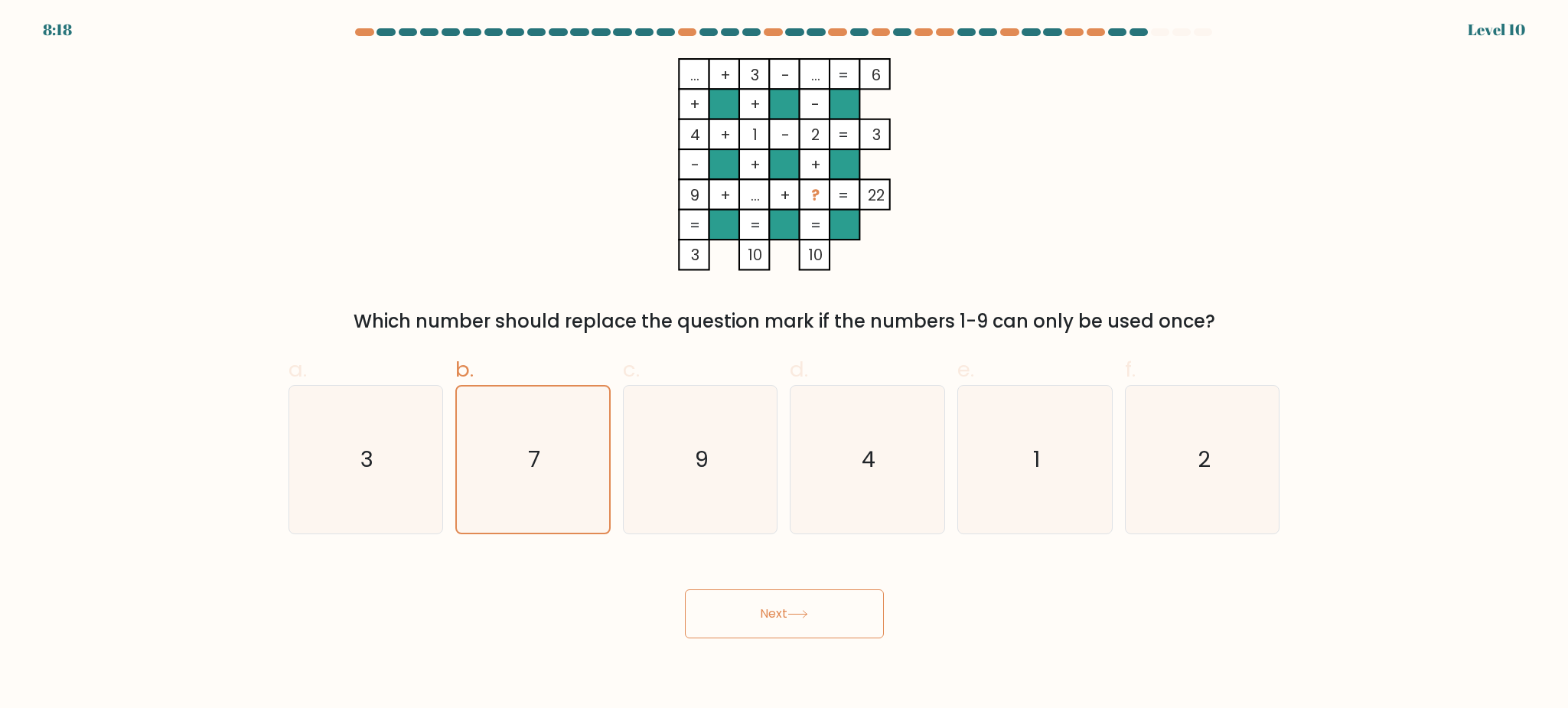 click on "Next" at bounding box center [784, 614] 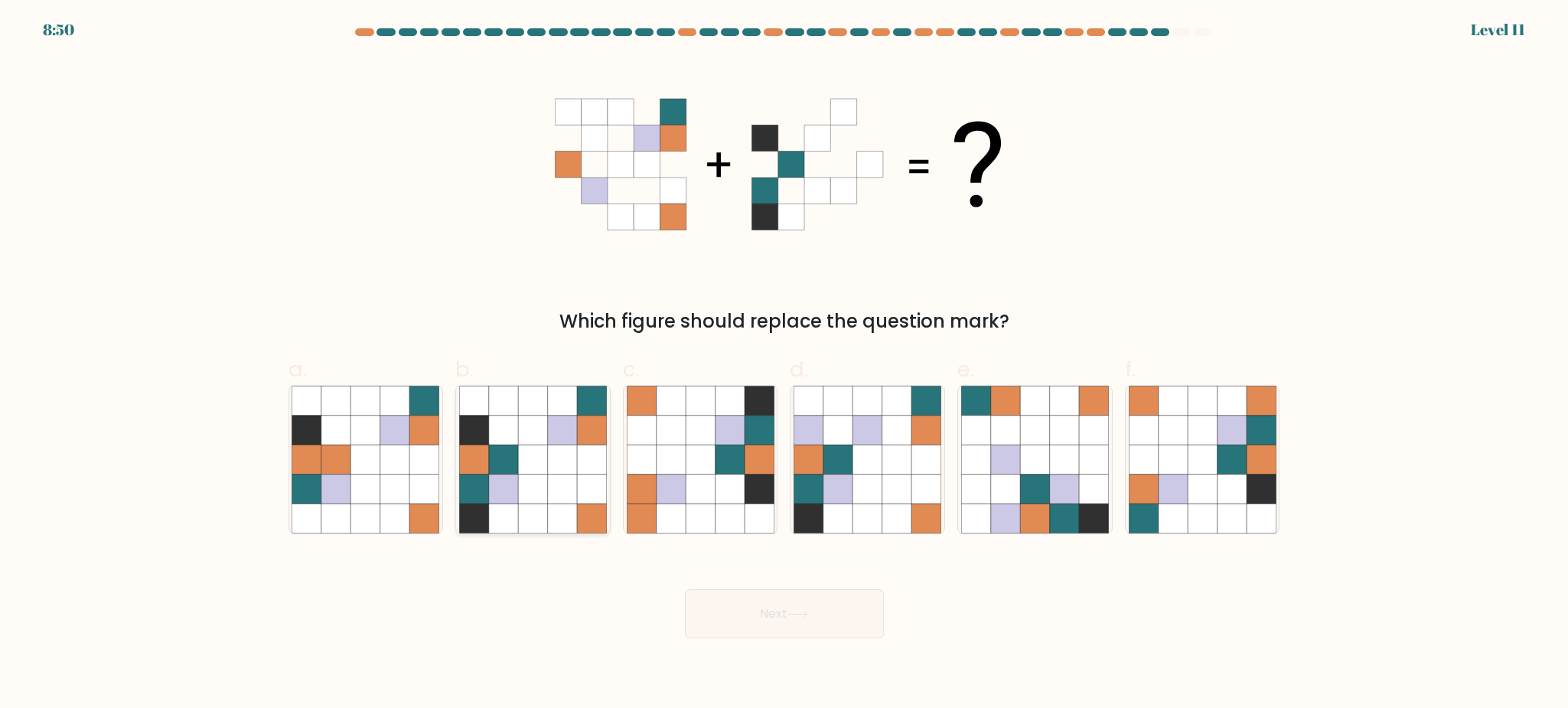 click 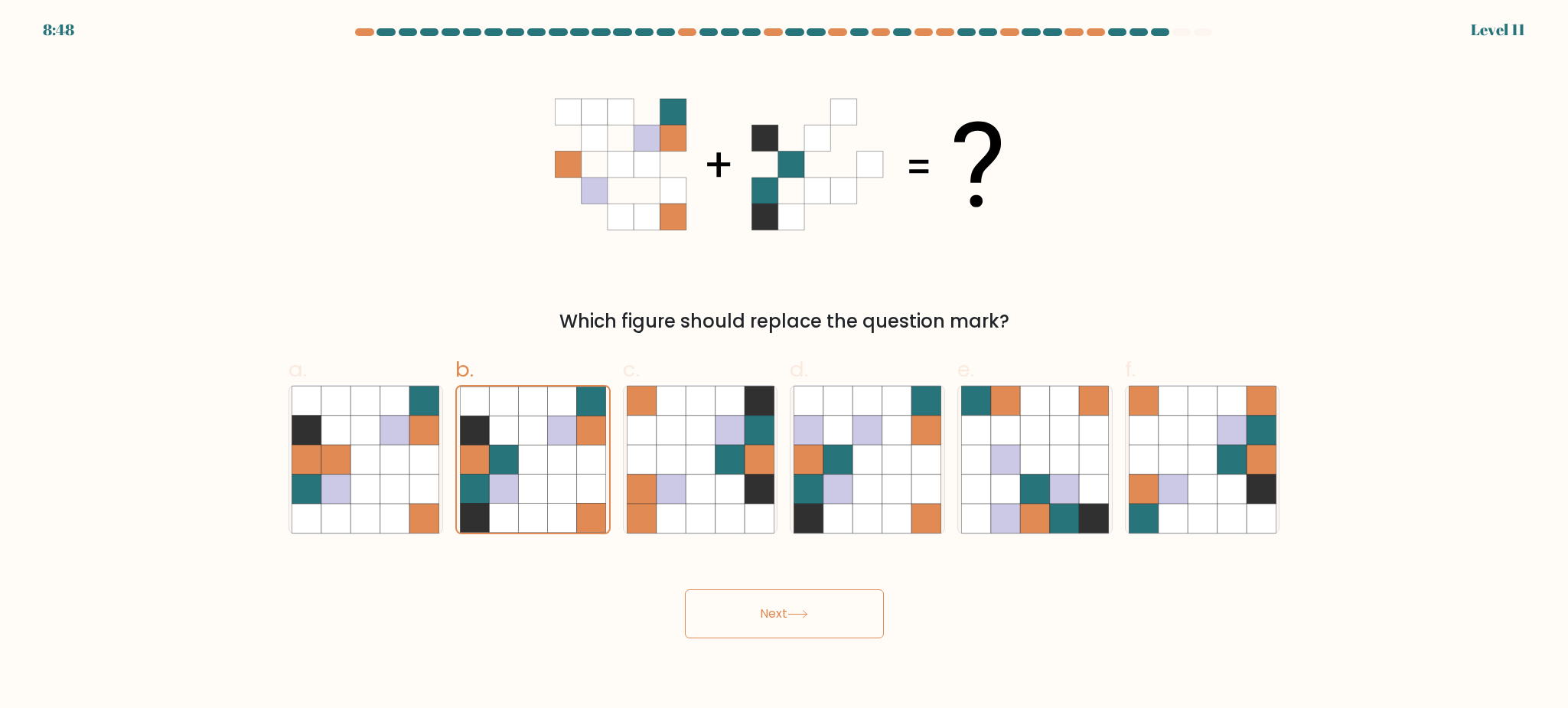 click on "Next" at bounding box center (784, 614) 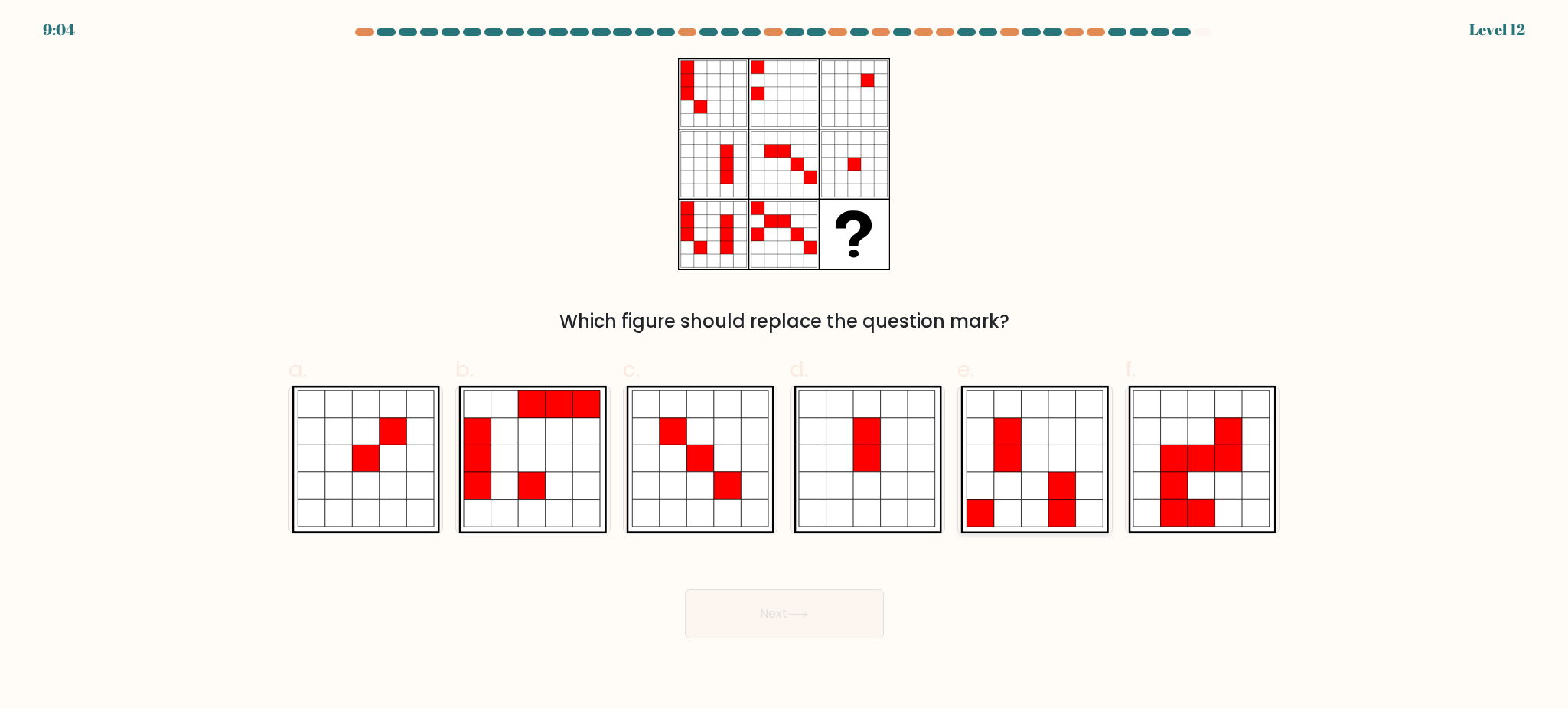 click 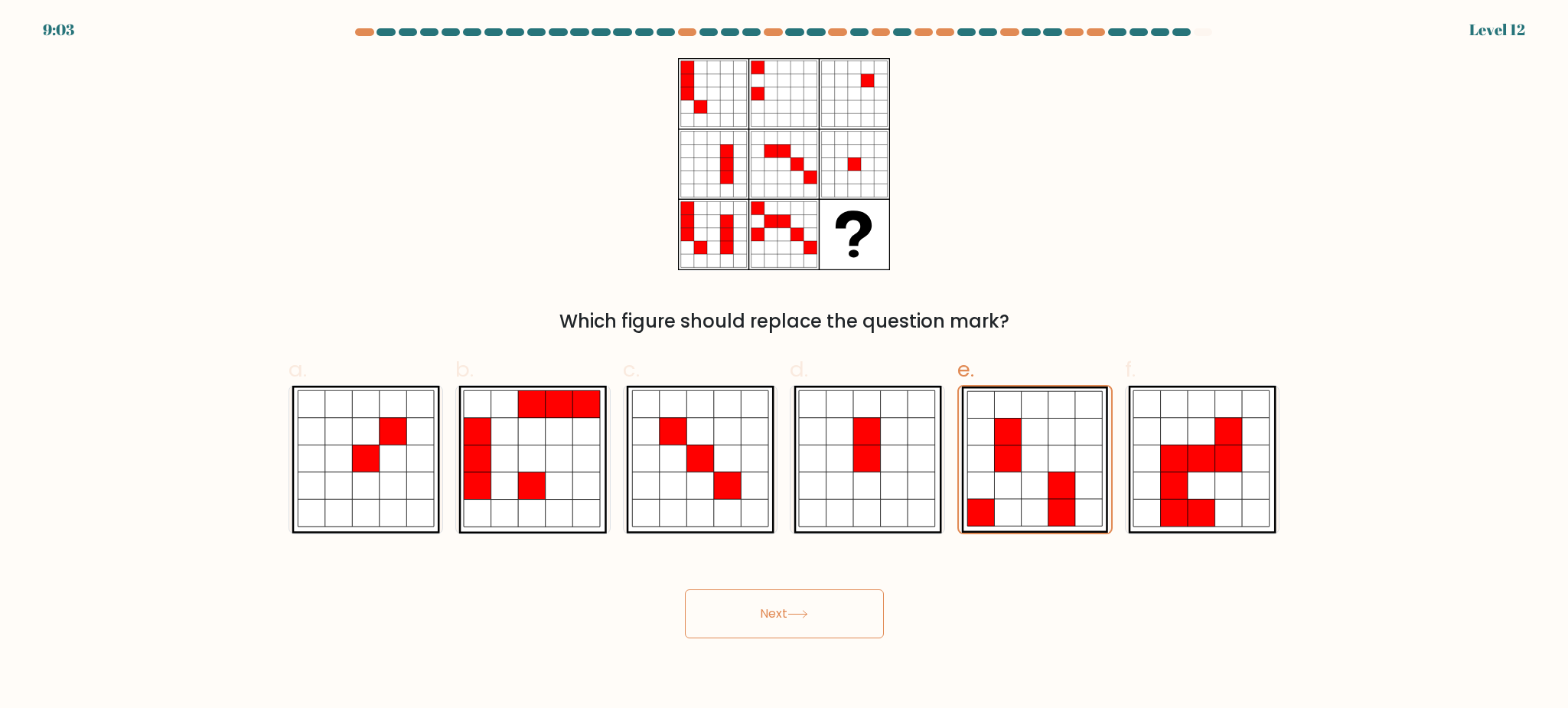 click 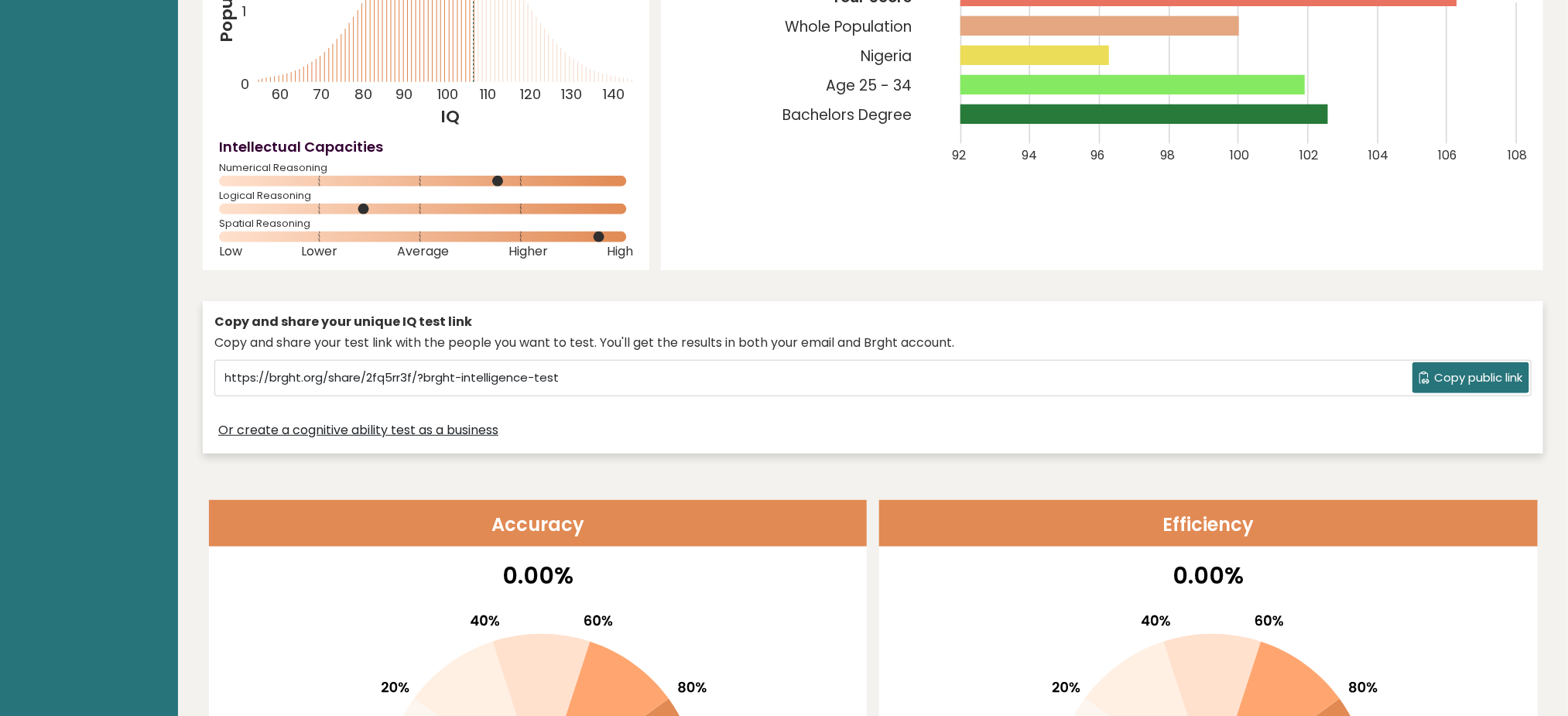 scroll, scrollTop: 0, scrollLeft: 0, axis: both 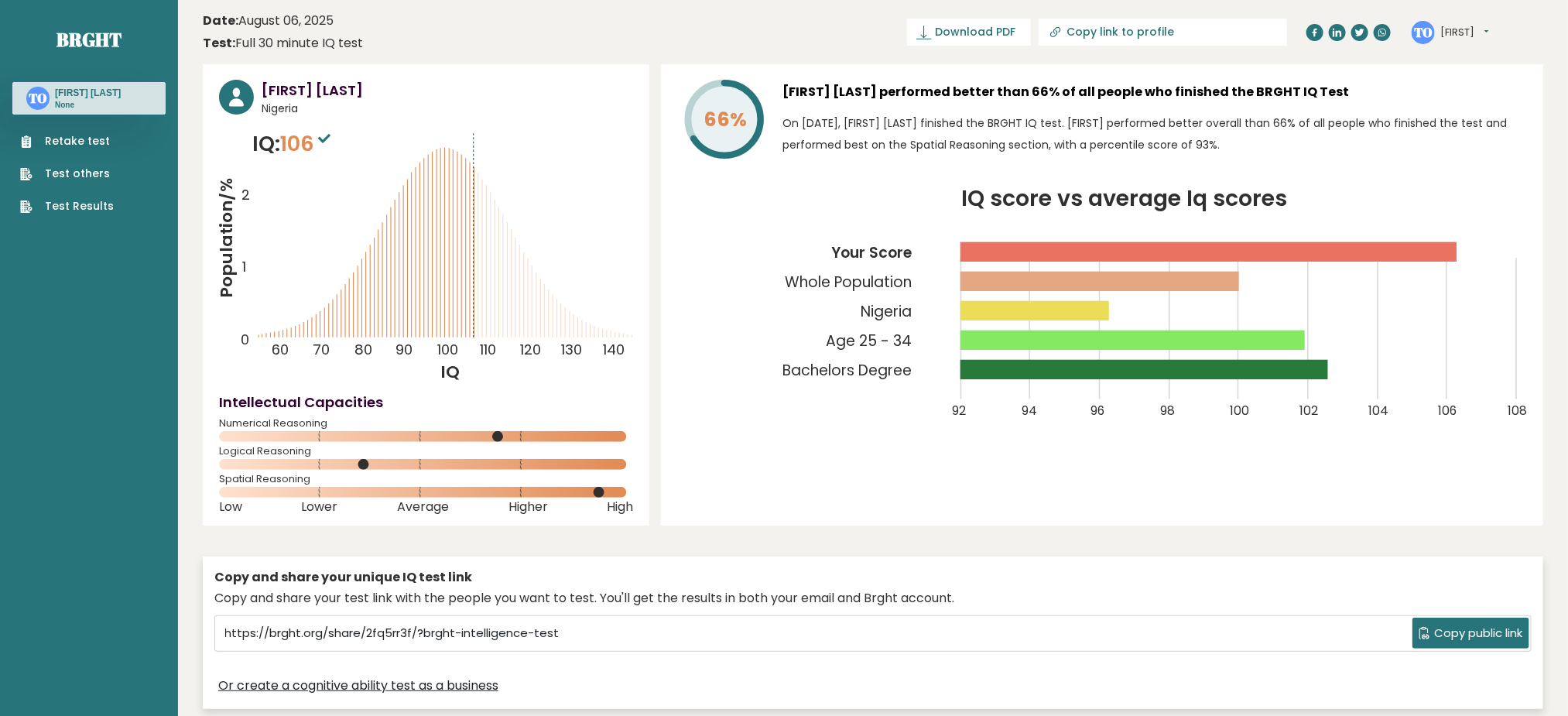click on "IQ score vs average Iq scores
[NUMBER]
[NUMBER]
[NUMBER]
[NUMBER]
[NUMBER]
[NUMBER]
[NUMBER]
[NUMBER]
[NUMBER]
Your Score
Whole Population
[COUNTRY]
Age 25 - 34
Bachelors Degree" 